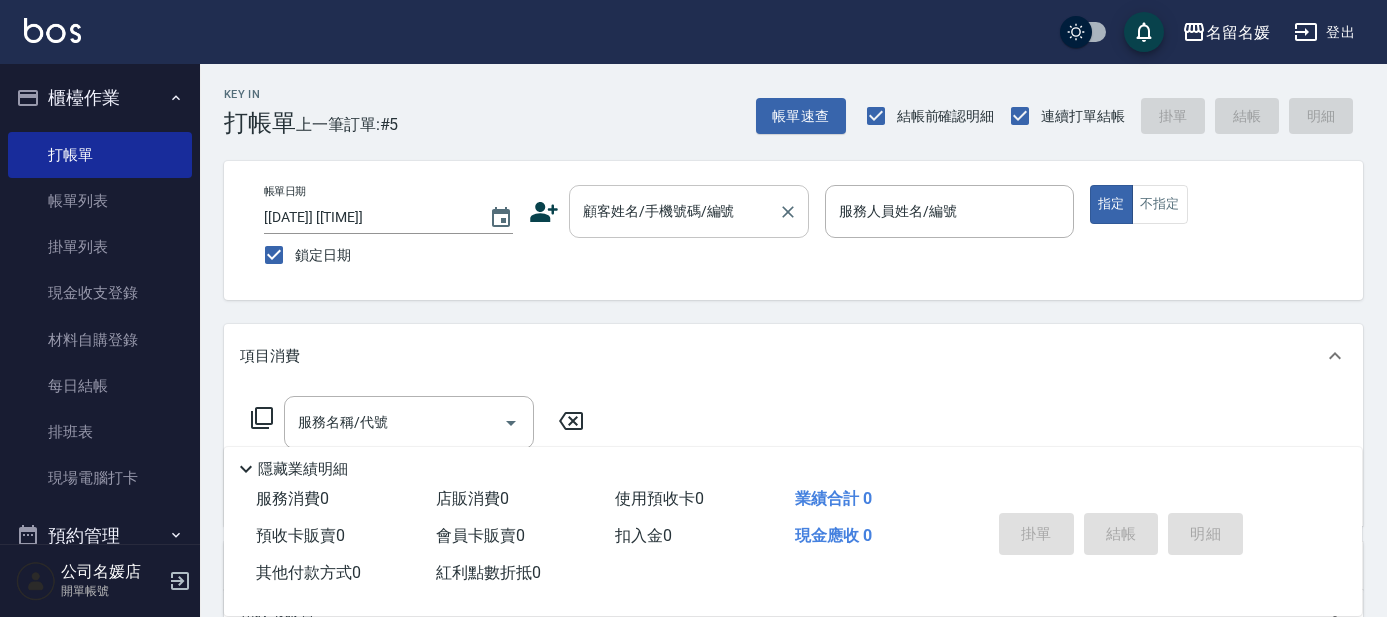 scroll, scrollTop: 0, scrollLeft: 0, axis: both 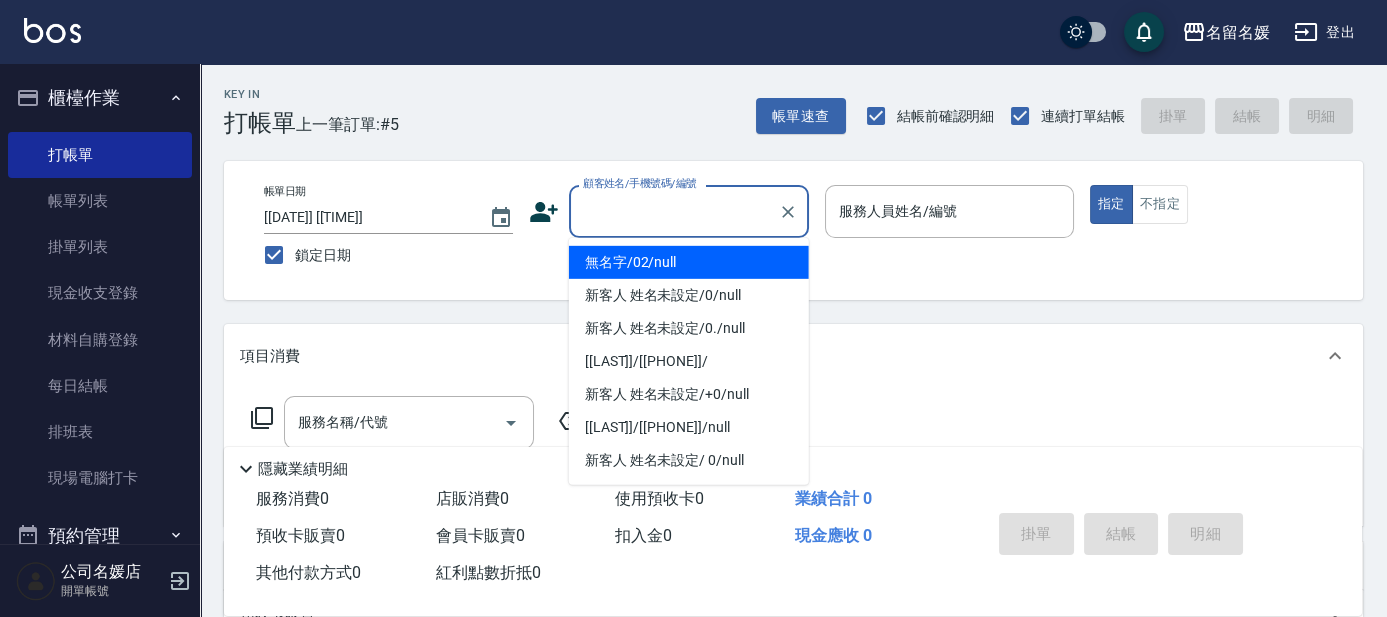 click on "顧客姓名/手機號碼/編號" at bounding box center (674, 211) 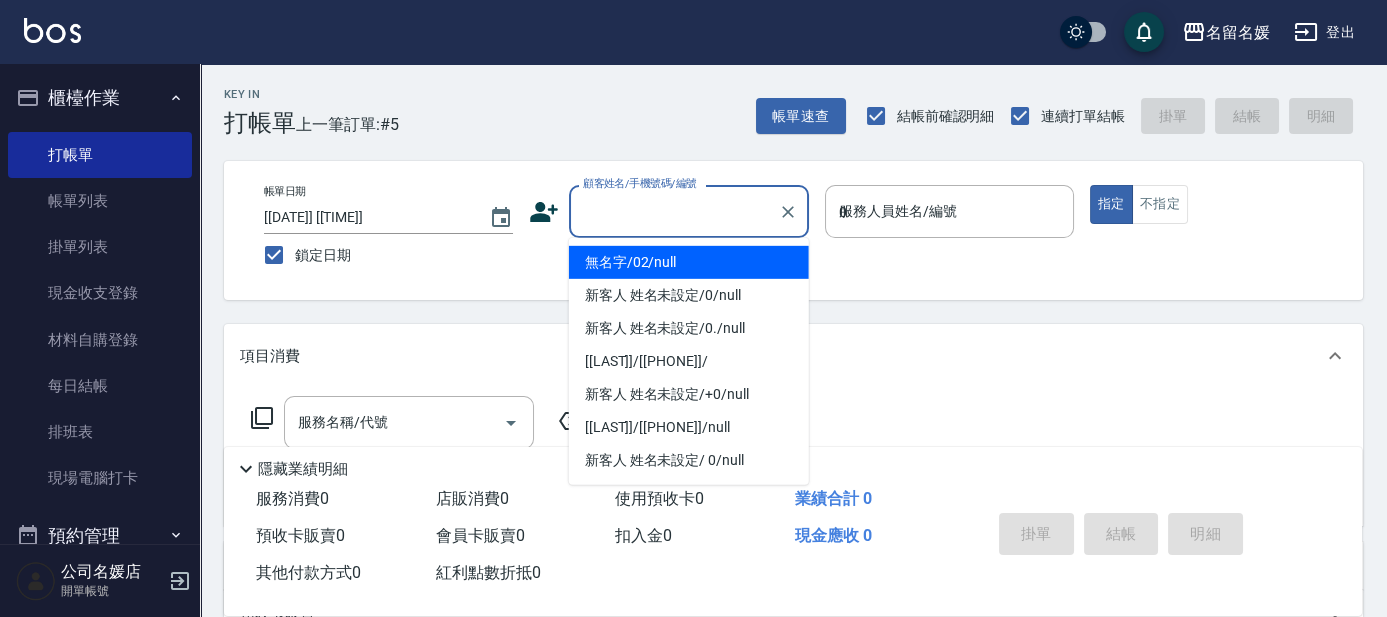 type on "無名字/02/null" 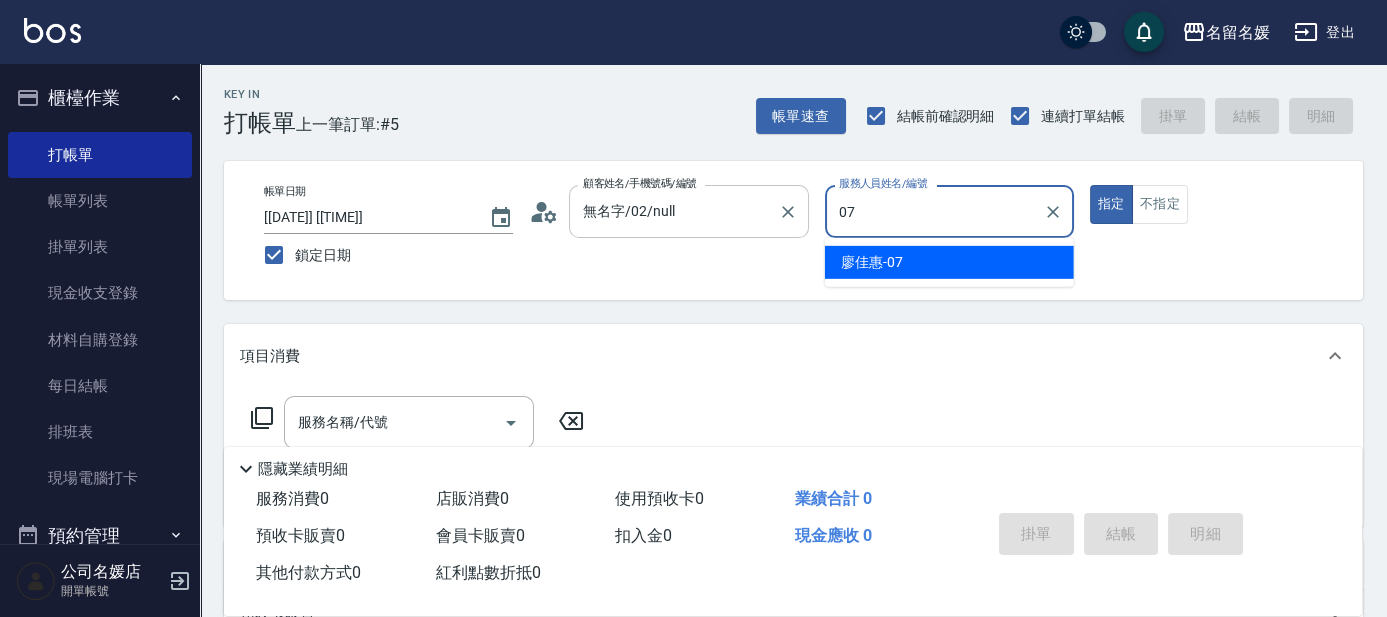 type on "07" 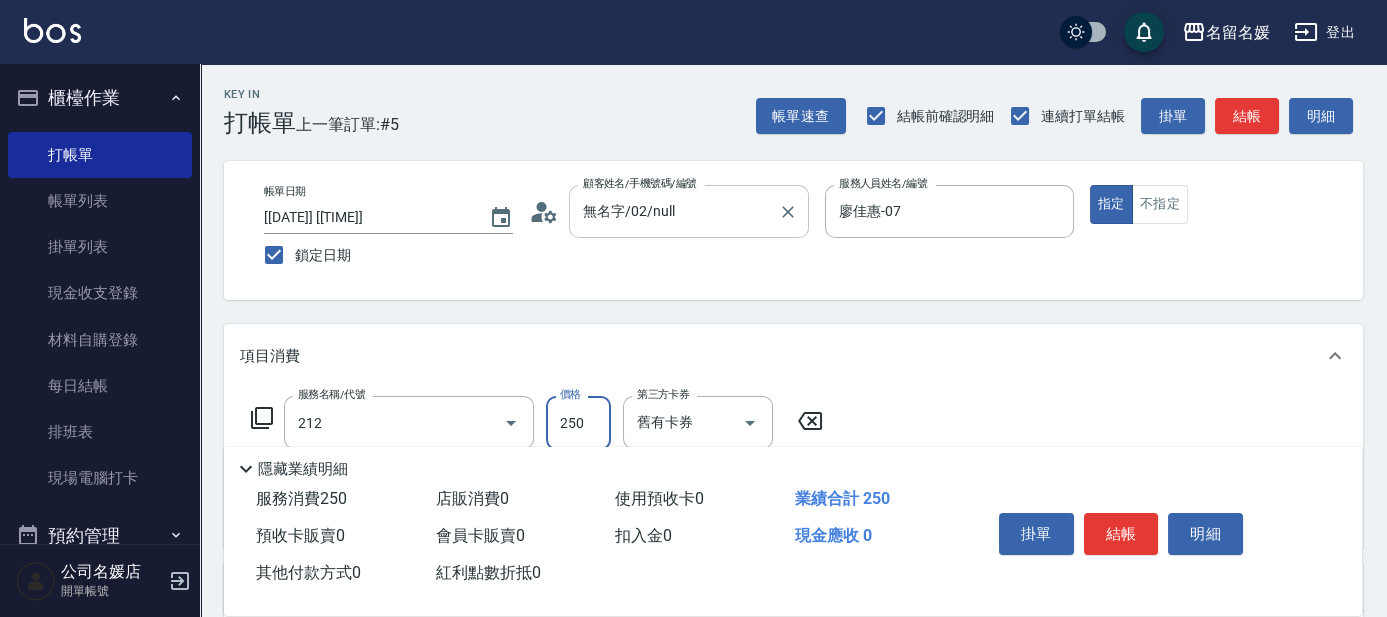 type on "洗髮券-(卡)250(212)" 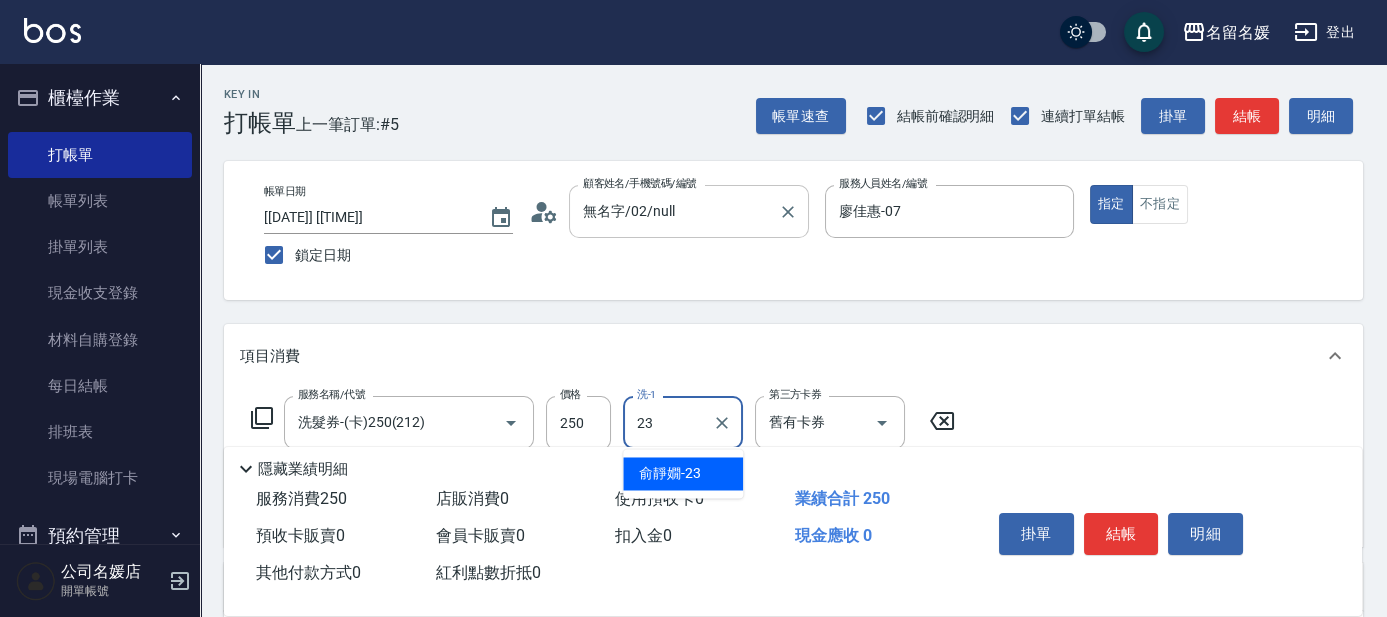 type on "俞靜嫺-23" 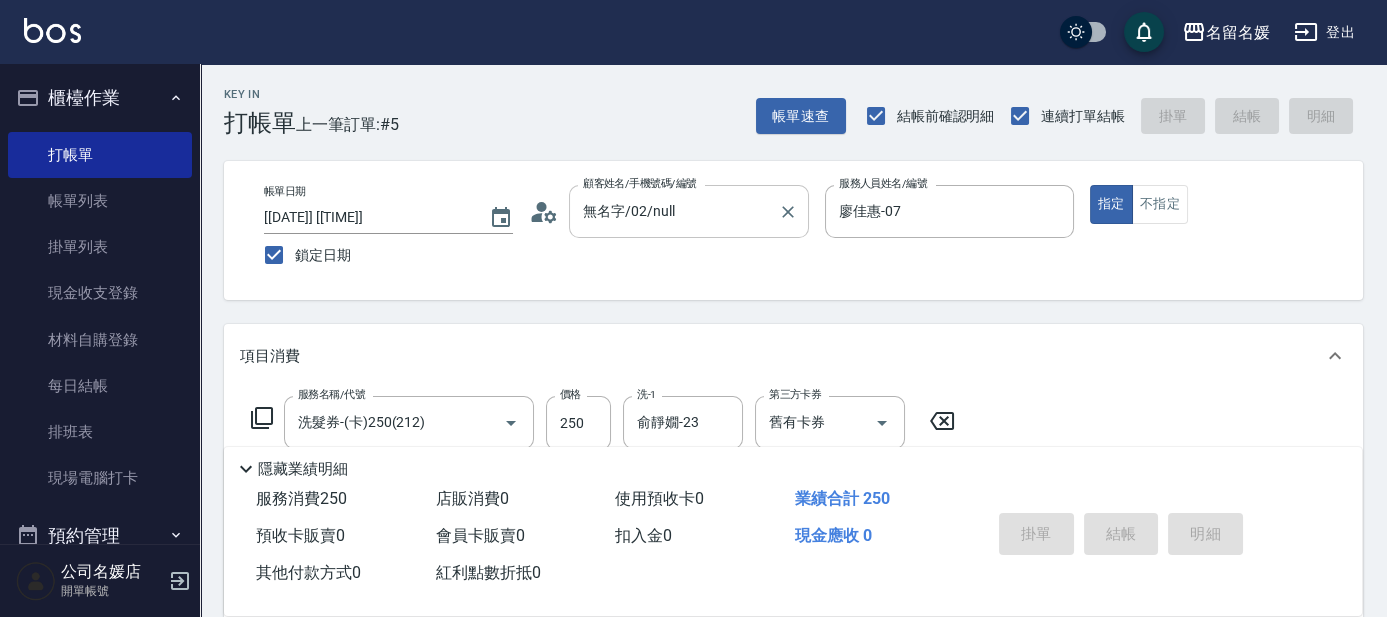type 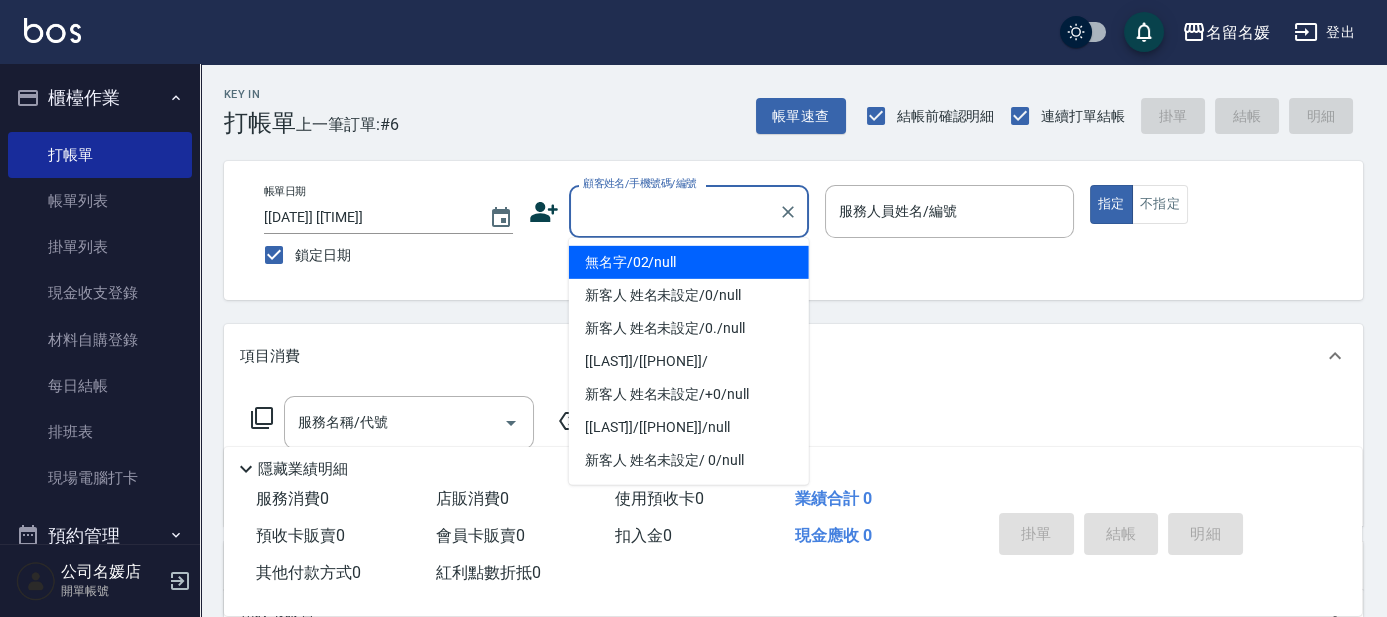 click on "顧客姓名/手機號碼/編號" at bounding box center (674, 211) 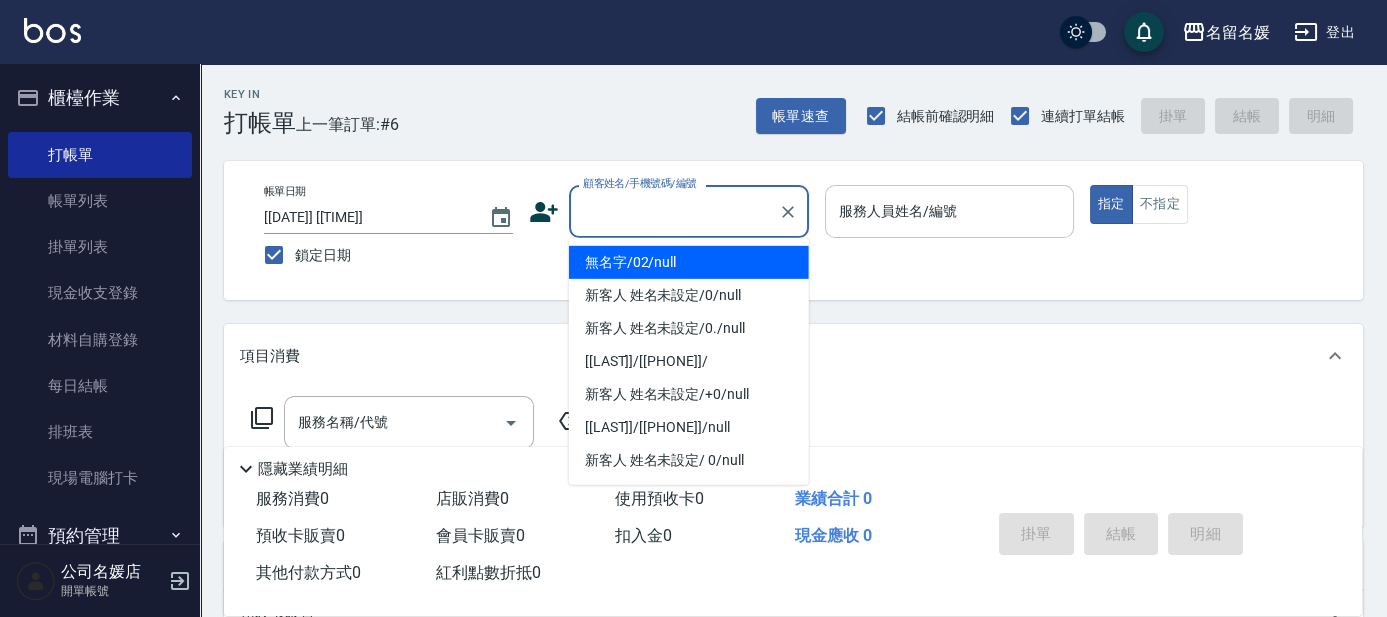 type on "無名字/02/null" 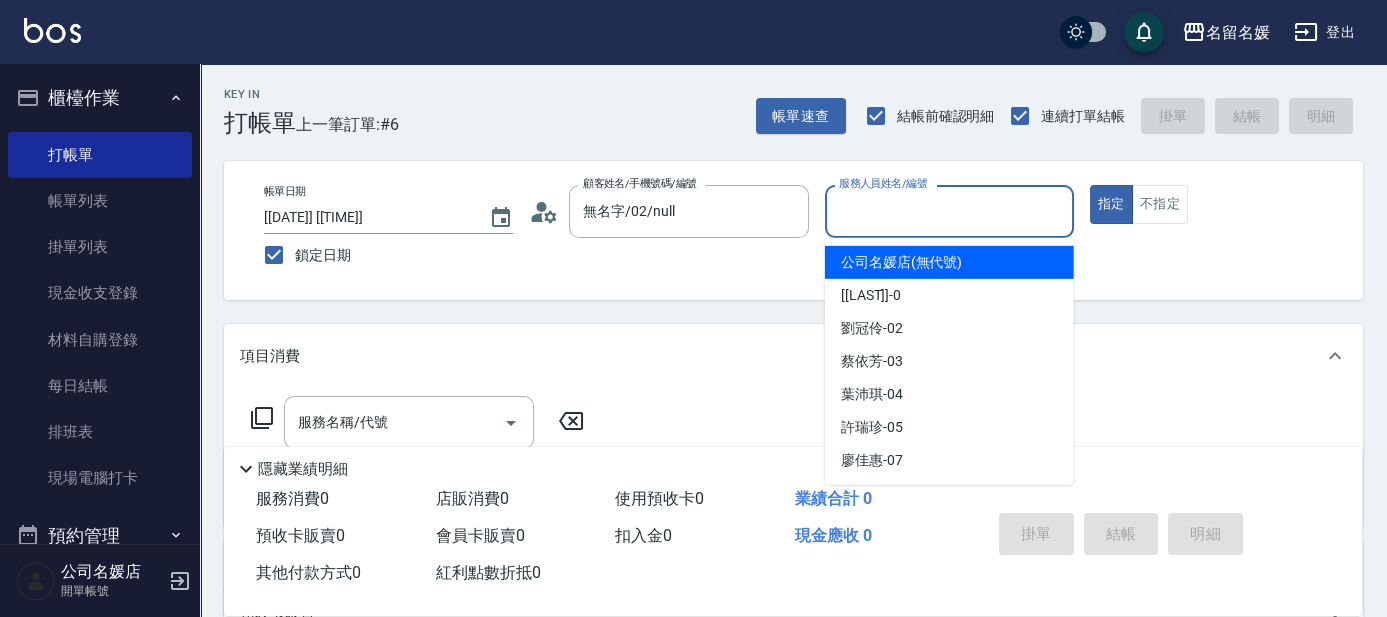 click on "服務人員姓名/編號" at bounding box center (949, 211) 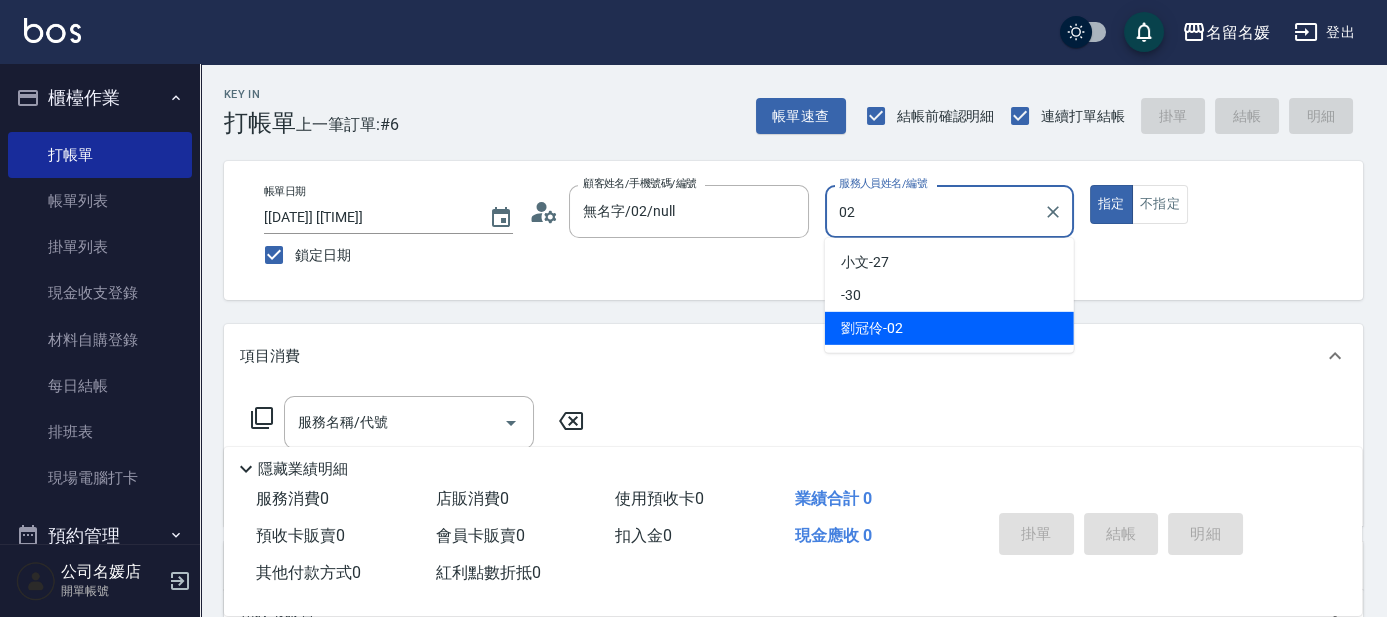 type on "劉冠伶-02" 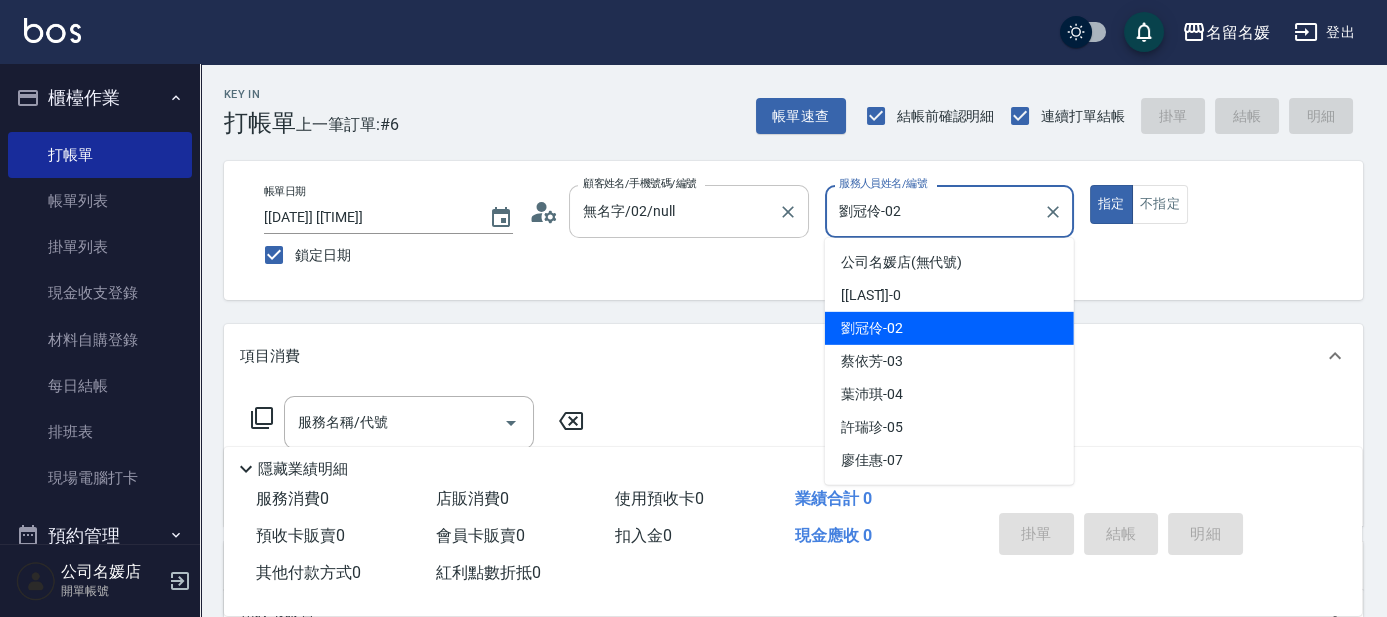 drag, startPoint x: 923, startPoint y: 215, endPoint x: 763, endPoint y: 205, distance: 160.3122 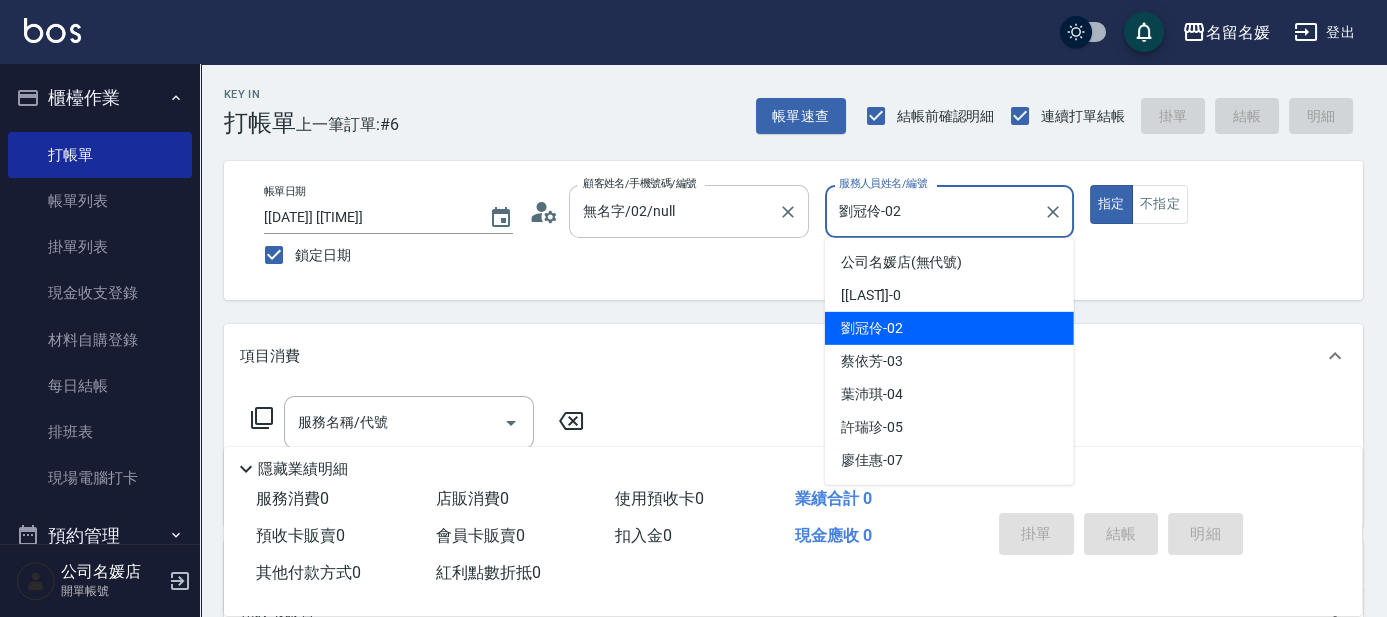 click on "帳單日期 [[DATE]] [[TIME]] 鎖定日期 顧客姓名/手機號碼/編號 無名字/02/null 顧客姓名/手機號碼/編號 服務人員姓名/編號 [[LAST]]-02 服務人員姓名/編號 指定 不指定" at bounding box center [793, 230] 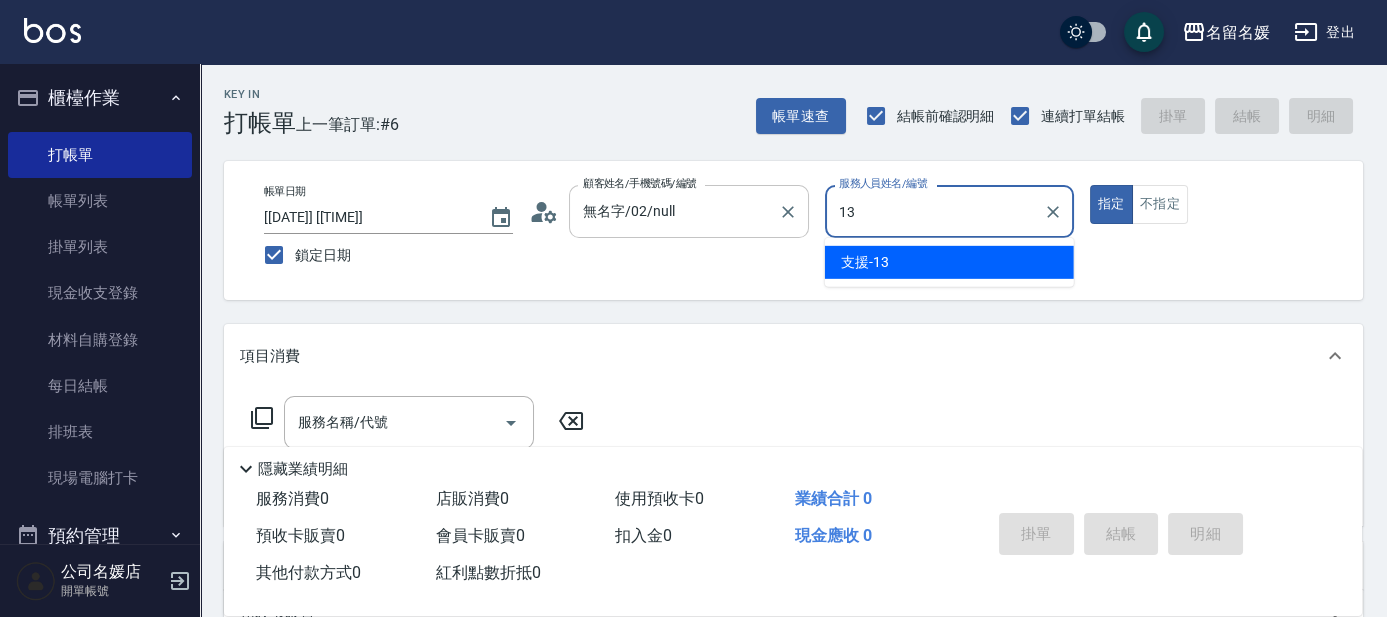 type on "支援-13" 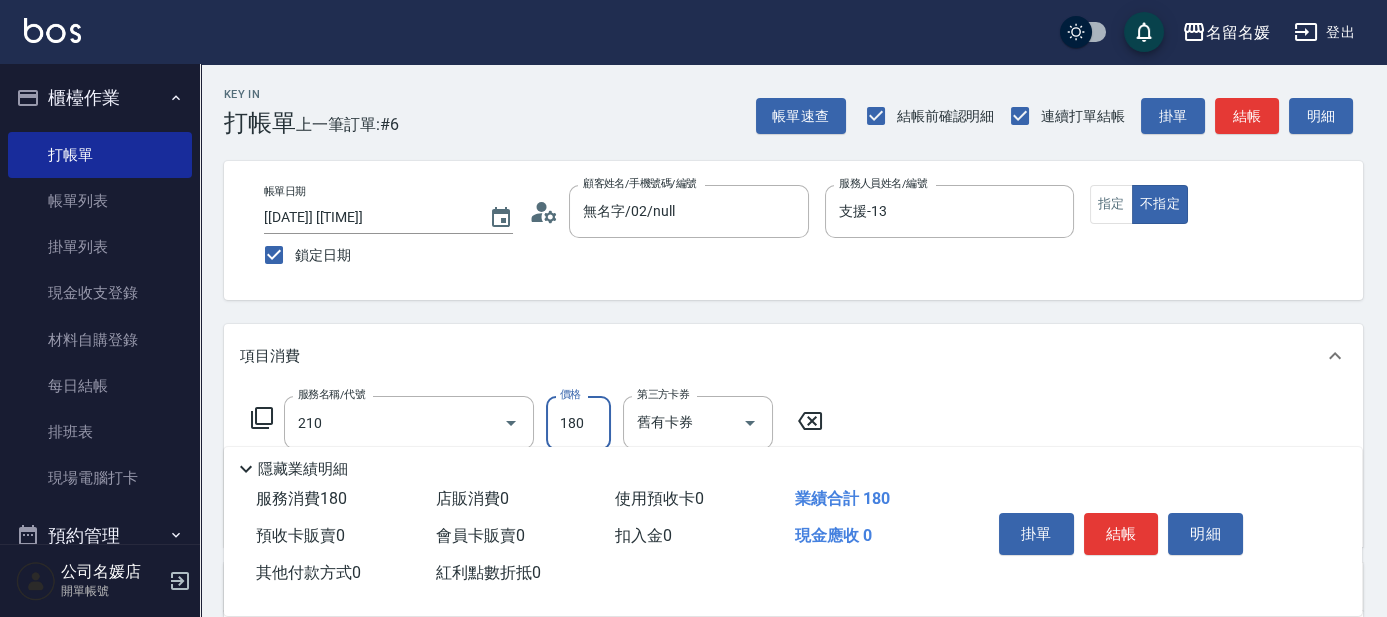 type on "洗券-(卡)180(210)" 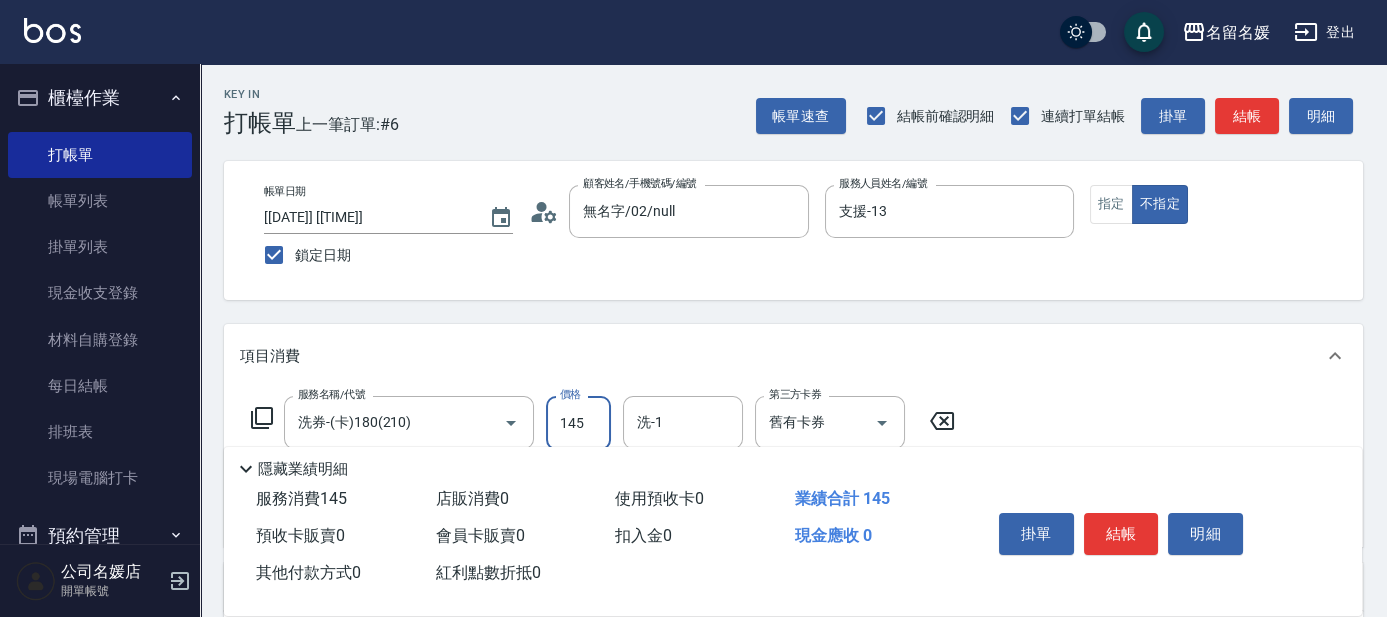 type on "145" 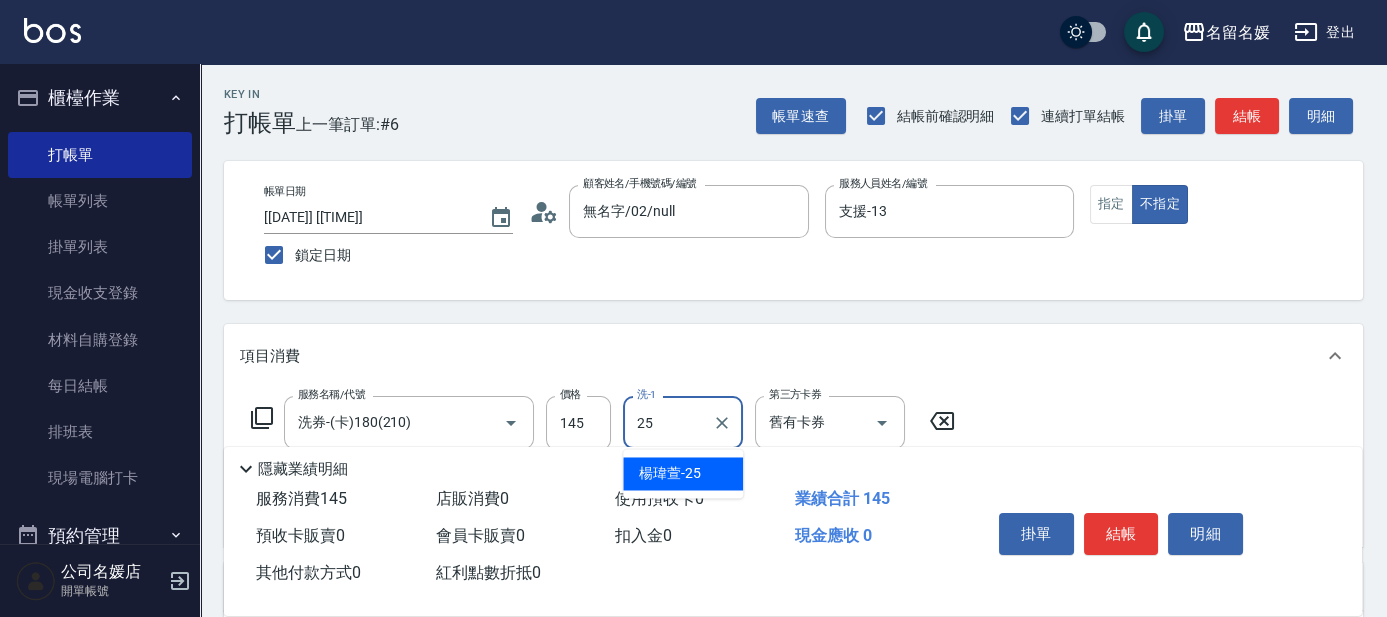 type on "楊瑋萱-25" 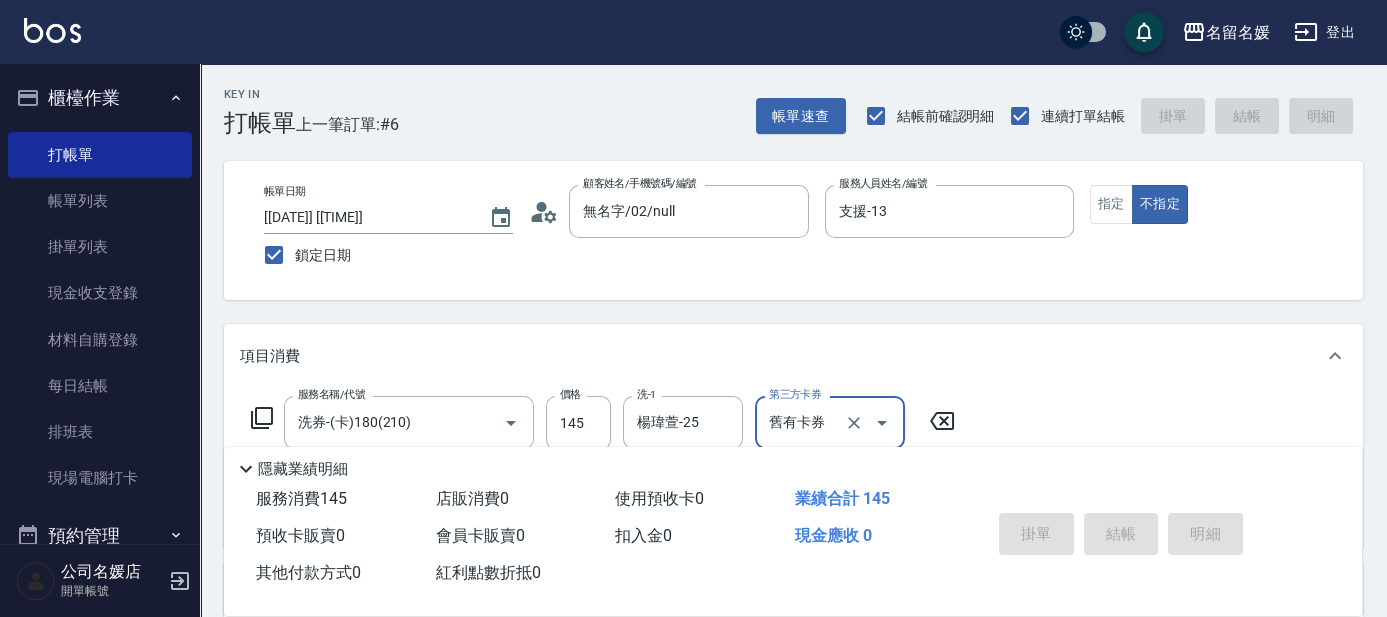 type 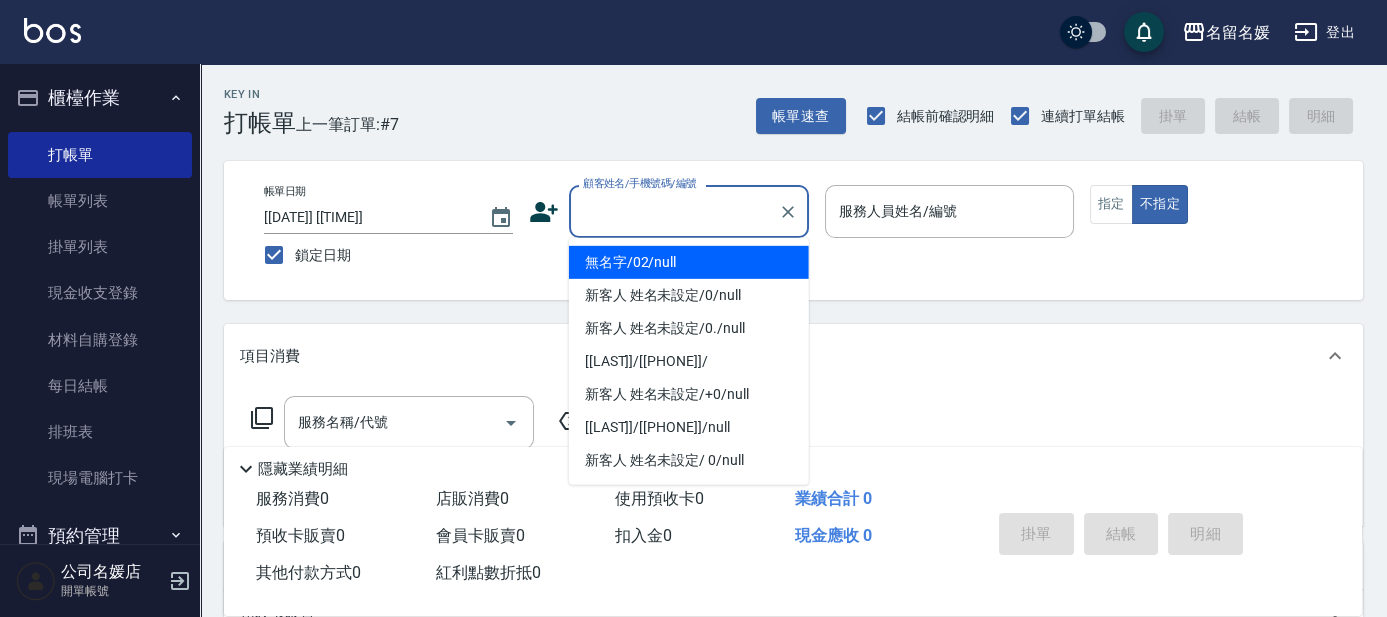 click on "顧客姓名/手機號碼/編號" at bounding box center (674, 211) 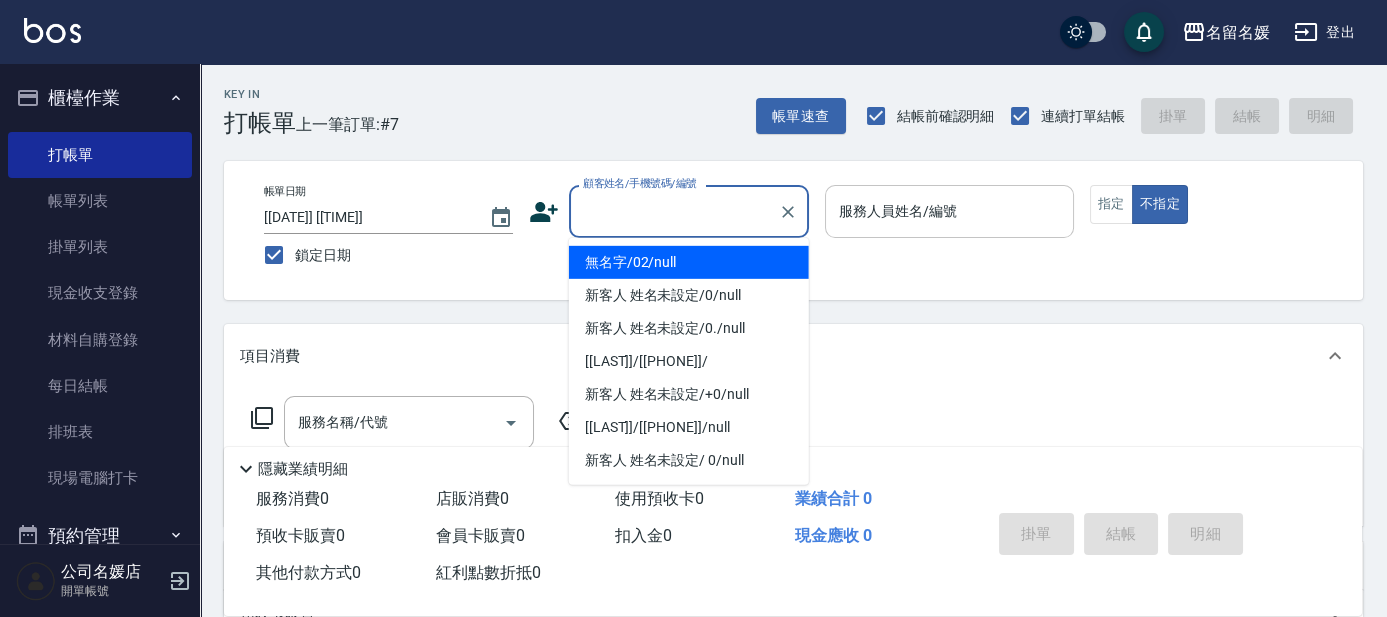 type on "無名字/02/null" 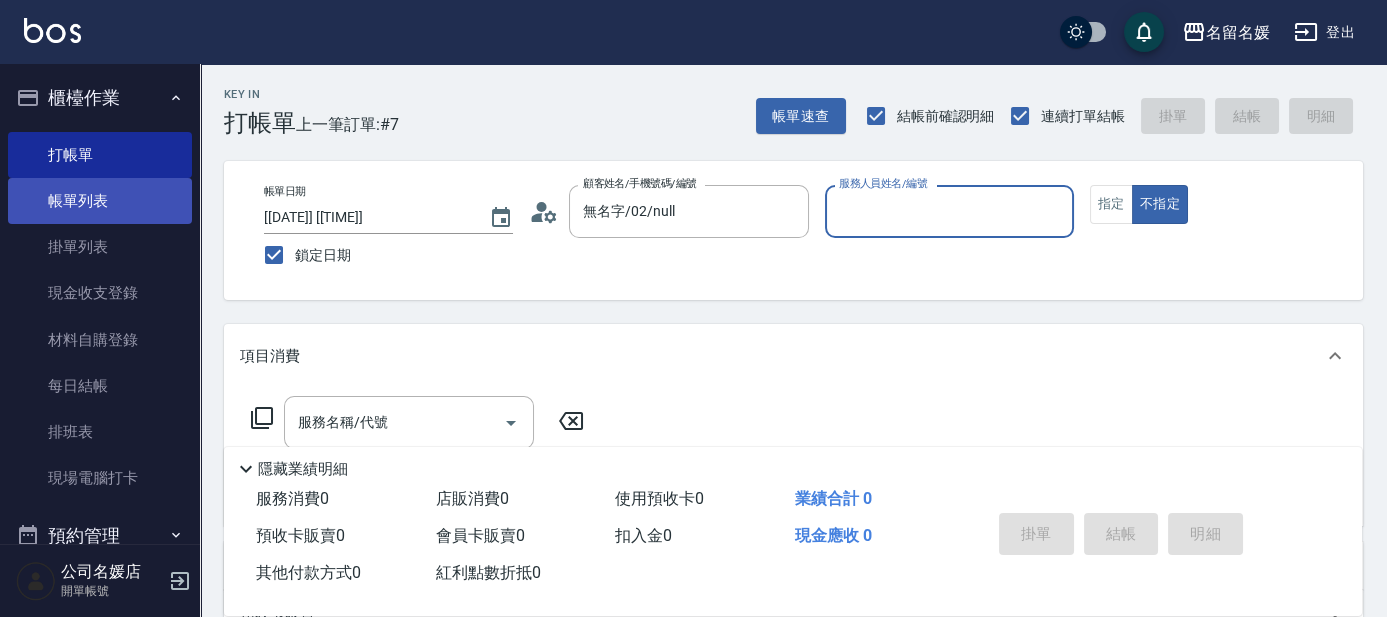 click on "帳單列表" at bounding box center (100, 201) 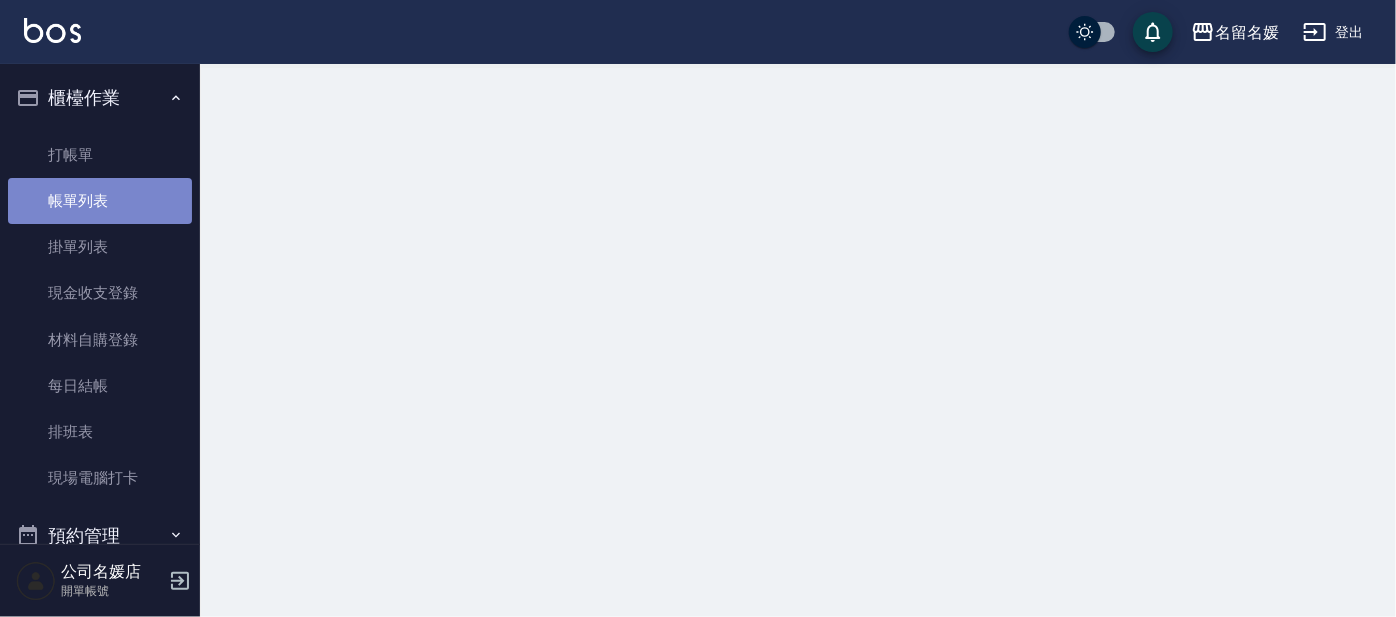 click on "帳單列表" at bounding box center [100, 201] 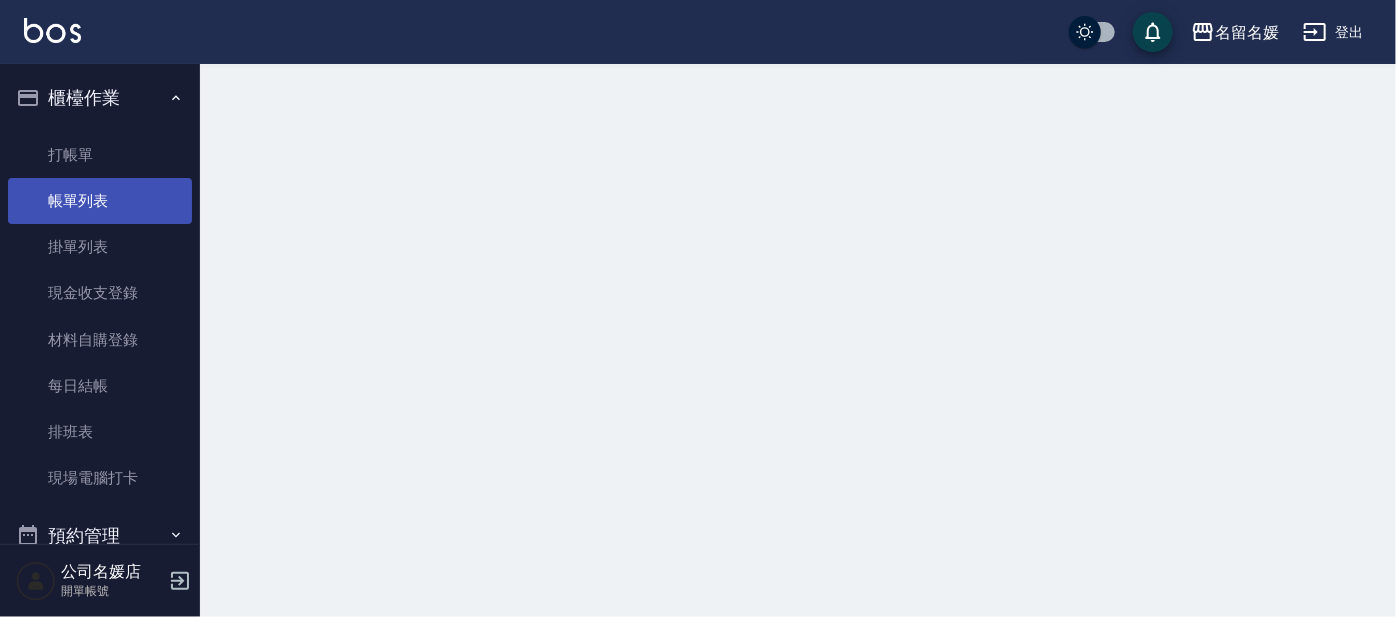 click on "帳單列表" at bounding box center [100, 201] 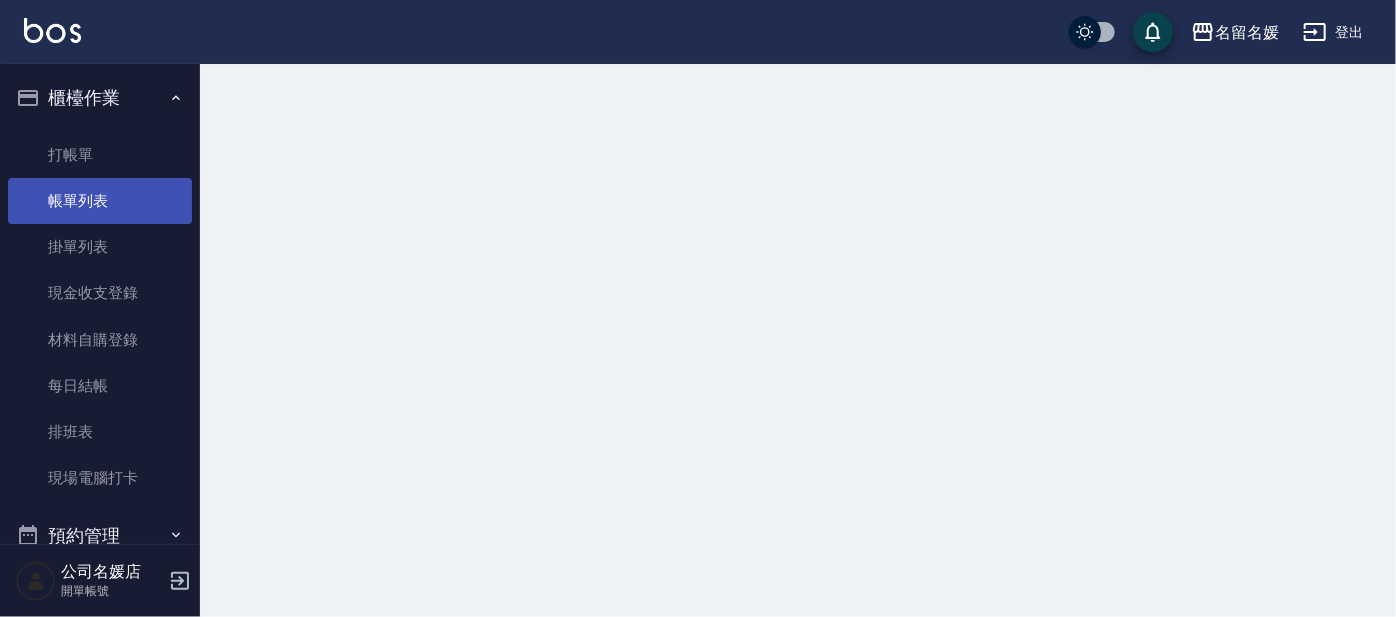 click on "帳單列表" at bounding box center [100, 201] 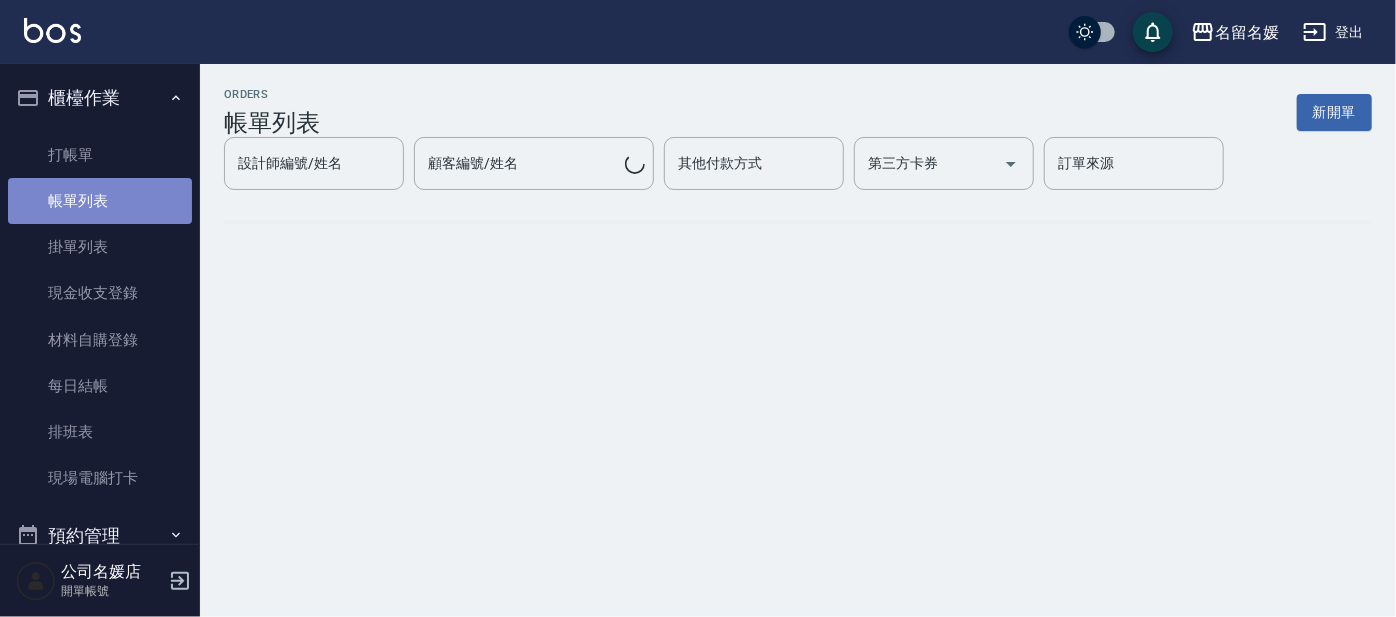 click on "帳單列表" at bounding box center (100, 201) 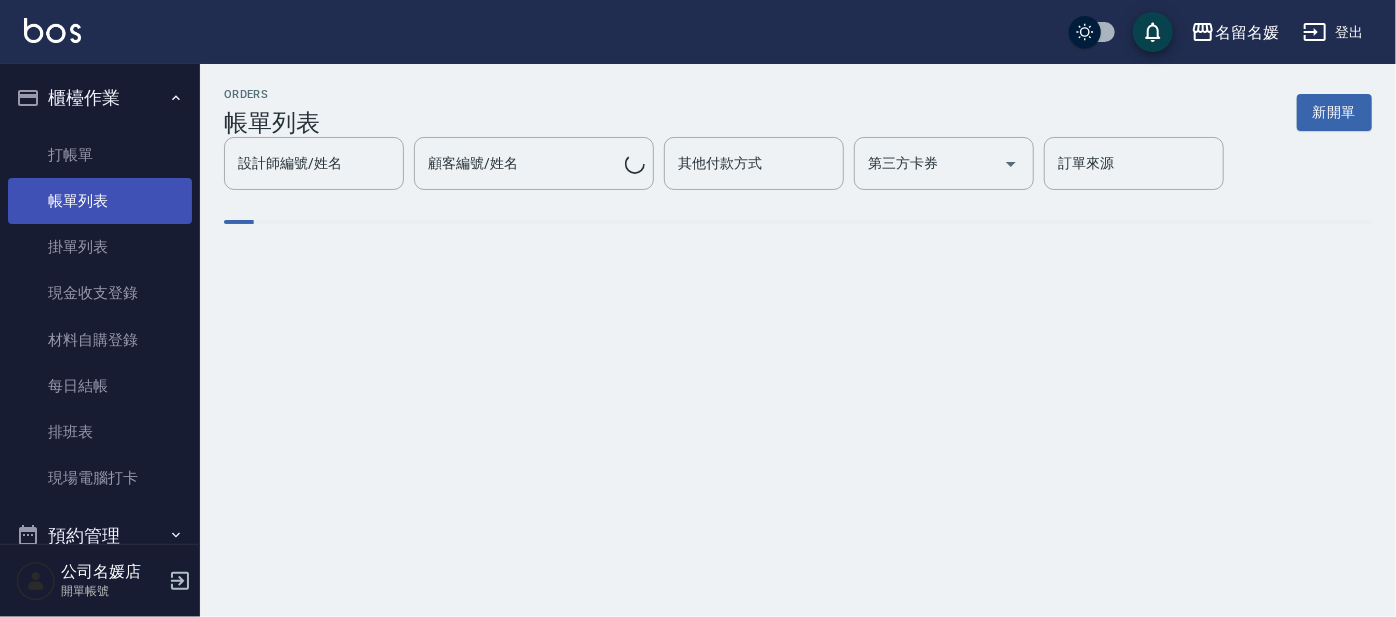 click on "帳單列表" at bounding box center (100, 201) 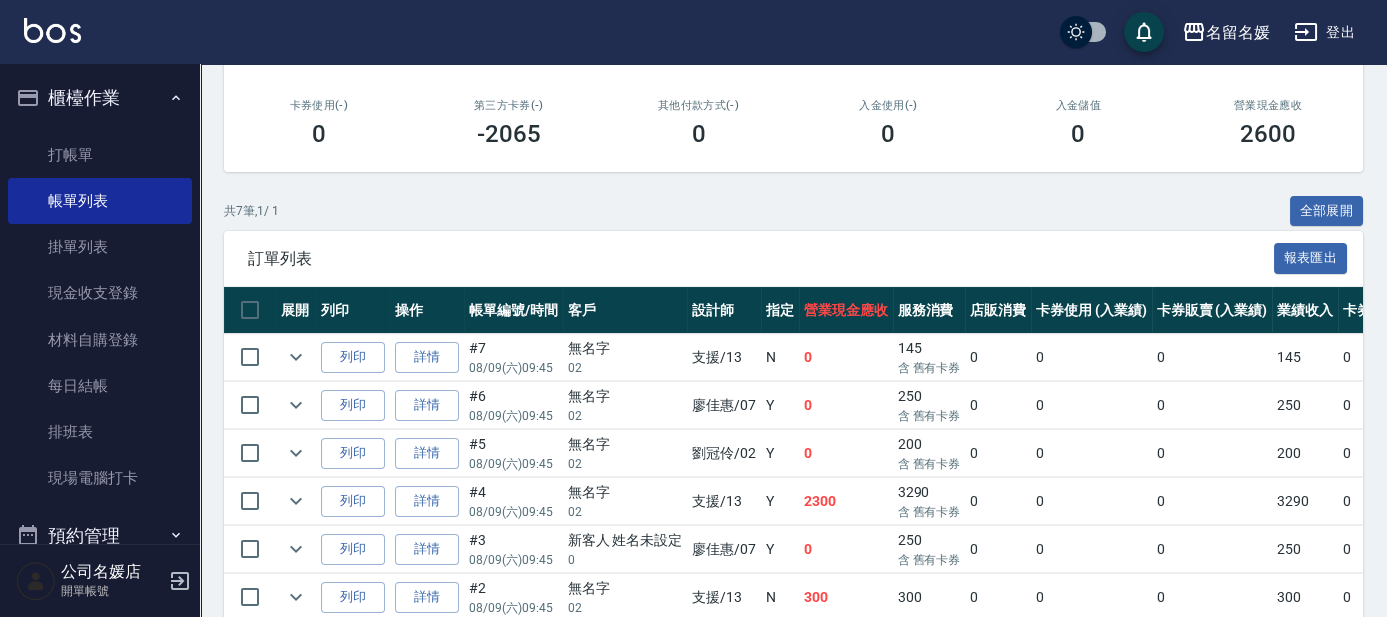 scroll, scrollTop: 363, scrollLeft: 0, axis: vertical 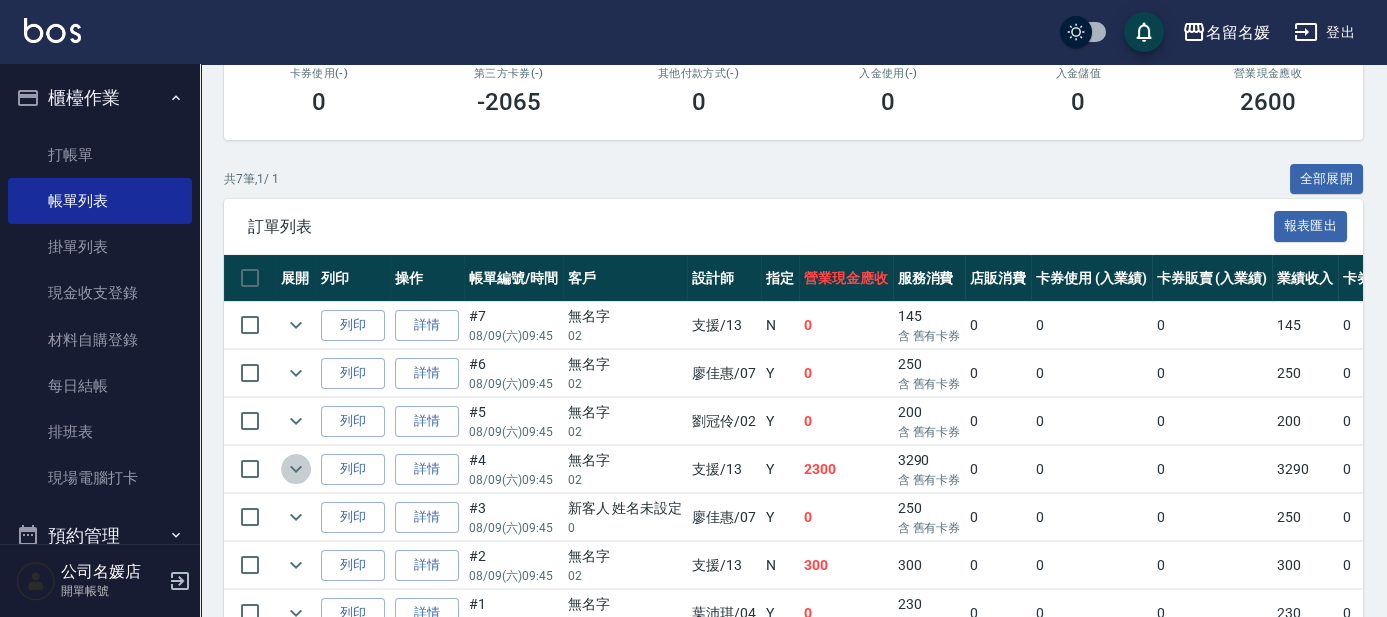 click 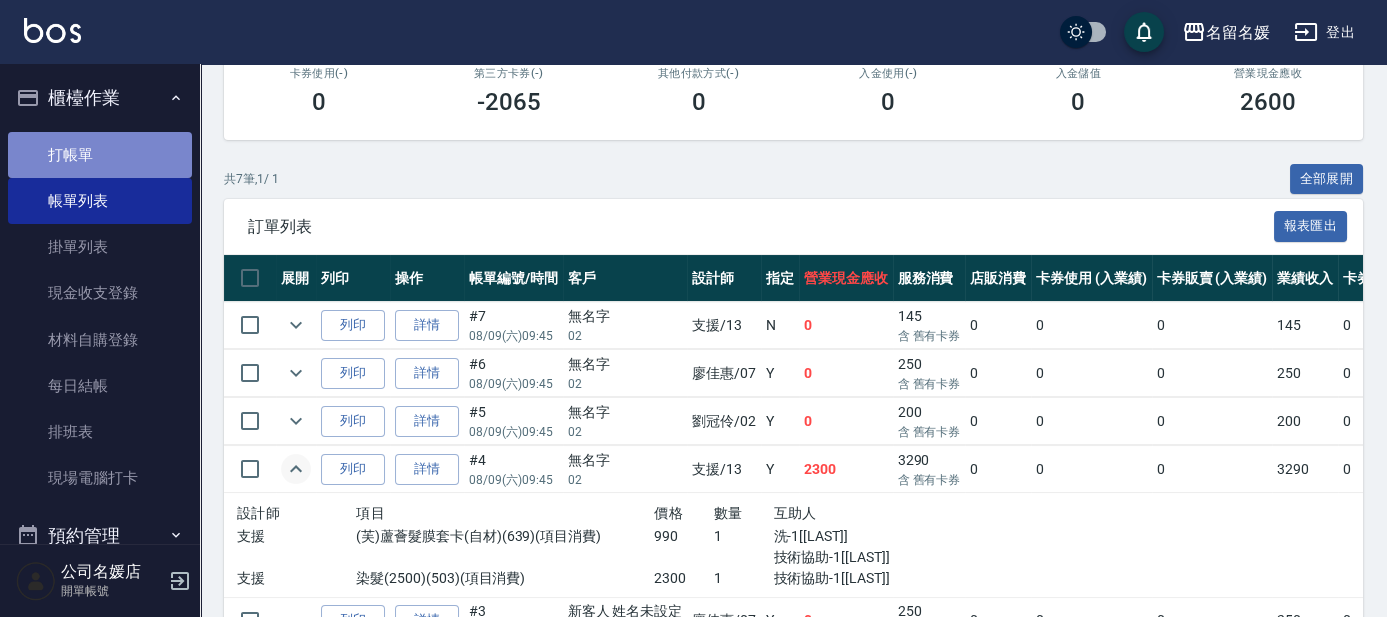 click on "打帳單" at bounding box center (100, 155) 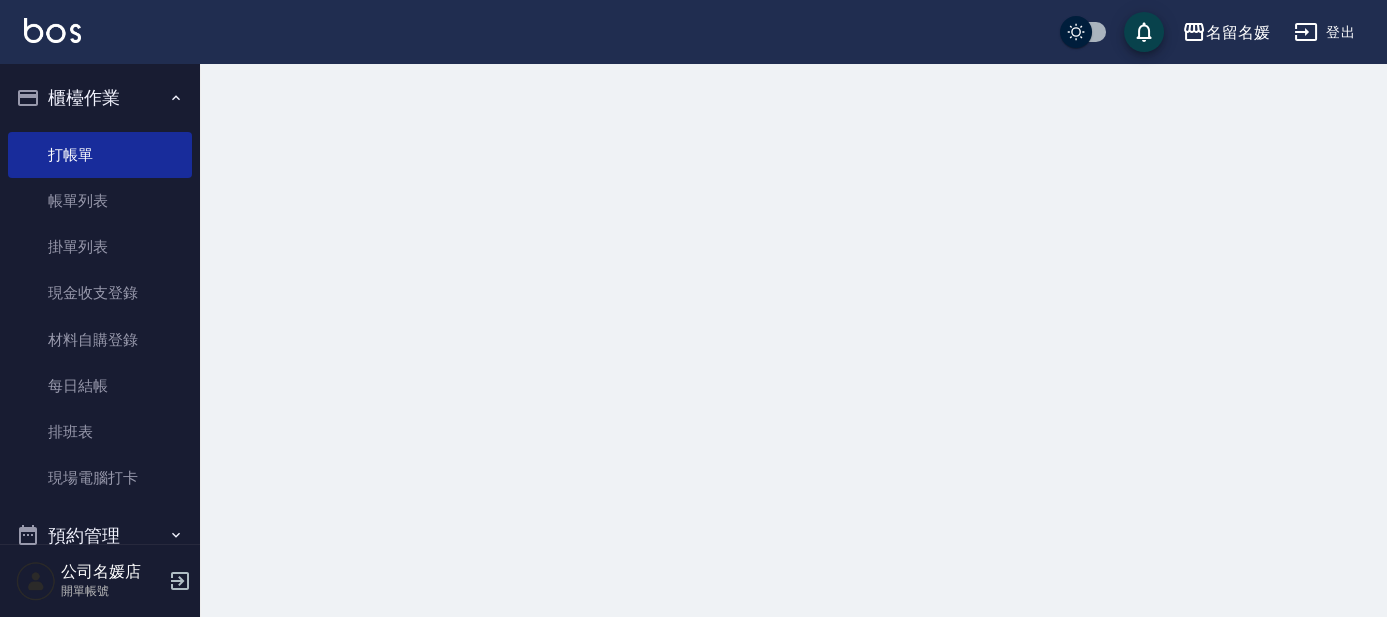 scroll, scrollTop: 0, scrollLeft: 0, axis: both 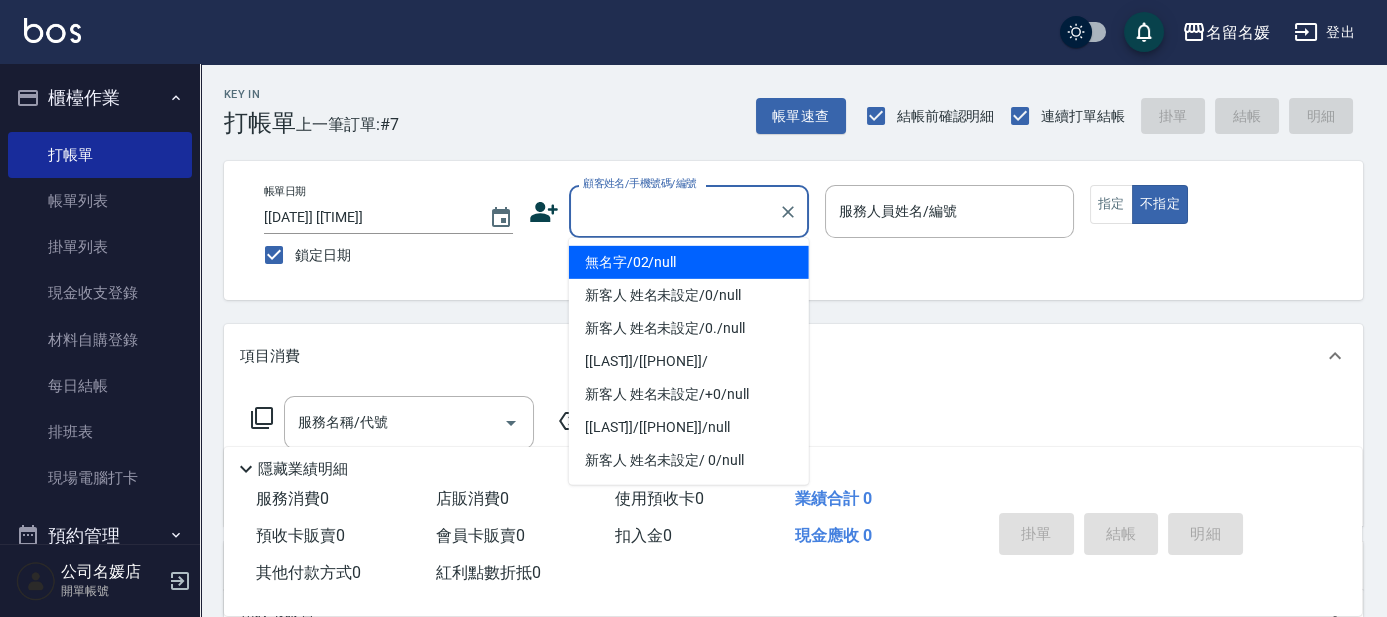 click on "顧客姓名/手機號碼/編號" at bounding box center (674, 211) 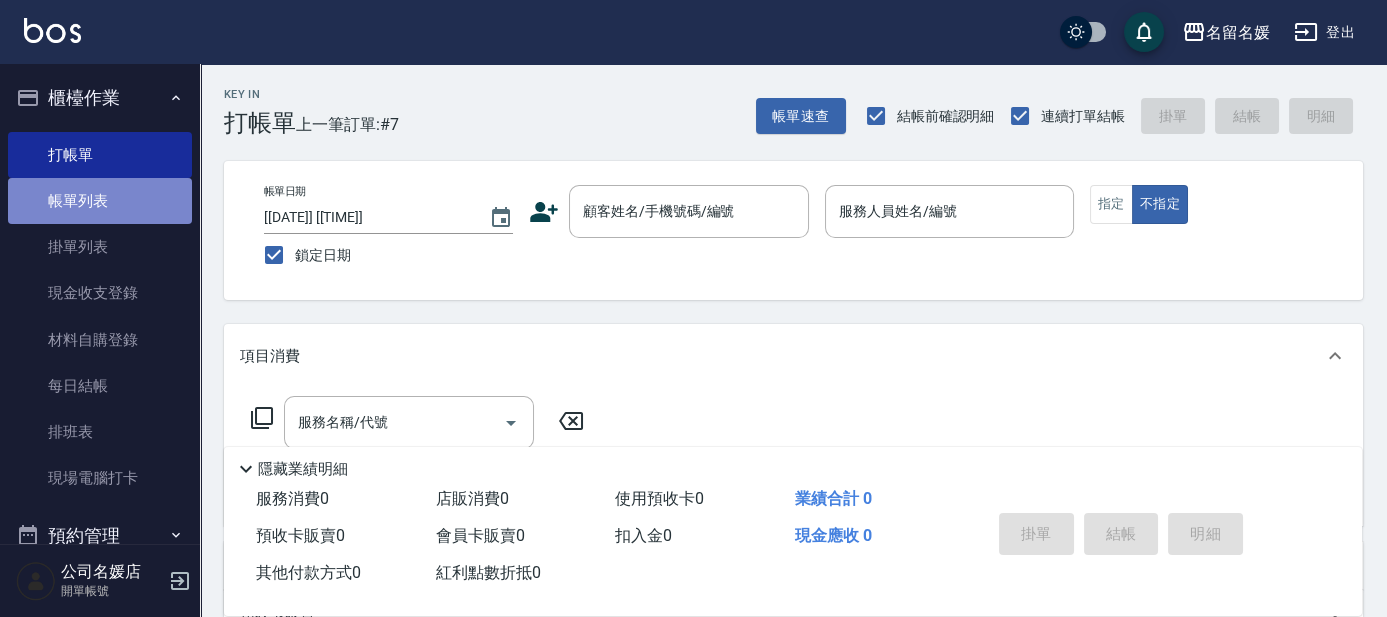 click on "帳單列表" at bounding box center [100, 201] 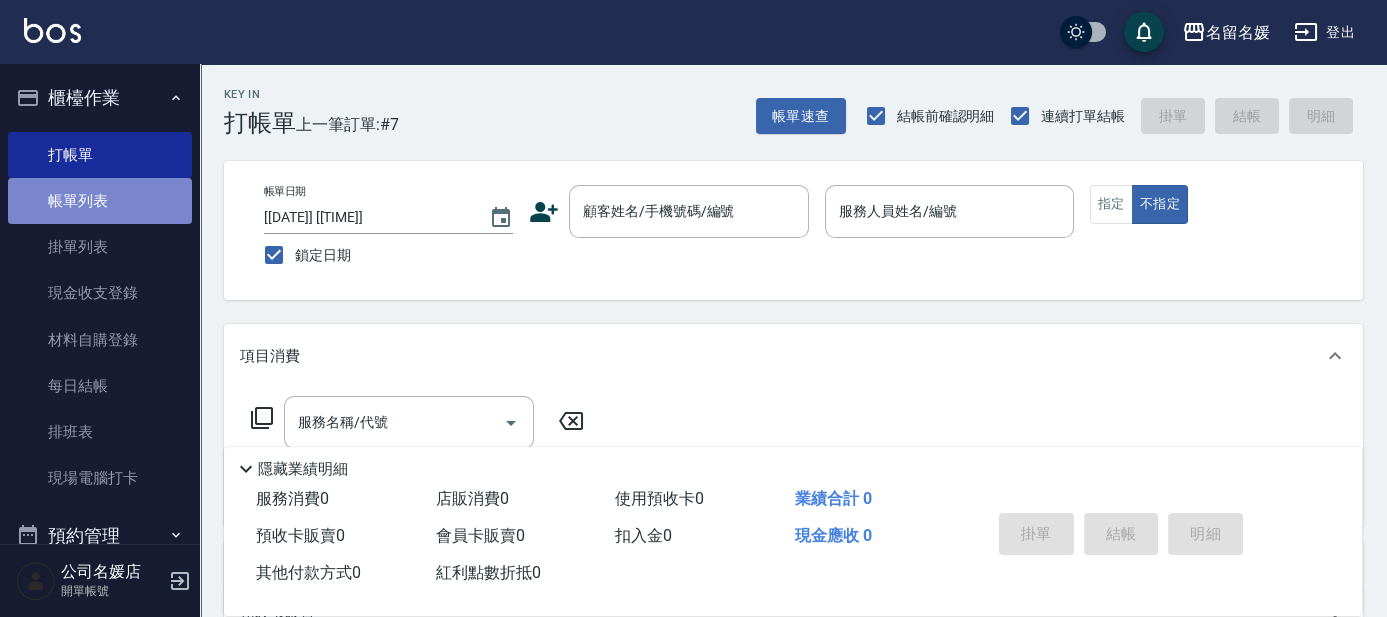 click on "帳單列表" at bounding box center [100, 201] 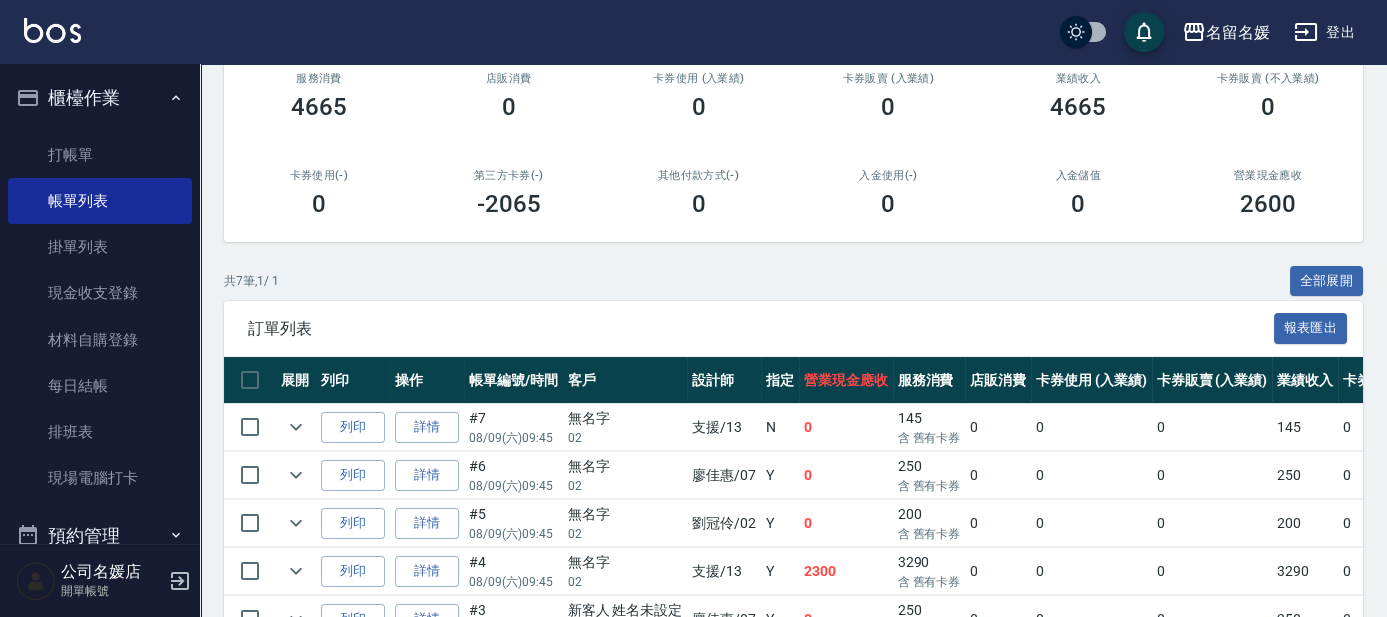 scroll, scrollTop: 272, scrollLeft: 0, axis: vertical 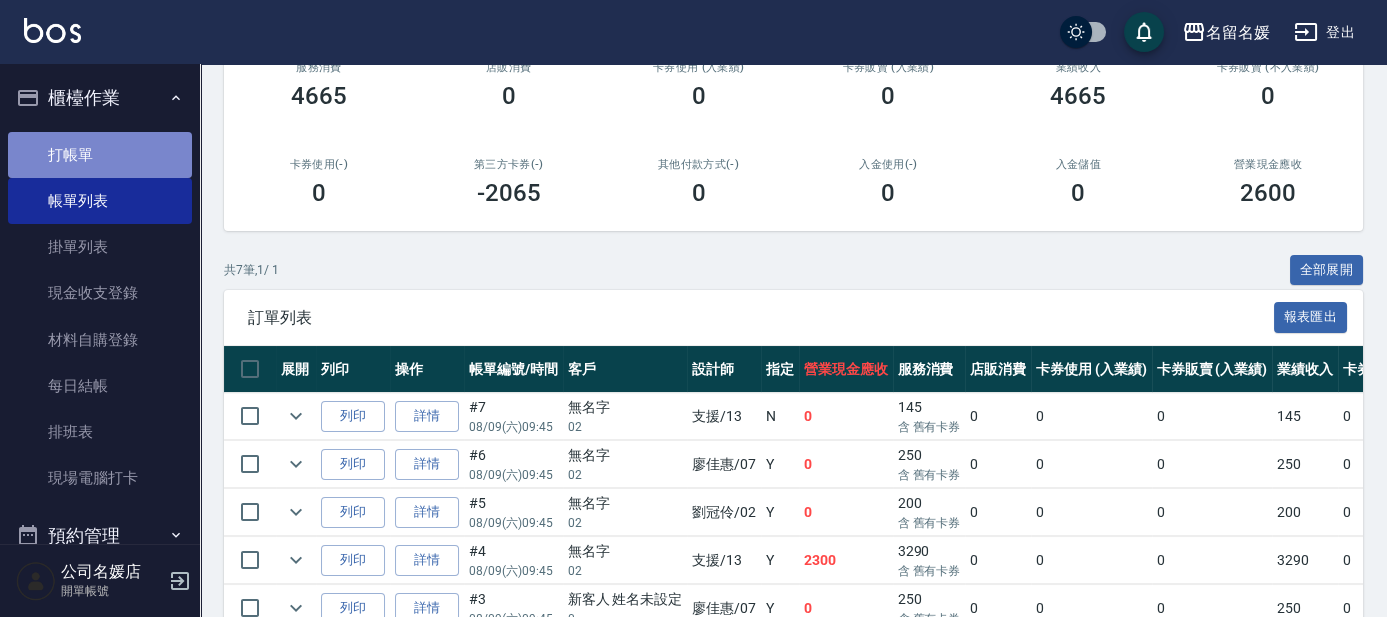 click on "打帳單" at bounding box center [100, 155] 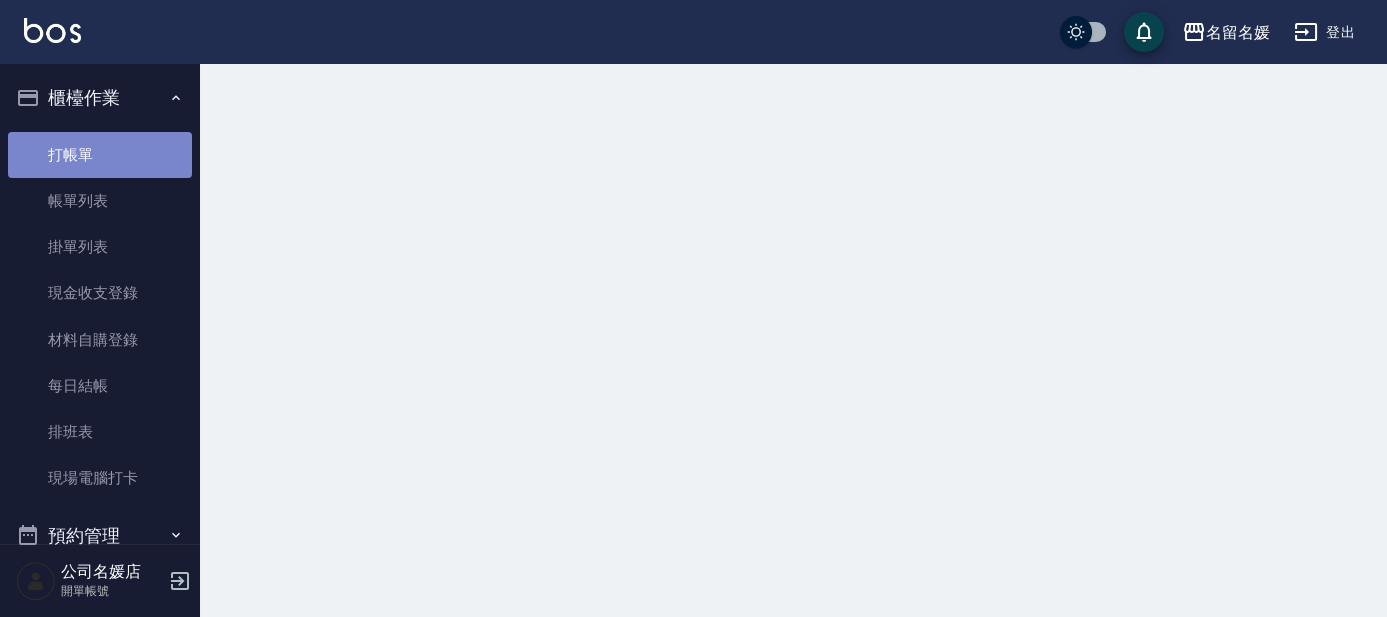 scroll, scrollTop: 0, scrollLeft: 0, axis: both 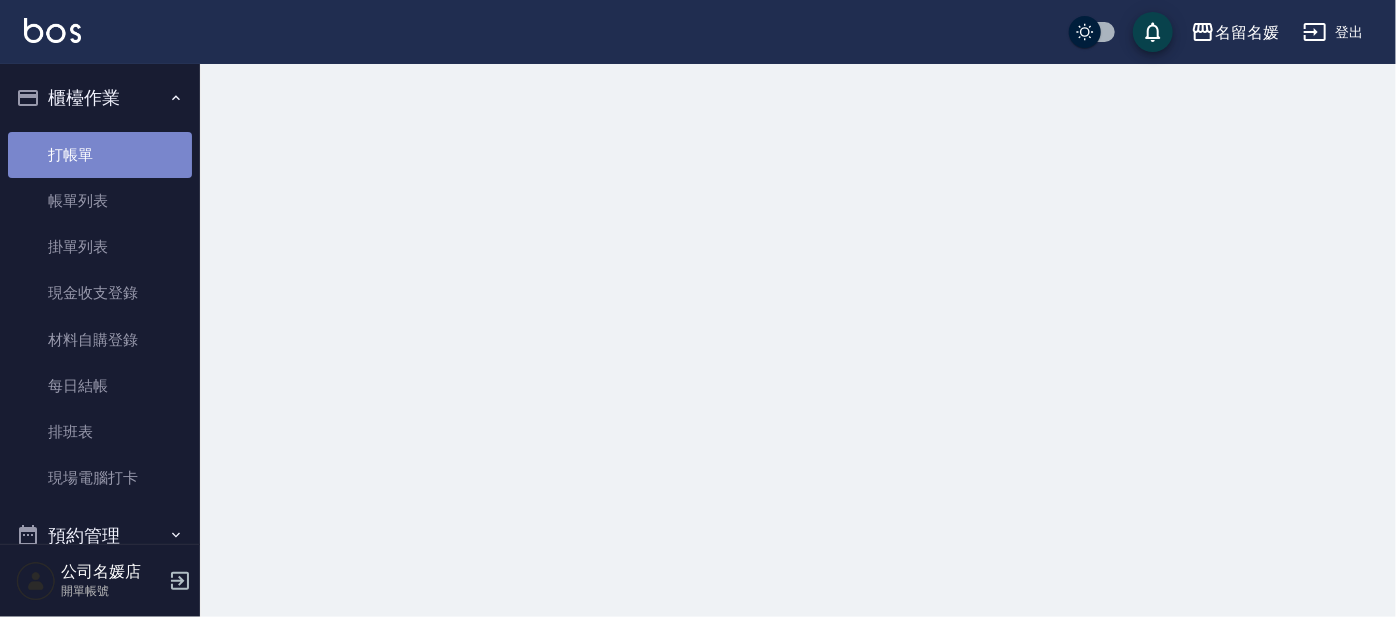 click on "打帳單" at bounding box center [100, 155] 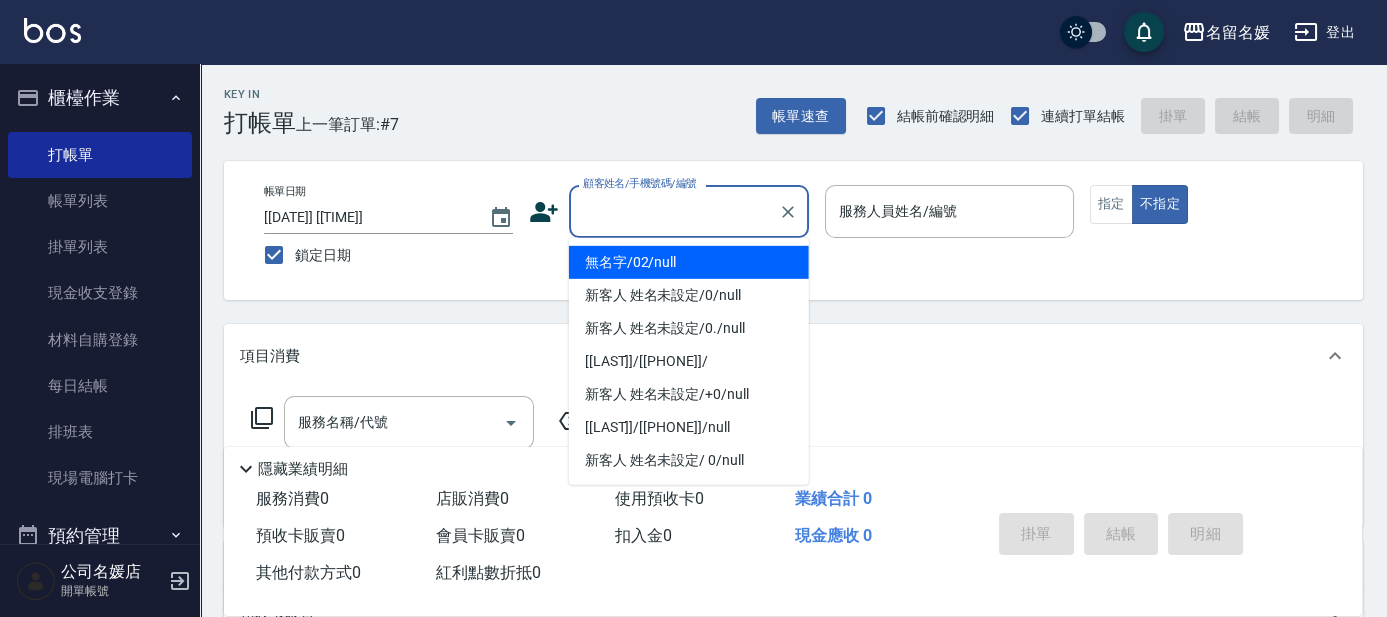 click on "顧客姓名/手機號碼/編號" at bounding box center (674, 211) 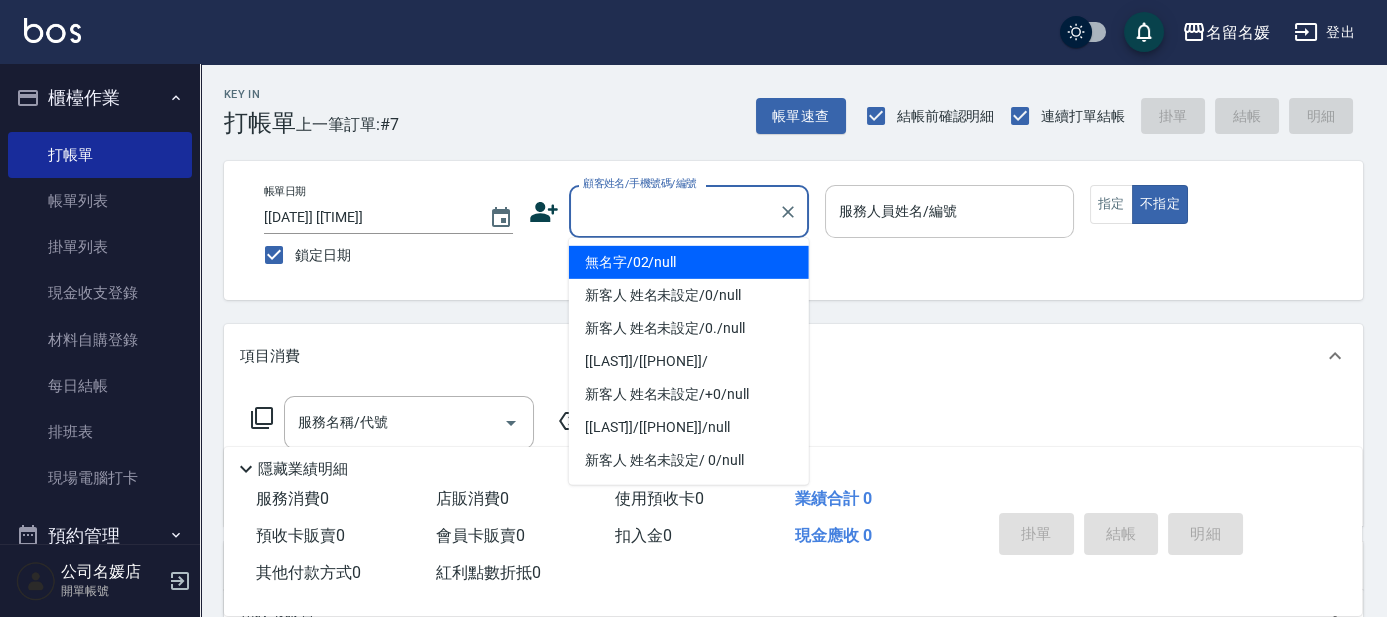 type on "無名字/02/null" 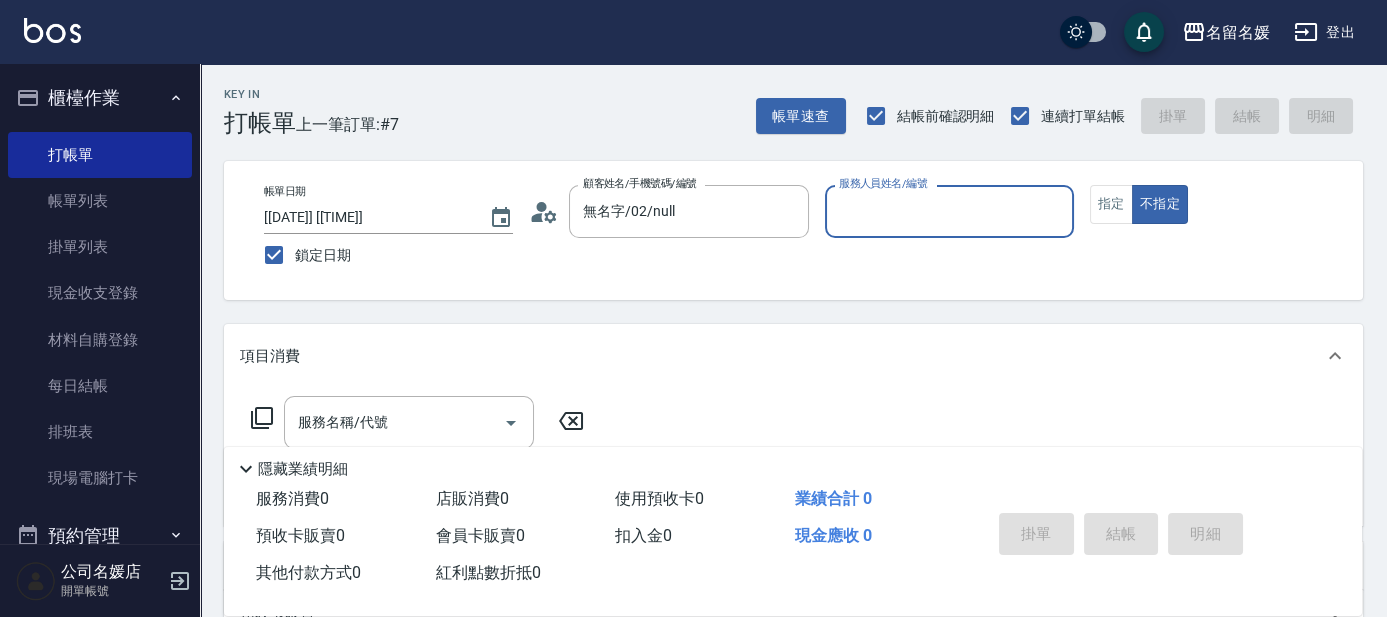 click on "服務人員姓名/編號" at bounding box center (949, 211) 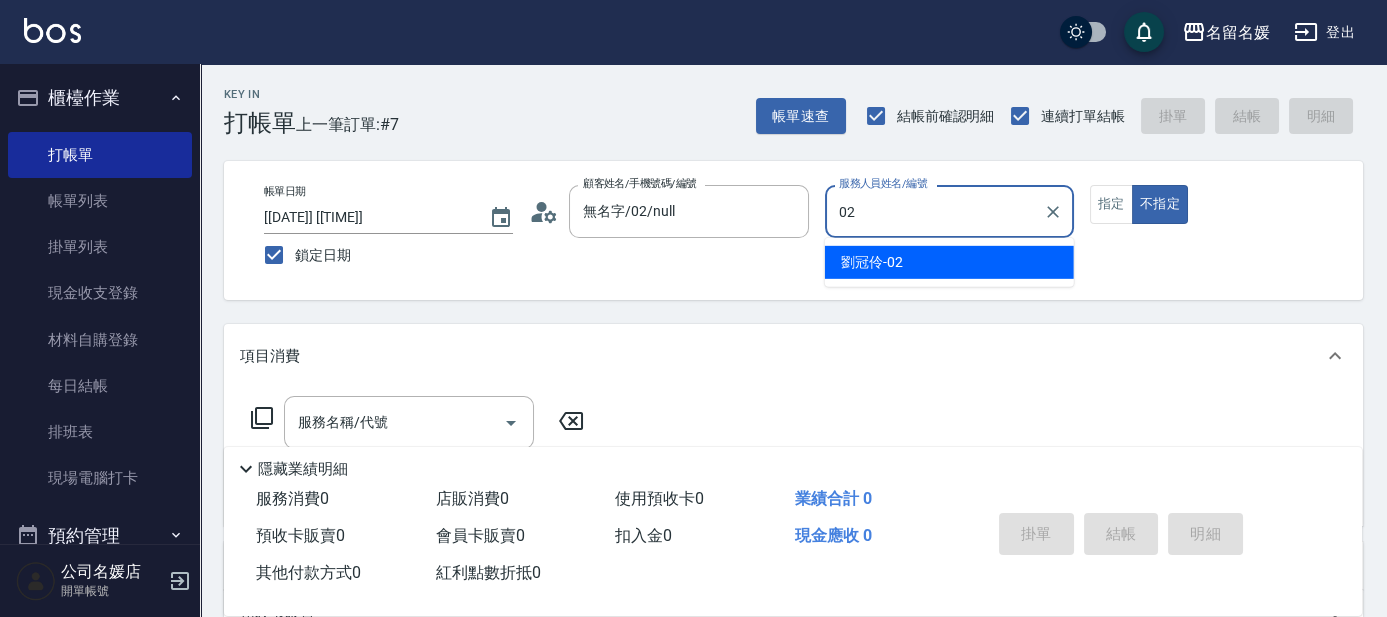 type on "劉冠伶-02" 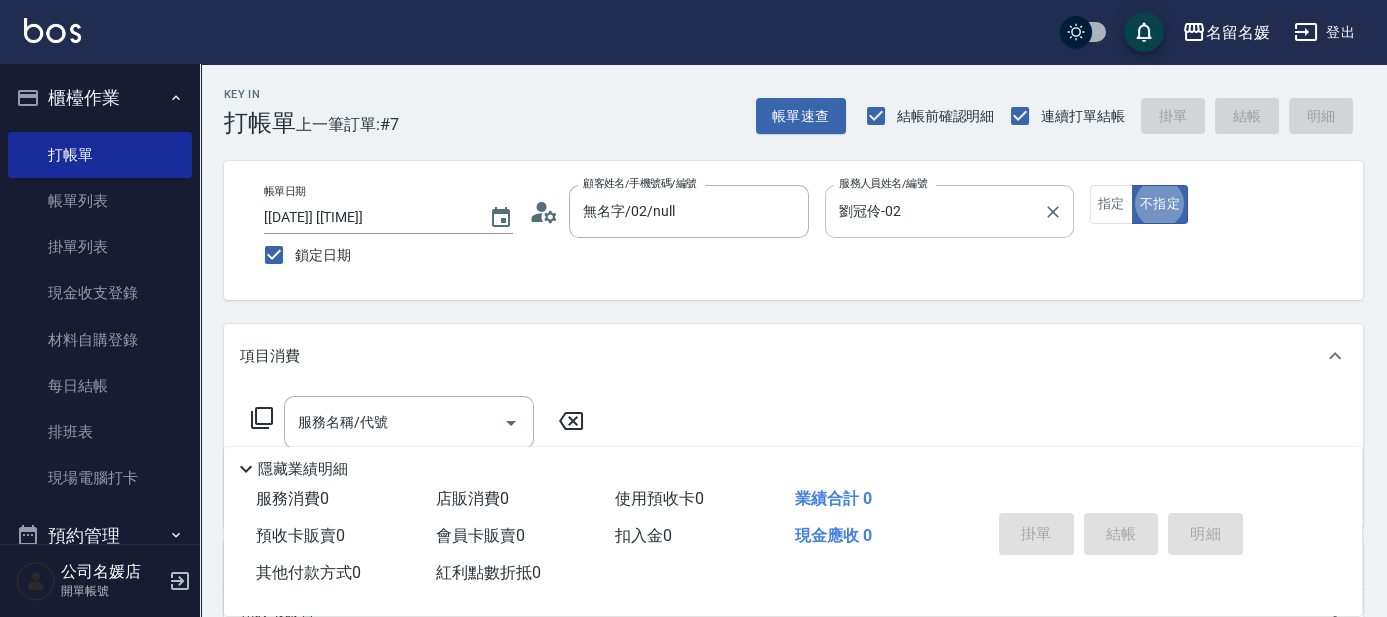 type on "false" 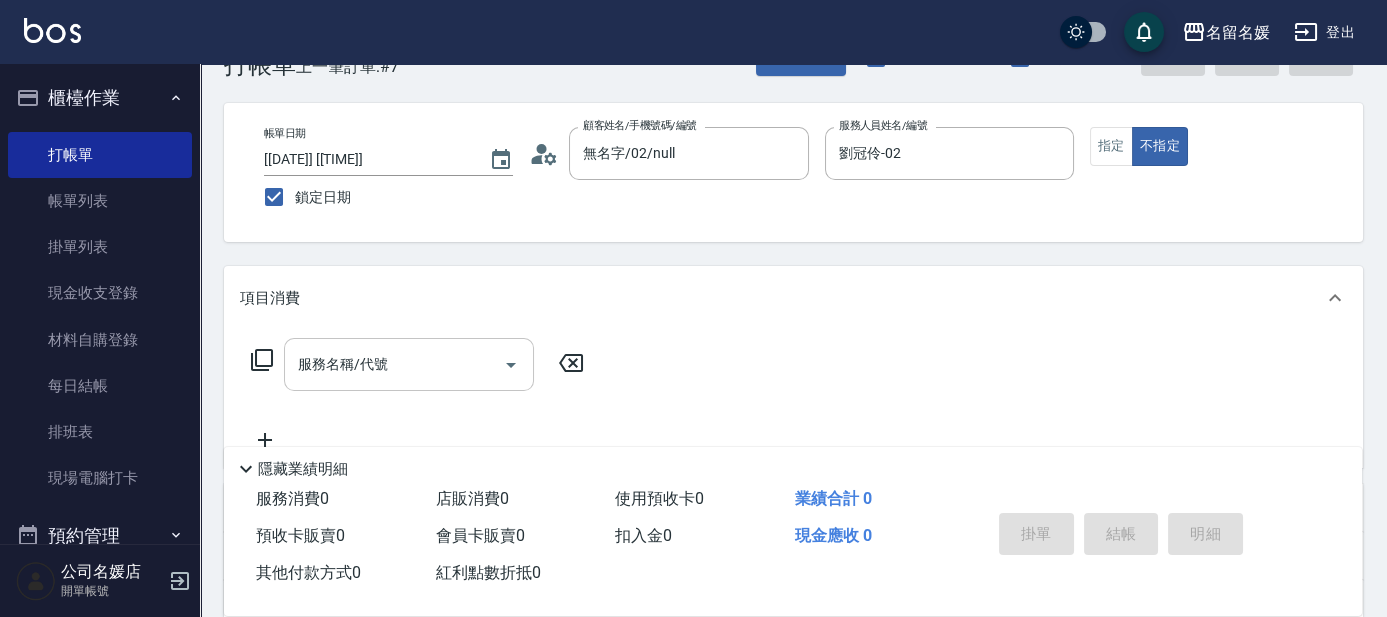 scroll, scrollTop: 90, scrollLeft: 0, axis: vertical 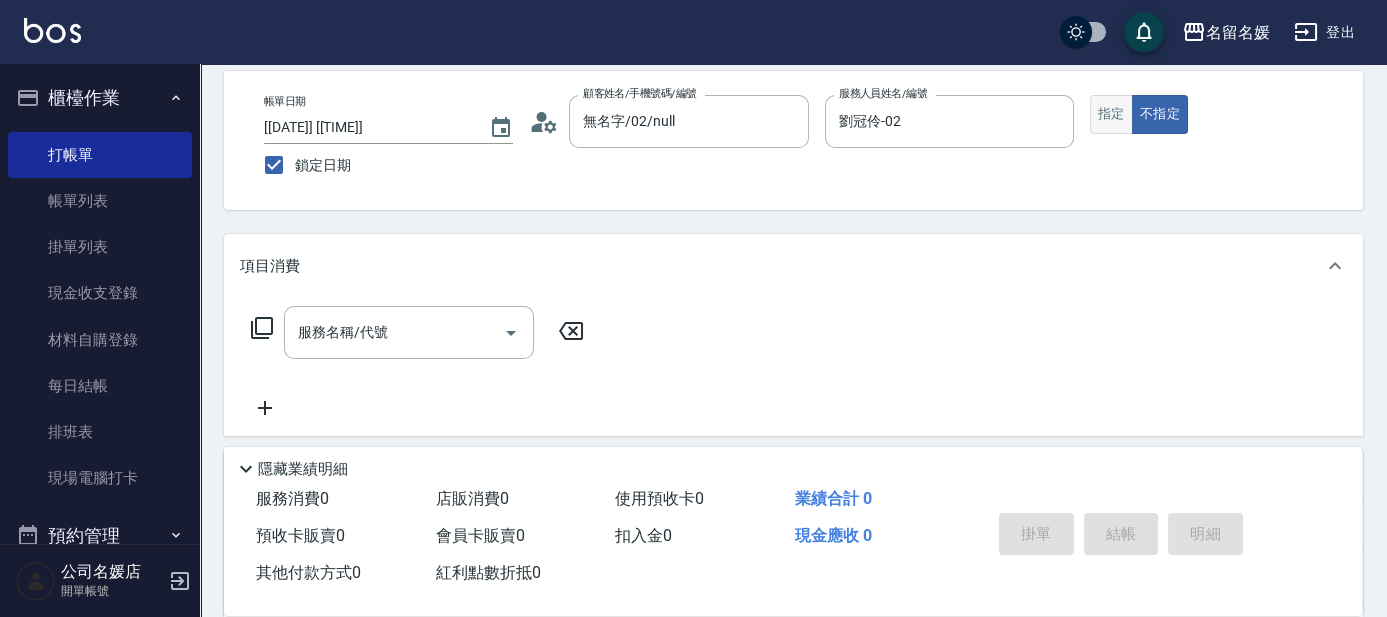 click on "指定" at bounding box center [1111, 114] 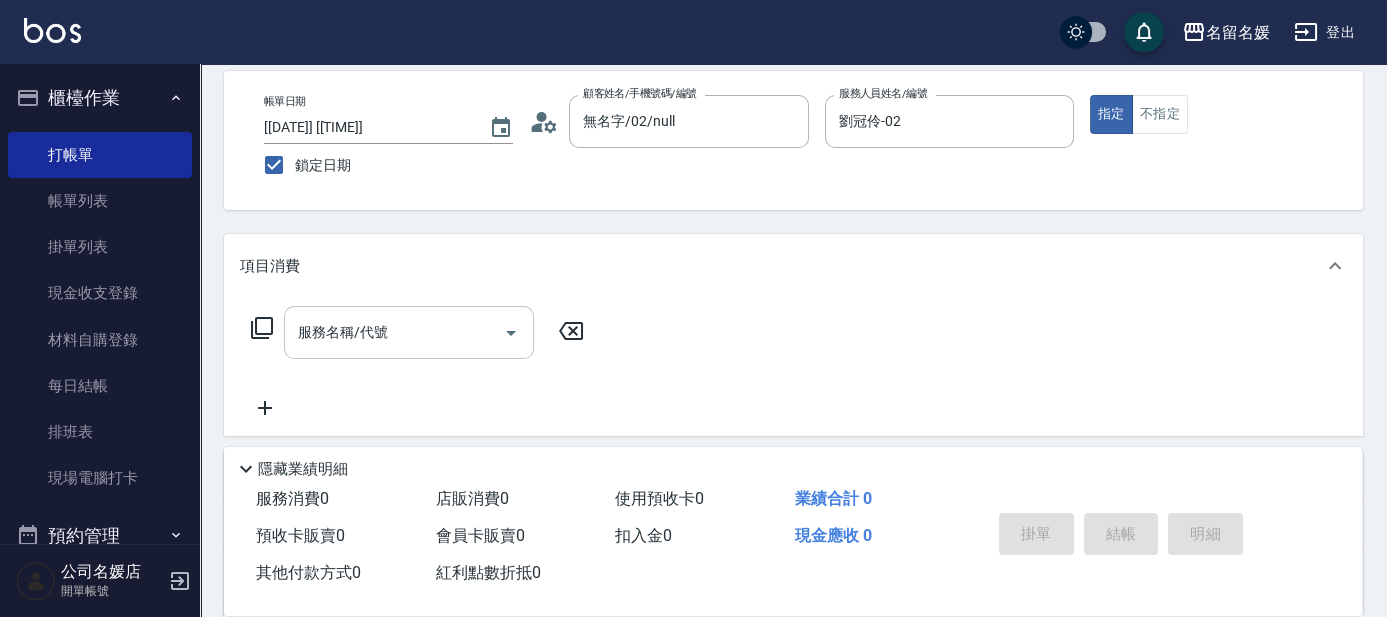 click on "服務名稱/代號" at bounding box center [394, 332] 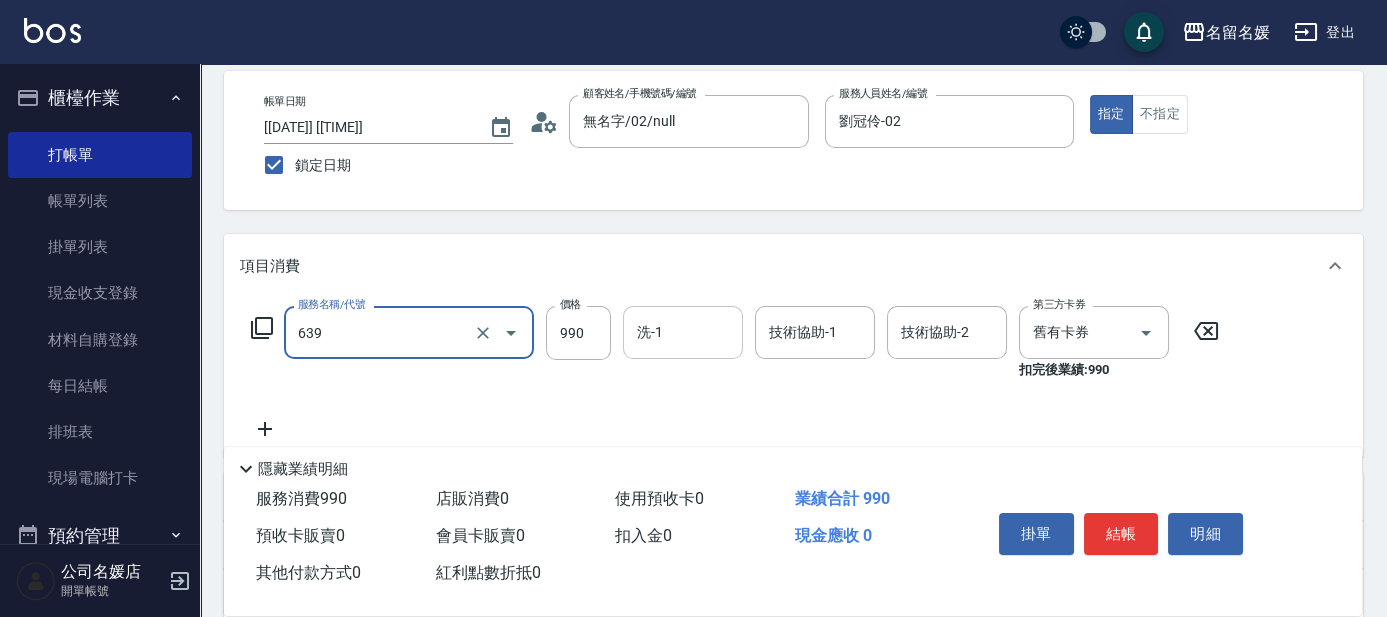 click on "洗-1" at bounding box center (683, 332) 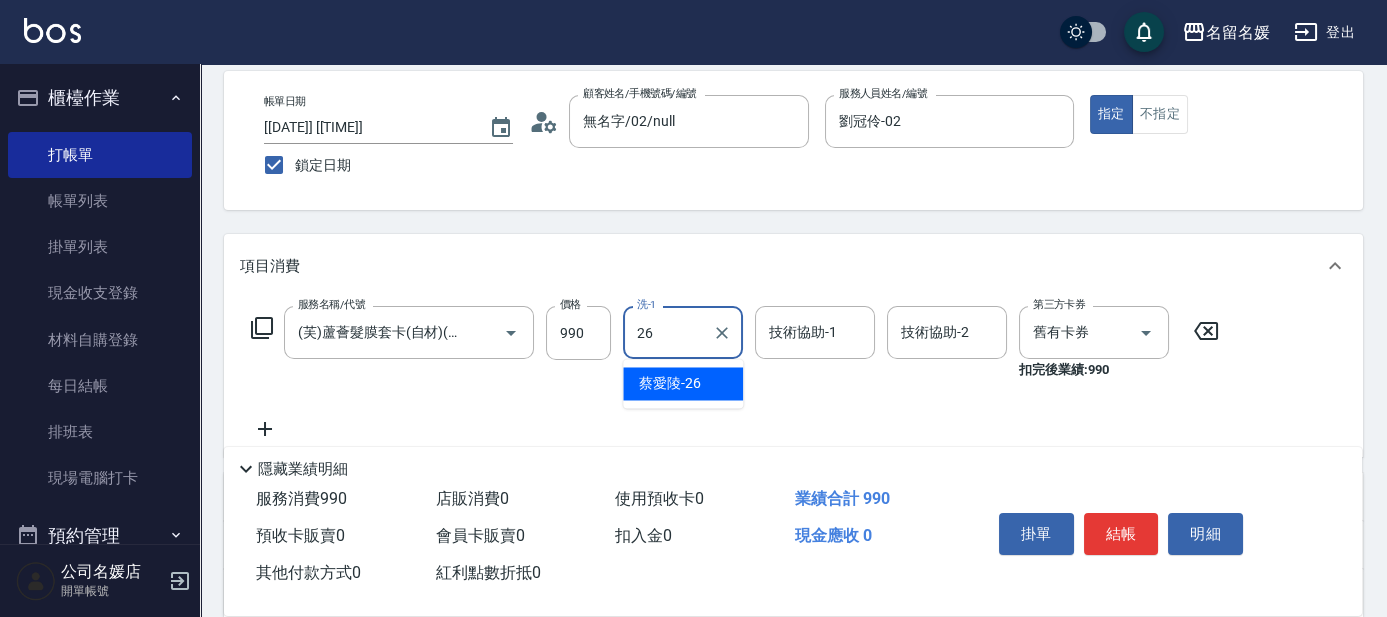 type on "蔡愛陵-26" 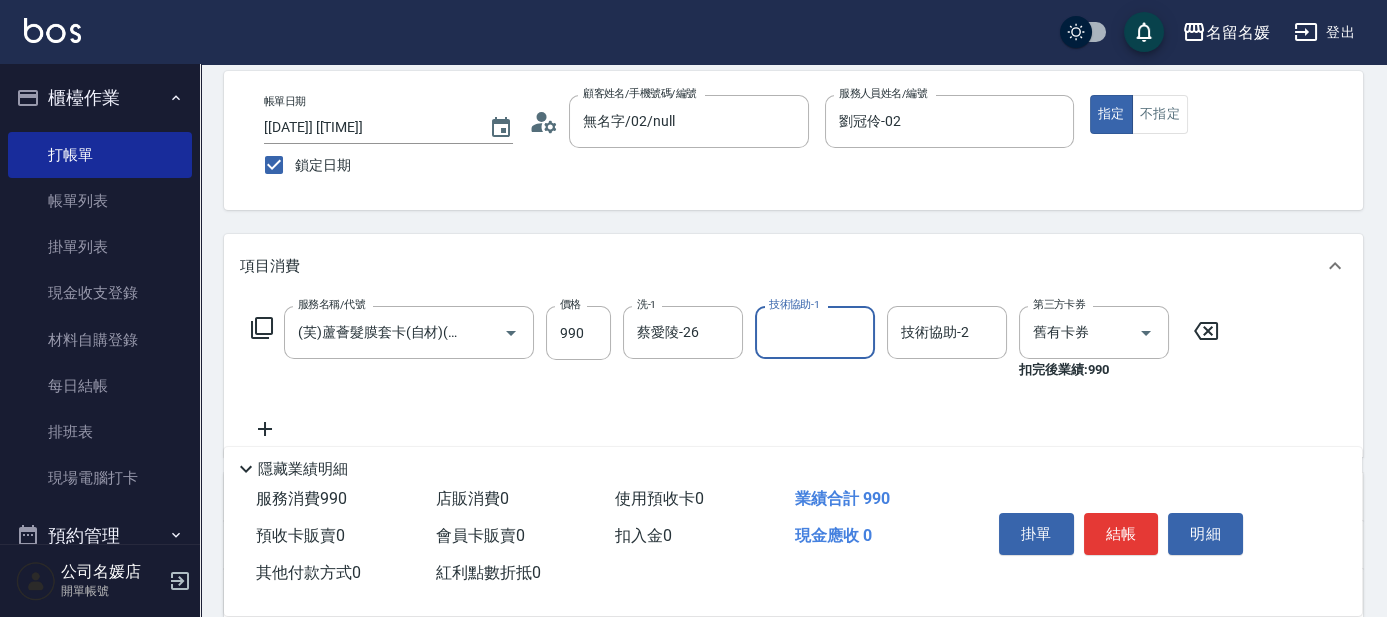 click on "技術協助-1" at bounding box center (815, 332) 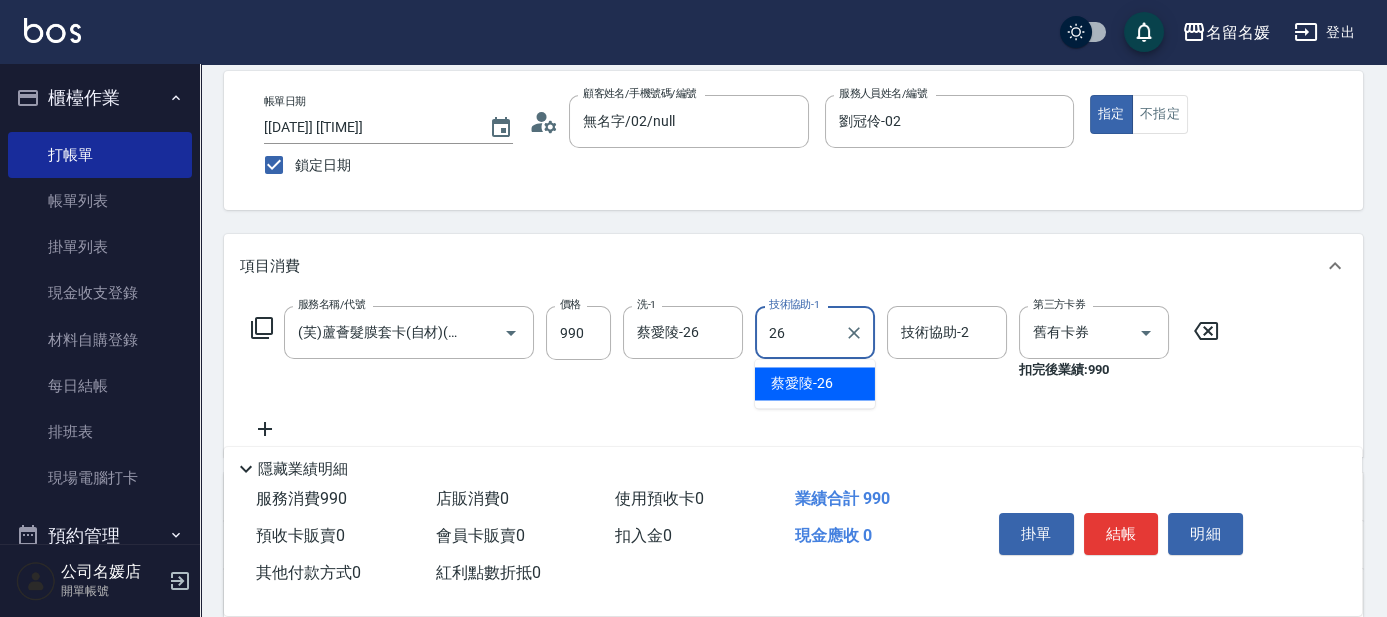 type on "蔡愛陵-26" 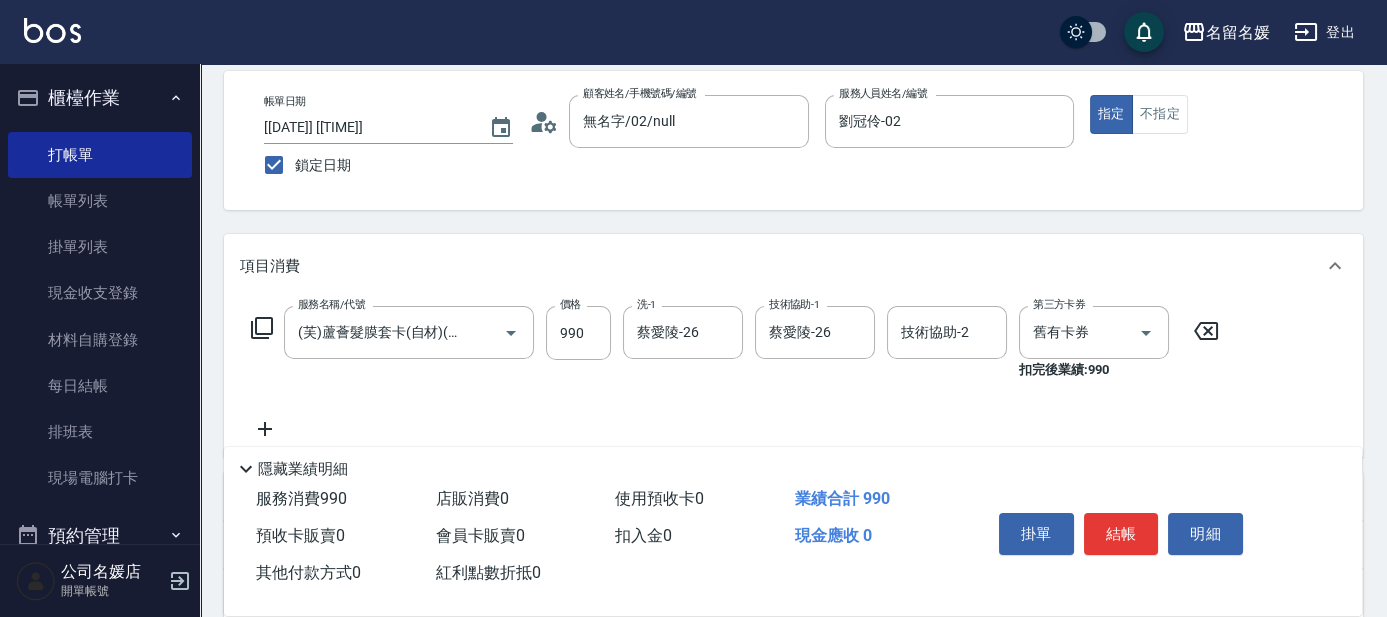 click 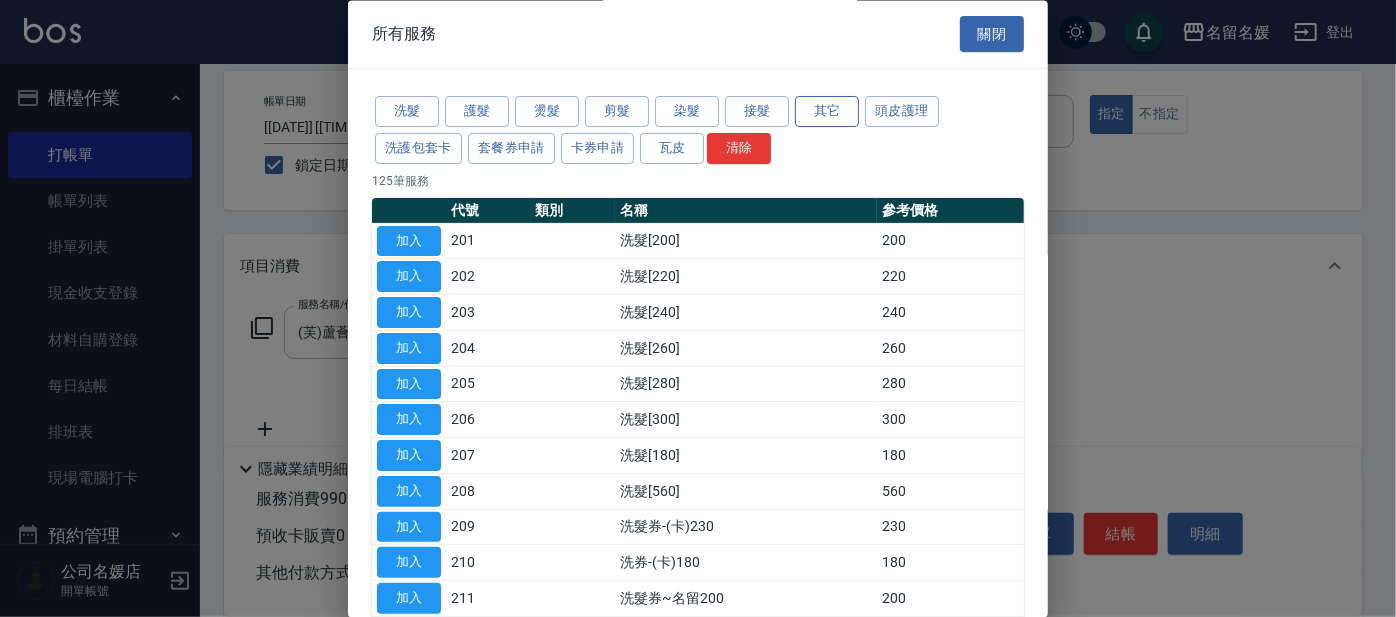 click on "其它" at bounding box center (827, 112) 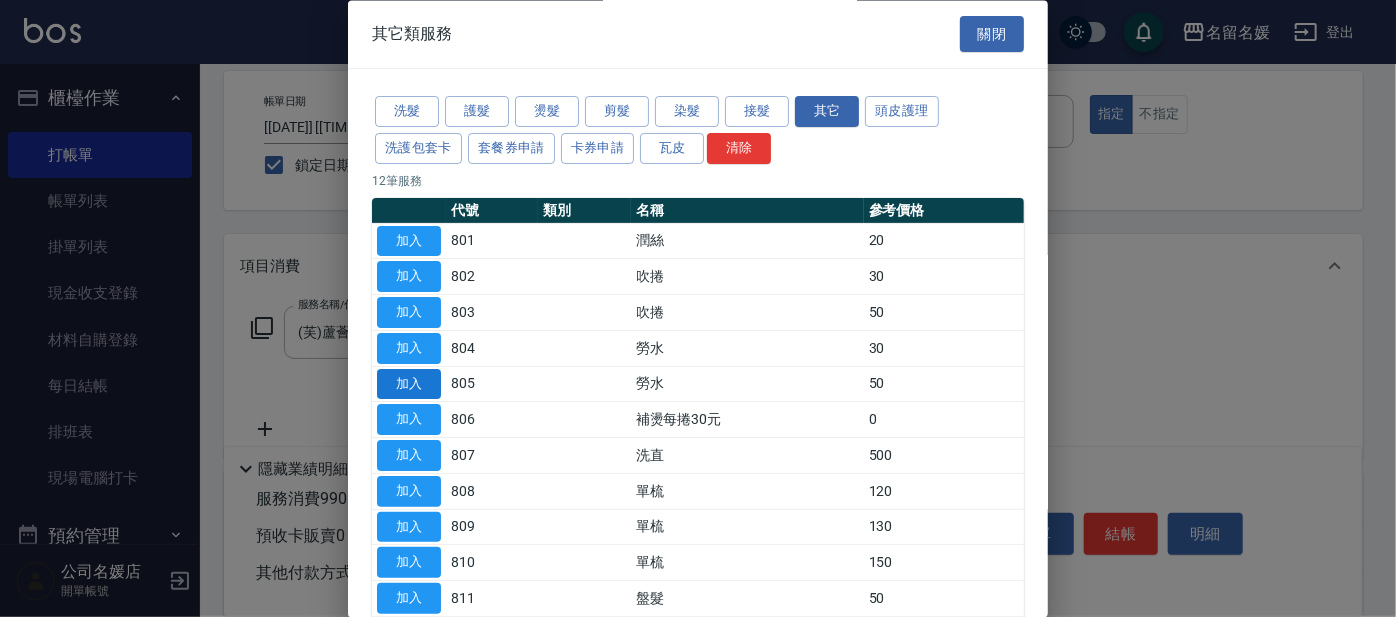 click on "加入" at bounding box center (409, 384) 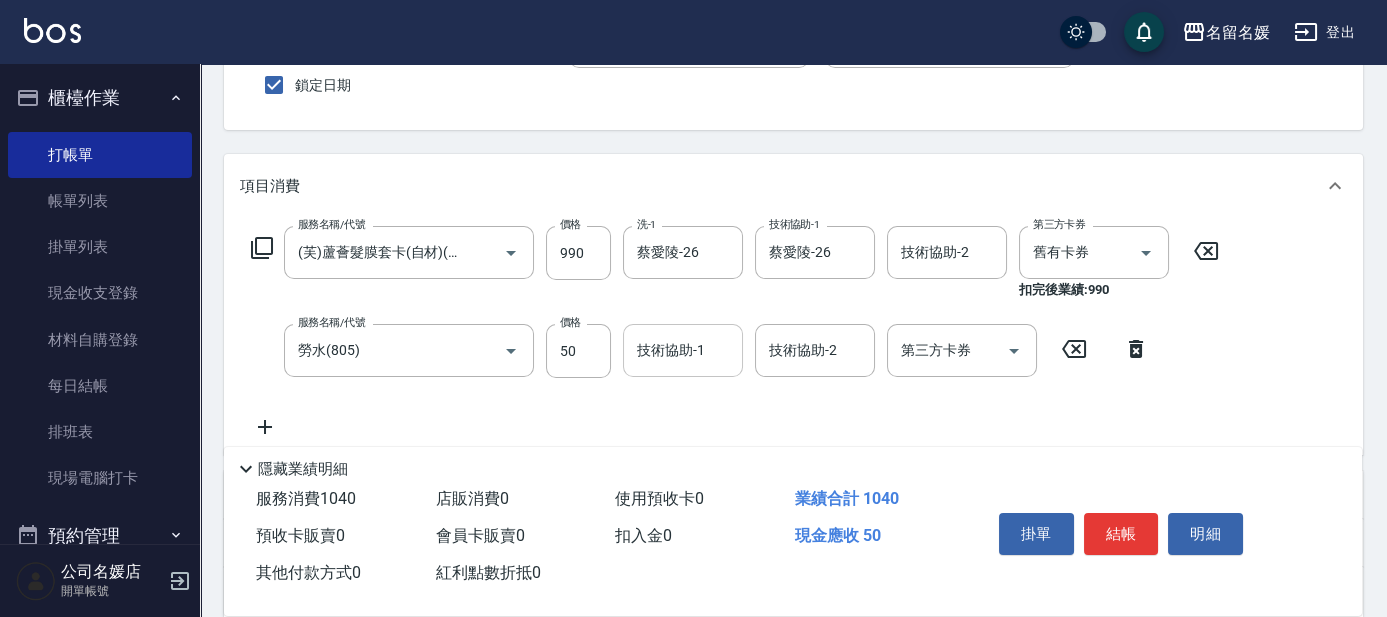 scroll, scrollTop: 181, scrollLeft: 0, axis: vertical 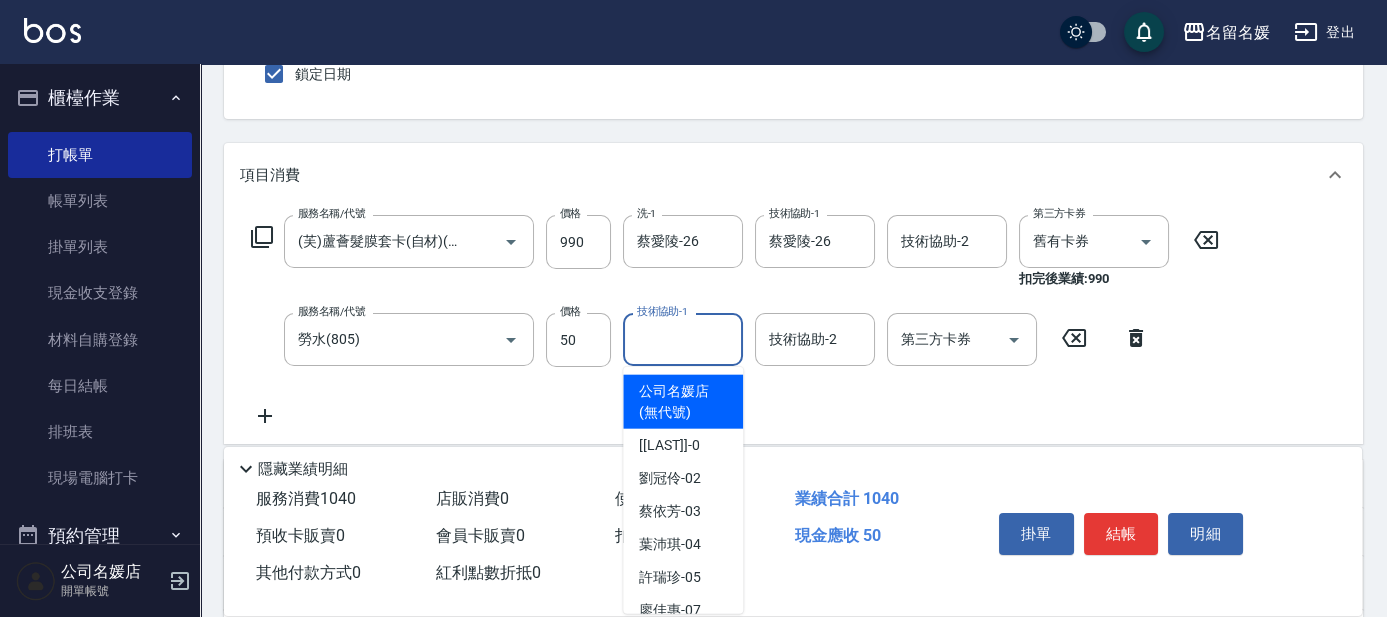 click on "技術協助-1" at bounding box center (683, 339) 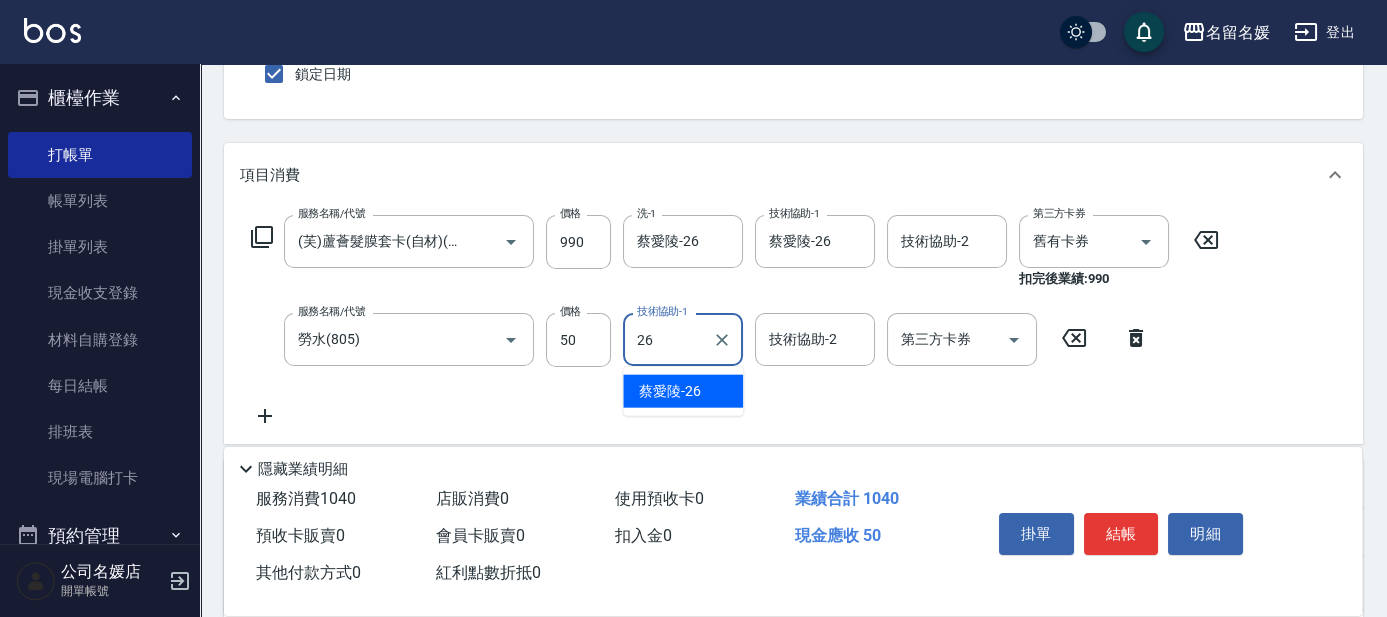 type on "蔡愛陵-26" 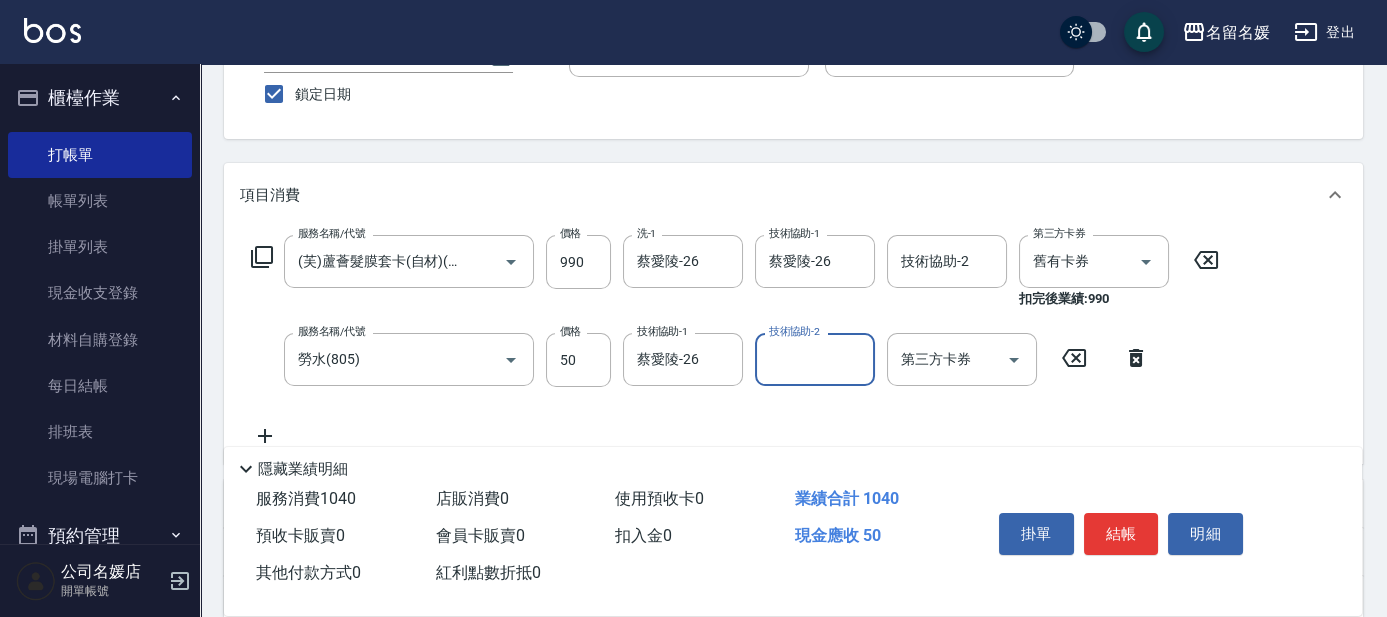 scroll, scrollTop: 181, scrollLeft: 0, axis: vertical 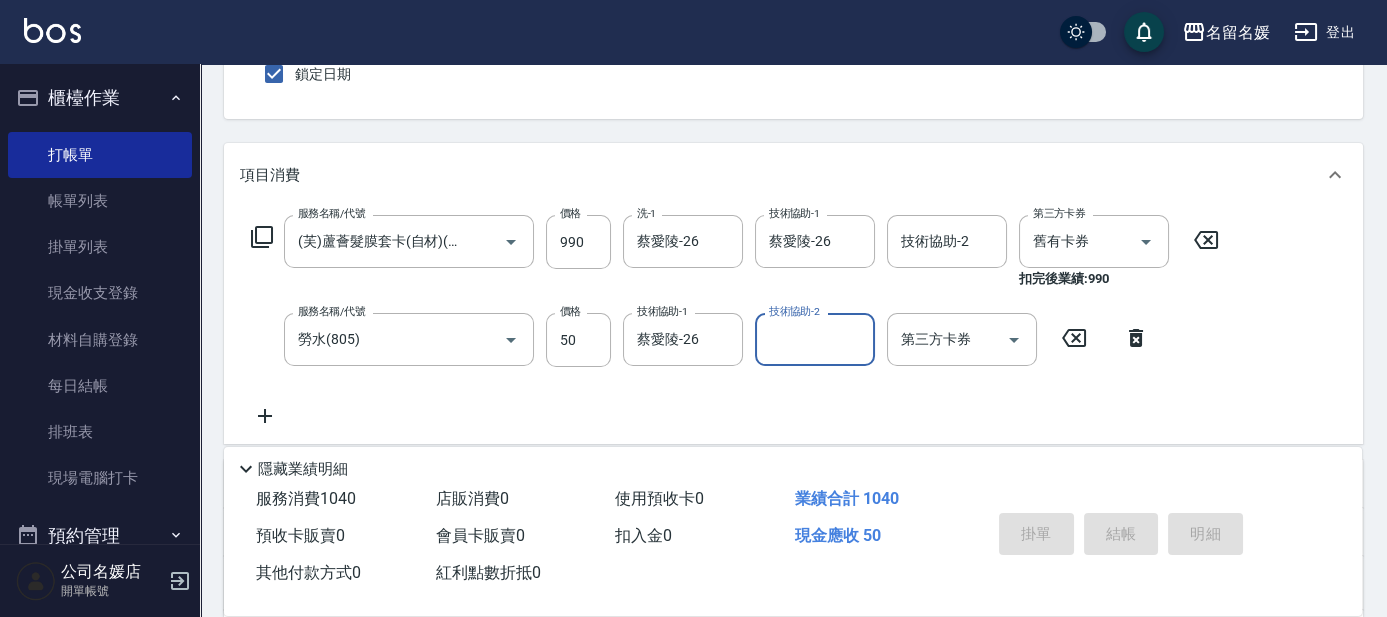 type 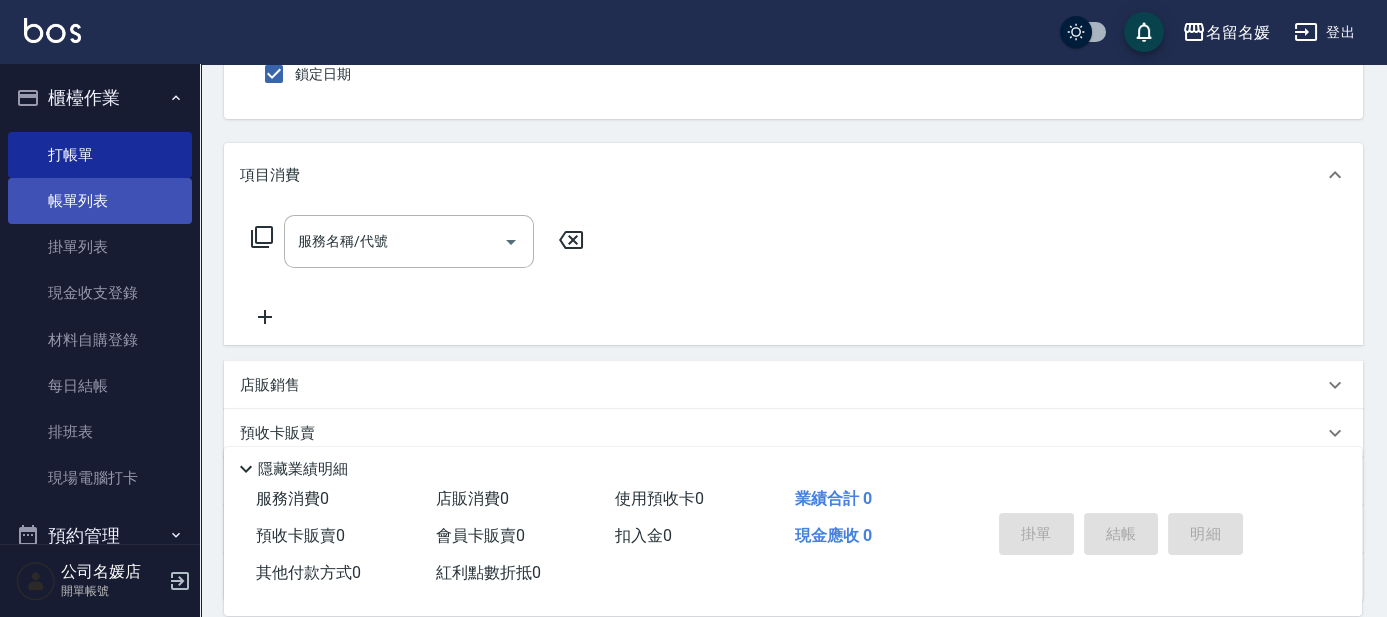 click on "帳單列表" at bounding box center (100, 201) 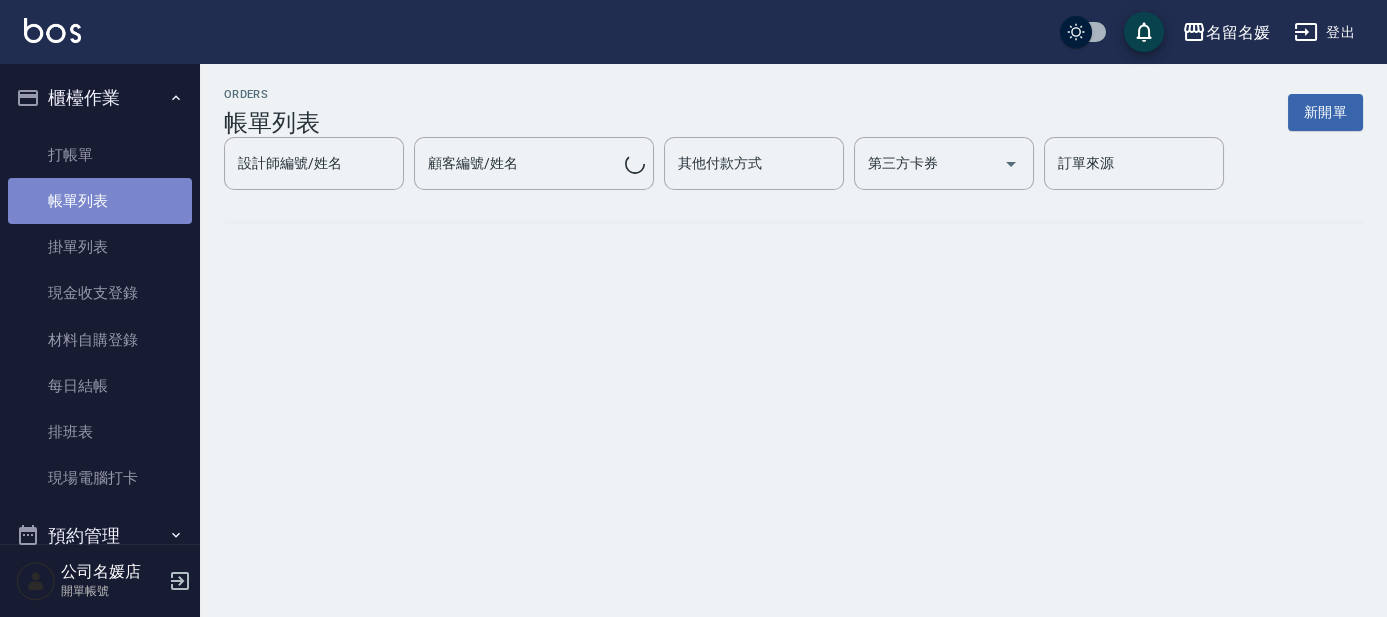 scroll, scrollTop: 0, scrollLeft: 0, axis: both 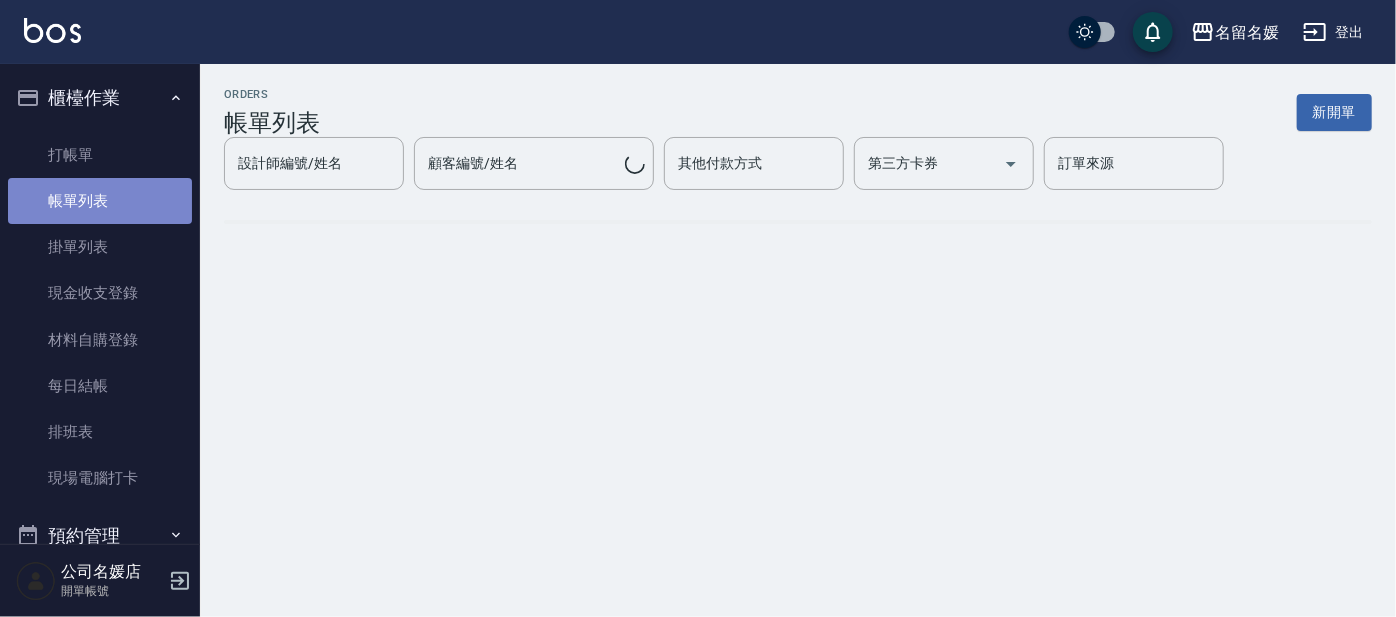 click on "帳單列表" at bounding box center [100, 201] 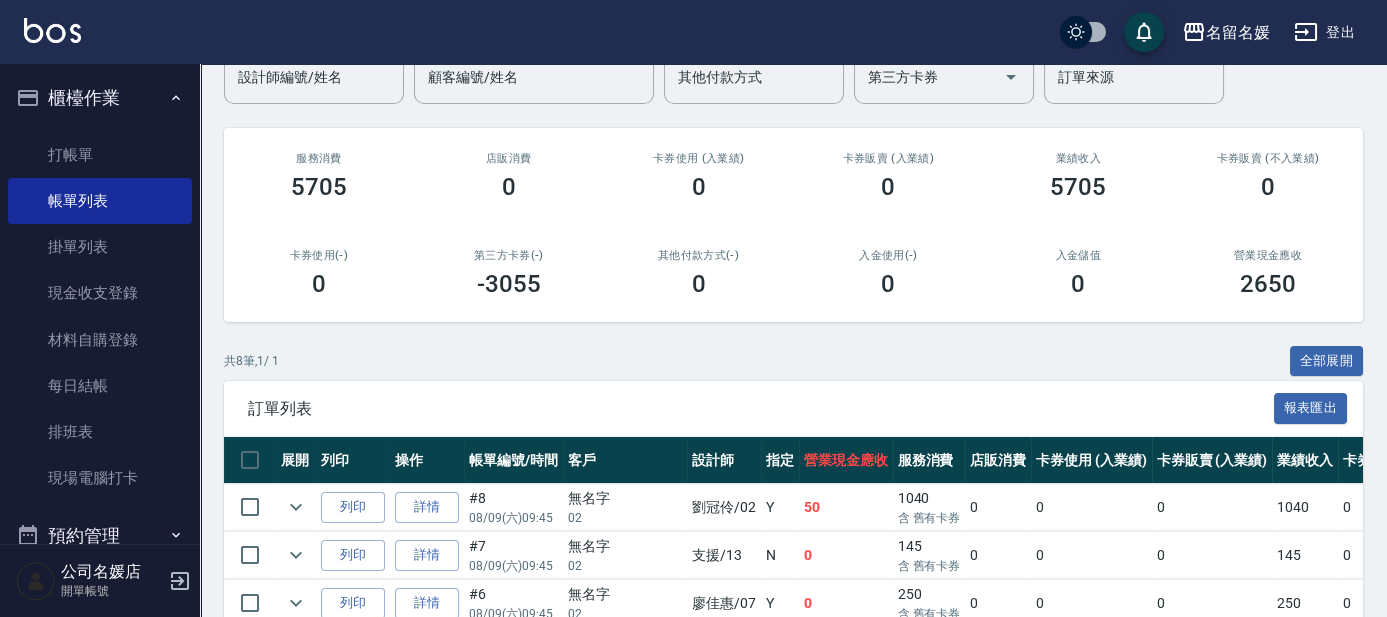 scroll, scrollTop: 272, scrollLeft: 0, axis: vertical 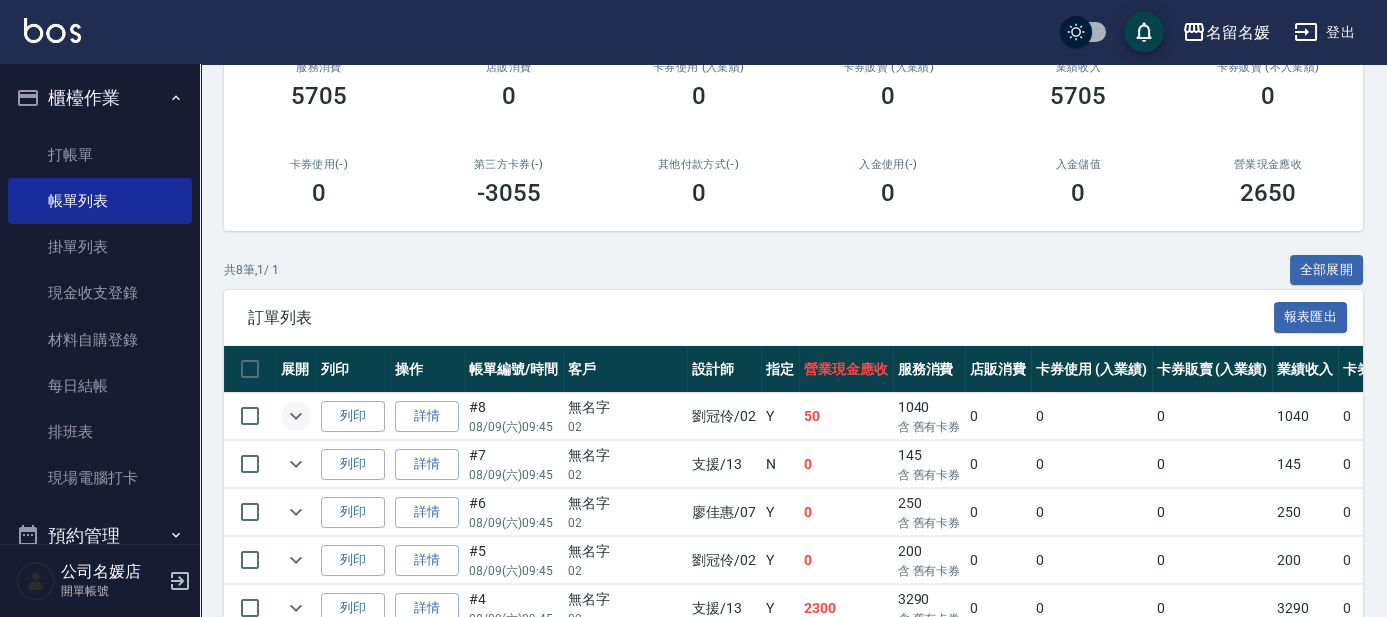 click 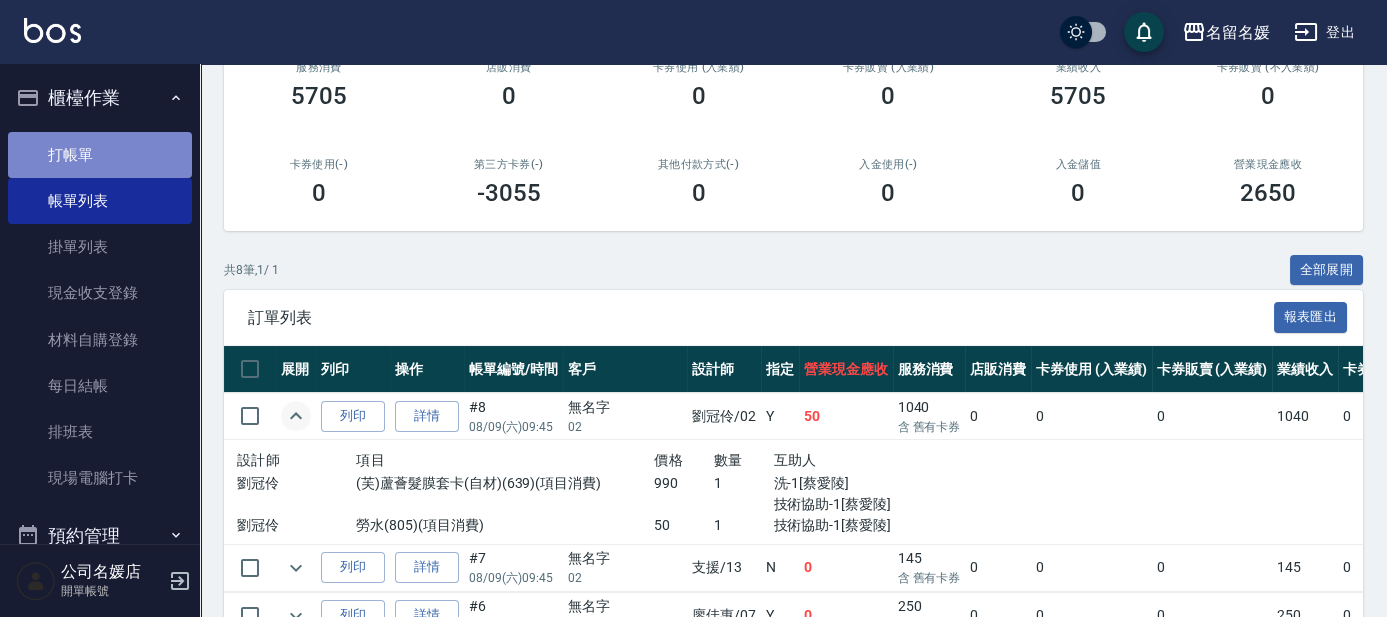 click on "打帳單" at bounding box center [100, 155] 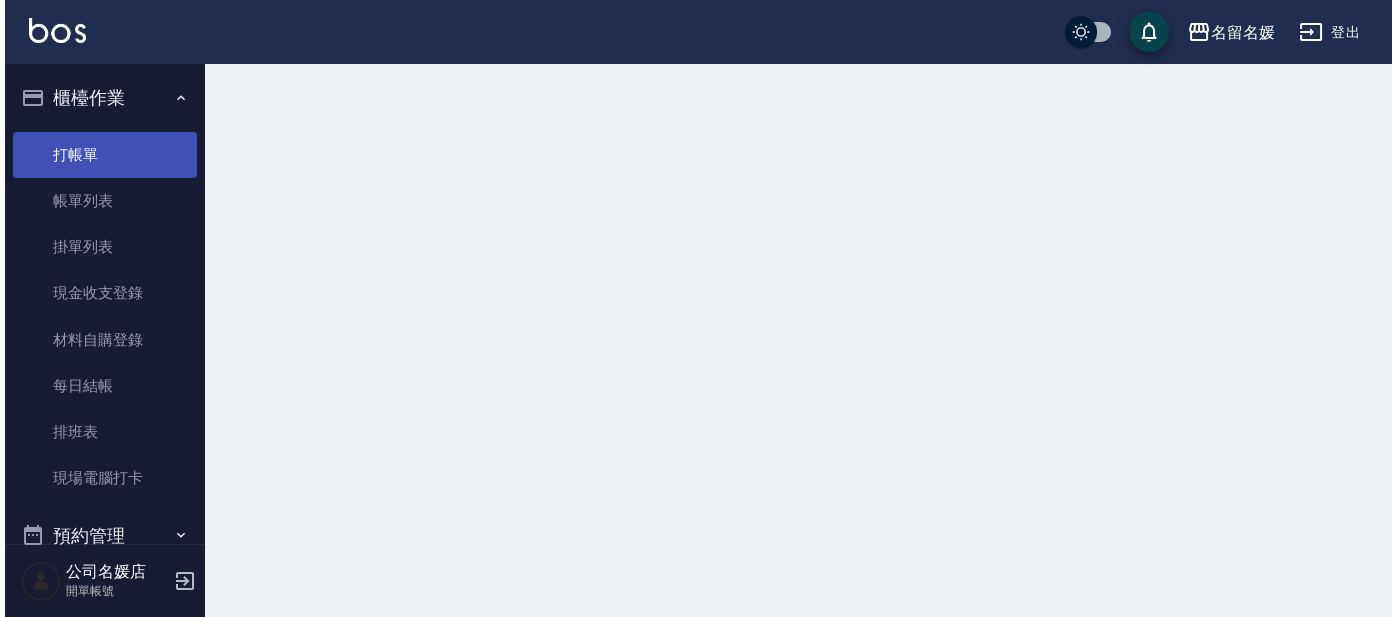 scroll, scrollTop: 0, scrollLeft: 0, axis: both 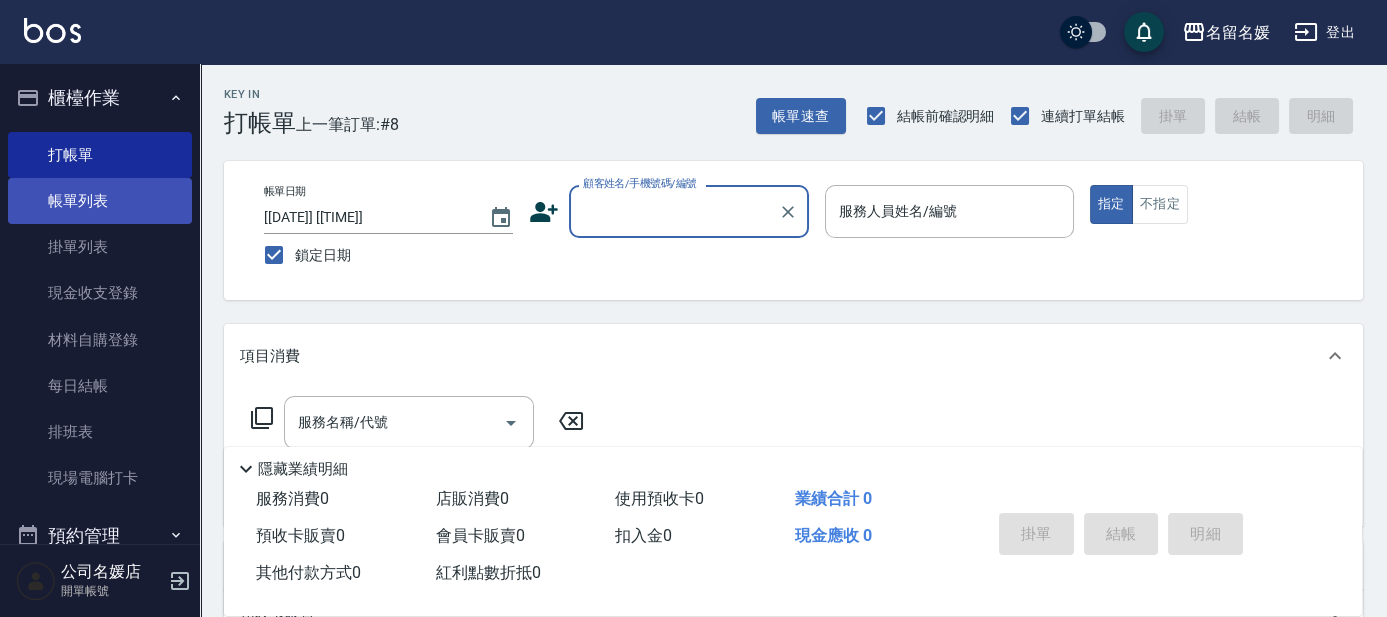 click on "帳單列表" at bounding box center [100, 201] 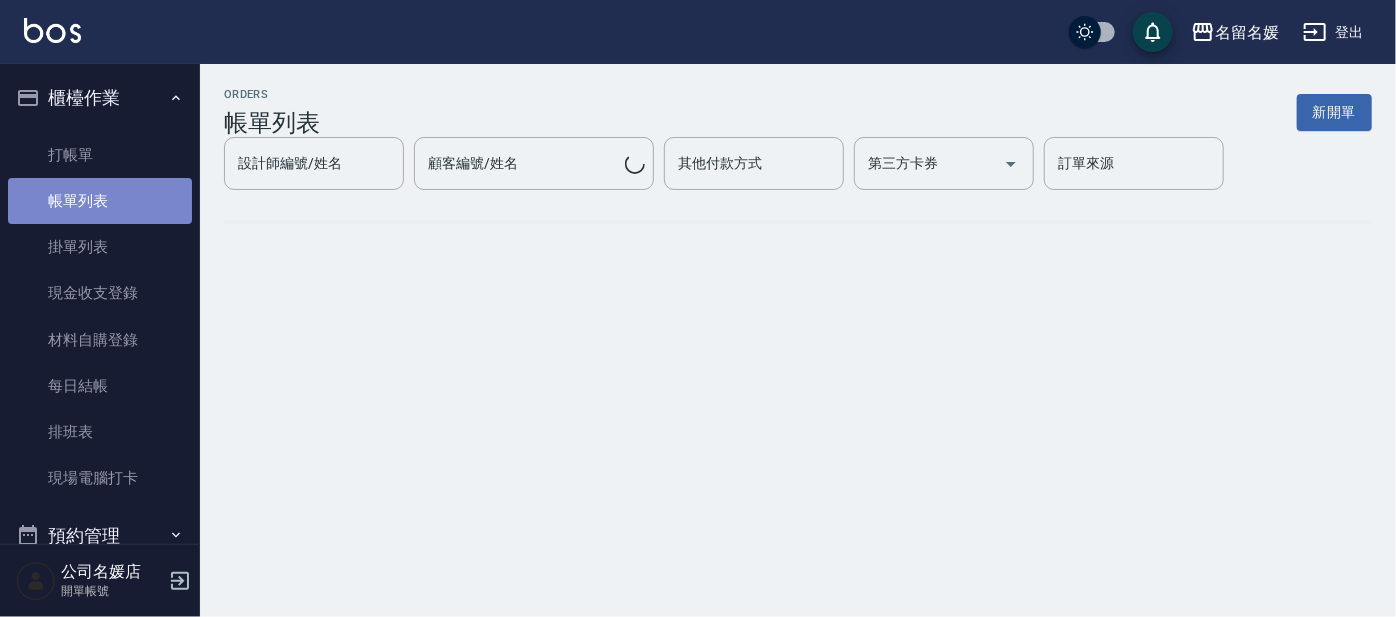 click on "帳單列表" at bounding box center [100, 201] 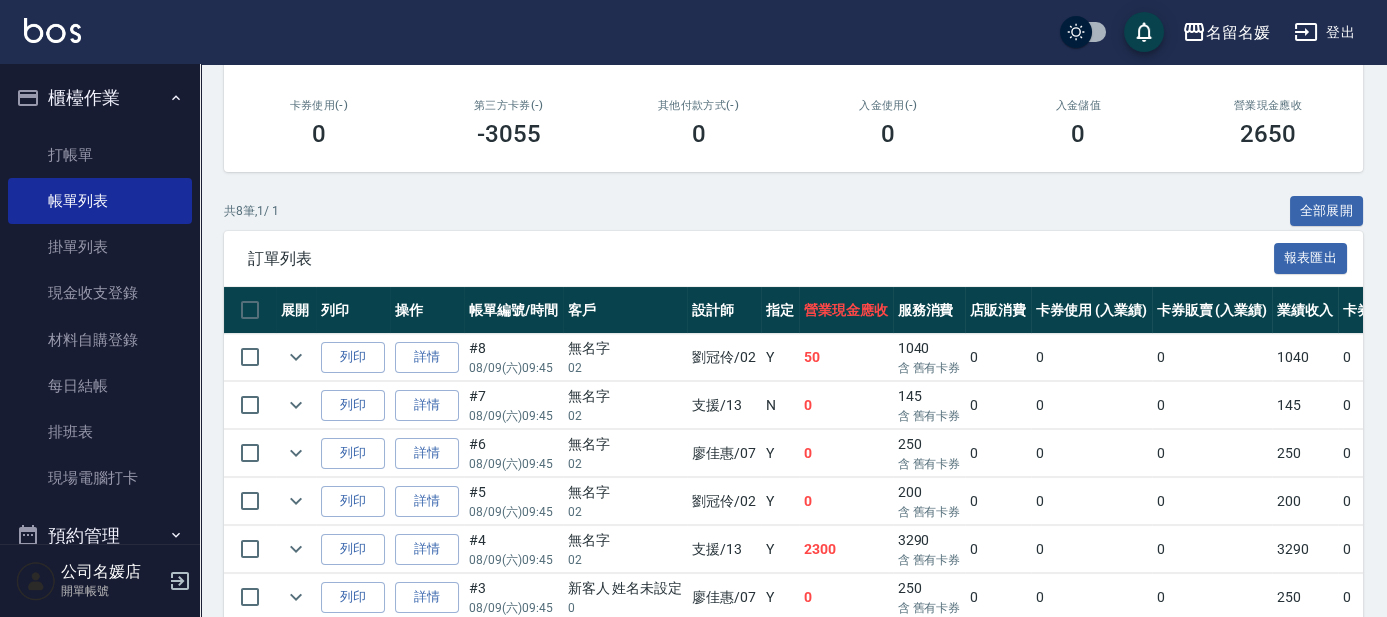 scroll, scrollTop: 363, scrollLeft: 0, axis: vertical 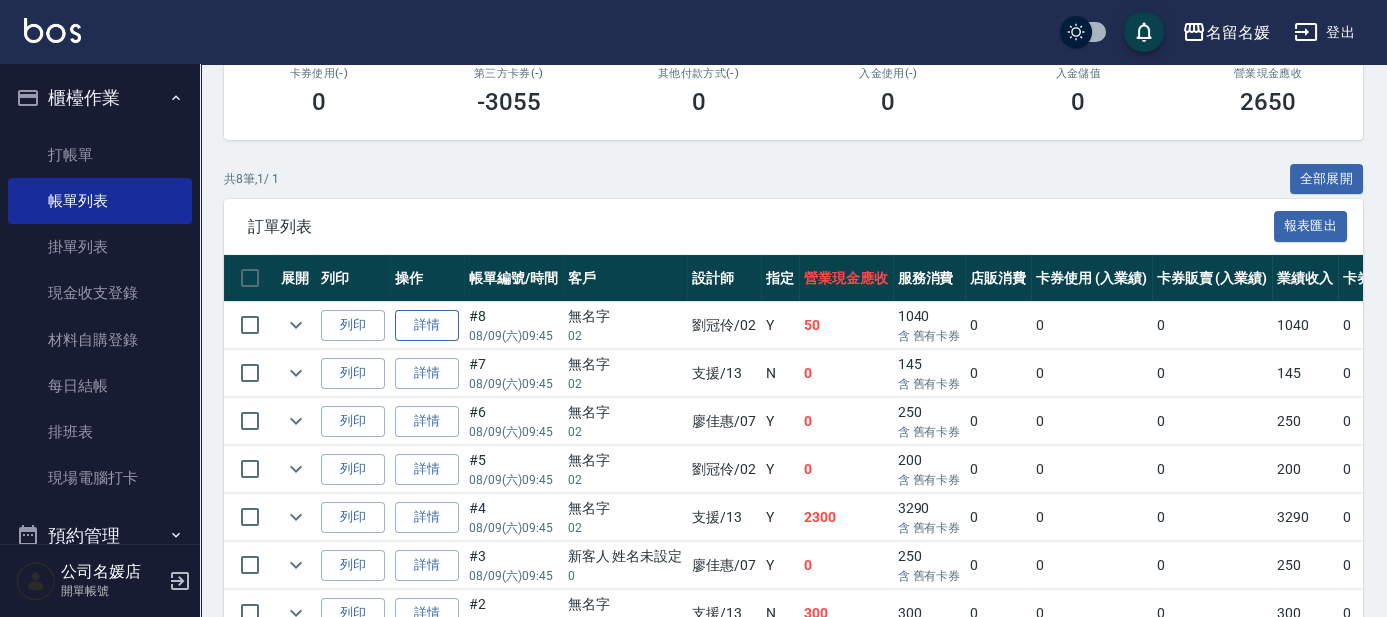 click on "詳情" at bounding box center [427, 325] 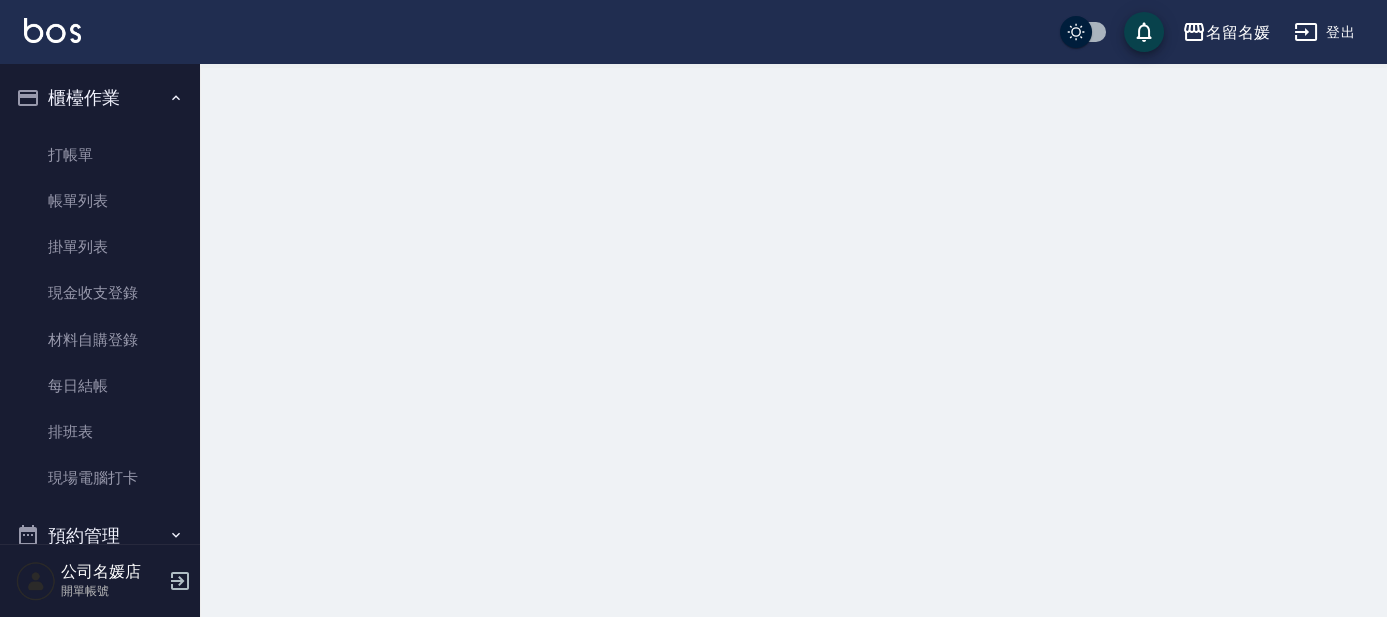 scroll, scrollTop: 0, scrollLeft: 0, axis: both 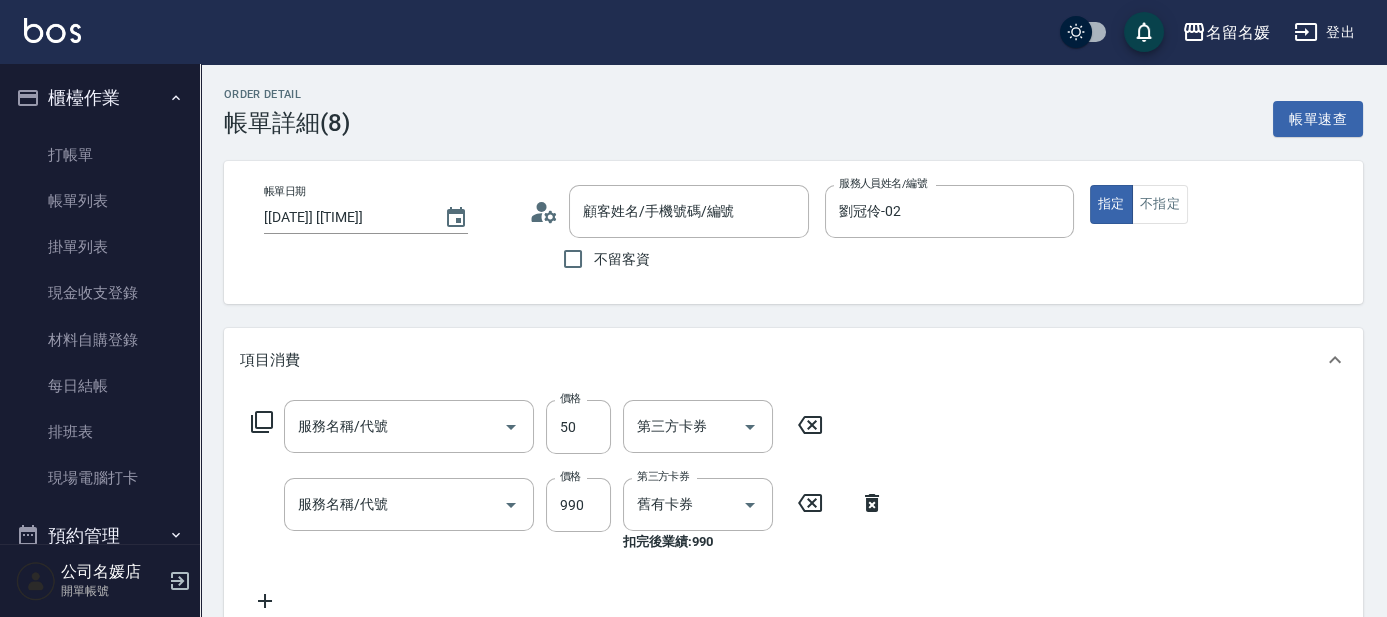 type on "[[DATE]] [[TIME]]" 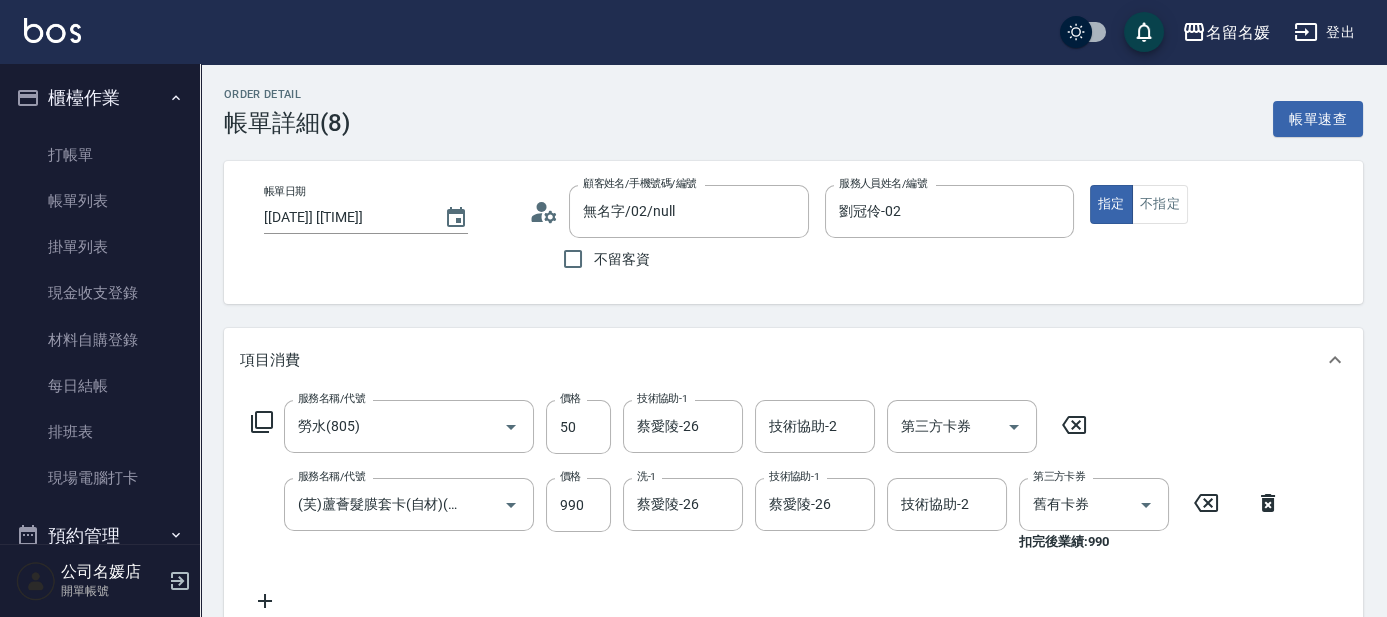 type on "無名字/02/null" 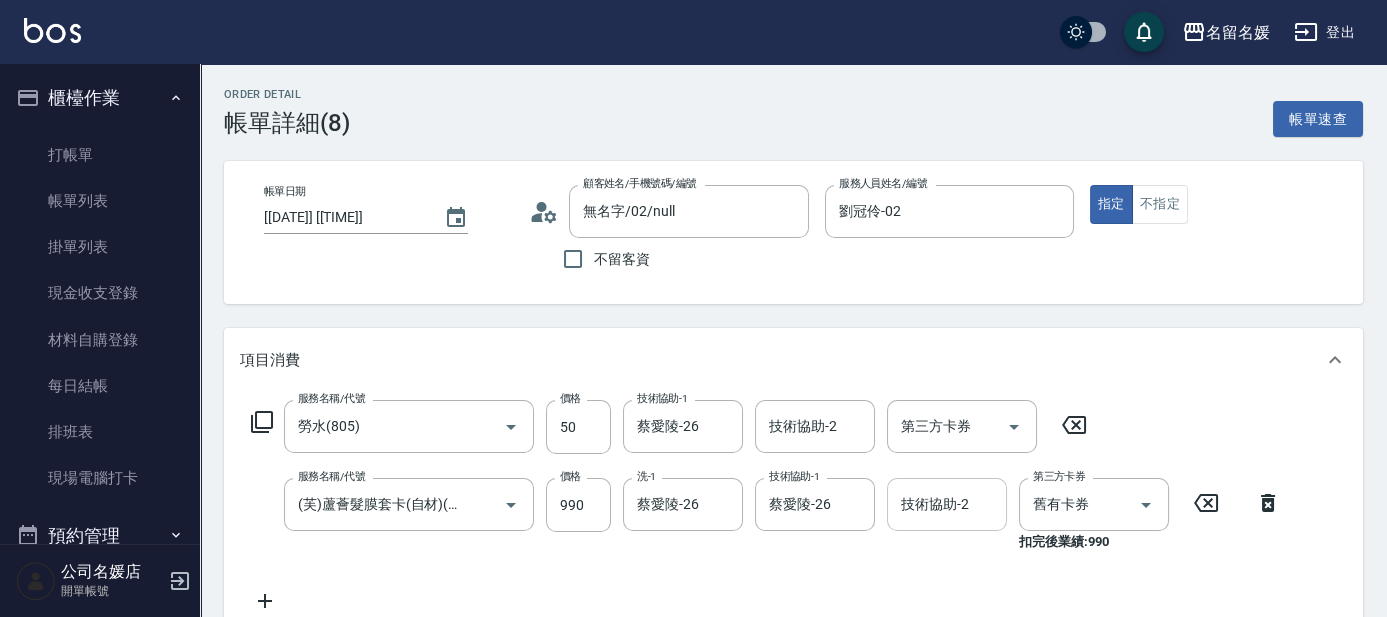 click on "技術協助-2 技術協助-2" at bounding box center [947, 504] 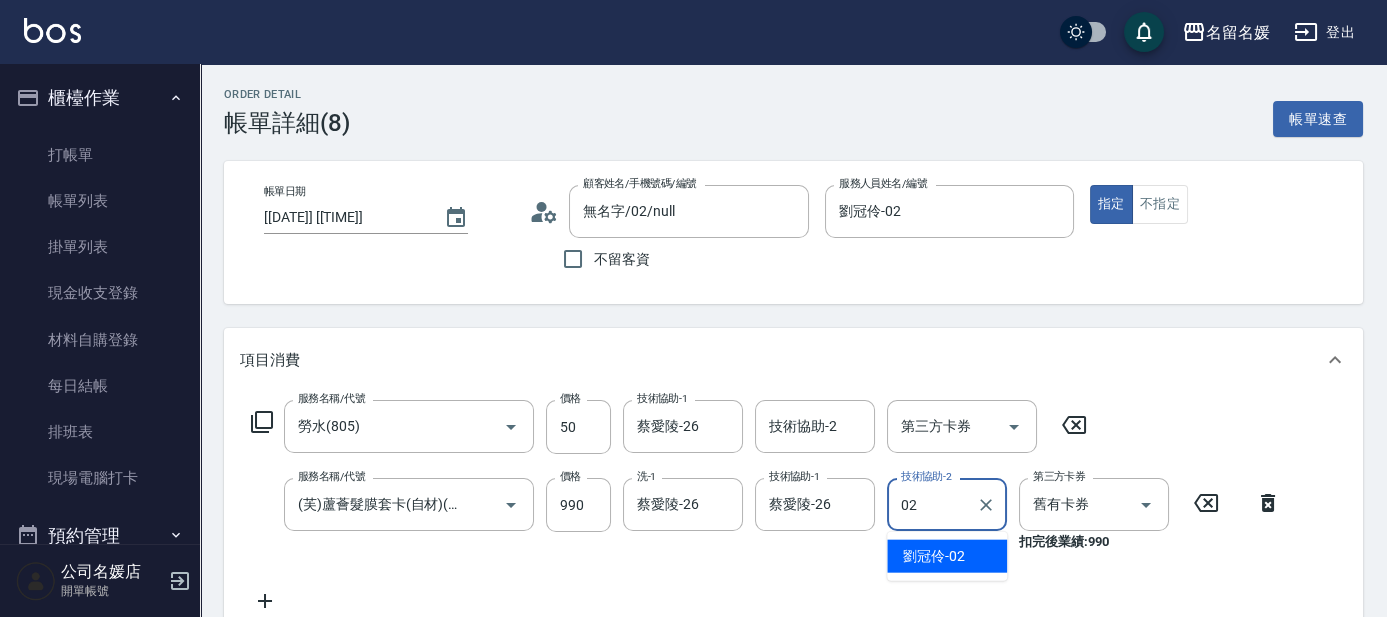 type on "劉冠伶-02" 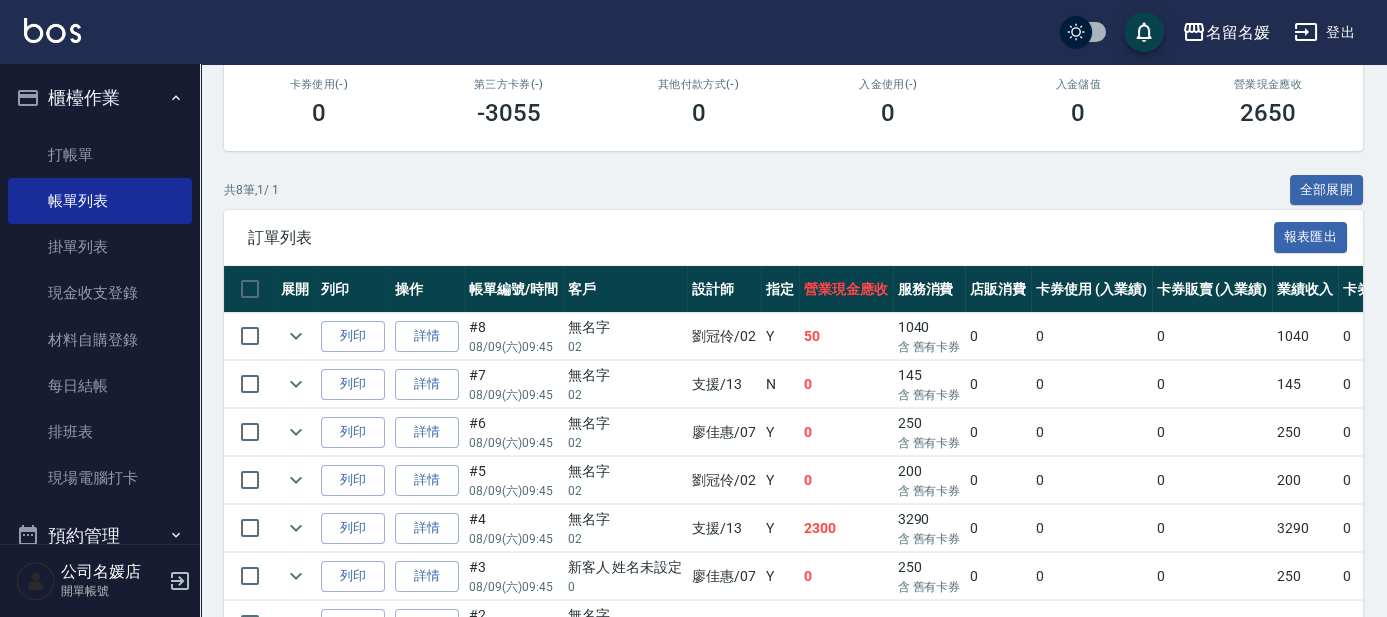 scroll, scrollTop: 363, scrollLeft: 0, axis: vertical 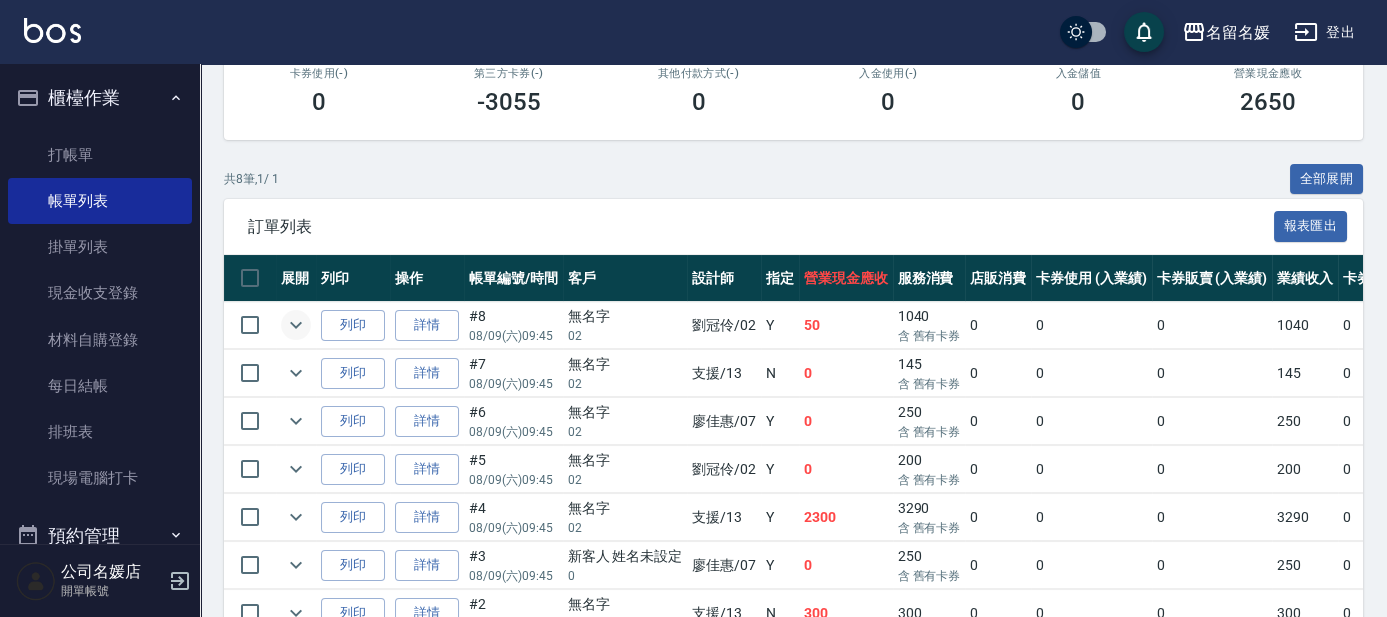 click 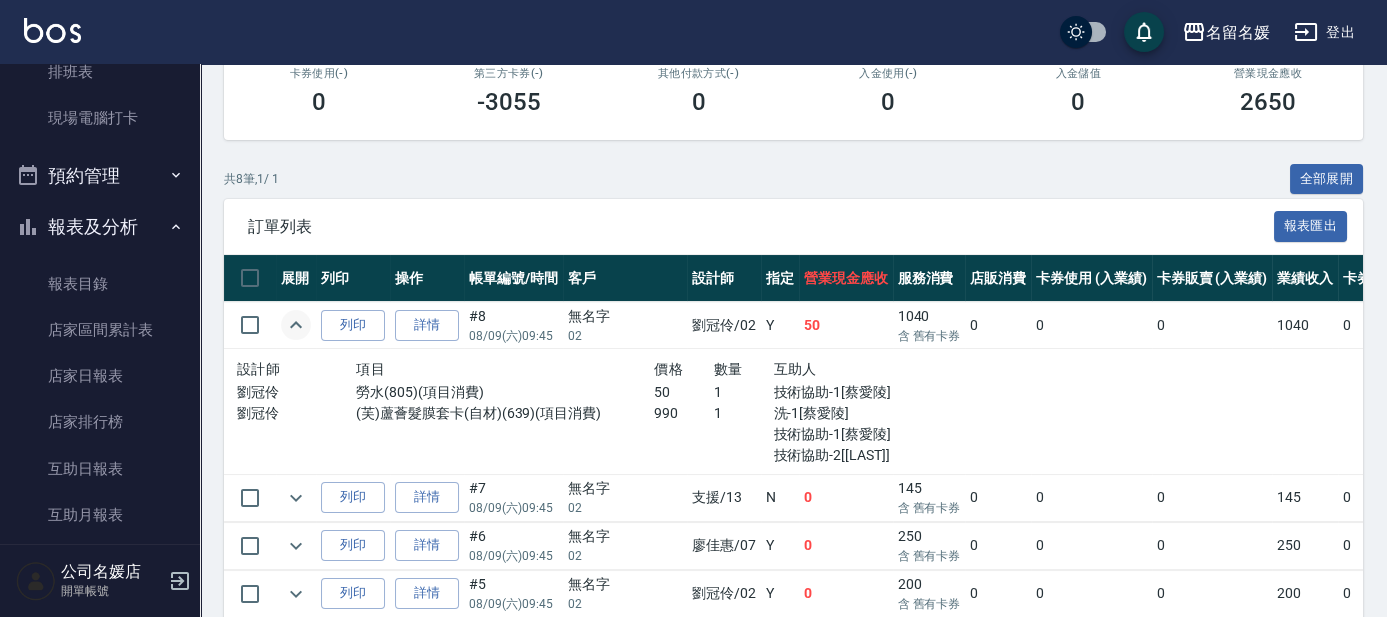 scroll, scrollTop: 363, scrollLeft: 0, axis: vertical 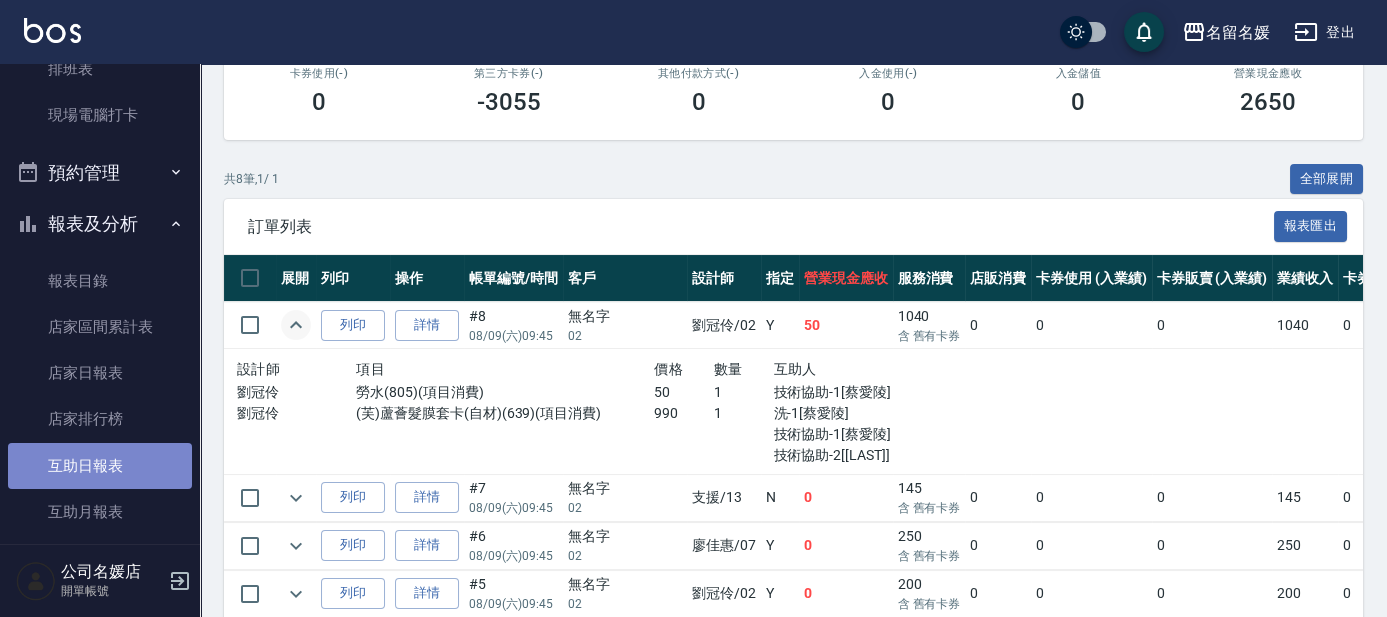 click on "互助日報表" at bounding box center (100, 466) 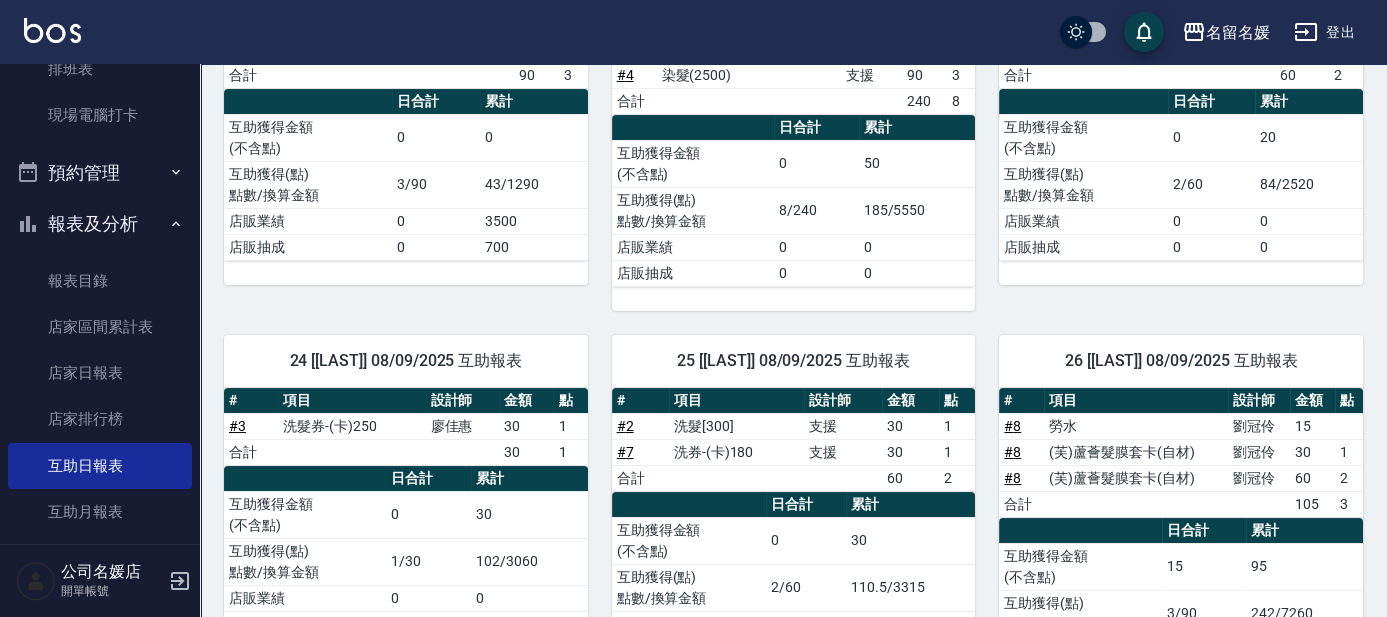 scroll, scrollTop: 454, scrollLeft: 0, axis: vertical 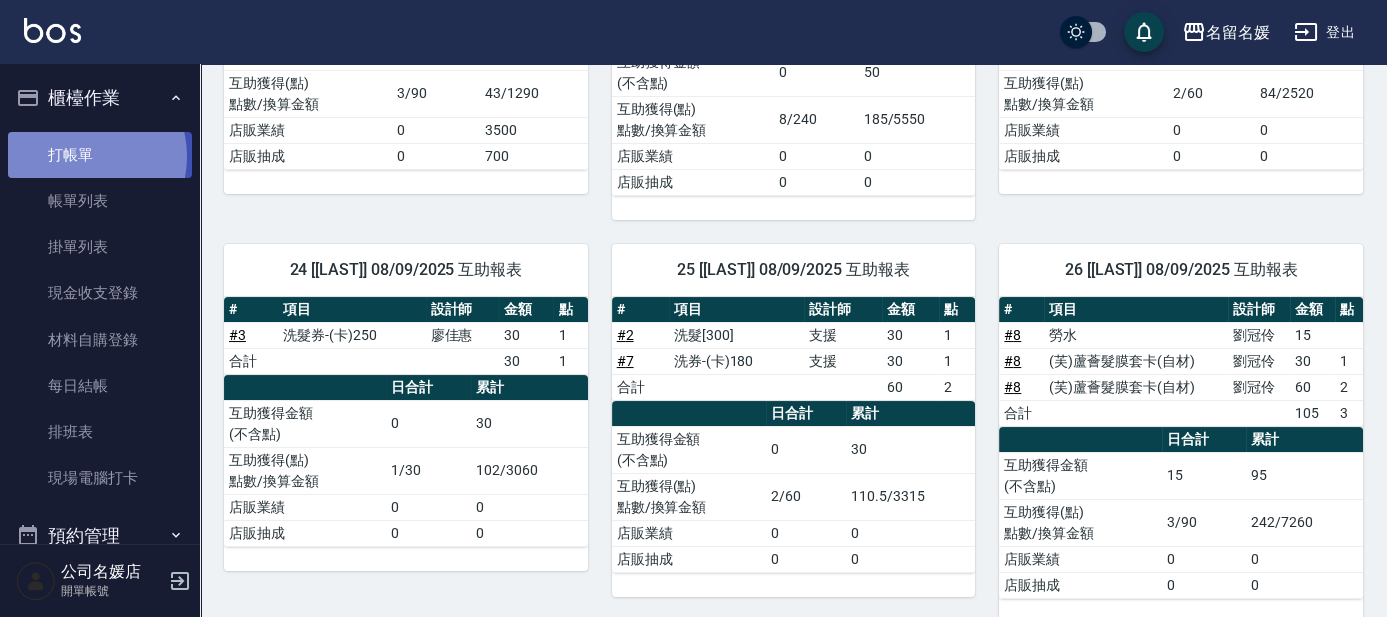 click on "打帳單" at bounding box center (100, 155) 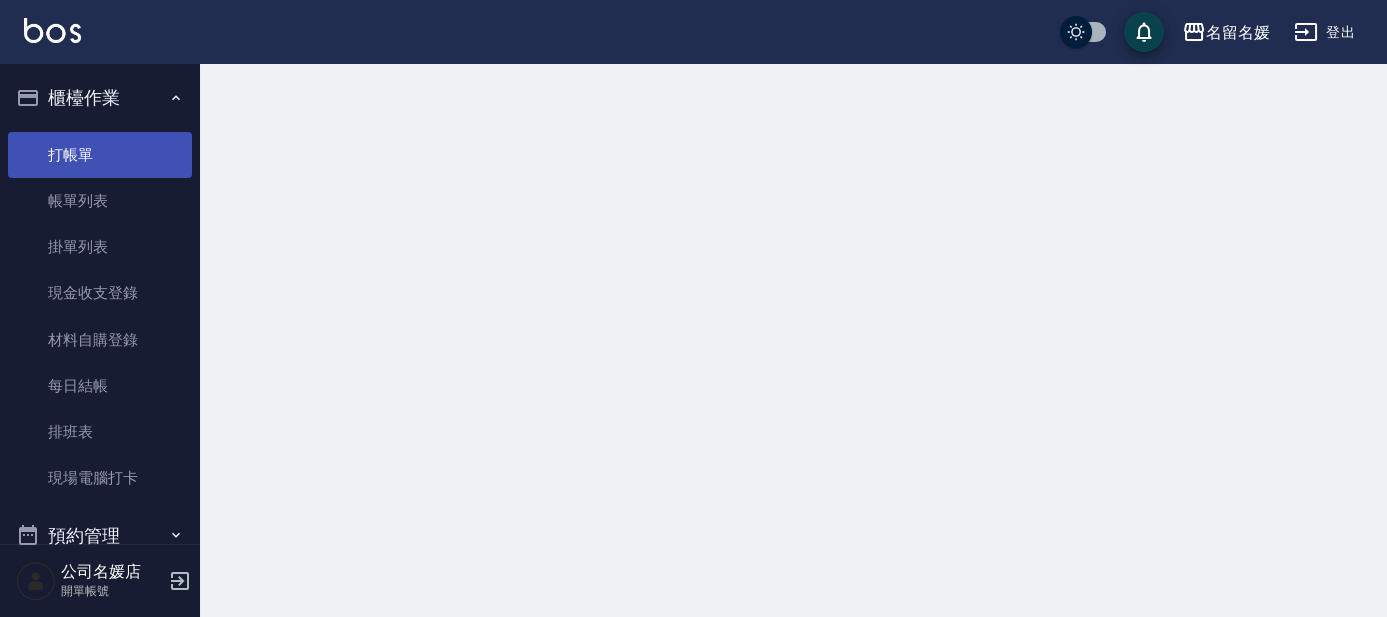 scroll, scrollTop: 0, scrollLeft: 0, axis: both 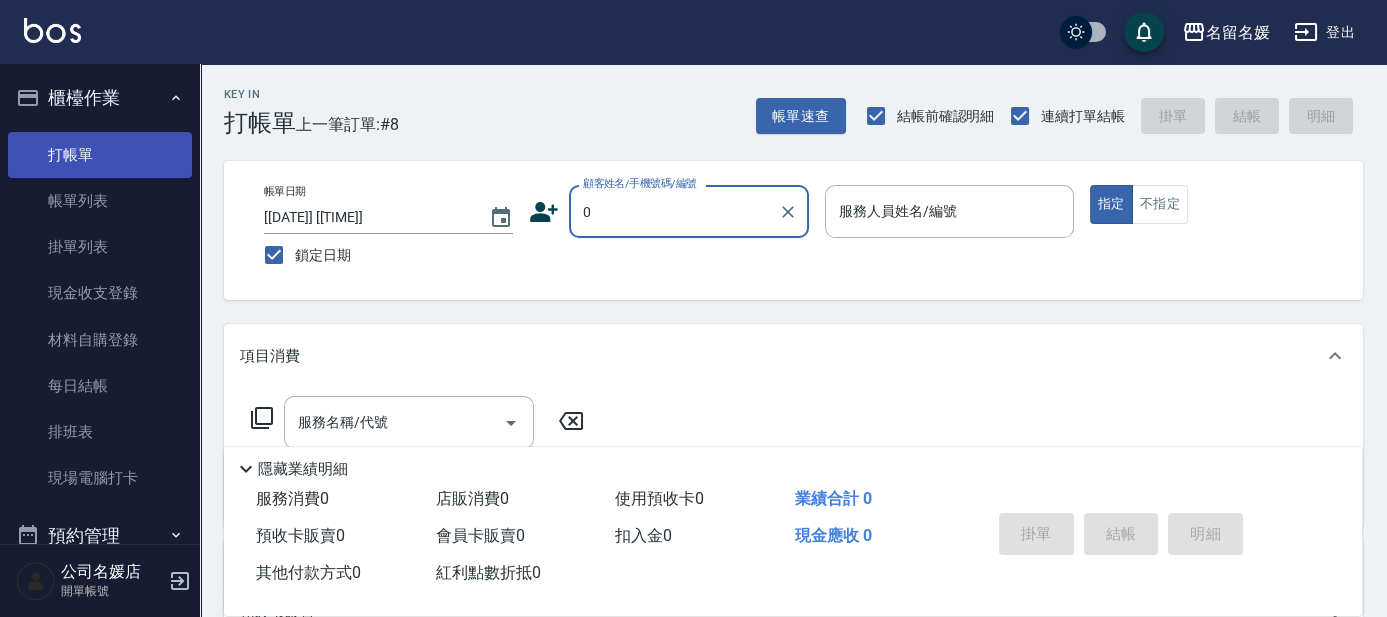 type on "0" 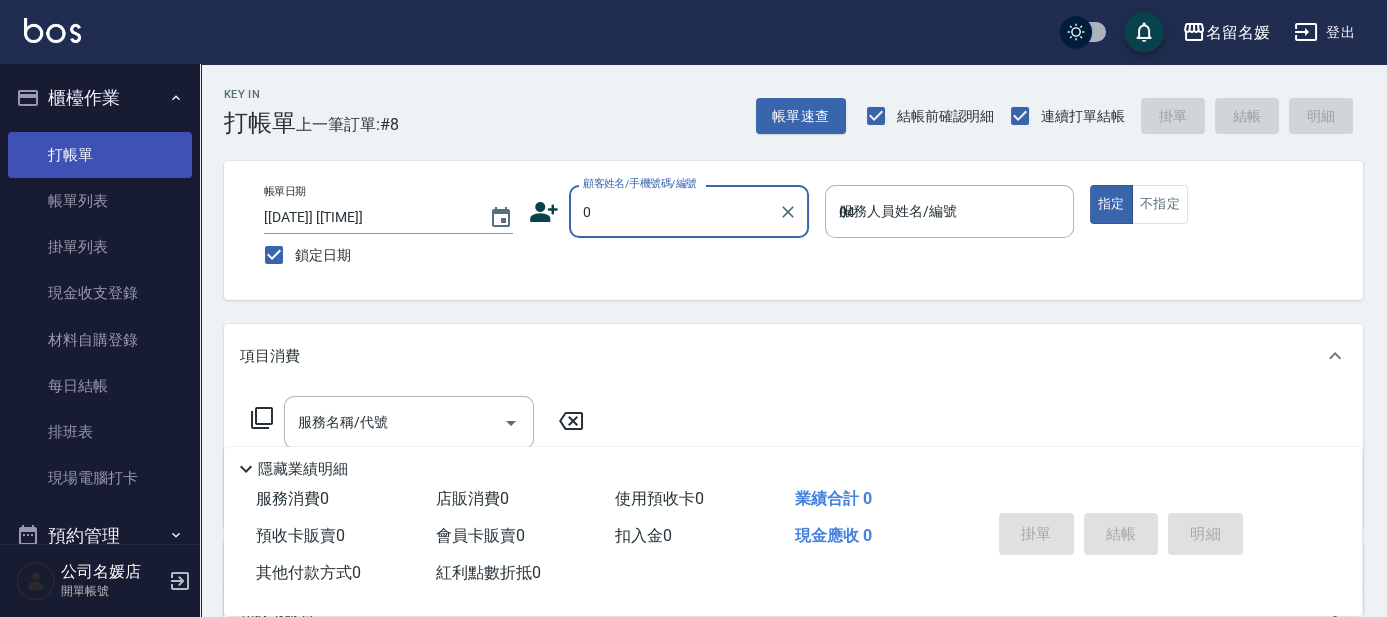 type on "04" 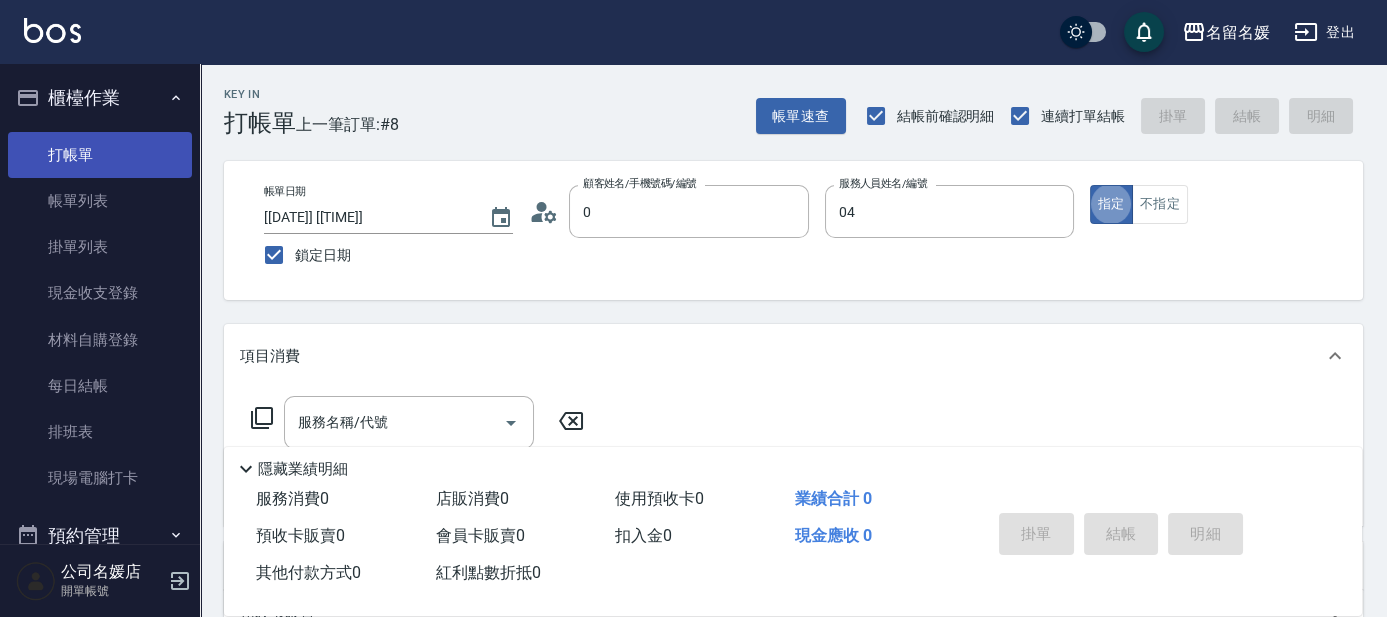 type on "無名字/02/null" 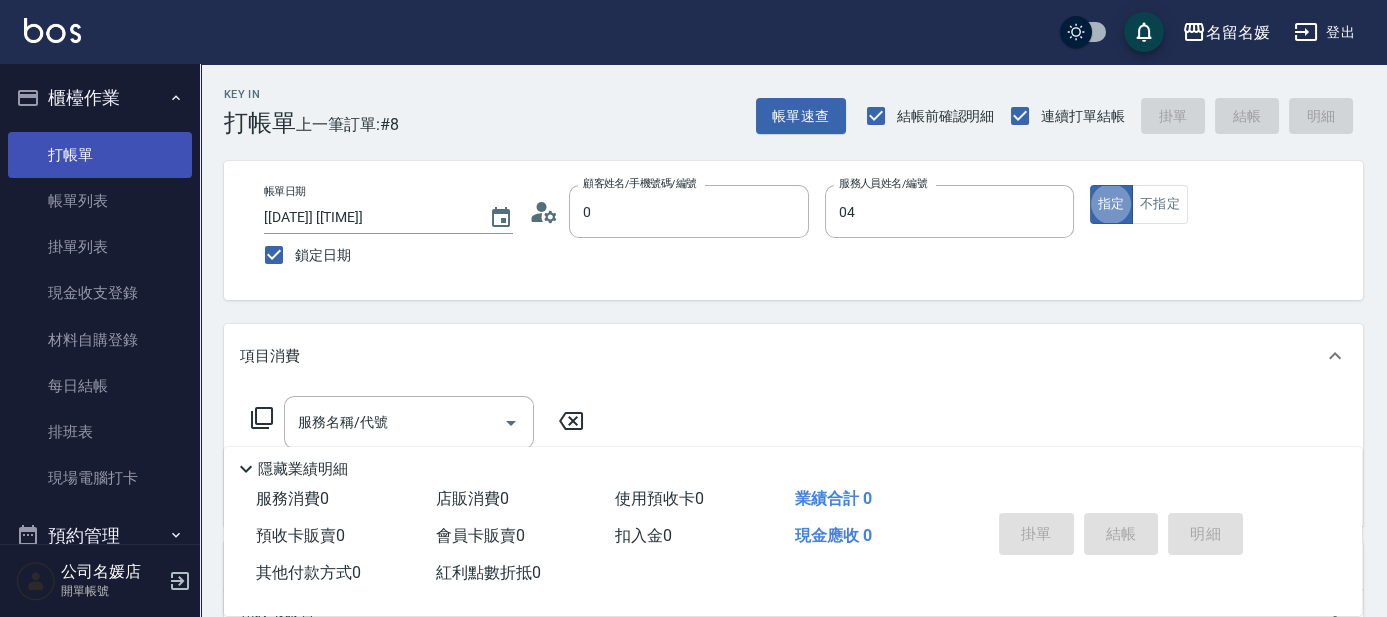 type on "葉沛琪-04" 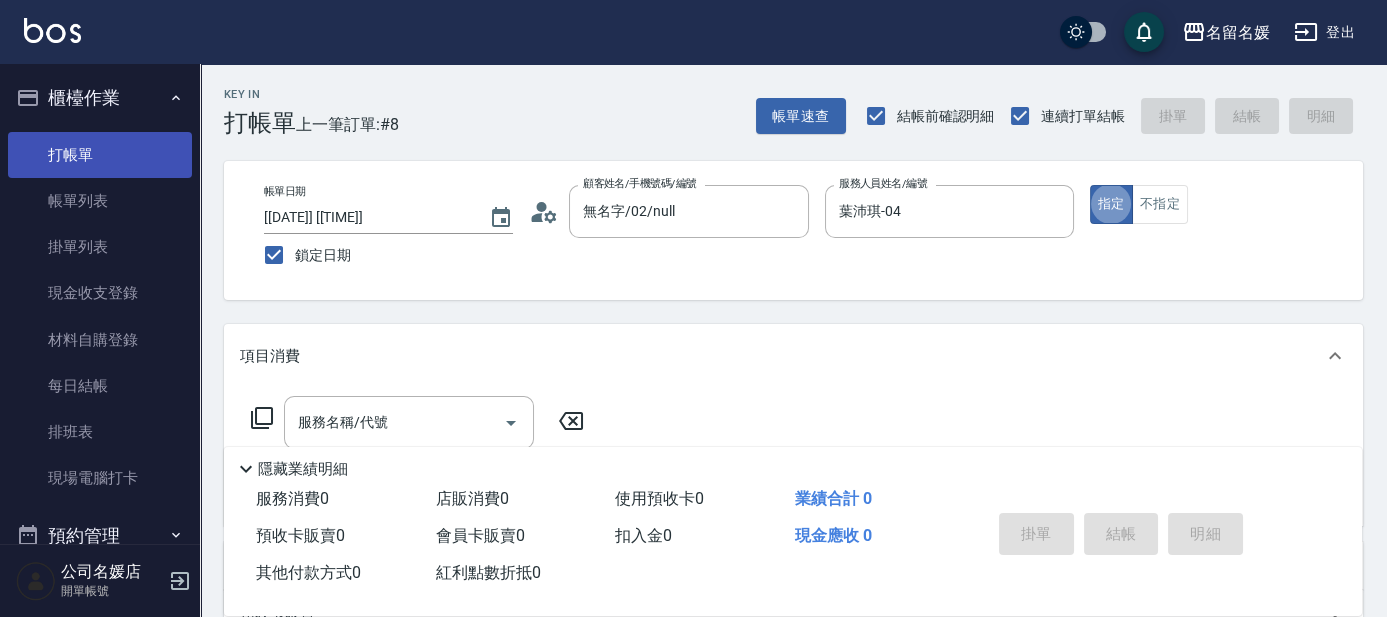 type on "true" 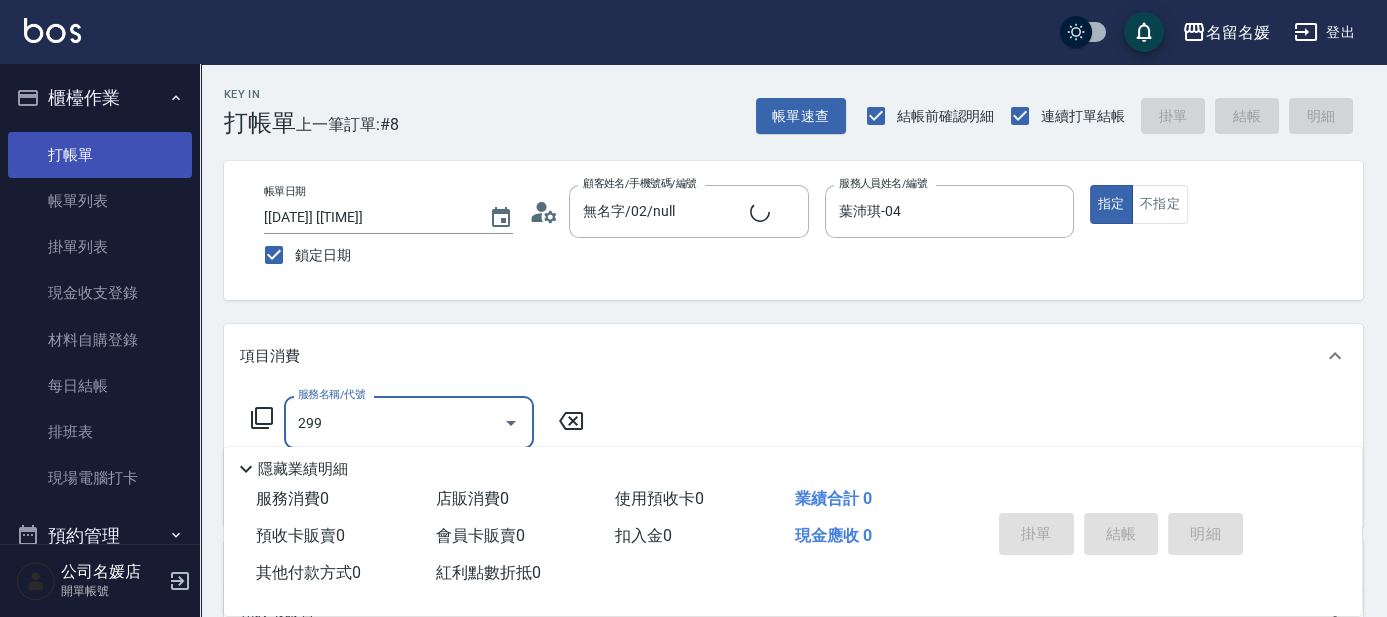 type on "299" 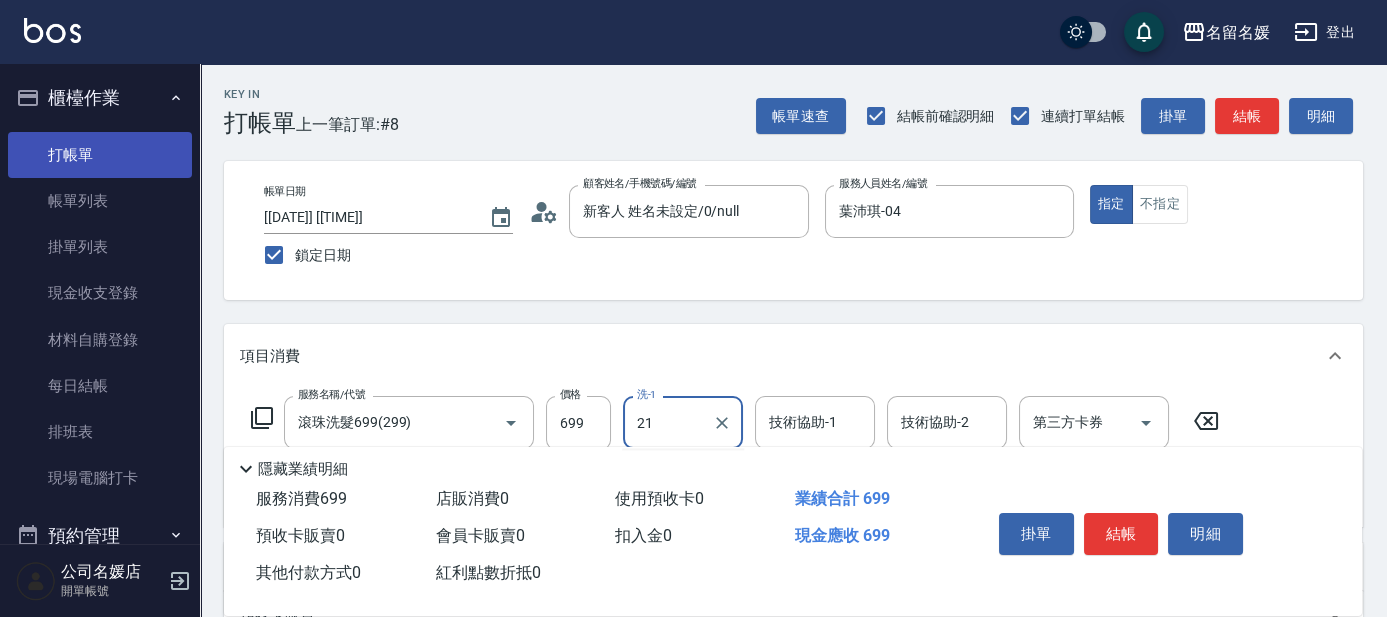 type on "21" 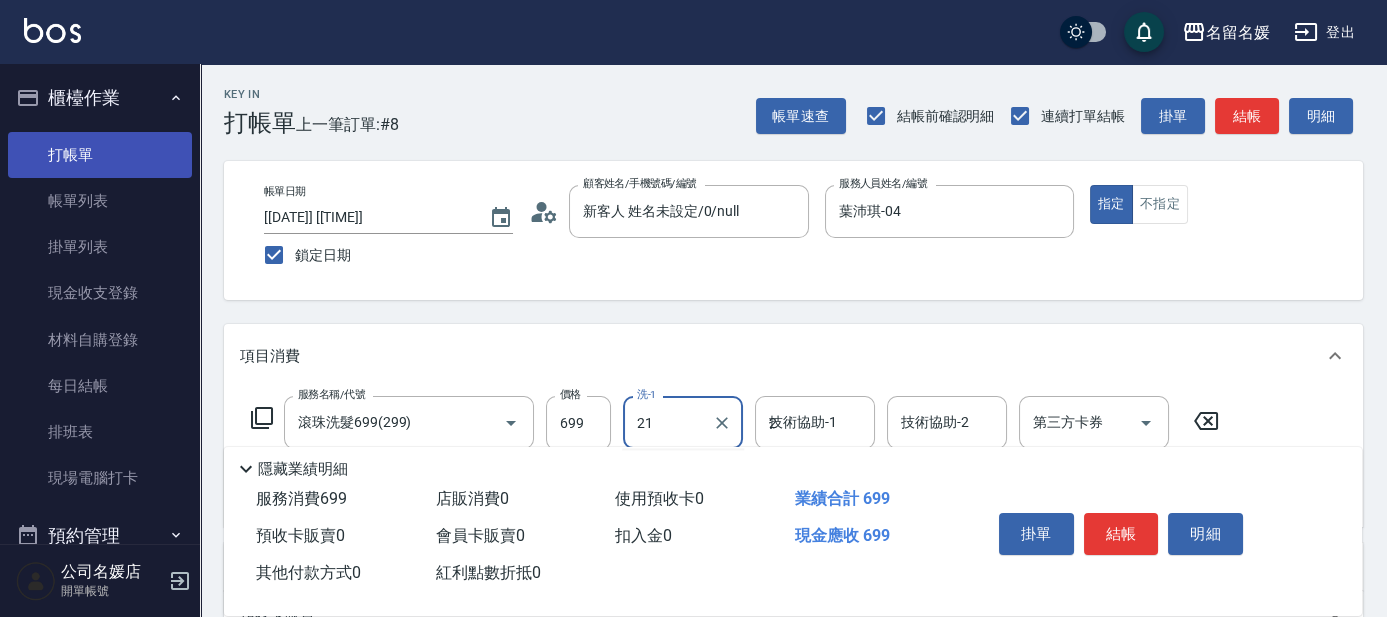 type on "許庭瑀-21" 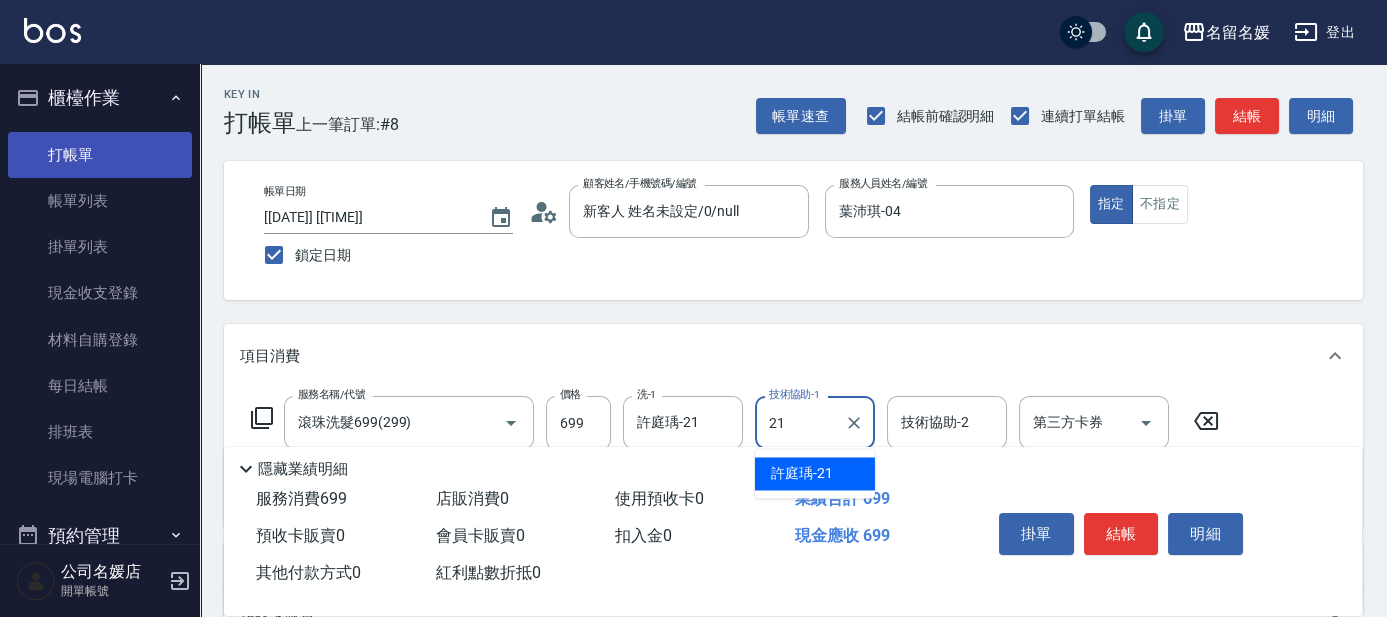 type on "許庭瑀-21" 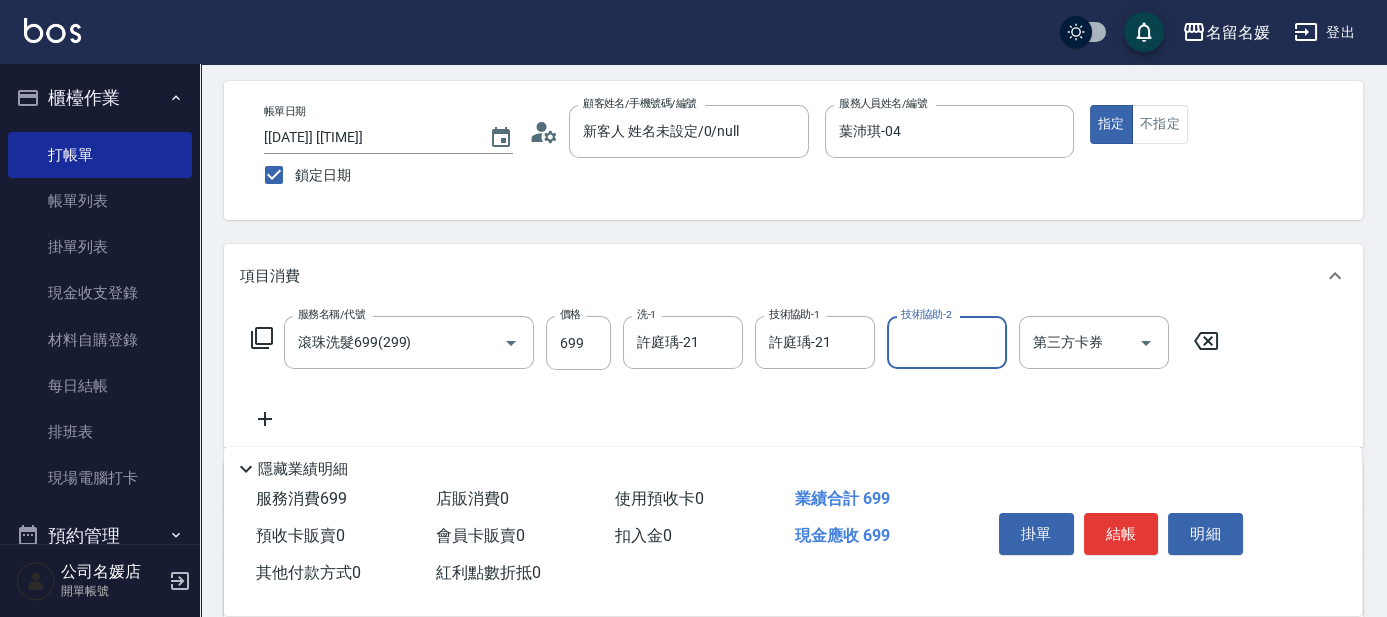 scroll, scrollTop: 90, scrollLeft: 0, axis: vertical 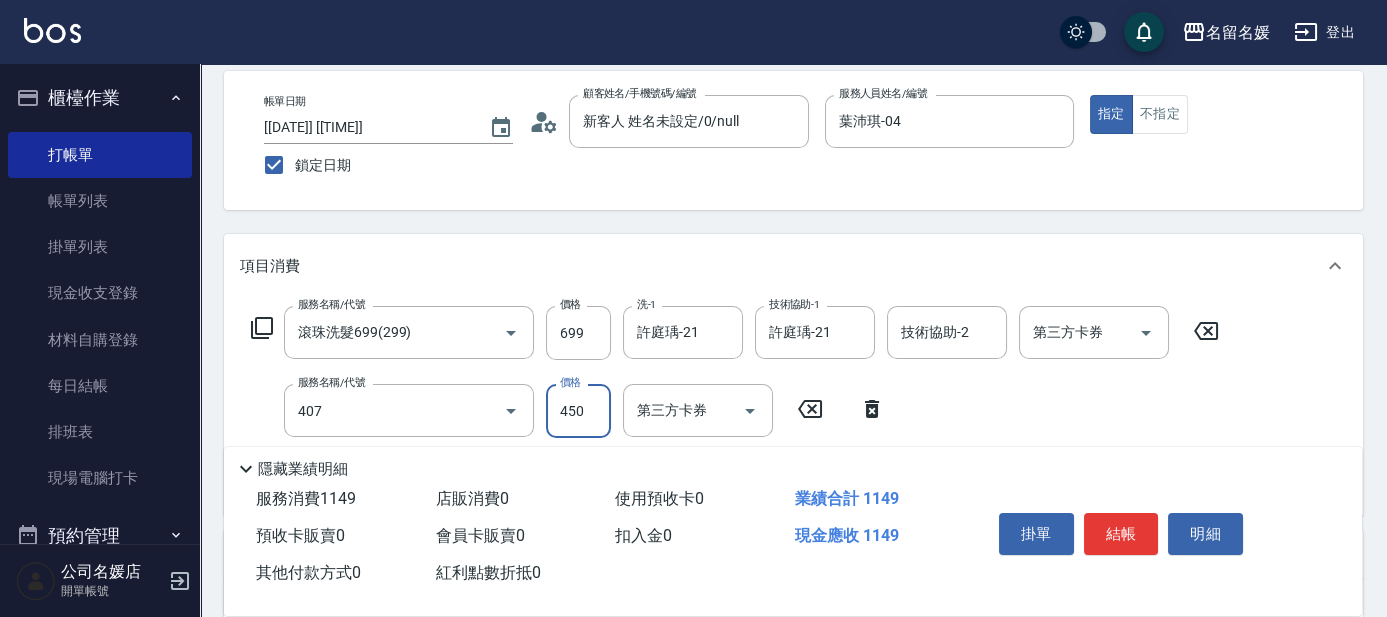 type on "剪髮(450)(407)" 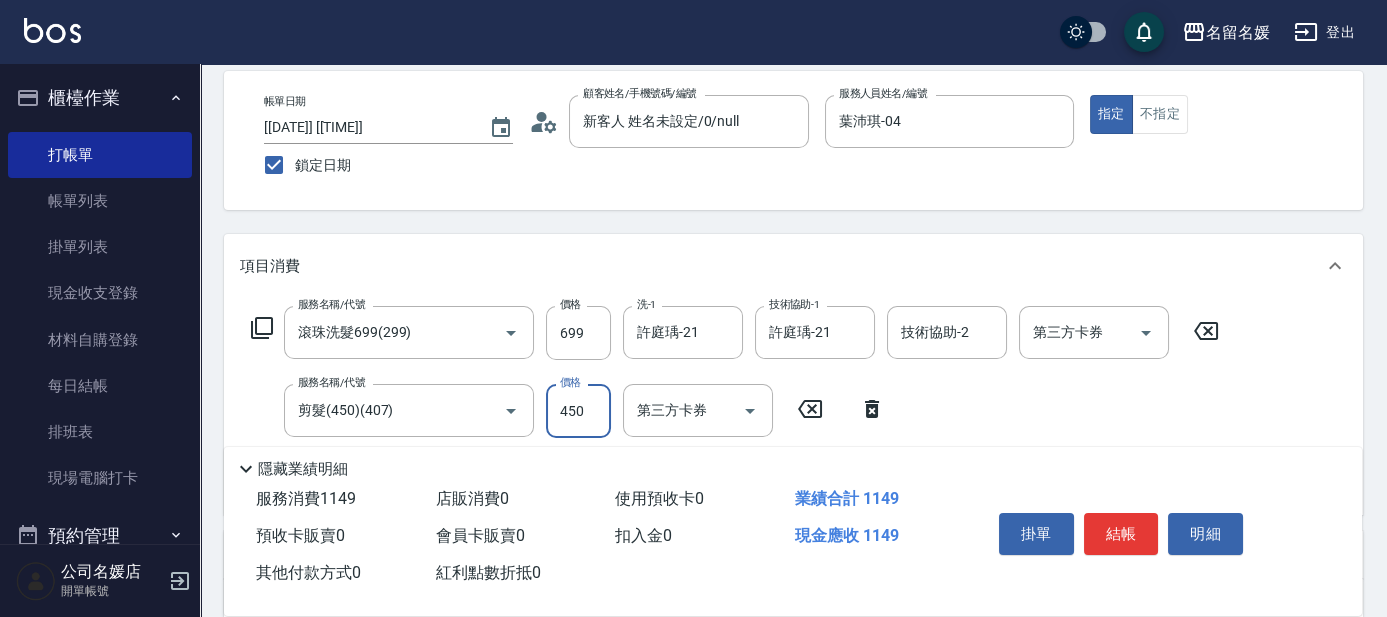 click on "Key In 打帳單 上一筆訂單:#8 帳單速查 結帳前確認明細 連續打單結帳 掛單 結帳 明細 帳單日期 [[DATE]] [[TIME]] 鎖定日期 顧客姓名/手機號碼/編號 新客人 姓名未設定/0/null 顧客姓名/手機號碼/編號 服務人員姓名/編號 [[LAST]]-04 服務人員姓名/編號 指定 不指定 項目消費 服務名稱/代號 滾珠洗髮699(299) 服務名稱/代號 價格 699 價格 洗-1 [[LAST]]-21 洗-1 技術協助-1 [[LAST]]-21 技術協助-1 技術協助-2 技術協助-2 第三方卡券 第三方卡券 服務名稱/代號 剪髮(450)(407) 服務名稱/代號 價格 450 價格 第三方卡券 第三方卡券 店販銷售 服務人員姓名/編號 服務人員姓名/編號 商品代號/名稱 商品代號/名稱 預收卡販賣 卡券名稱/代號 卡券名稱/代號 使用預收卡 x40 卡券代號/名稱 卡券代號/名稱 其他付款方式 入金可用餘額: 0 其他付款方式 其他付款方式 入金剩餘： 0元 0 ​ 整筆扣入金 0元 異動入金" at bounding box center (793, 470) 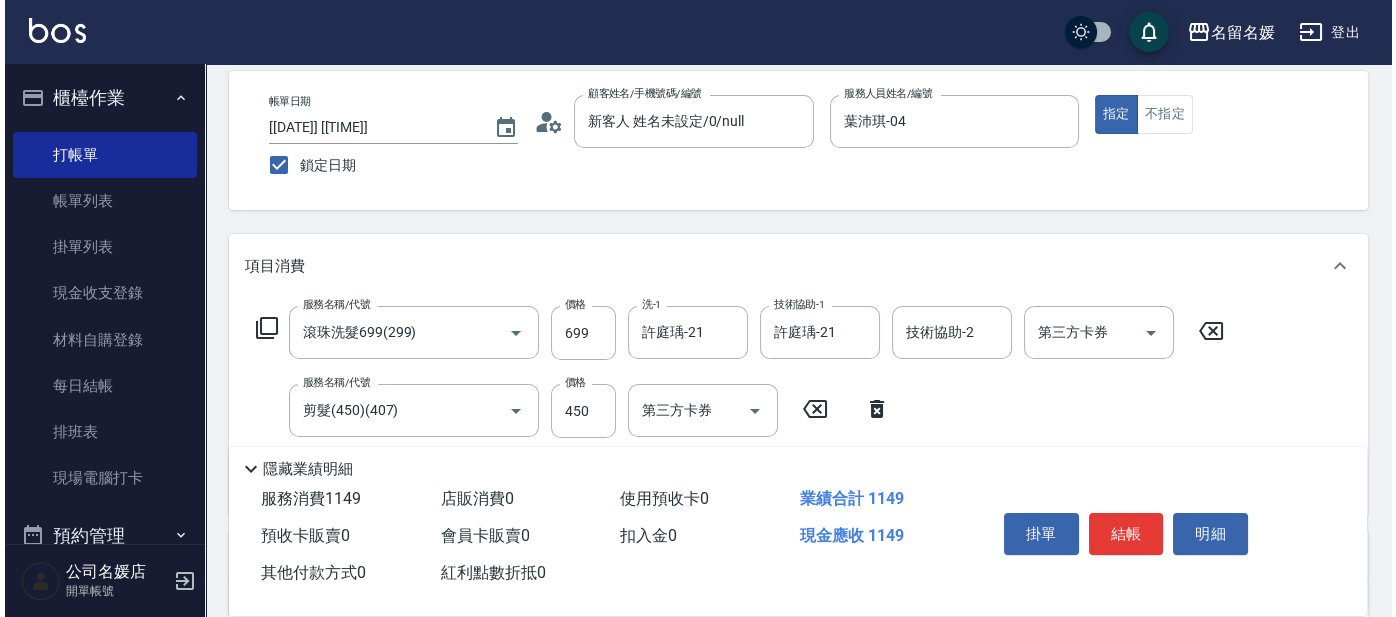 scroll, scrollTop: 0, scrollLeft: 0, axis: both 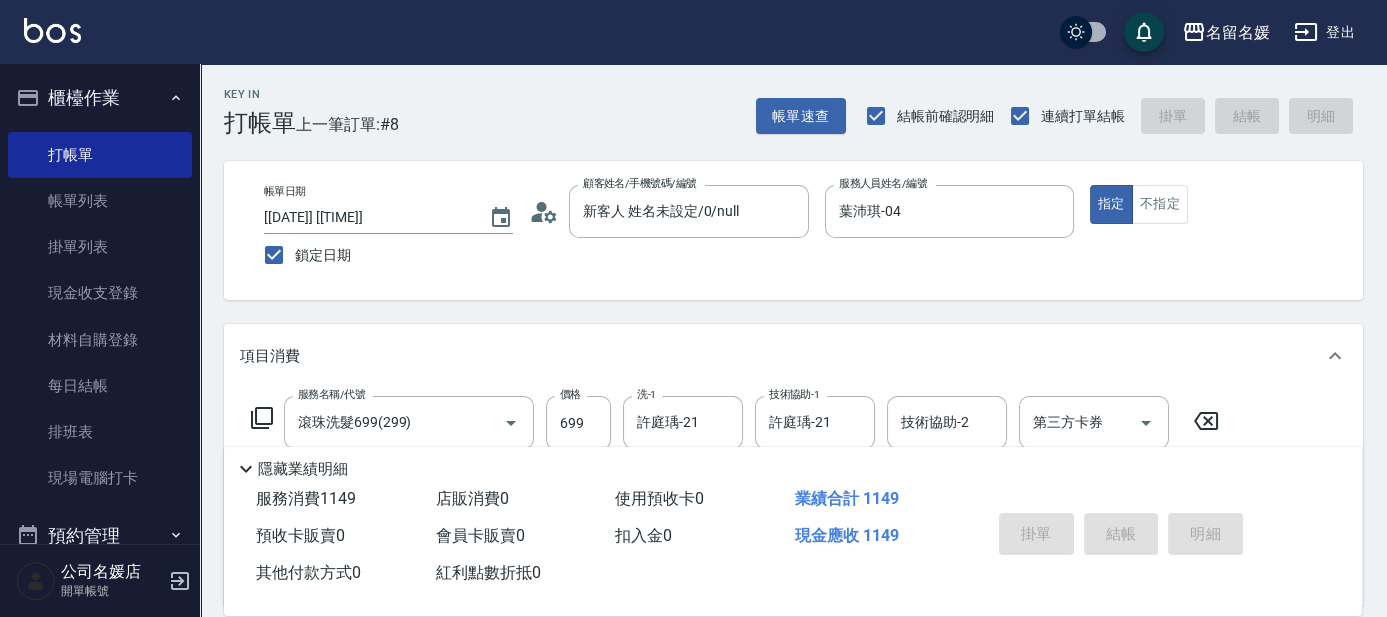 type 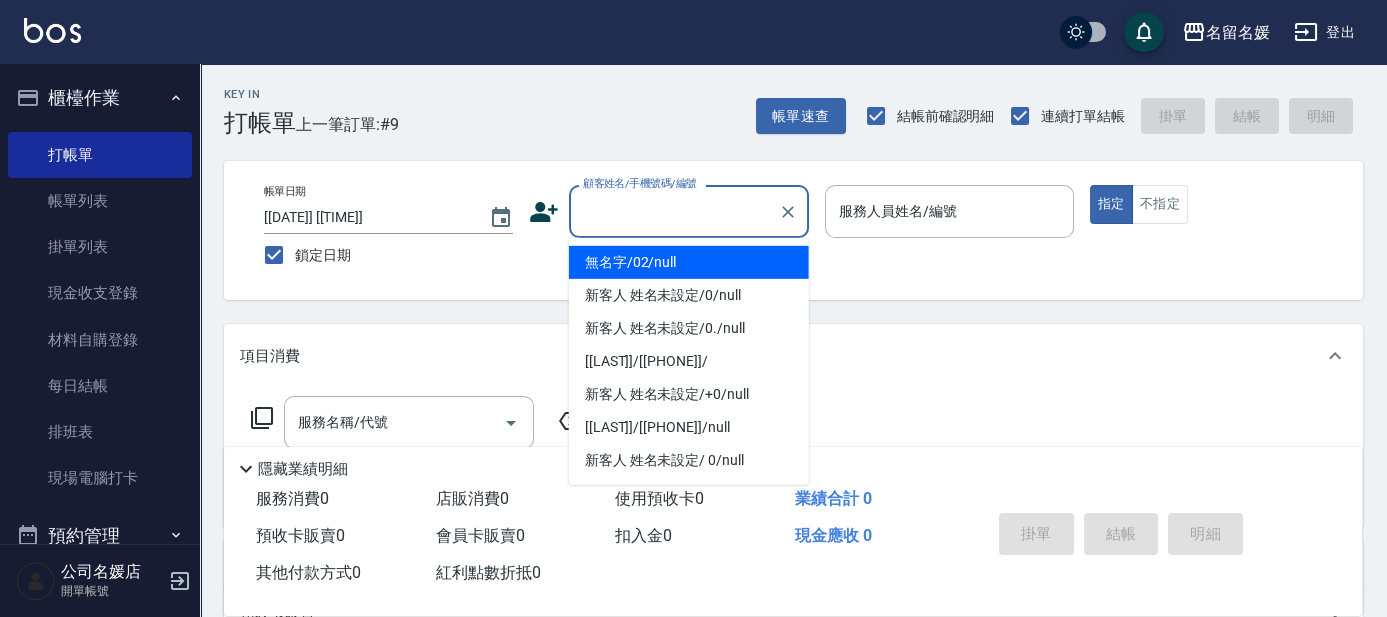 click on "顧客姓名/手機號碼/編號" at bounding box center (674, 211) 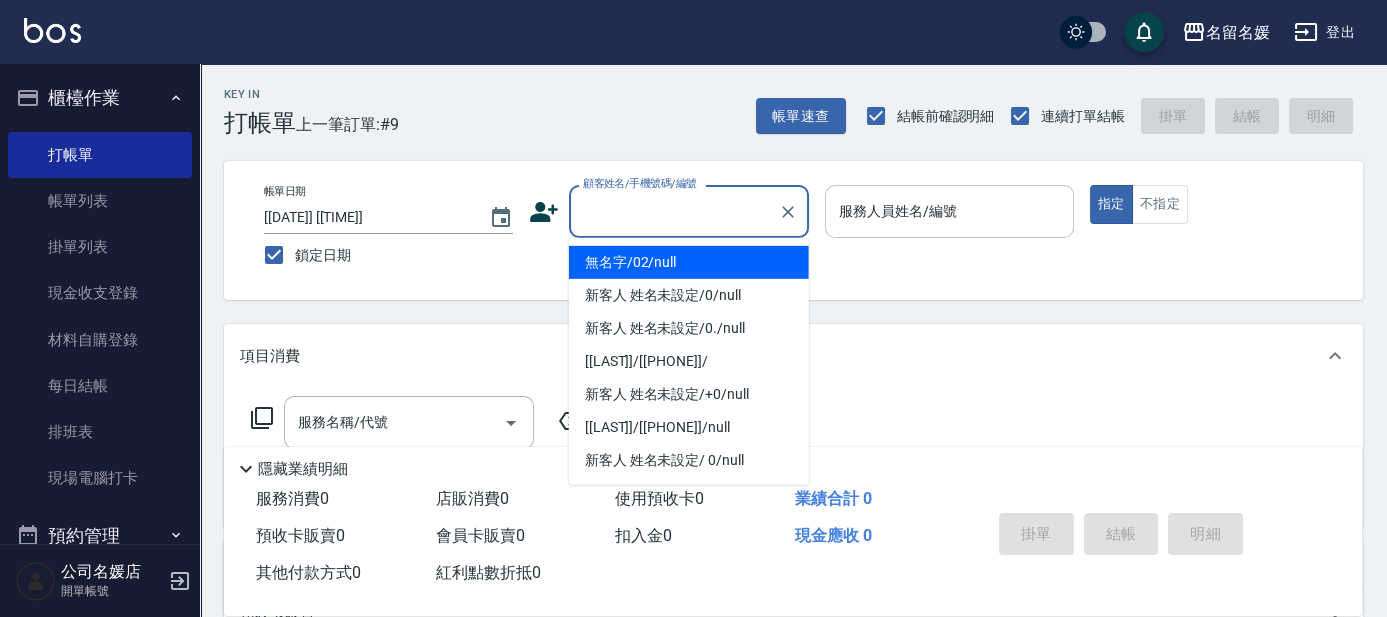 click on "服務人員姓名/編號" at bounding box center (949, 211) 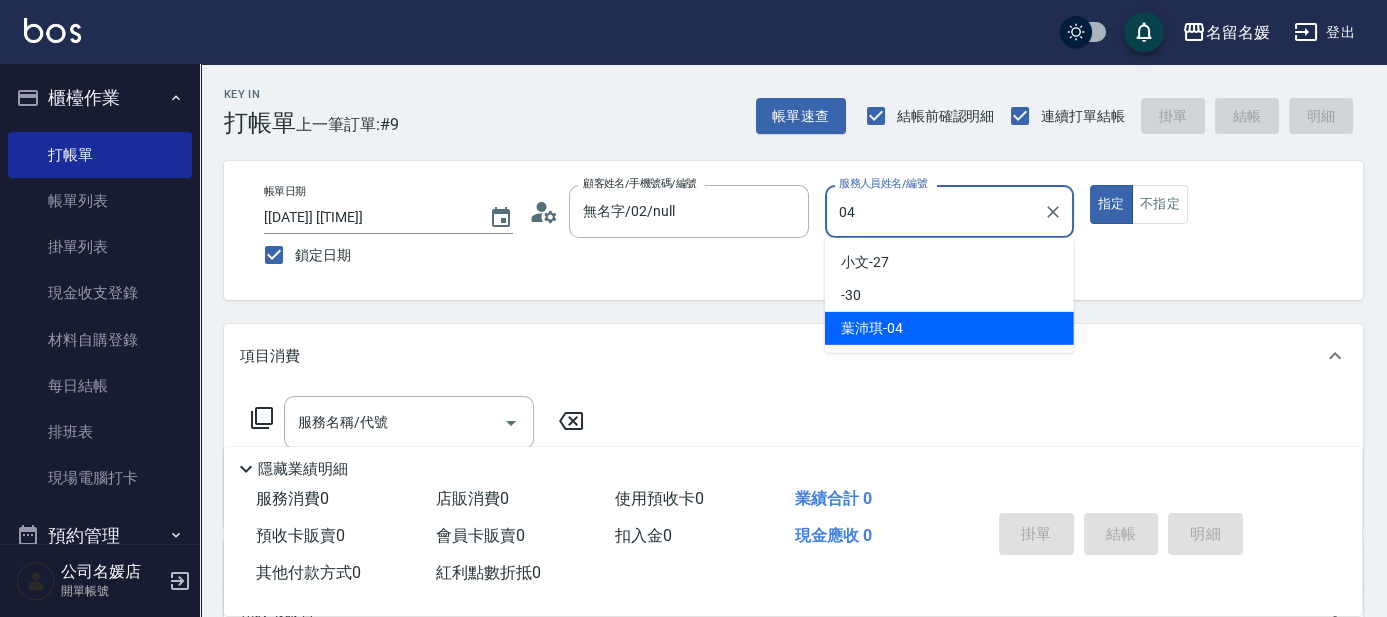 type on "葉沛琪-04" 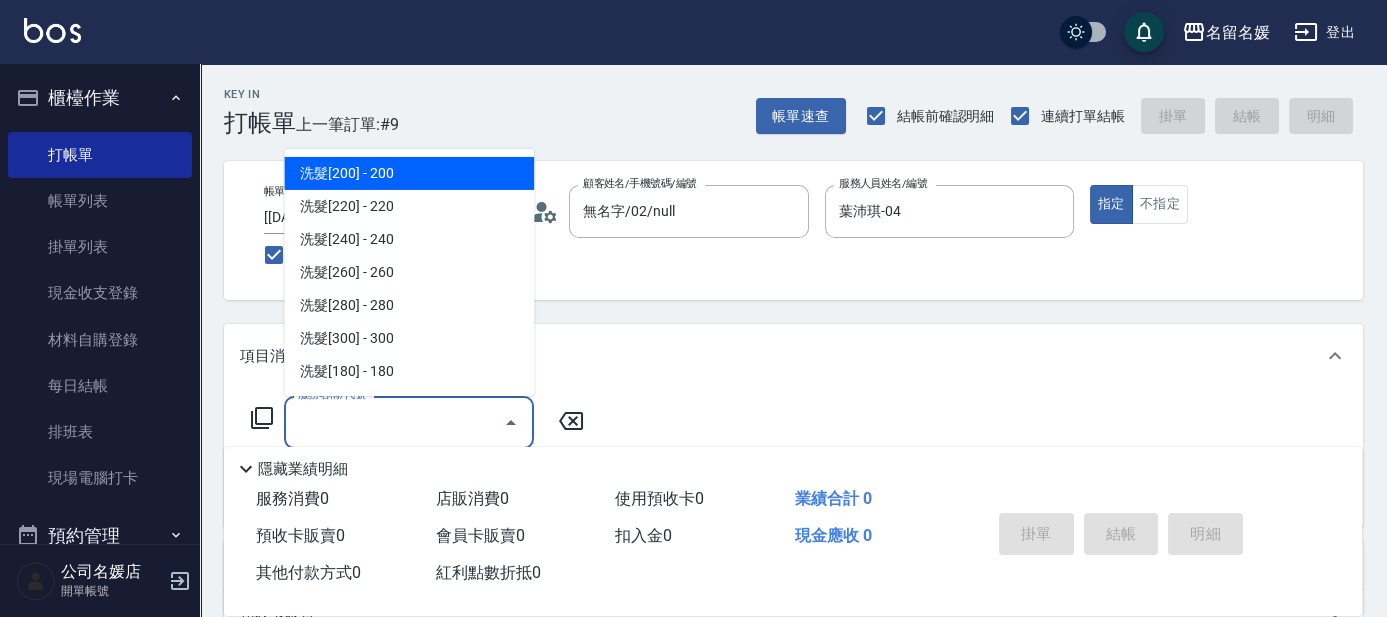 click on "服務名稱/代號" at bounding box center (394, 422) 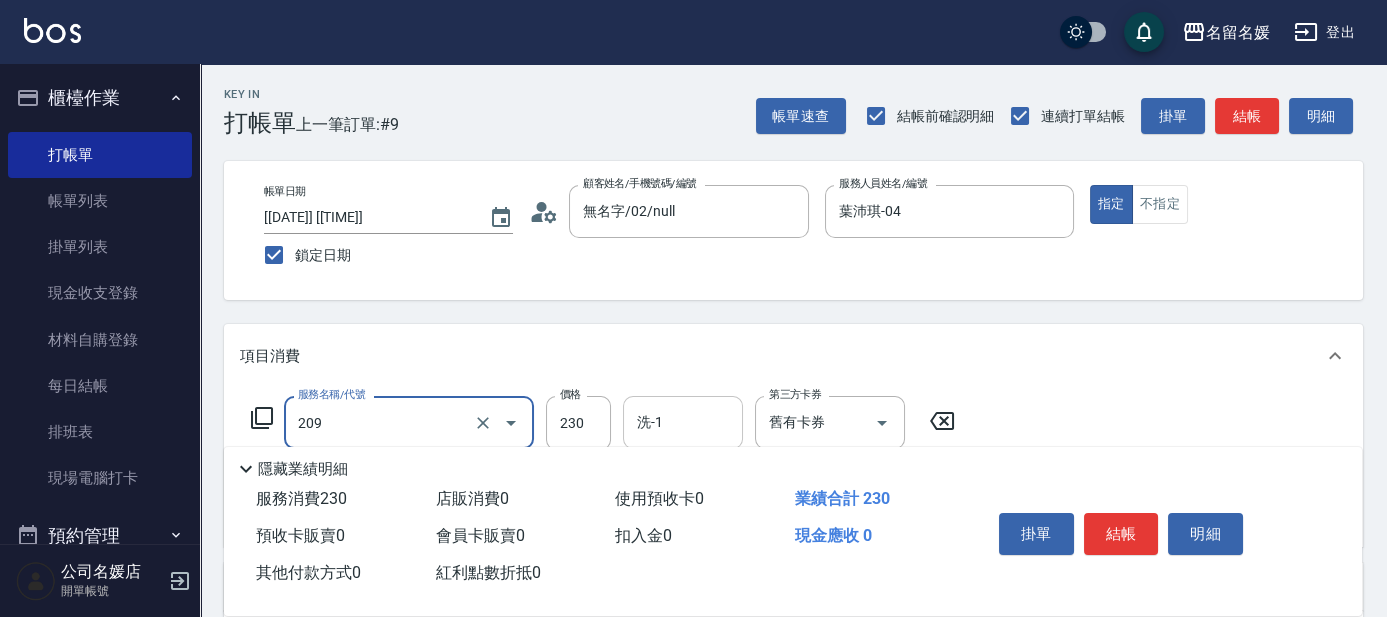 click on "洗-1" at bounding box center [683, 422] 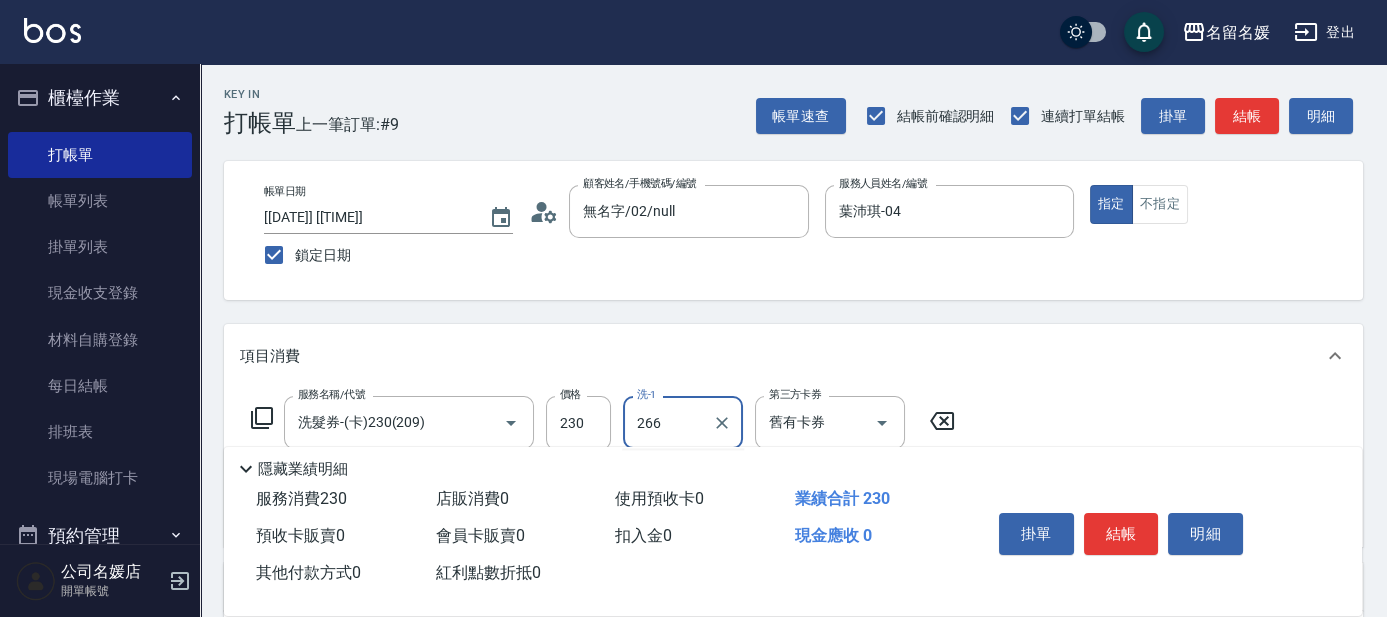 type on "26" 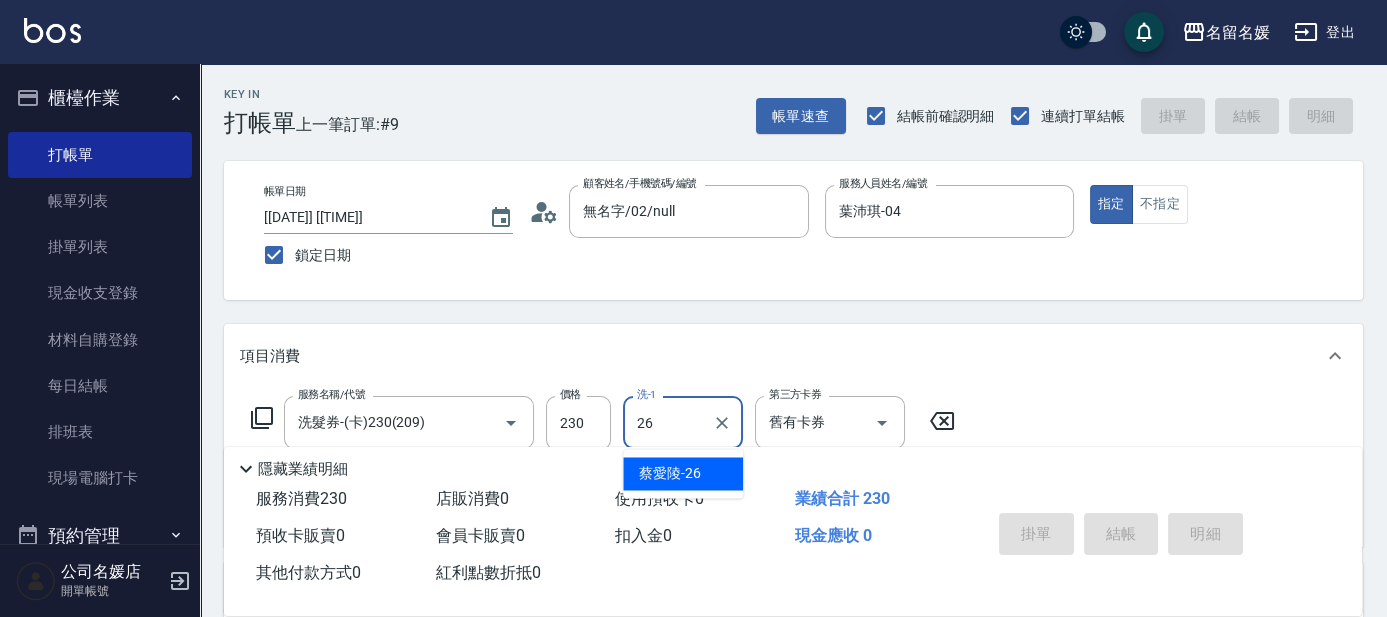 type 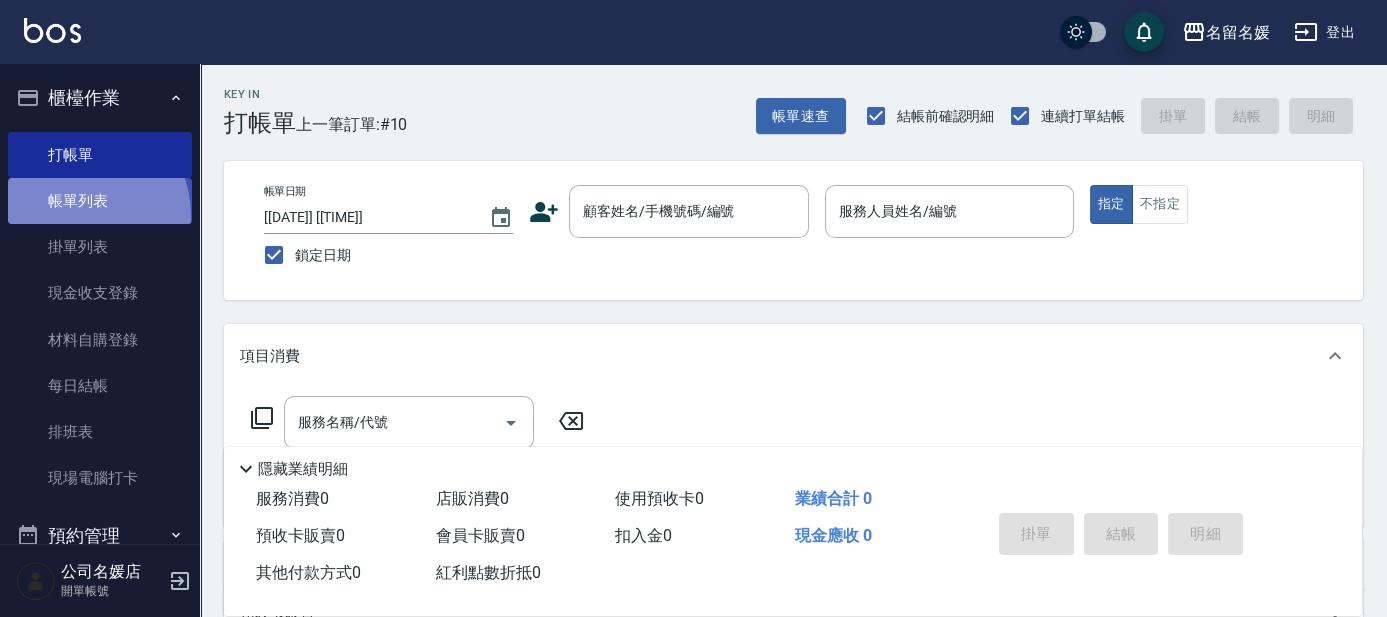 click on "帳單列表" at bounding box center [100, 201] 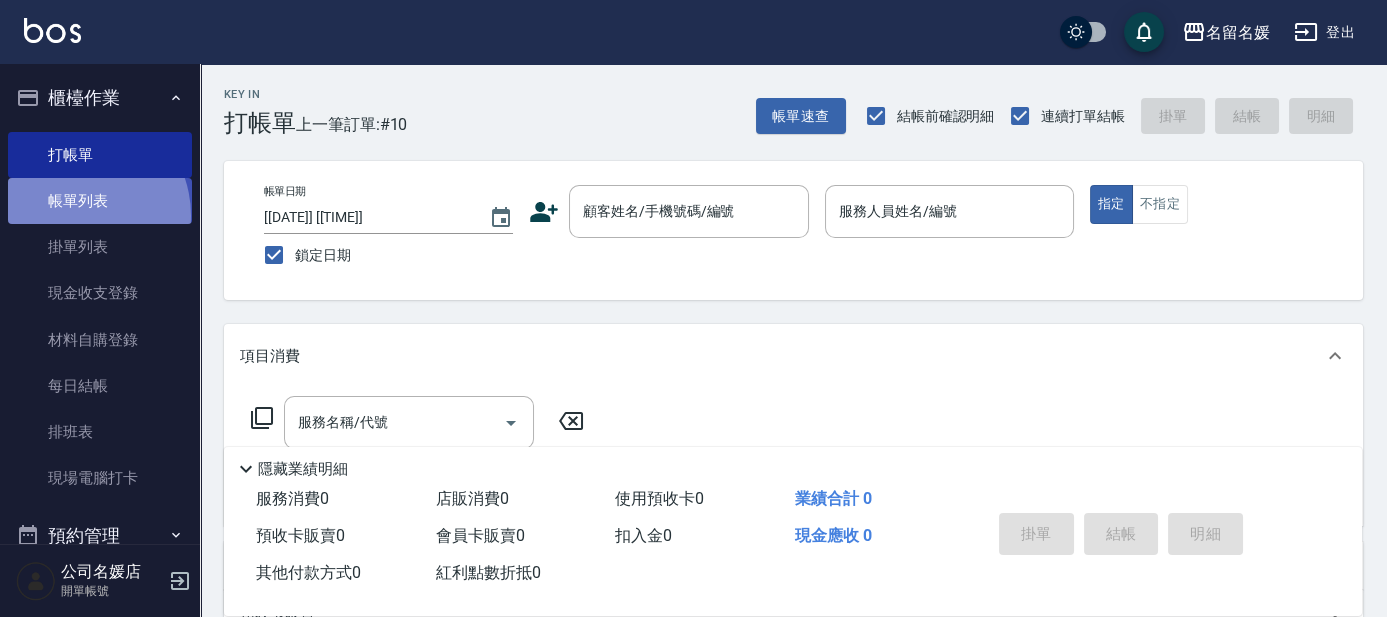 click on "帳單列表" at bounding box center (100, 201) 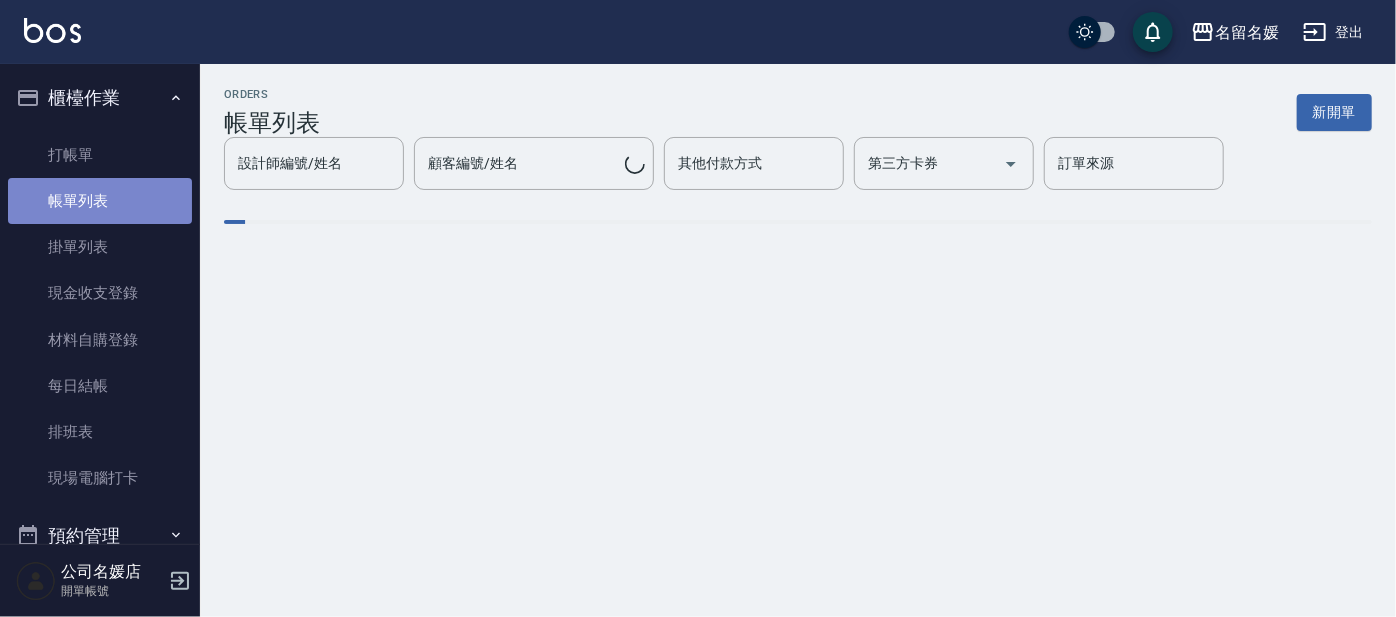 click on "帳單列表" at bounding box center (100, 201) 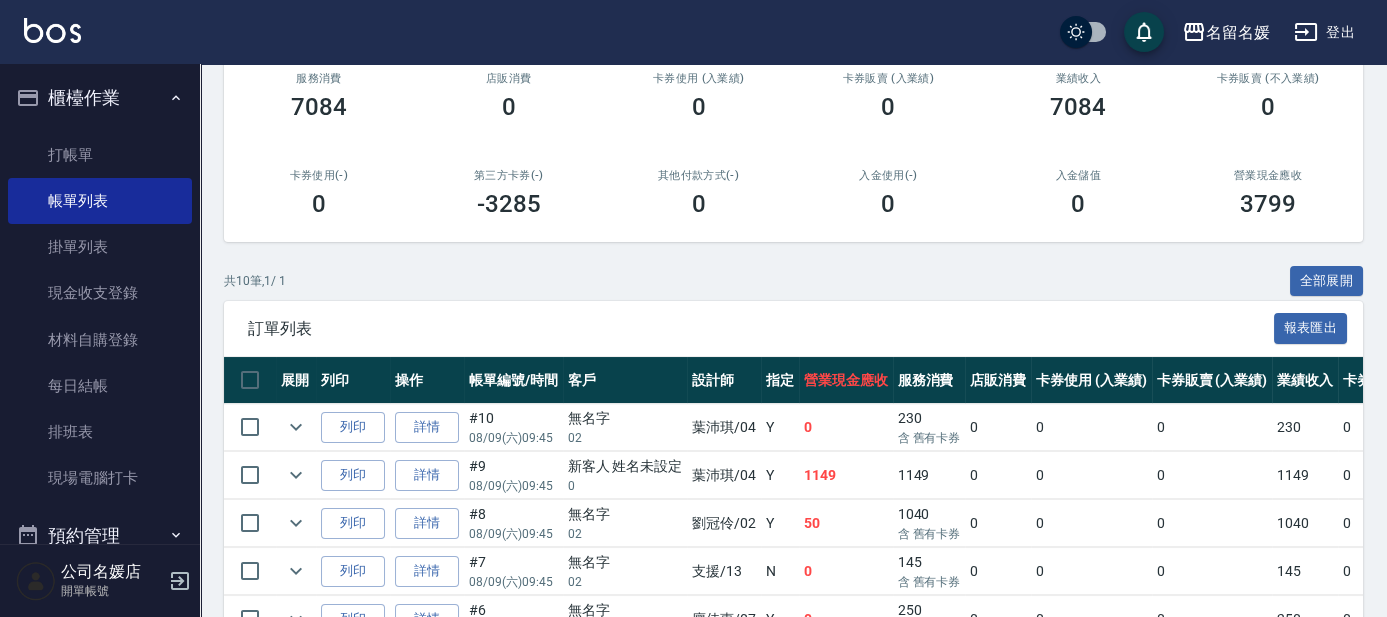scroll, scrollTop: 363, scrollLeft: 0, axis: vertical 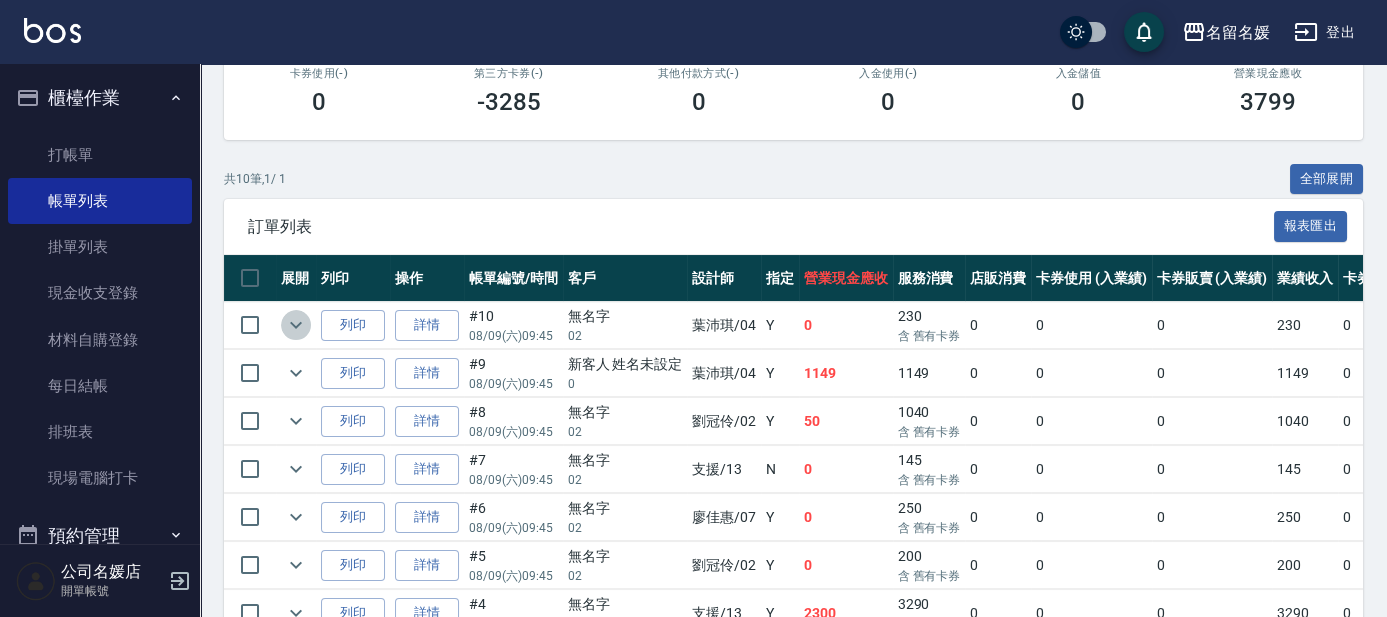 click 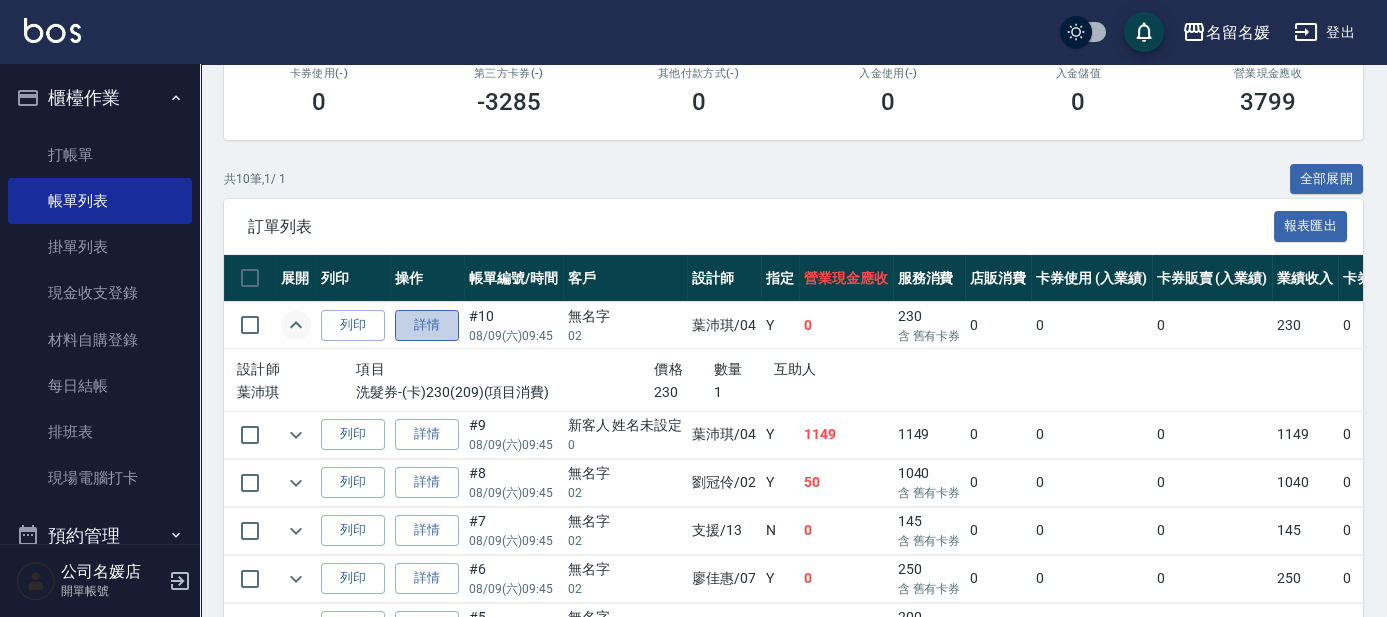 click on "詳情" at bounding box center (427, 325) 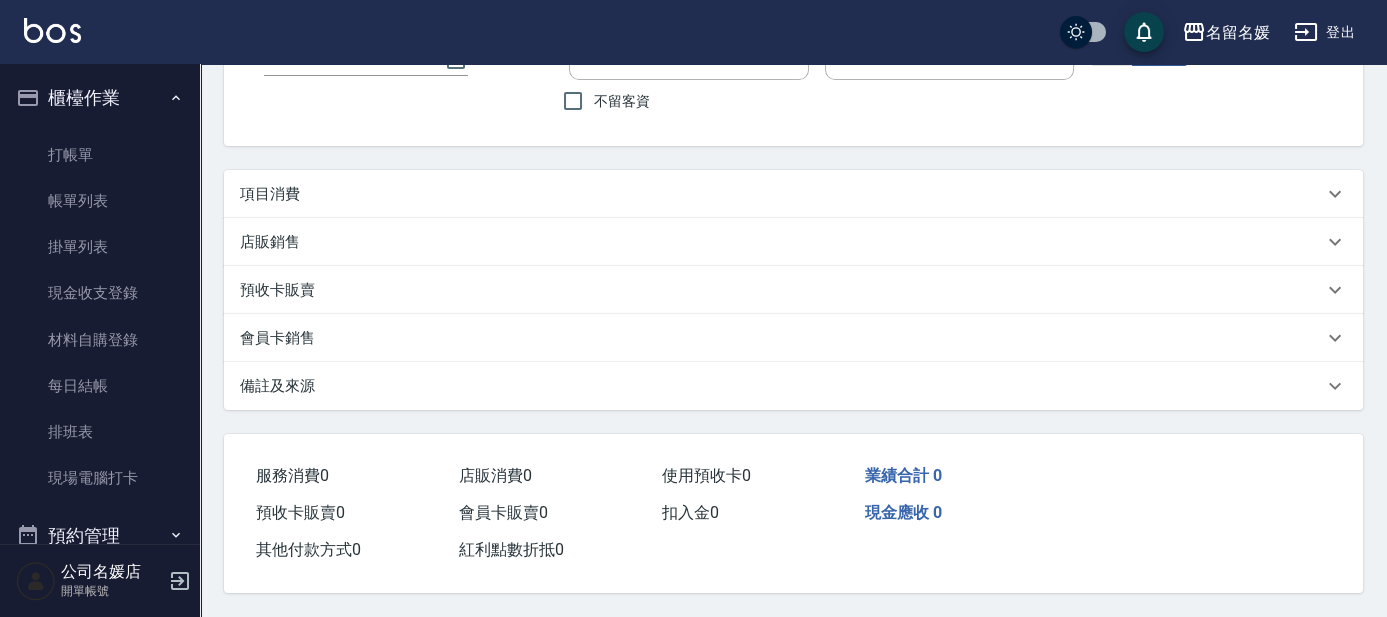 scroll, scrollTop: 0, scrollLeft: 0, axis: both 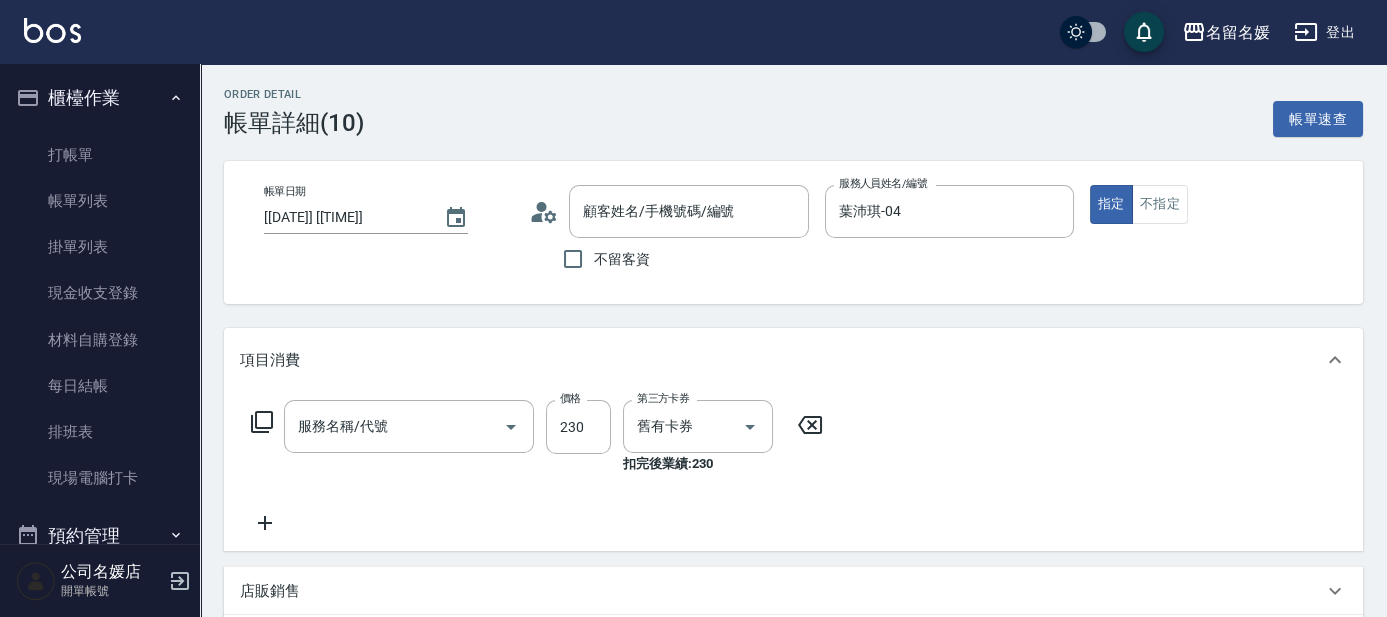 type on "[[DATE]] [[TIME]]" 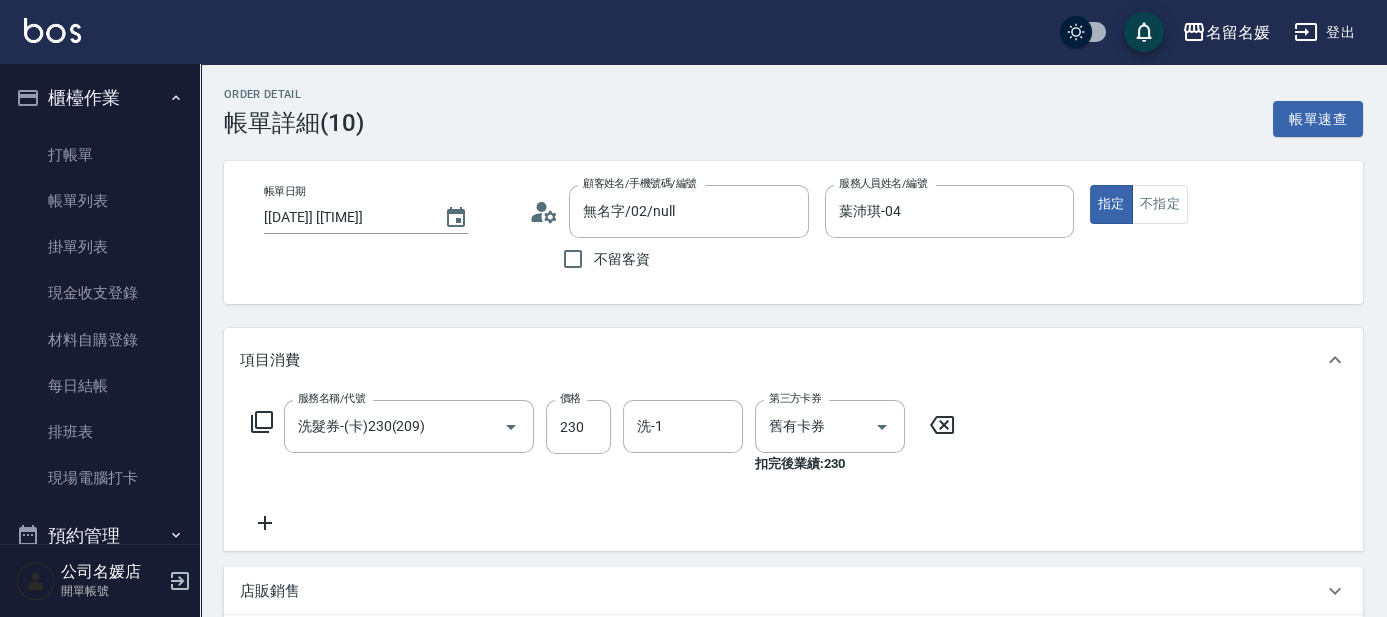 type on "無名字/02/null" 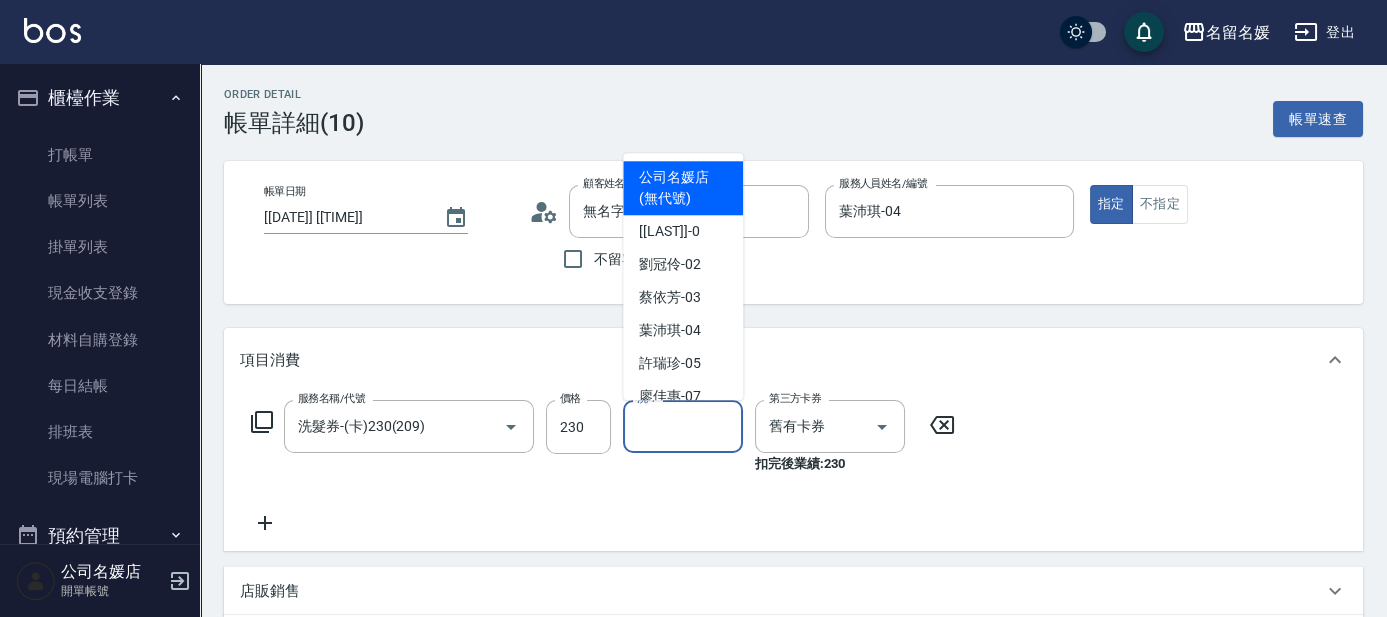 click on "洗-1" at bounding box center (683, 426) 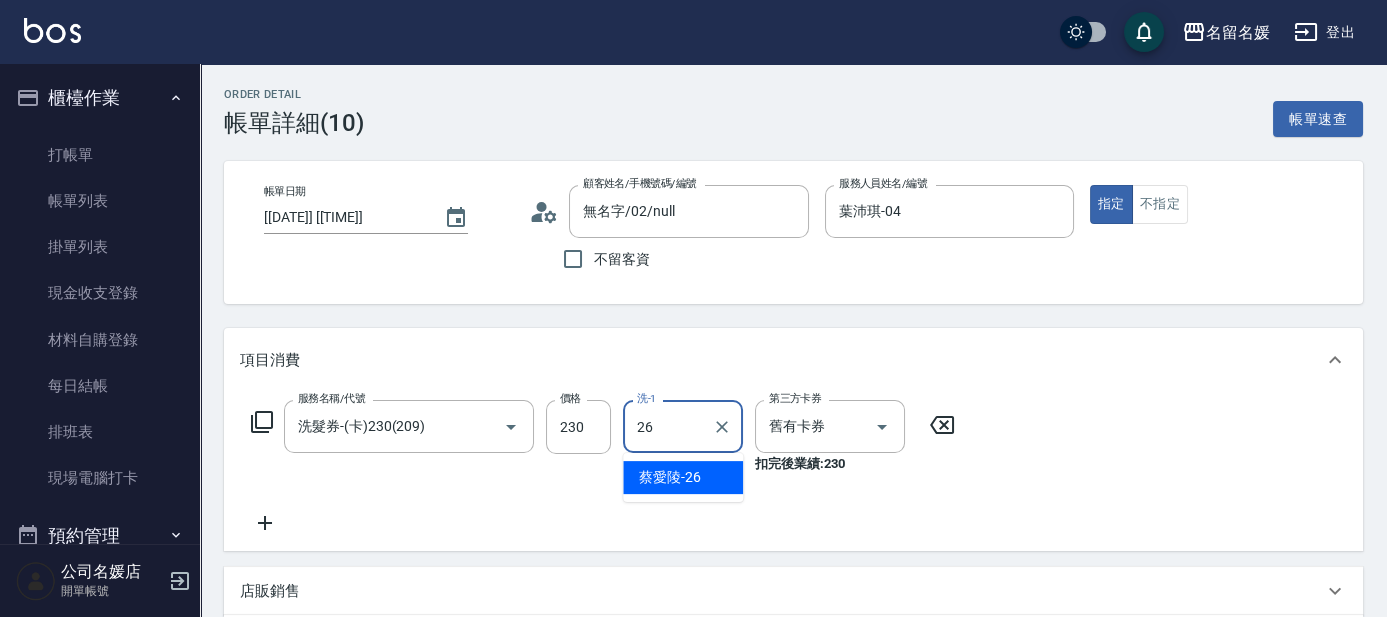 type on "蔡愛陵-26" 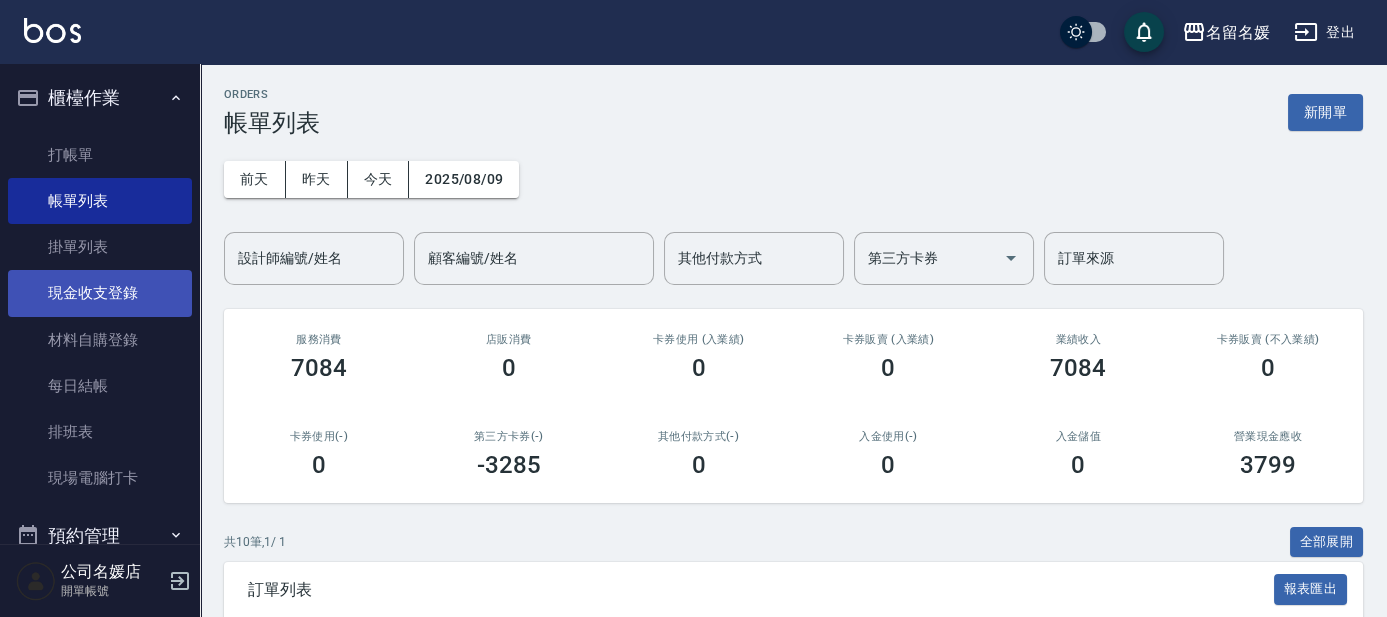 click on "現金收支登錄" at bounding box center (100, 293) 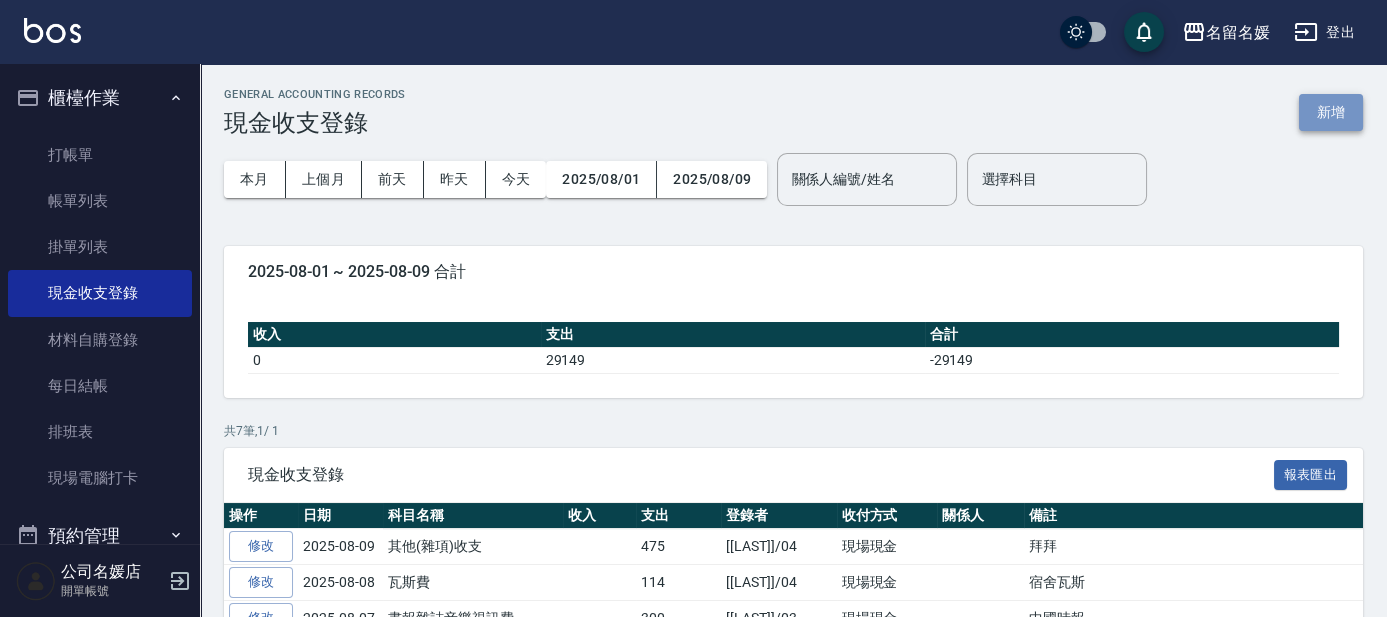 click on "新增" at bounding box center (1331, 112) 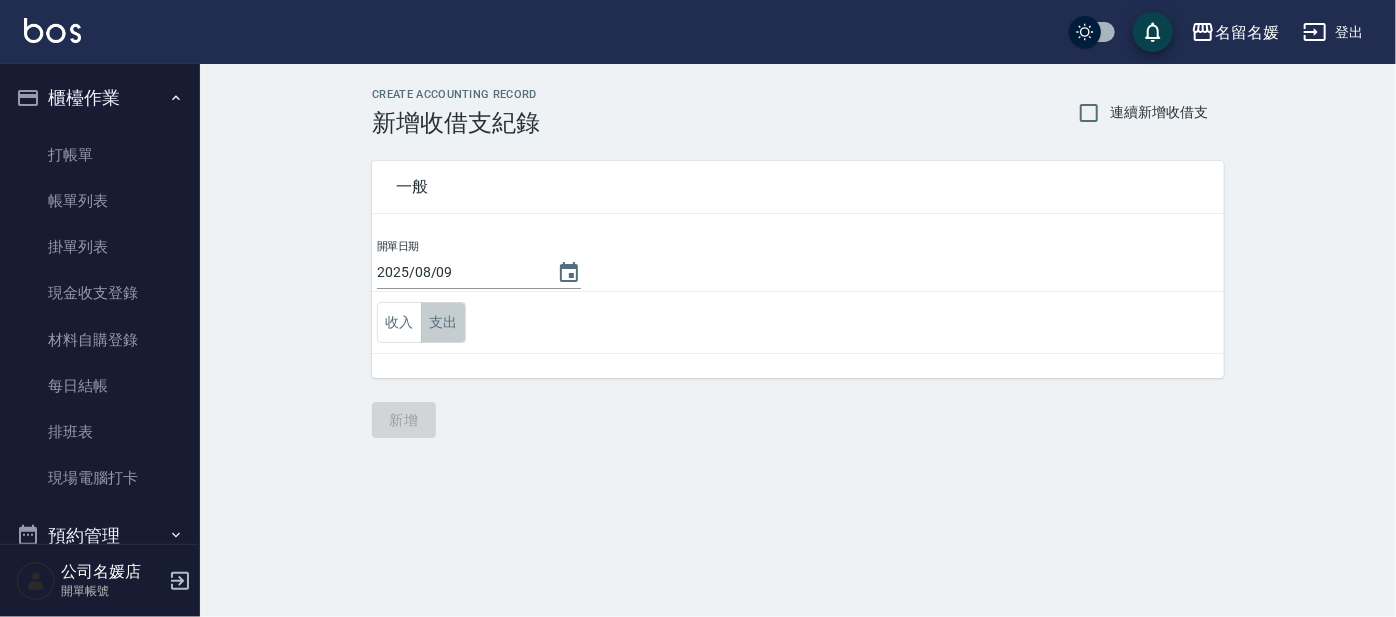 click on "支出" at bounding box center (443, 322) 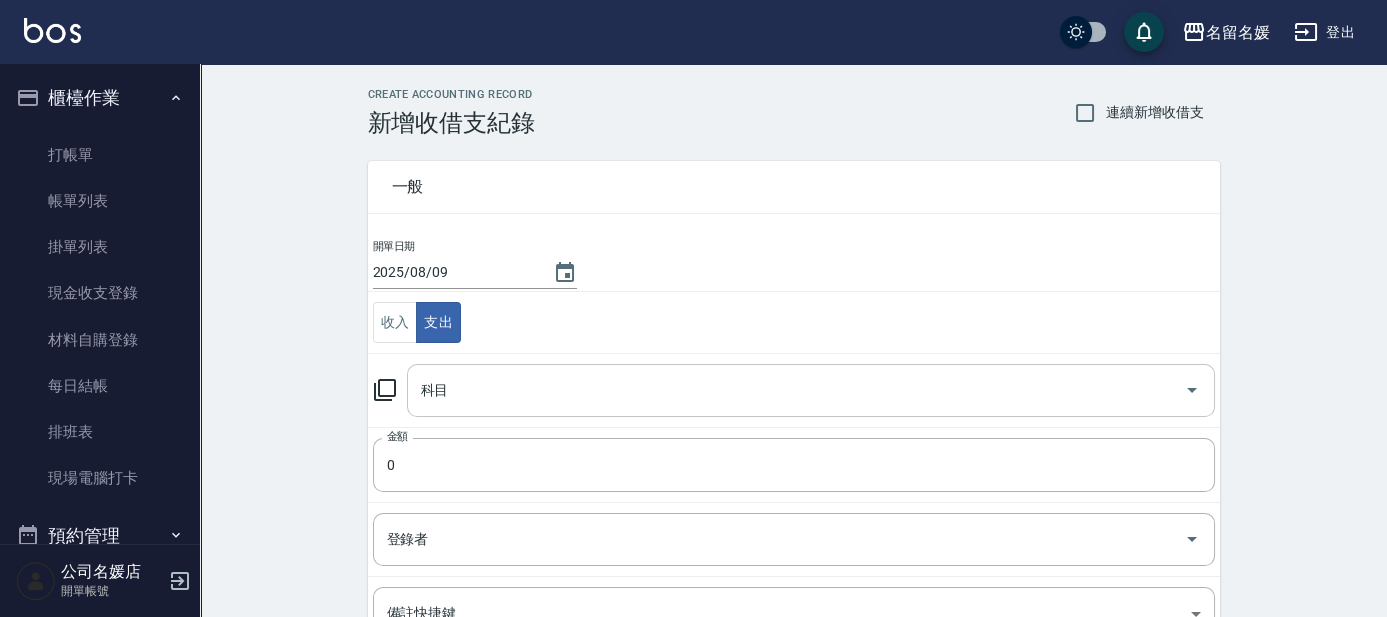 click on "科目" at bounding box center (796, 390) 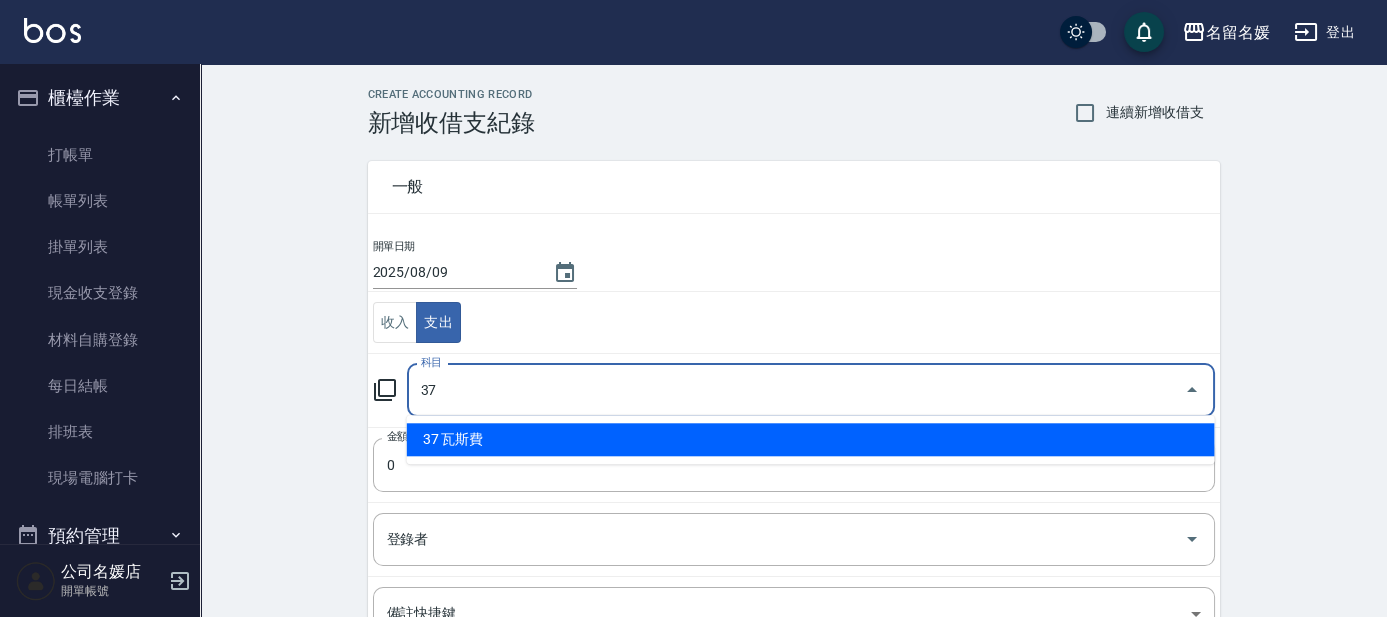 click on "37 瓦斯費" at bounding box center (811, 439) 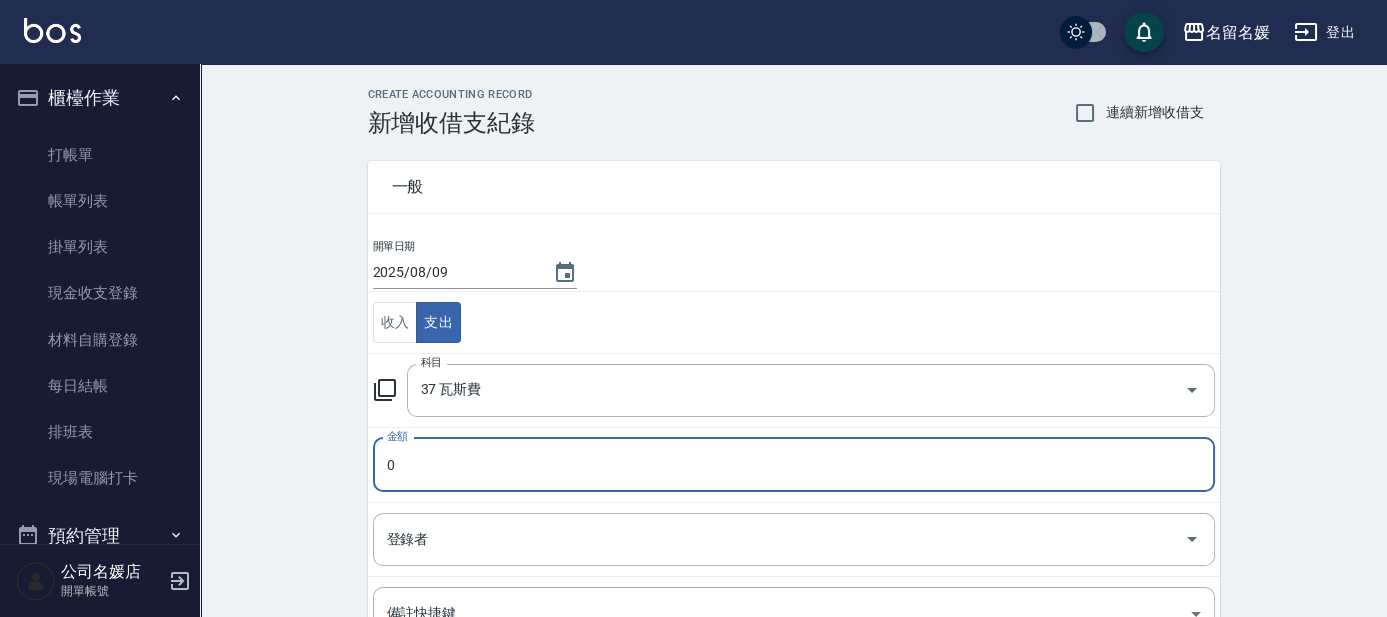 click on "0" at bounding box center [794, 465] 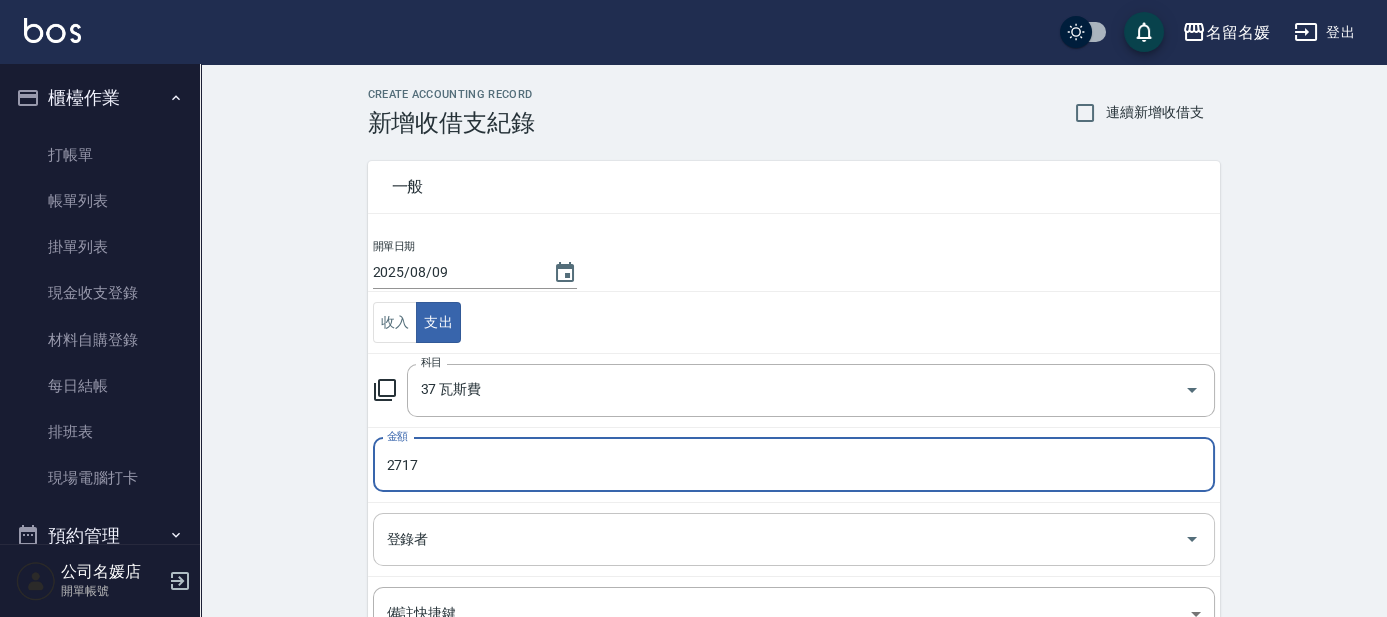 type on "2717" 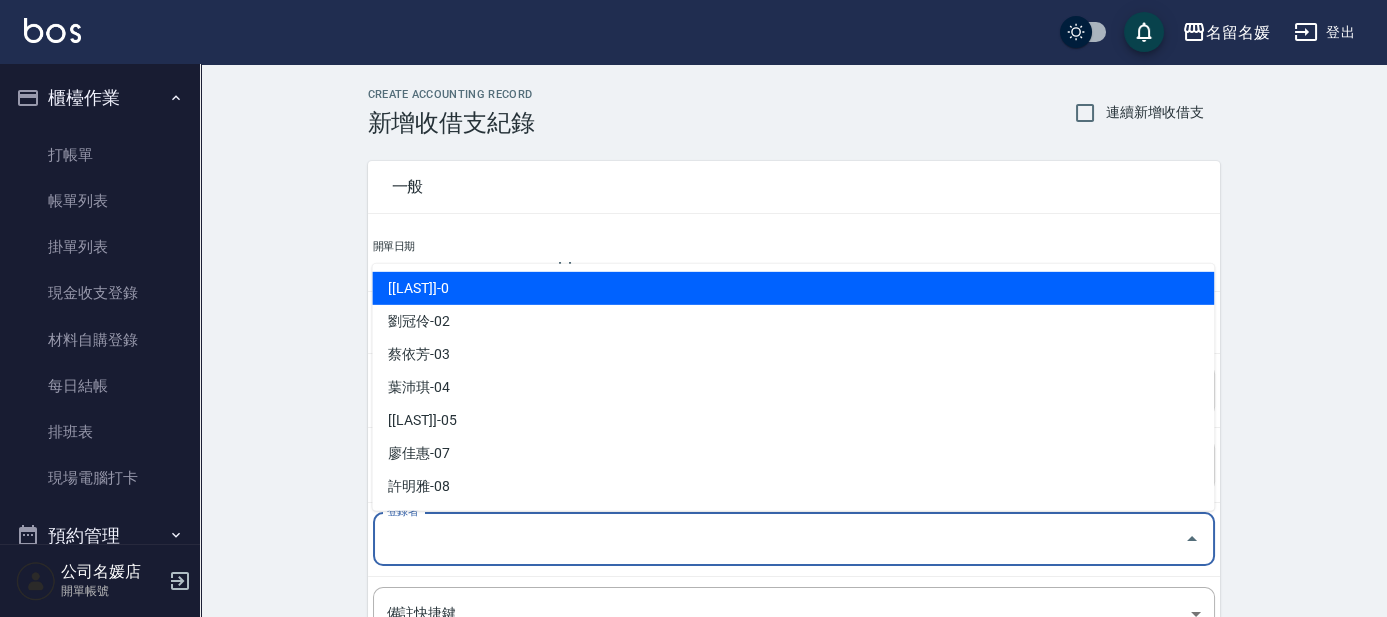 click on "登錄者" at bounding box center [779, 539] 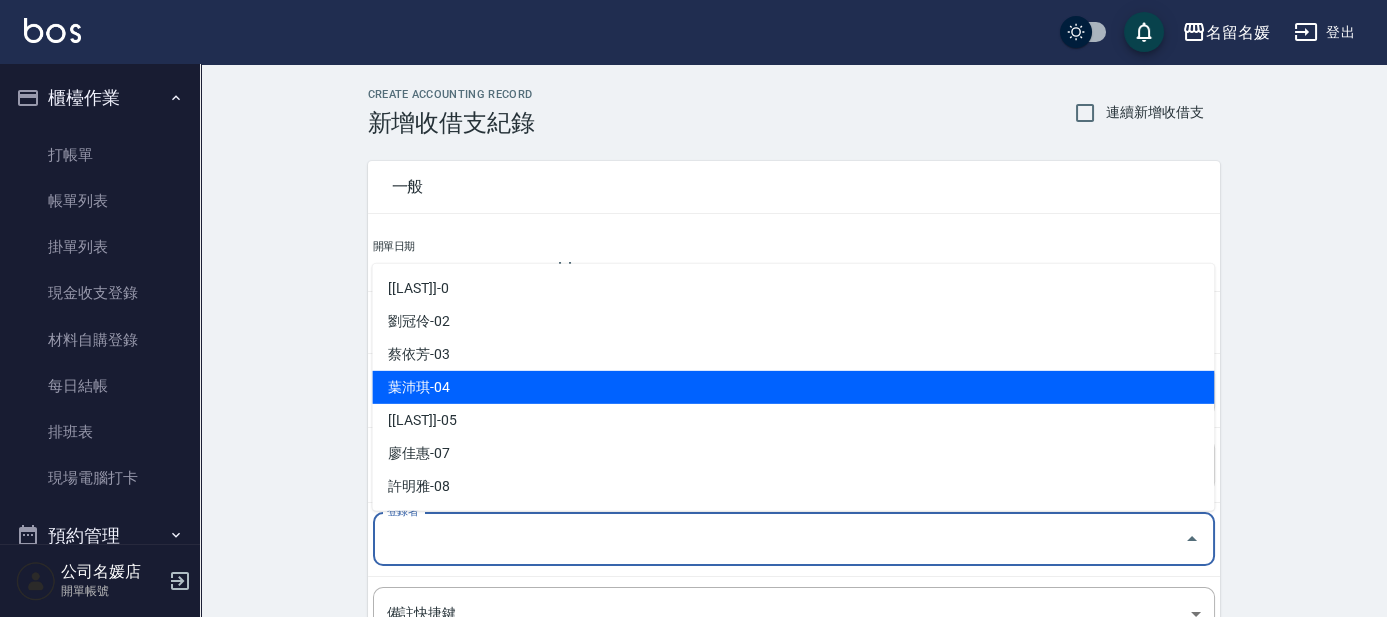 click on "葉沛琪-04" at bounding box center (793, 387) 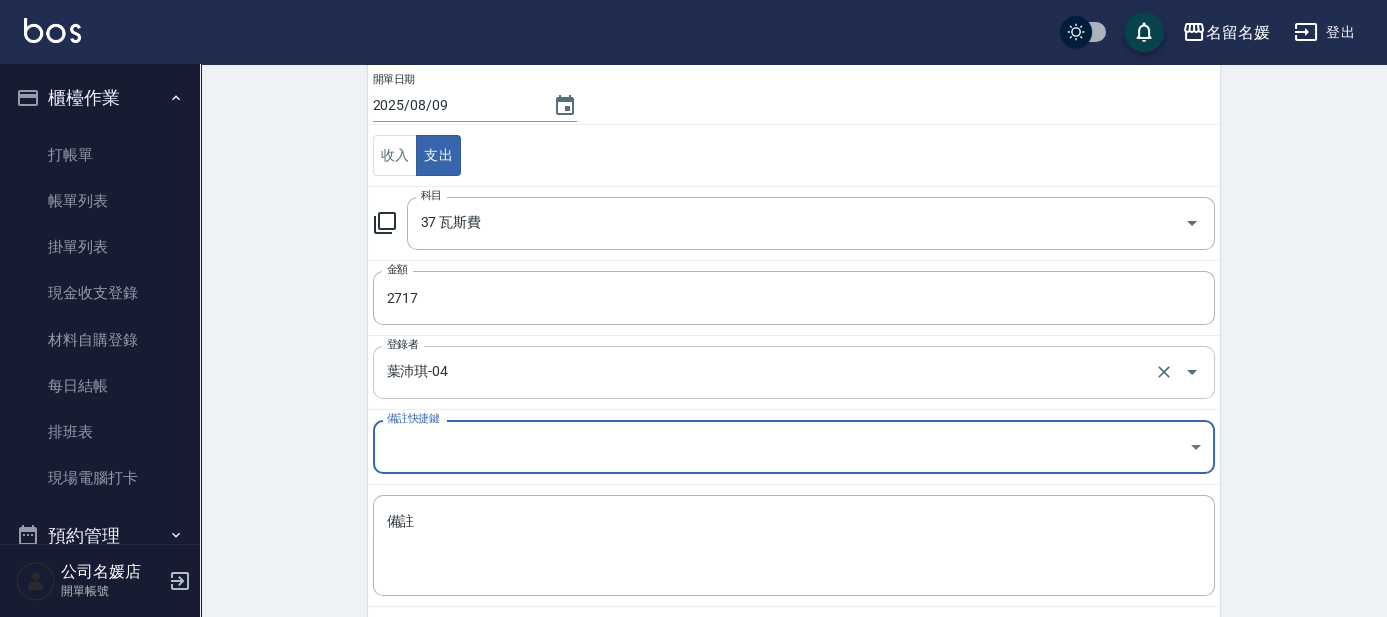 scroll, scrollTop: 203, scrollLeft: 0, axis: vertical 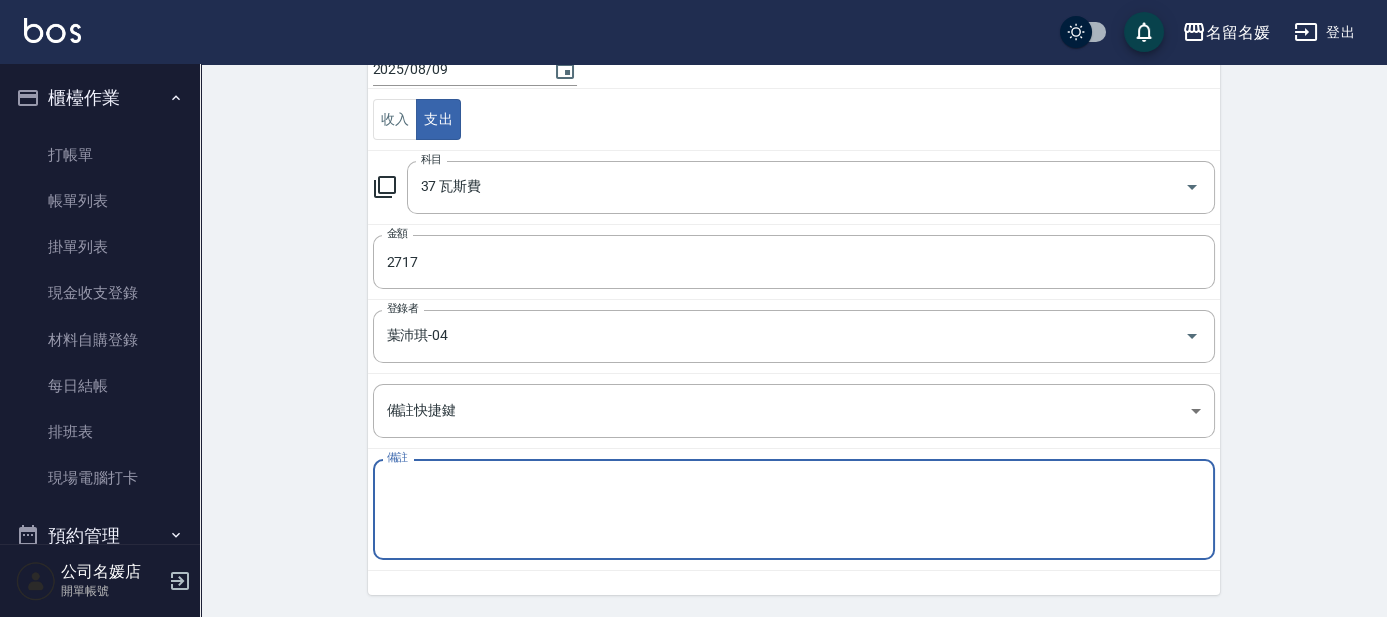 click on "備註" at bounding box center (794, 510) 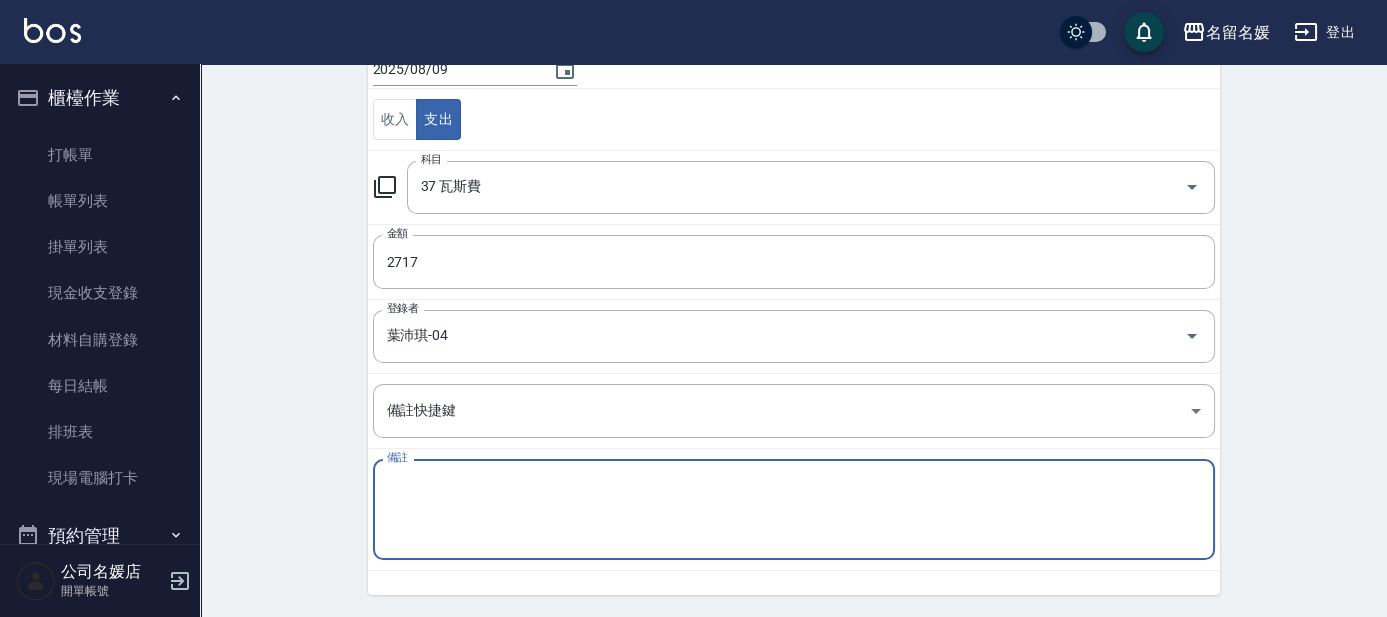 type on "e" 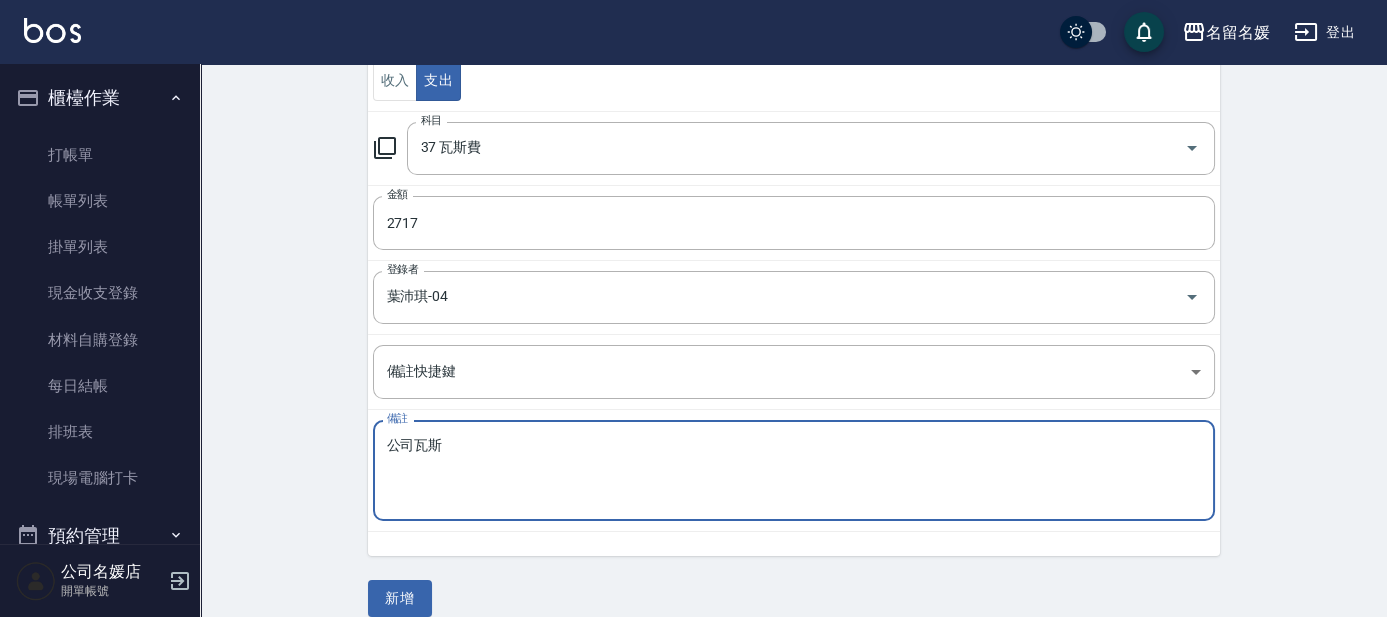 scroll, scrollTop: 263, scrollLeft: 0, axis: vertical 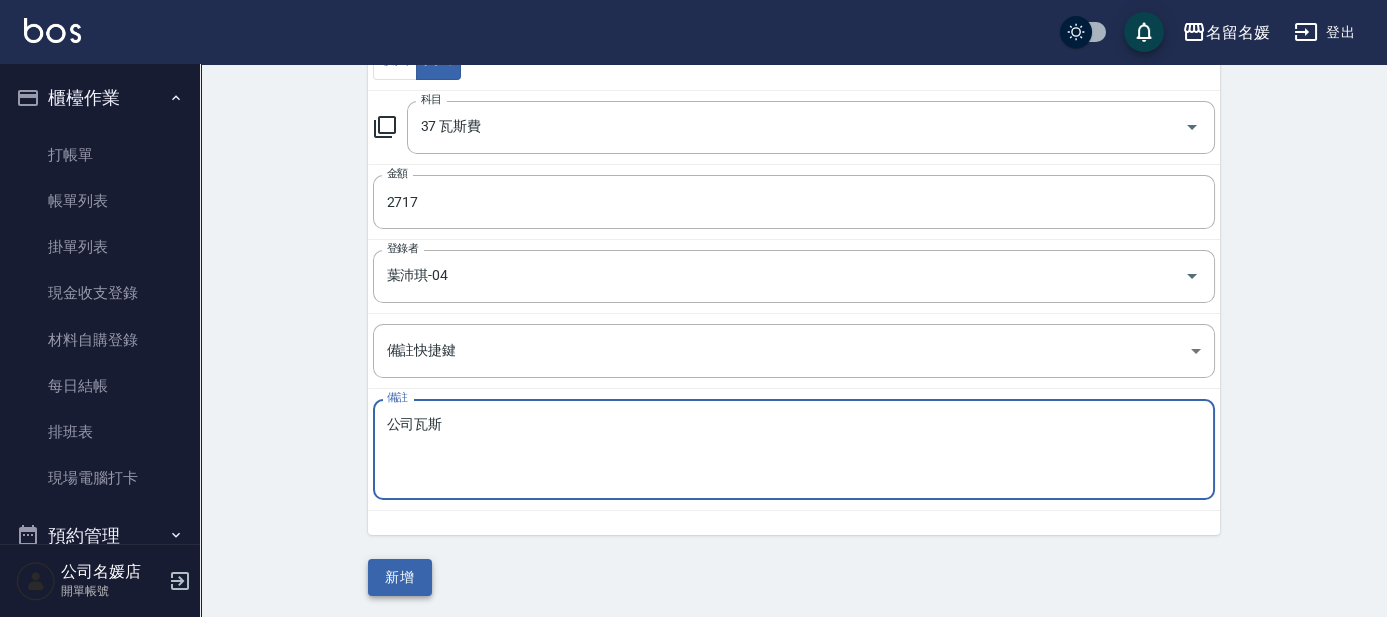 type on "公司瓦斯" 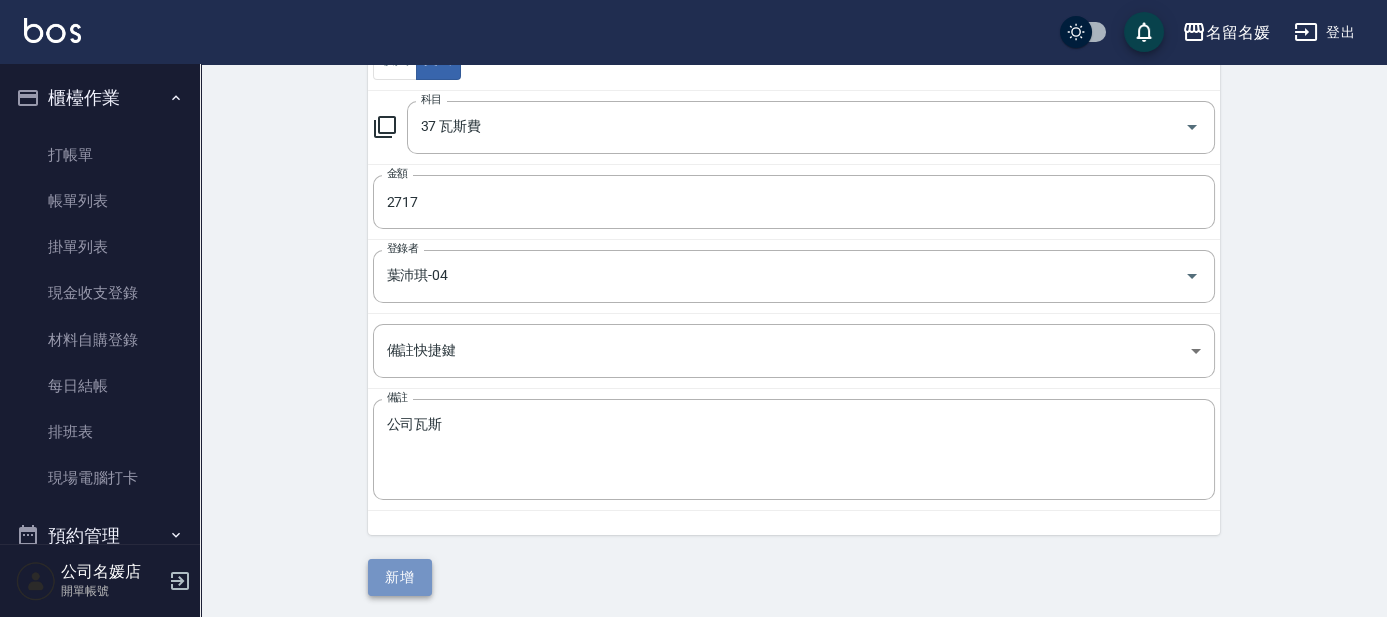 click on "新增" at bounding box center (400, 577) 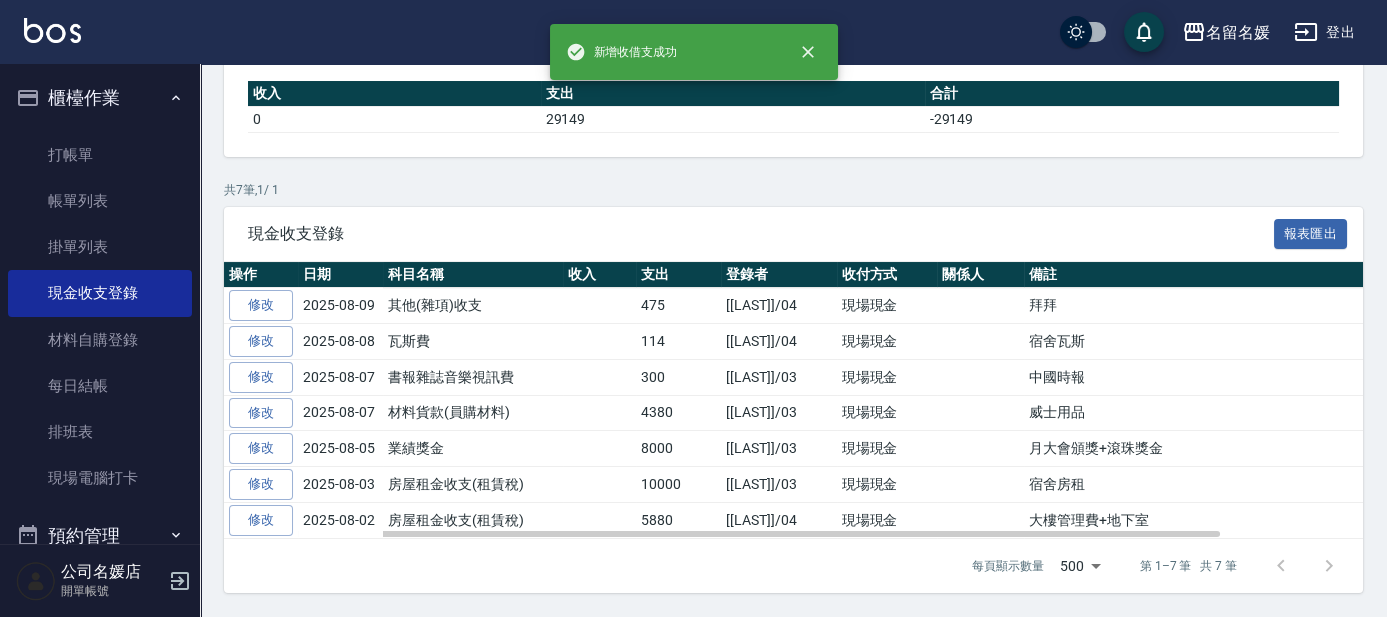 scroll, scrollTop: 0, scrollLeft: 0, axis: both 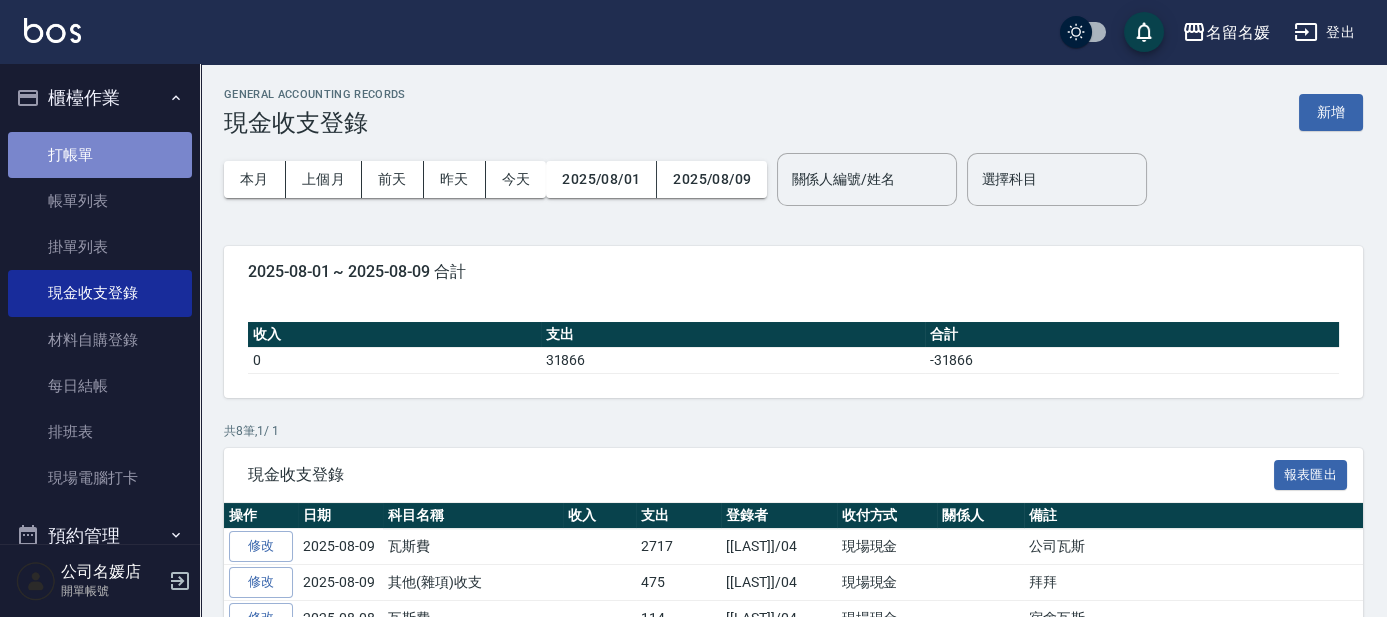 click on "打帳單" at bounding box center (100, 155) 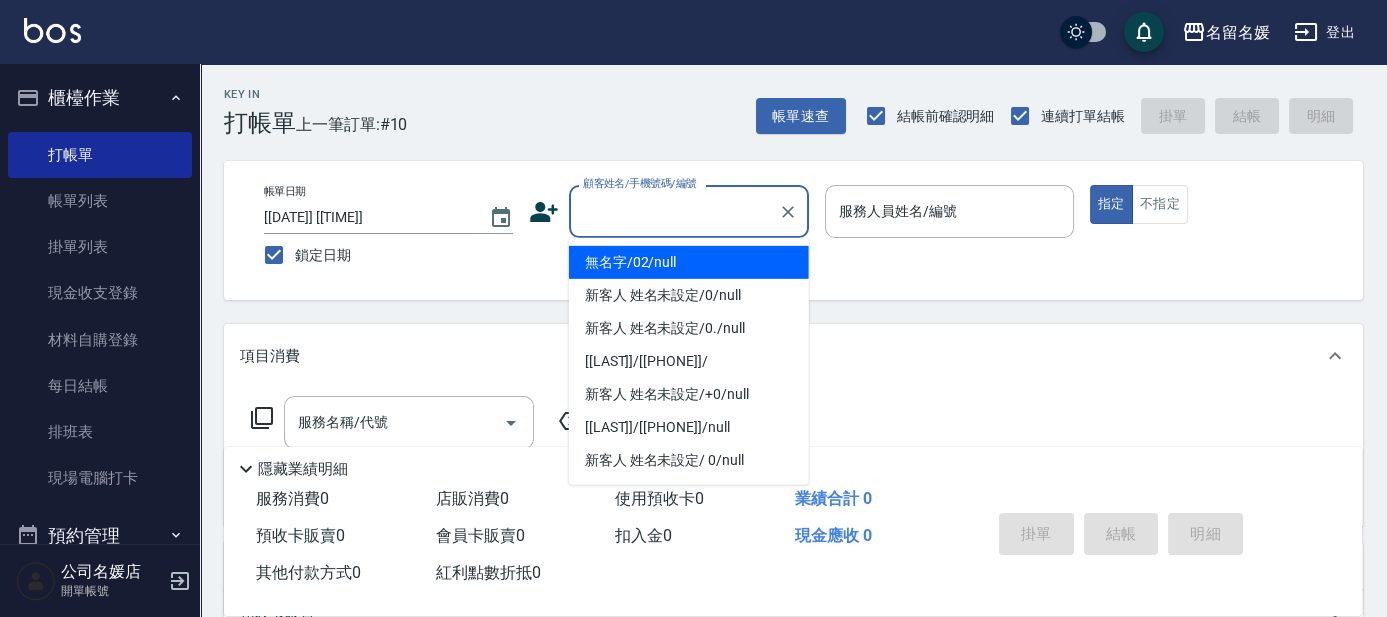 type on "0" 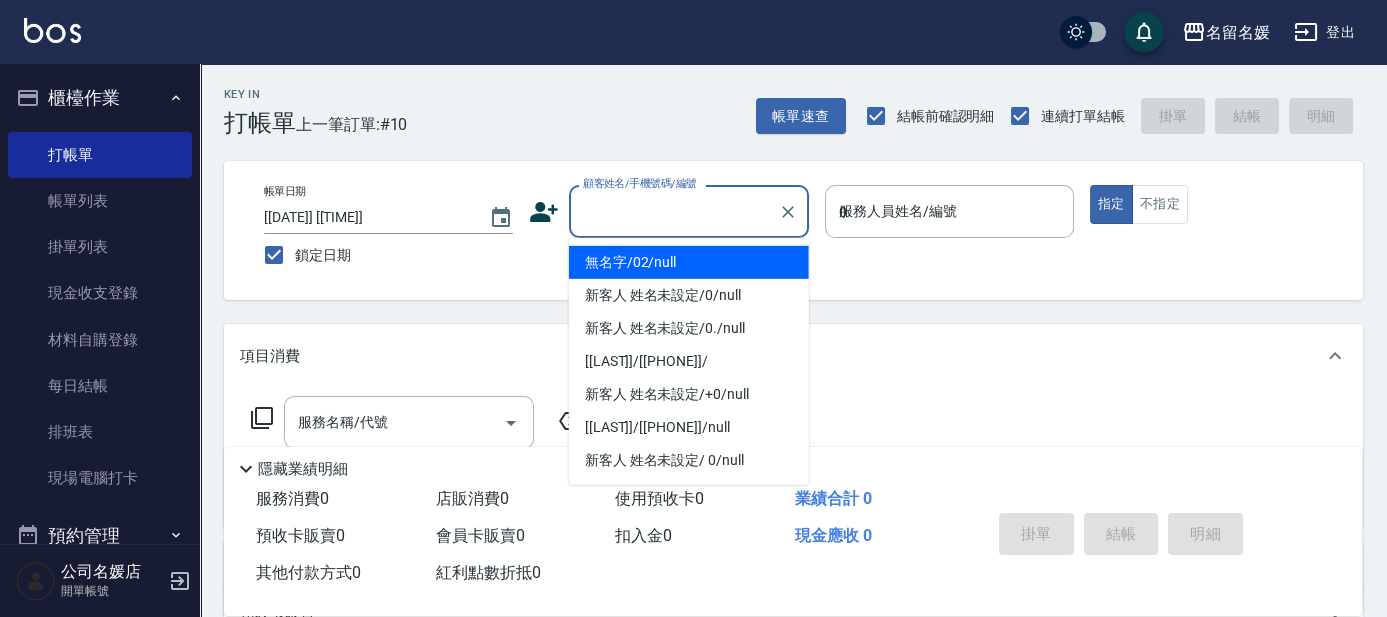 type on "無名字/02/null" 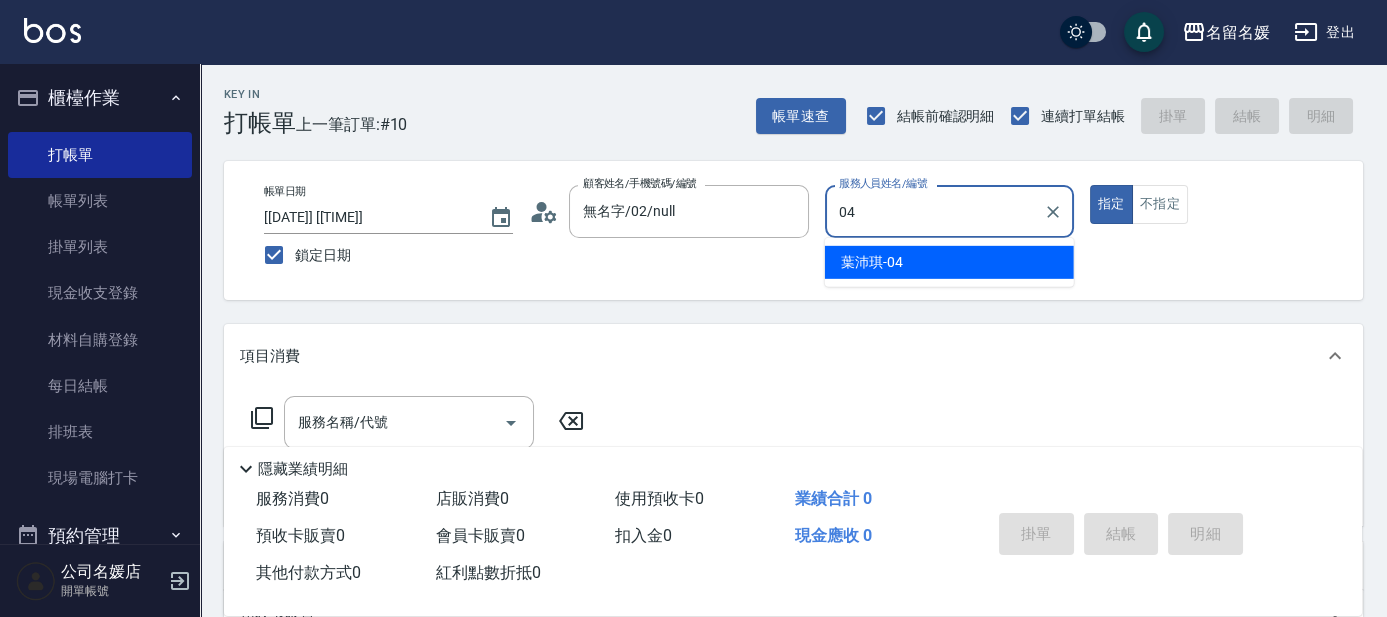 type on "04" 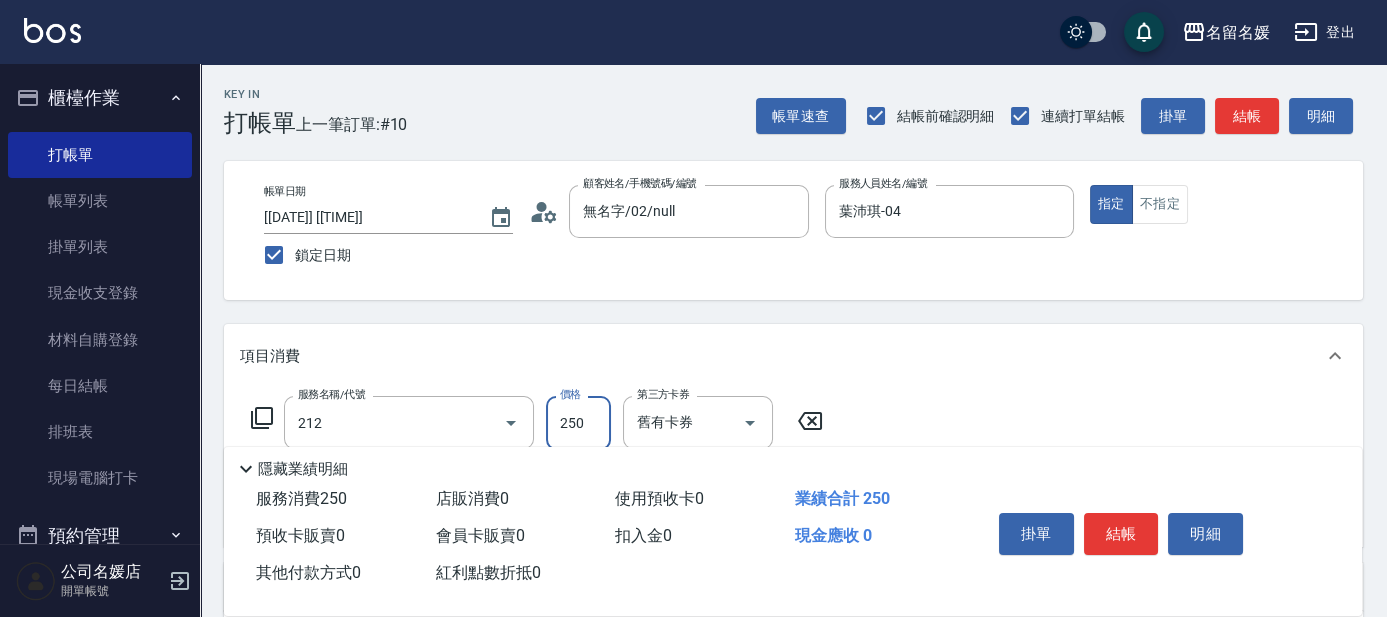 type on "洗髮券-(卡)250(212)" 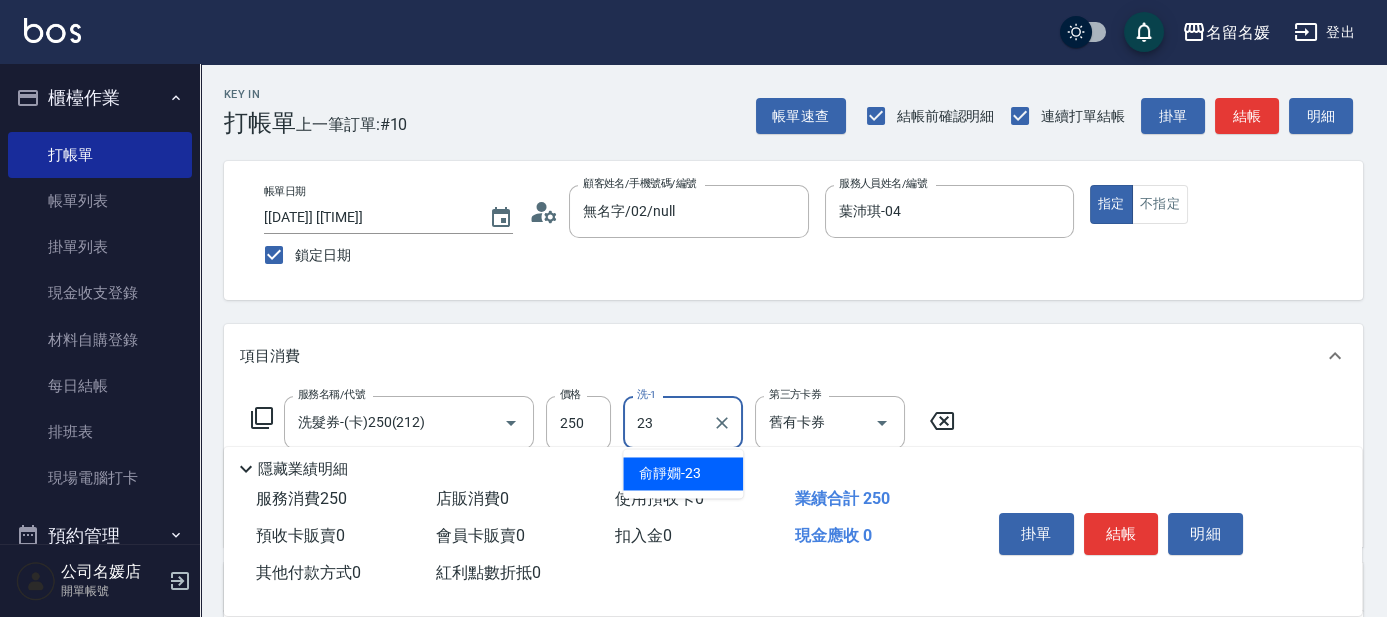 type on "俞靜嫺-23" 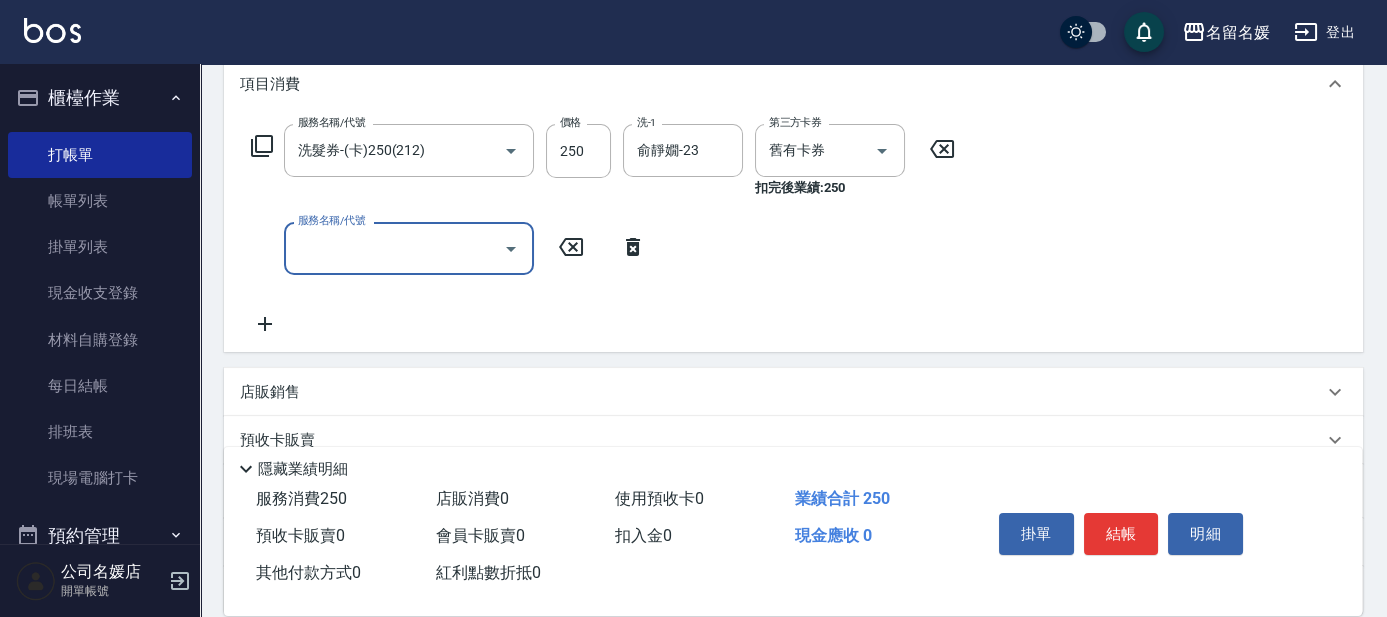 scroll, scrollTop: 272, scrollLeft: 0, axis: vertical 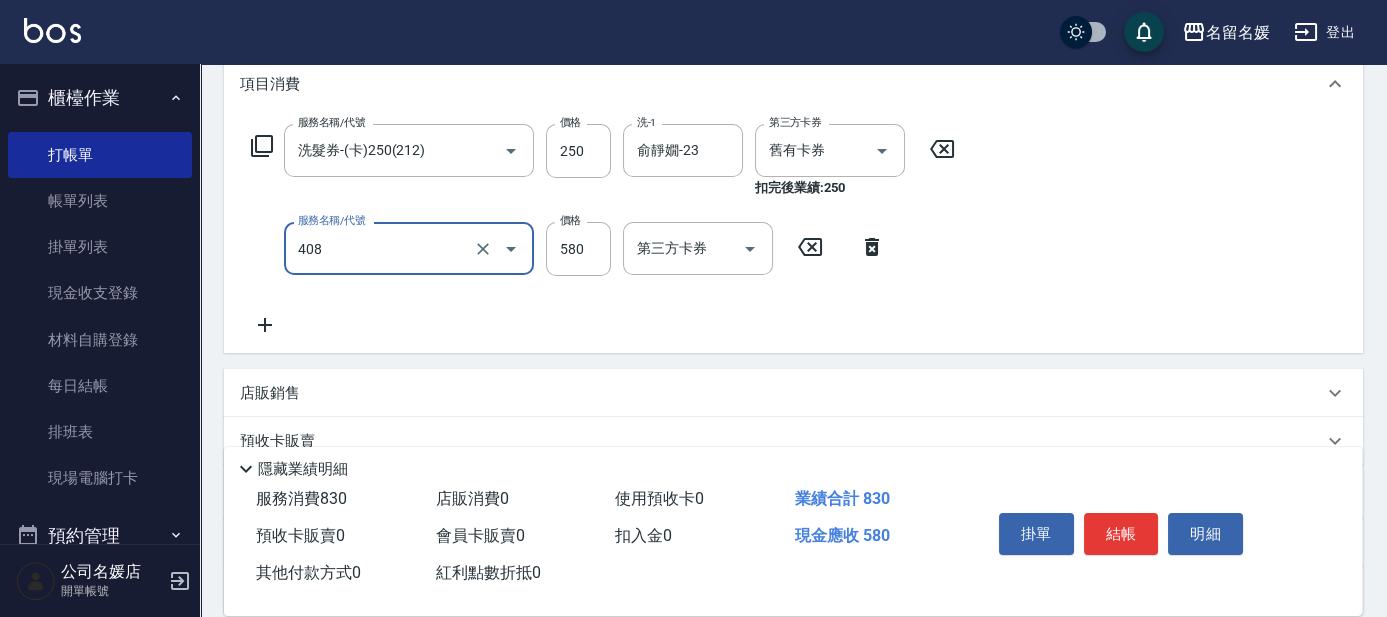 type on "剪髮(580)(408)" 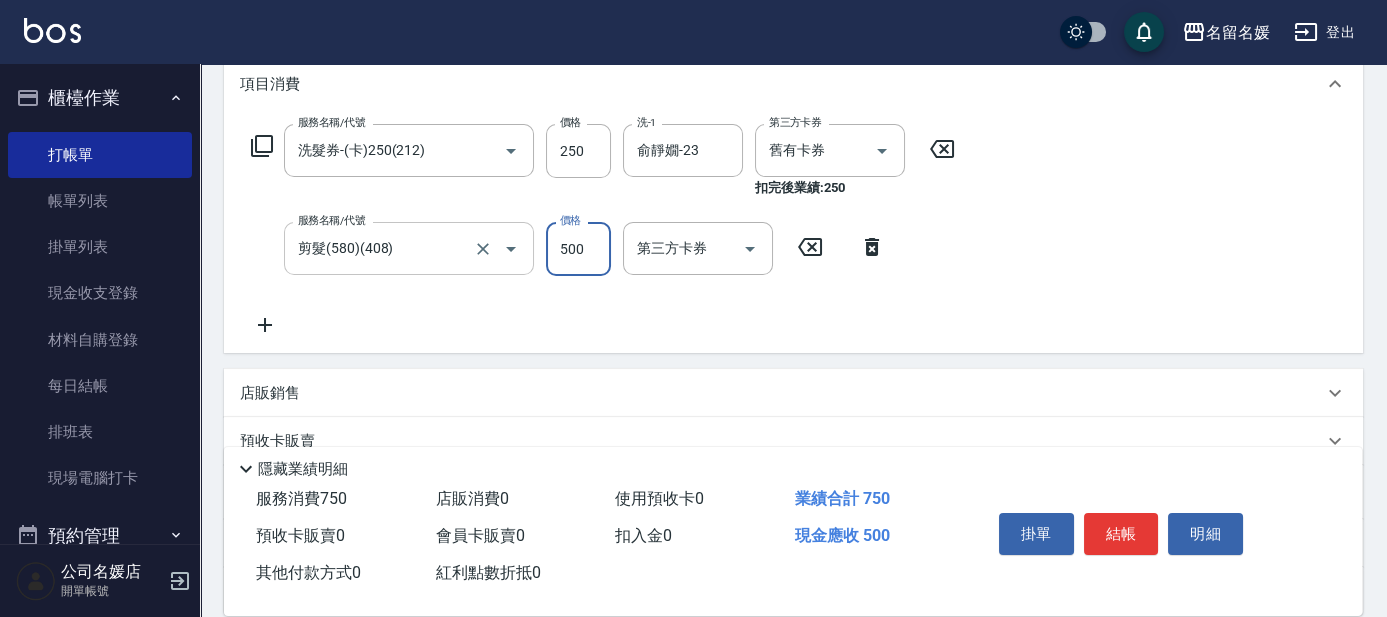 type on "500" 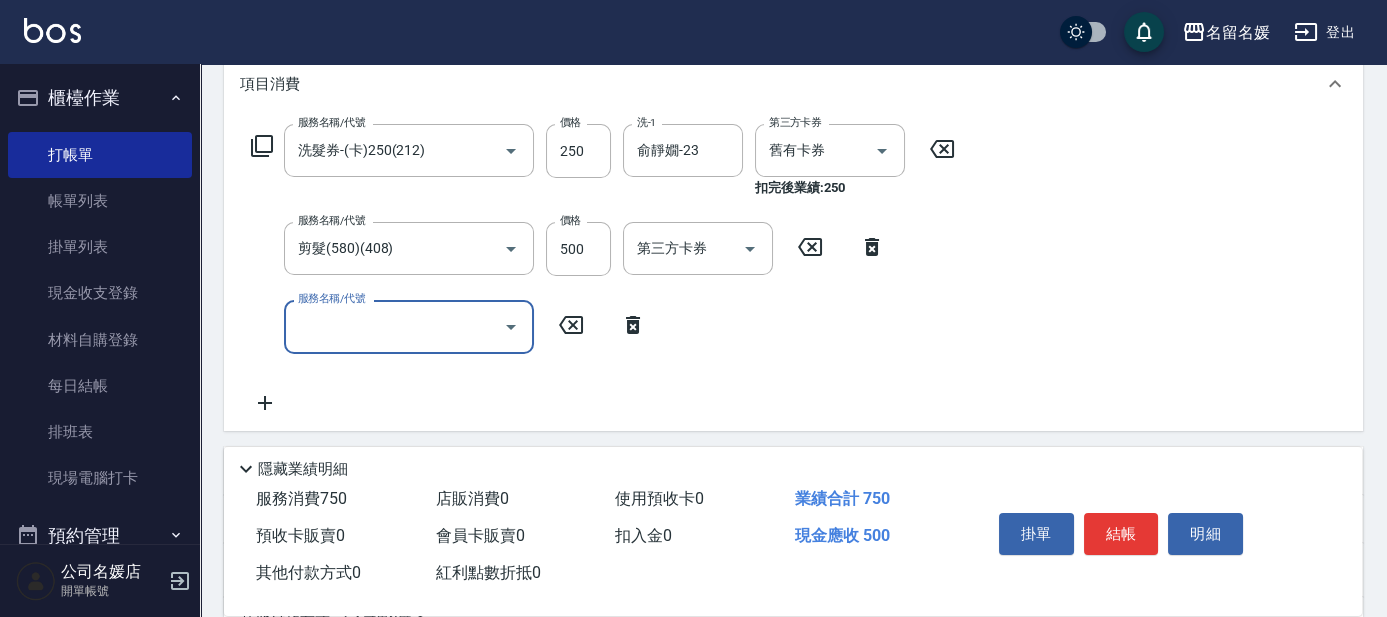 click 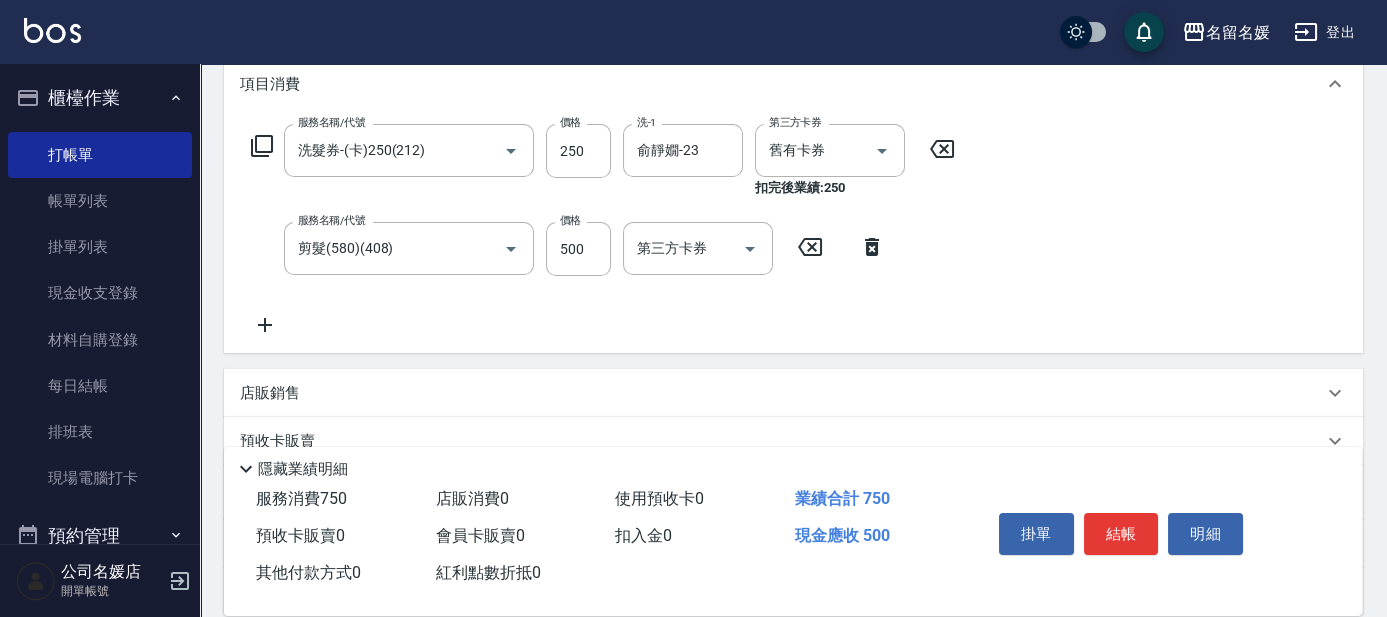 click 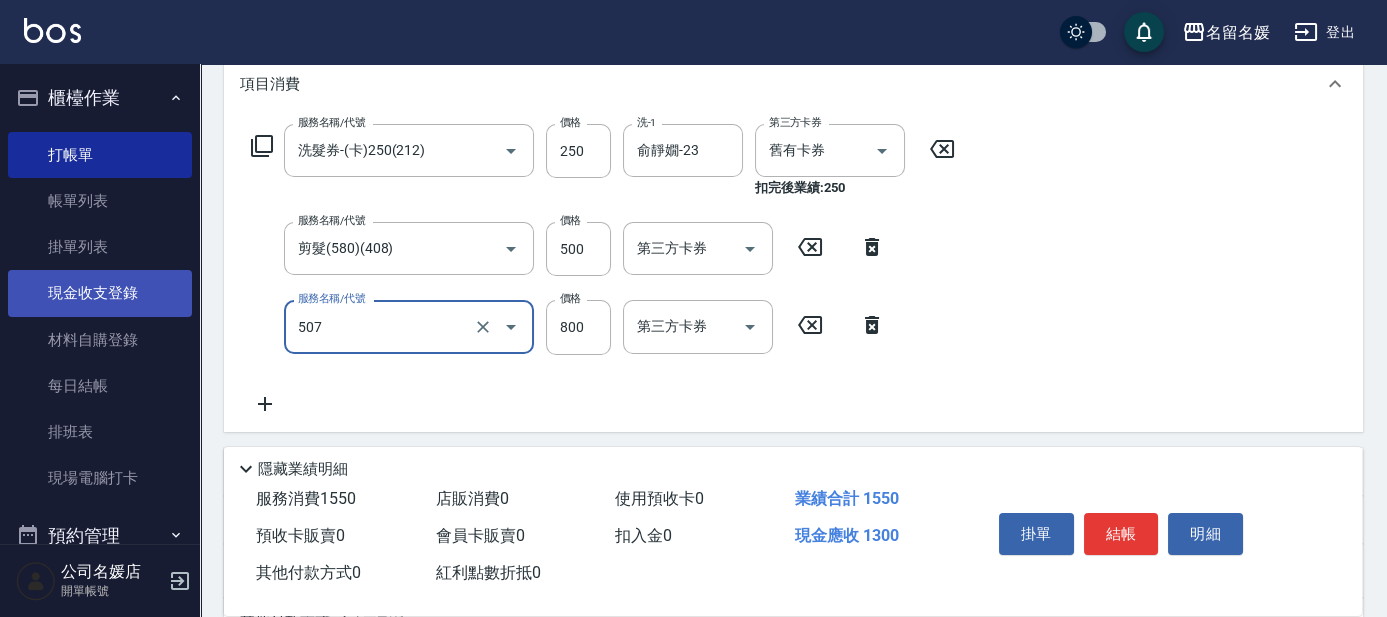 type on "染髮800(507)" 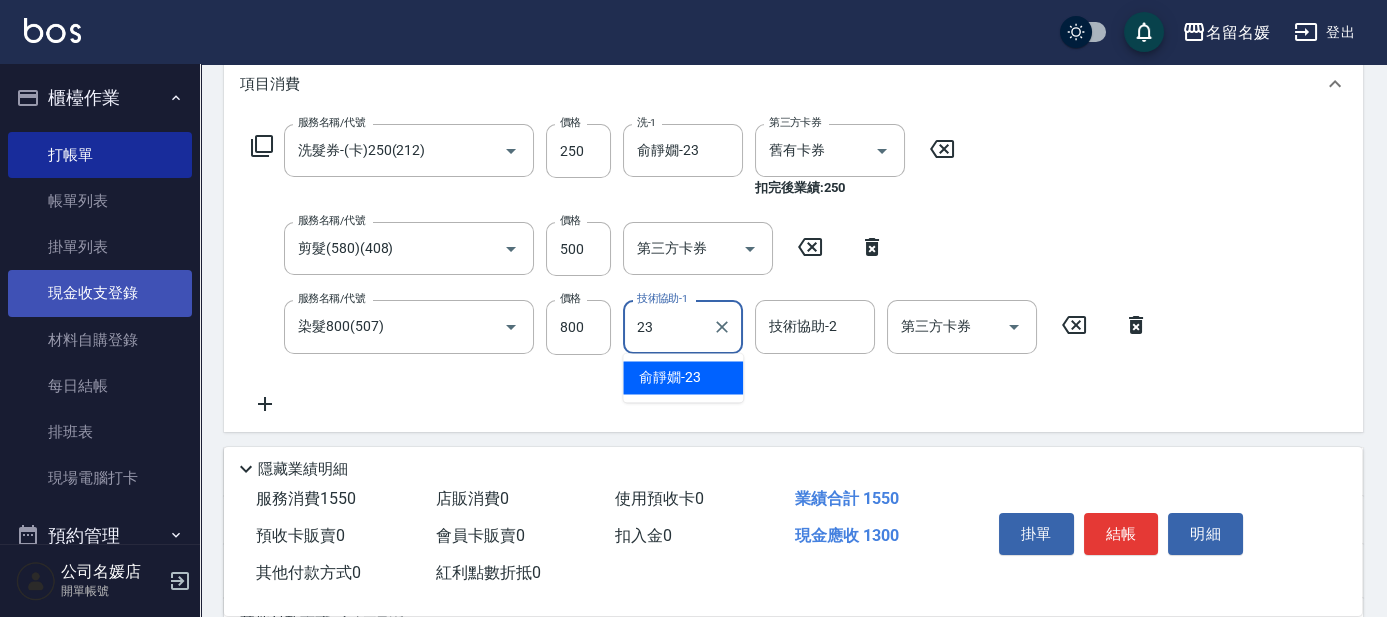type on "俞靜嫺-23" 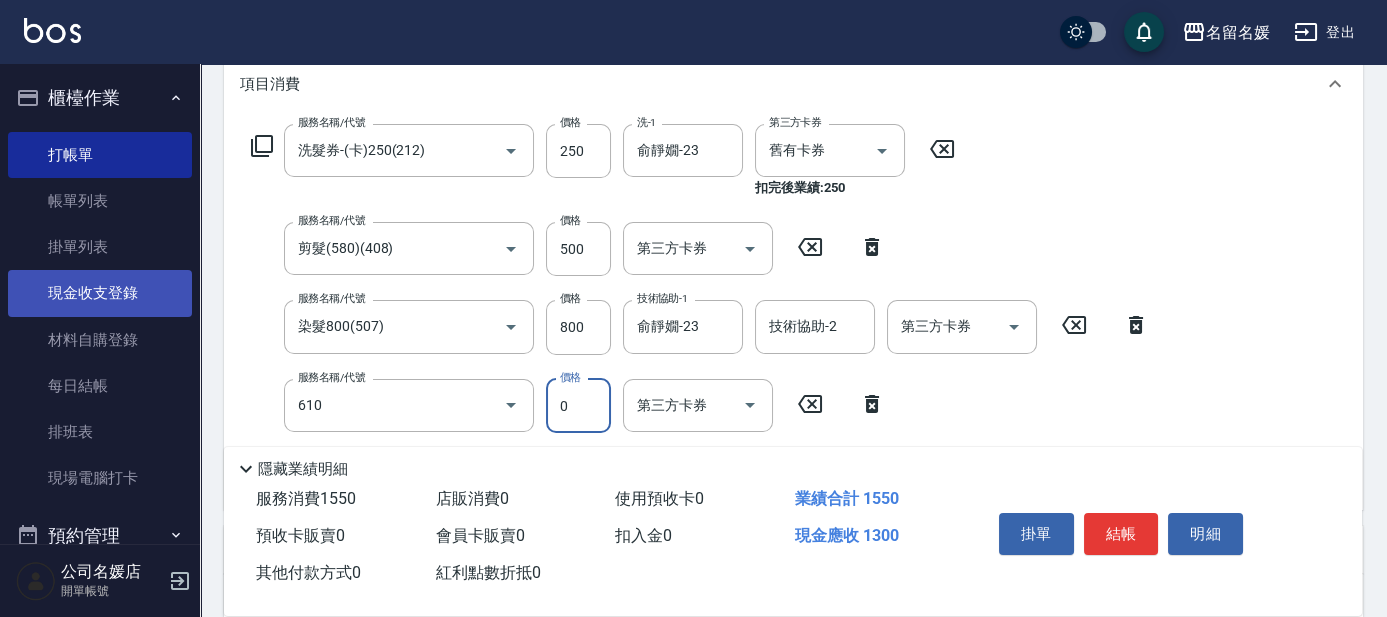 type on "免費護髮(20)(610)" 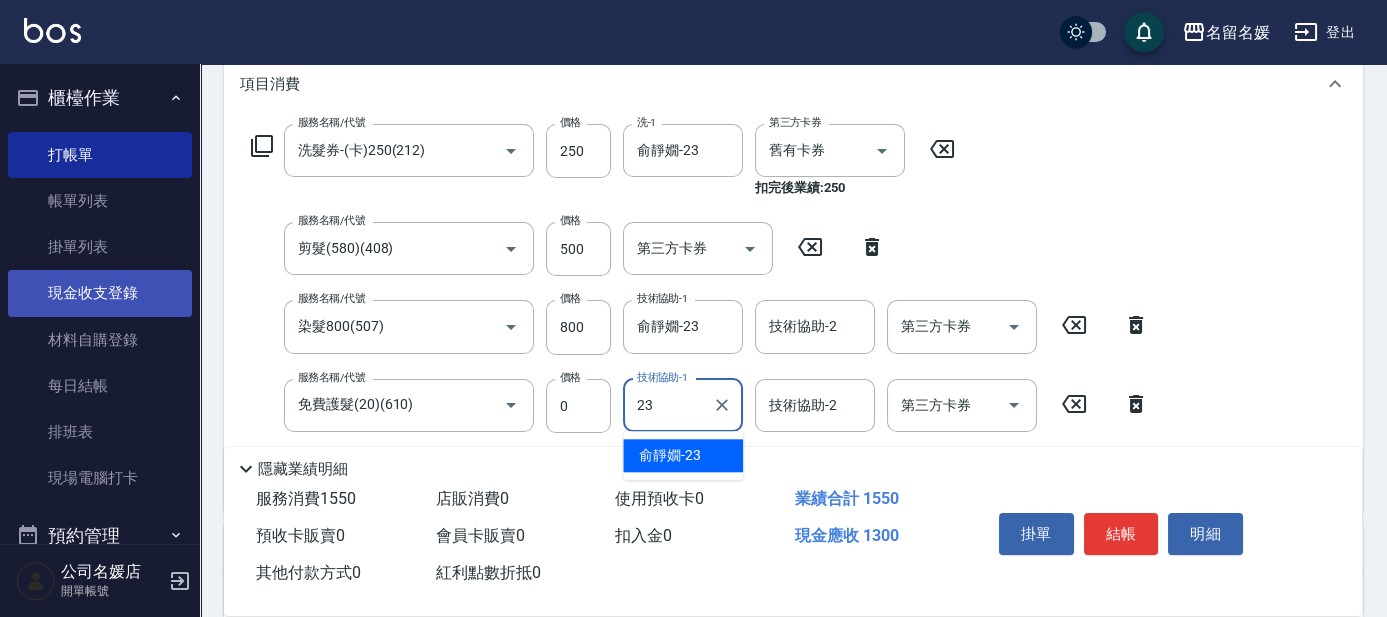 type on "俞靜嫺-23" 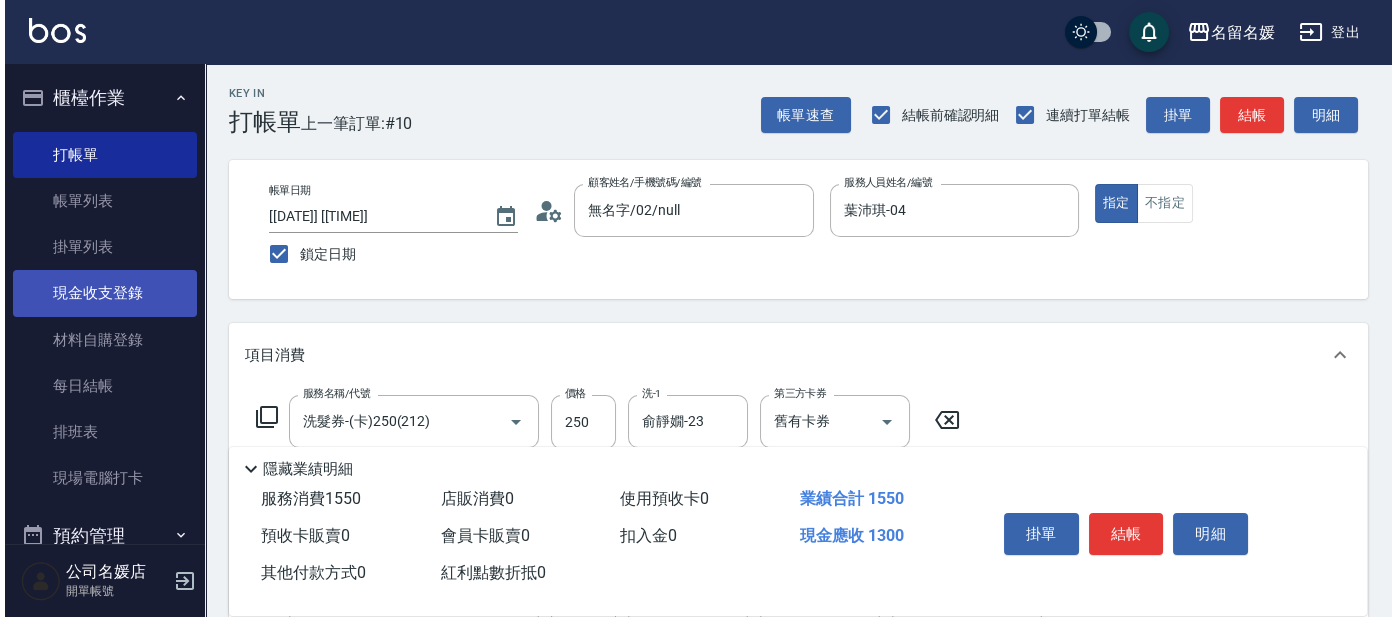 scroll, scrollTop: 0, scrollLeft: 0, axis: both 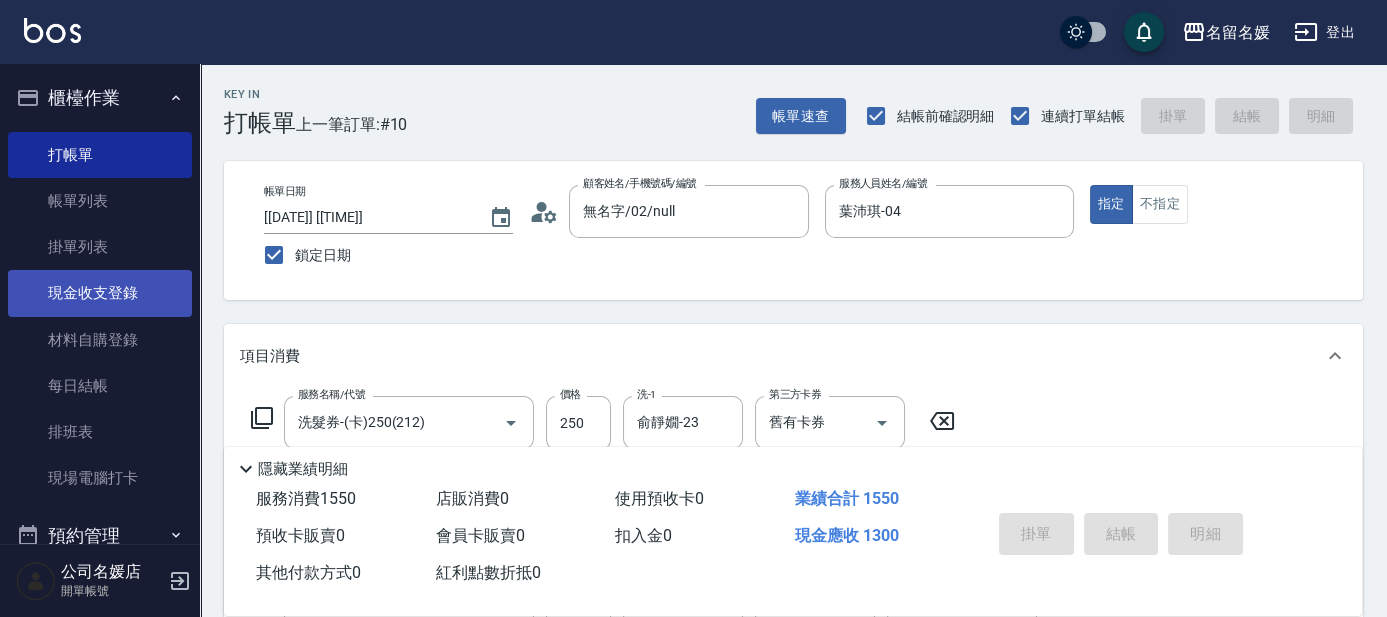 type 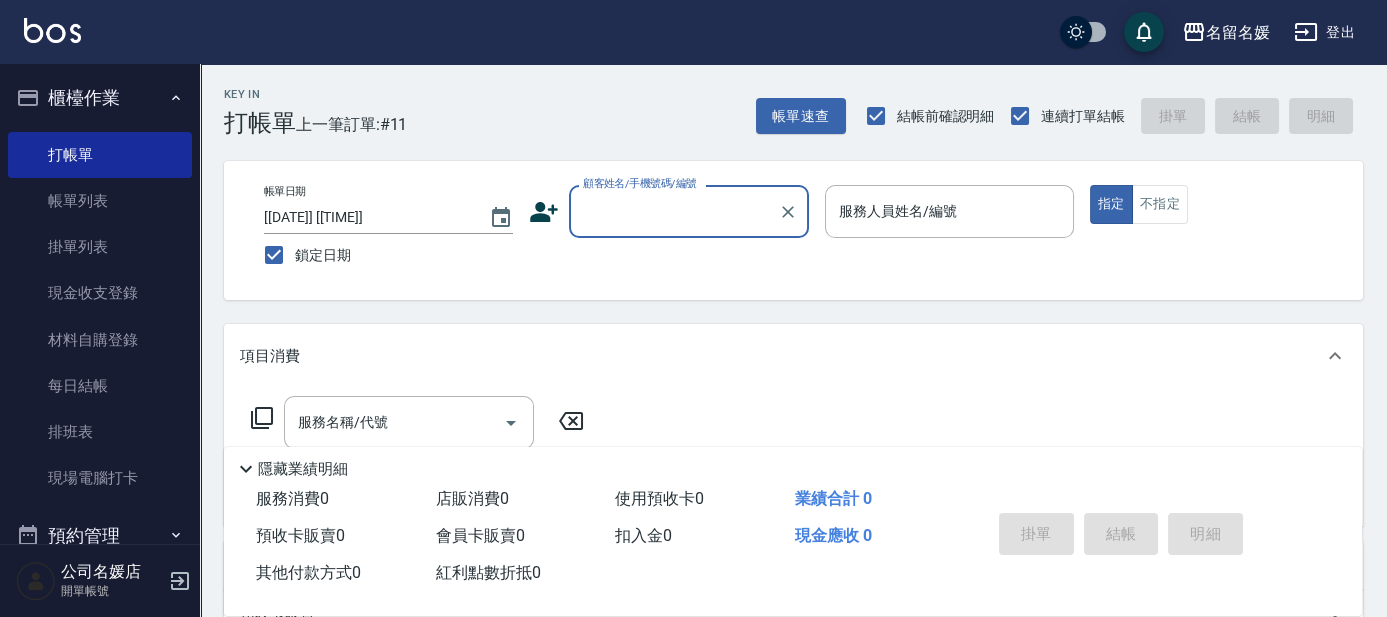 click on "顧客姓名/手機號碼/編號" at bounding box center [674, 211] 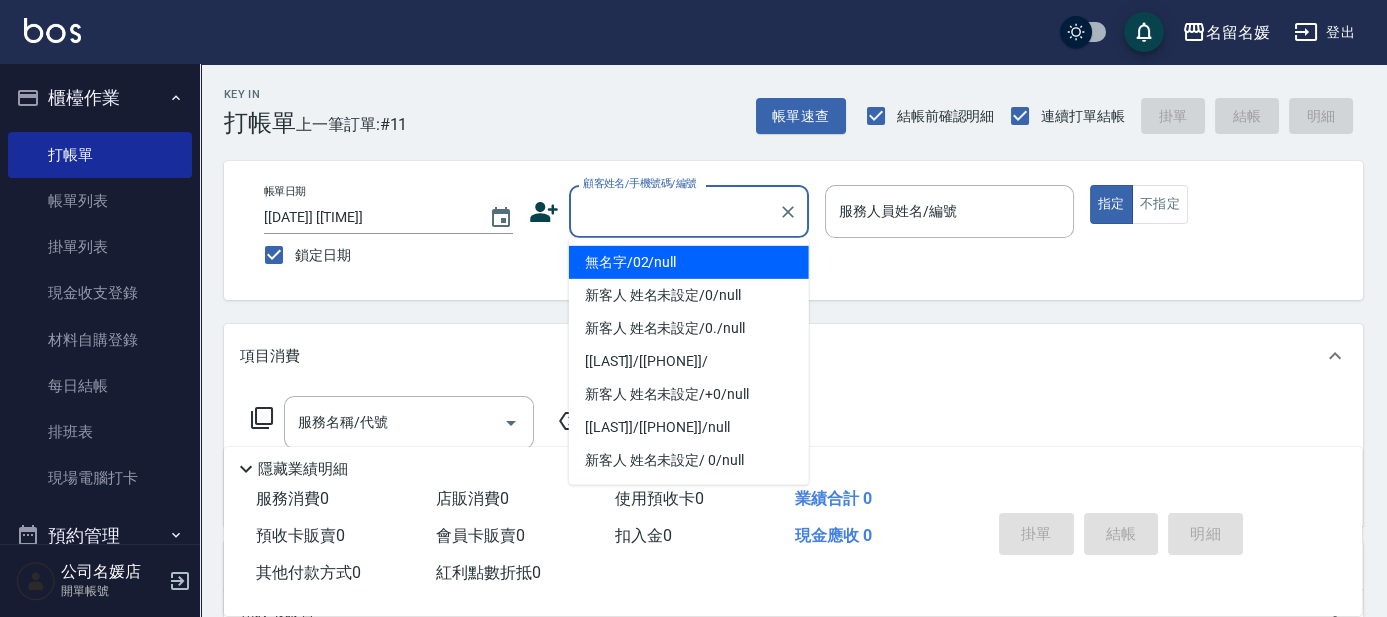 click on "無名字/02/null" at bounding box center (689, 262) 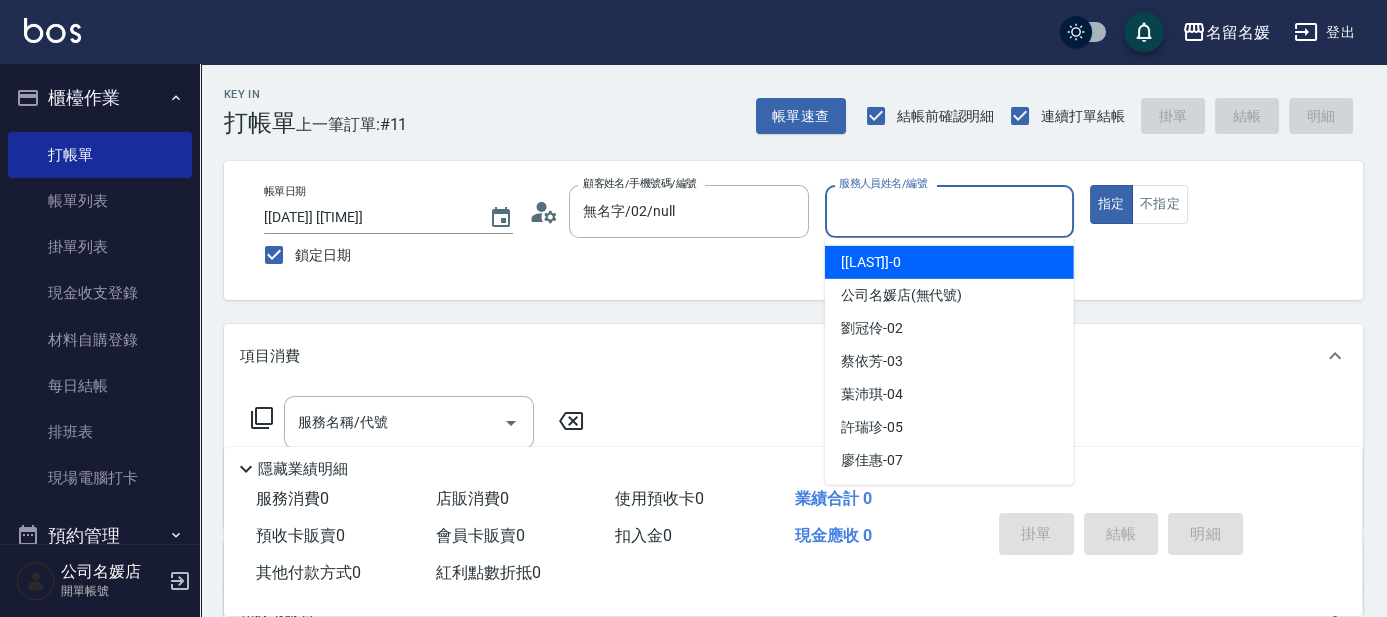 click on "服務人員姓名/編號" at bounding box center [949, 211] 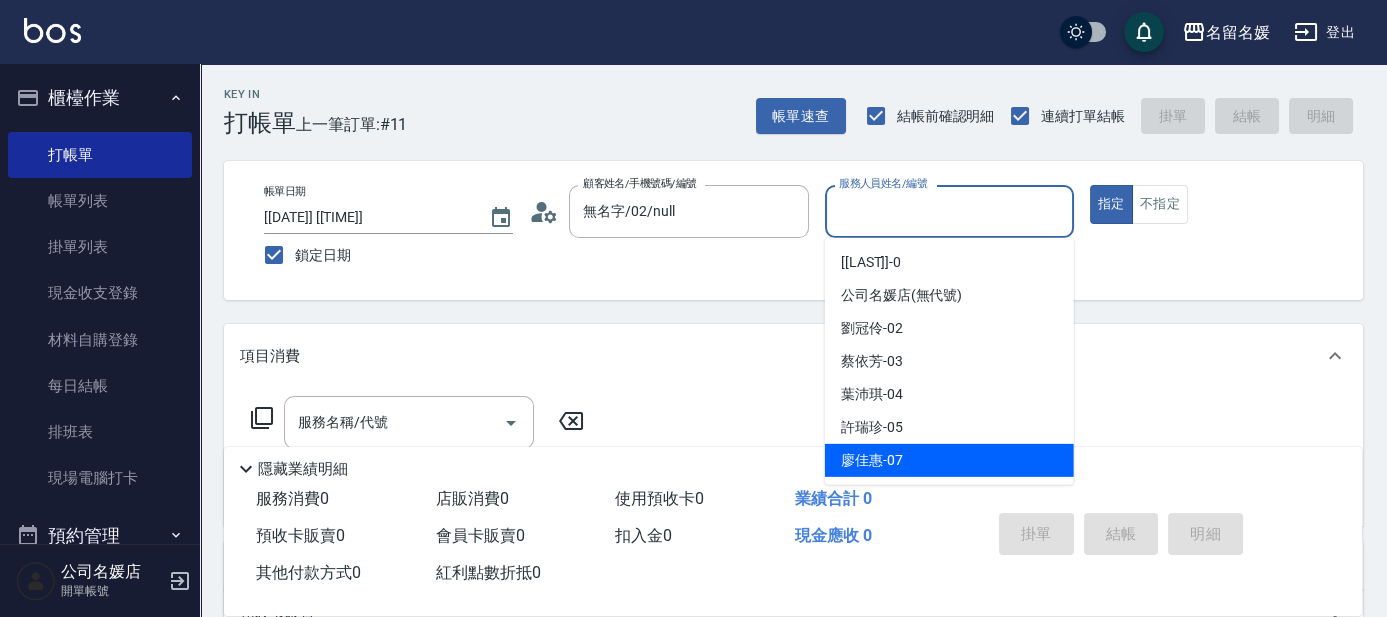 click on "廖佳惠 -07" at bounding box center (872, 460) 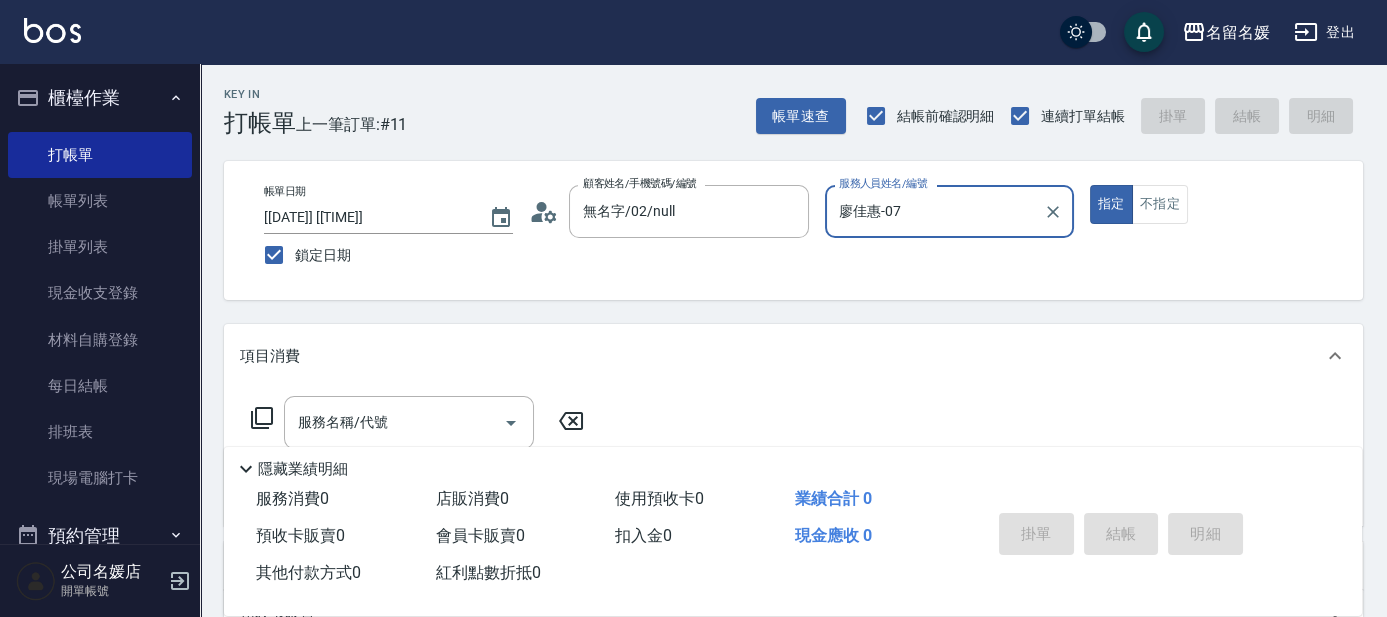click on "服務名稱/代號 服務名稱/代號" at bounding box center (418, 422) 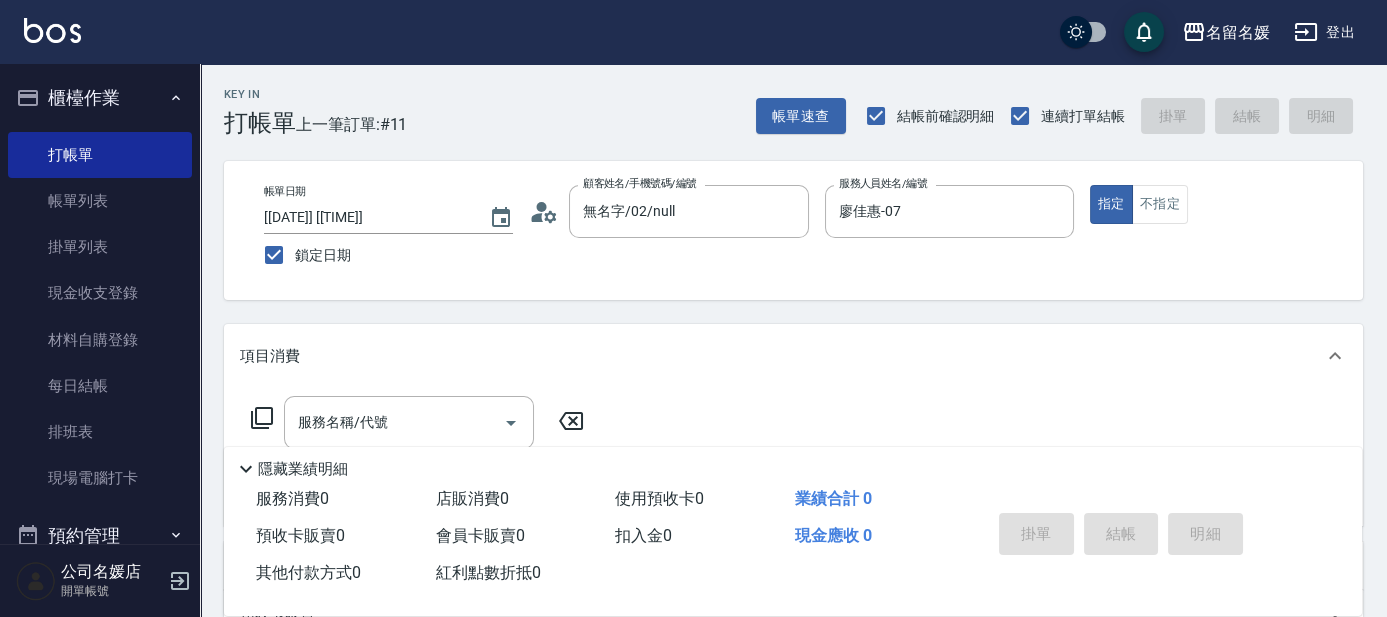 click 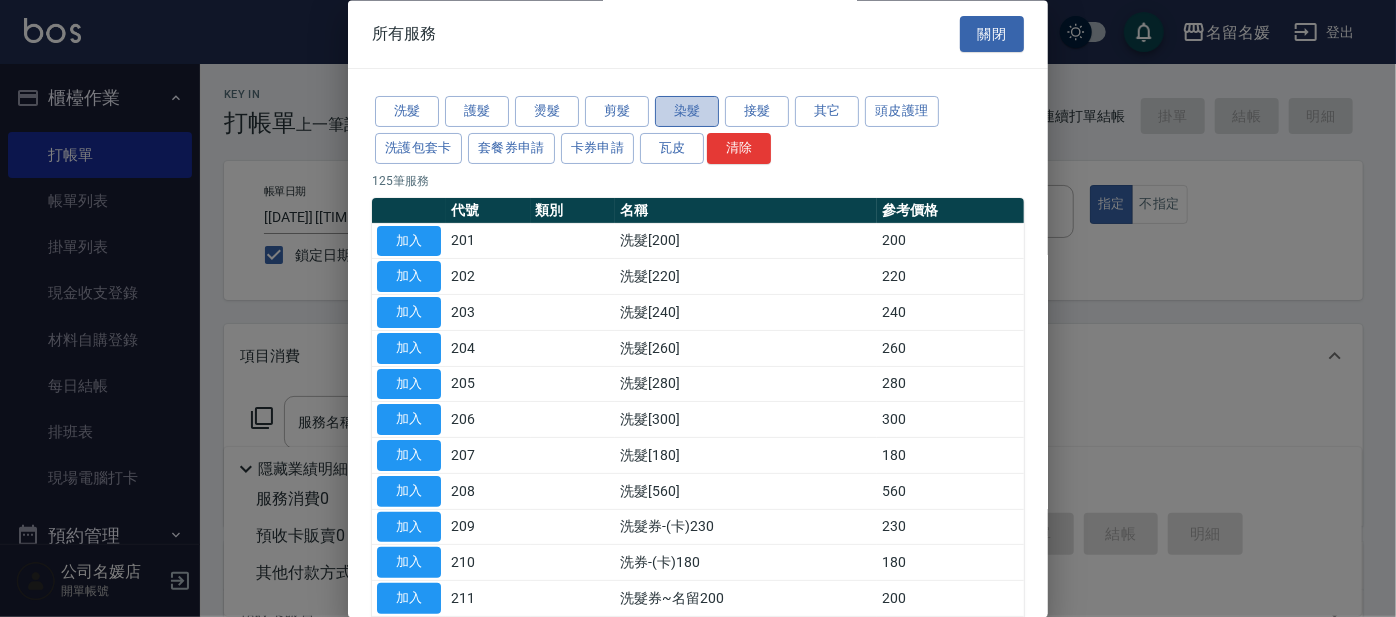 click on "染髮" at bounding box center (687, 112) 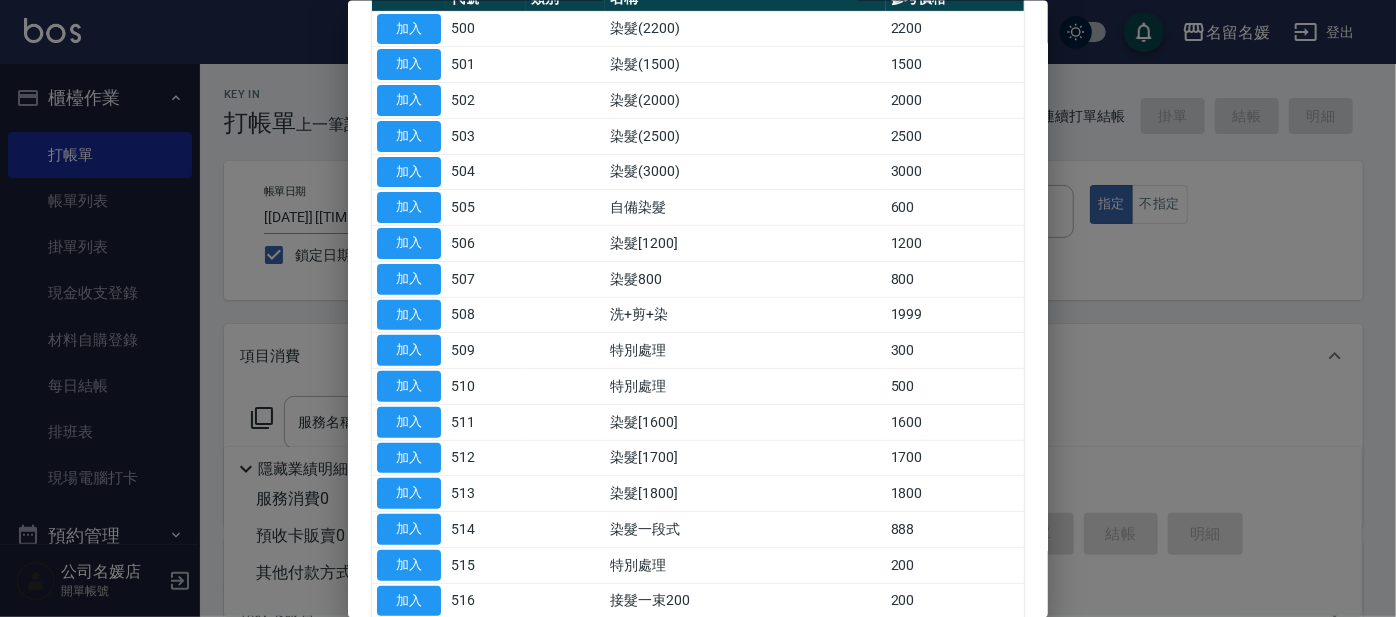 scroll, scrollTop: 181, scrollLeft: 0, axis: vertical 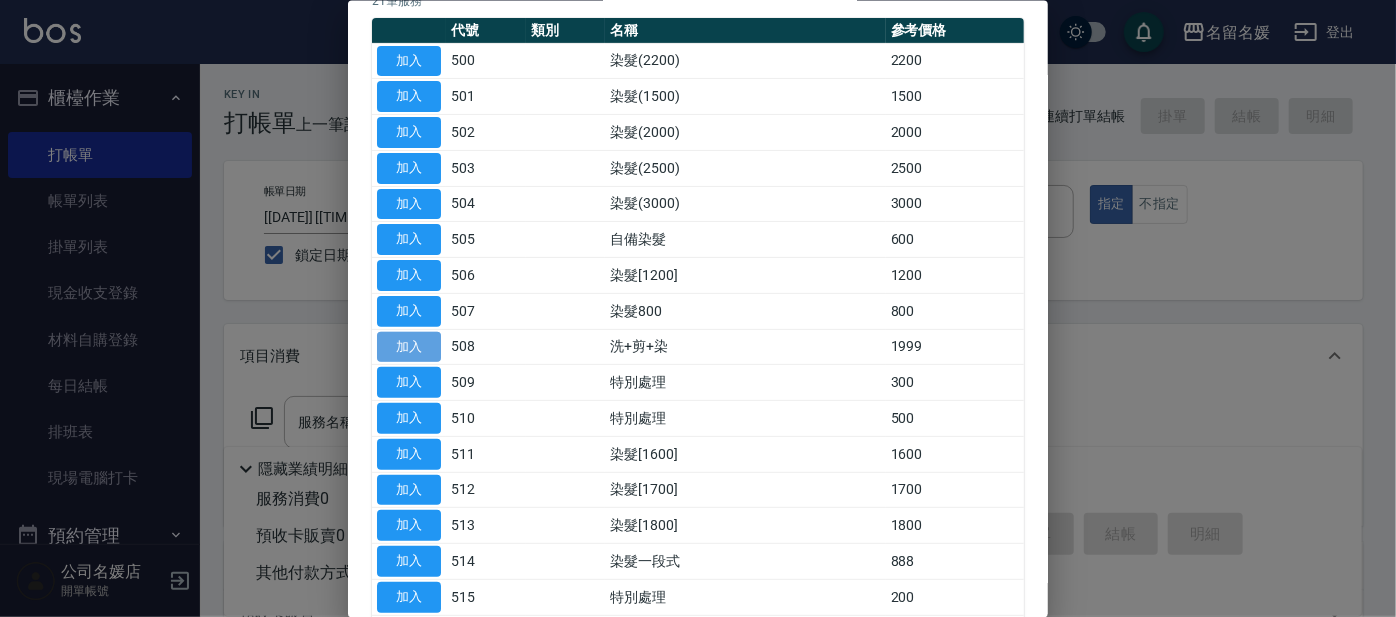 click on "加入" at bounding box center (409, 346) 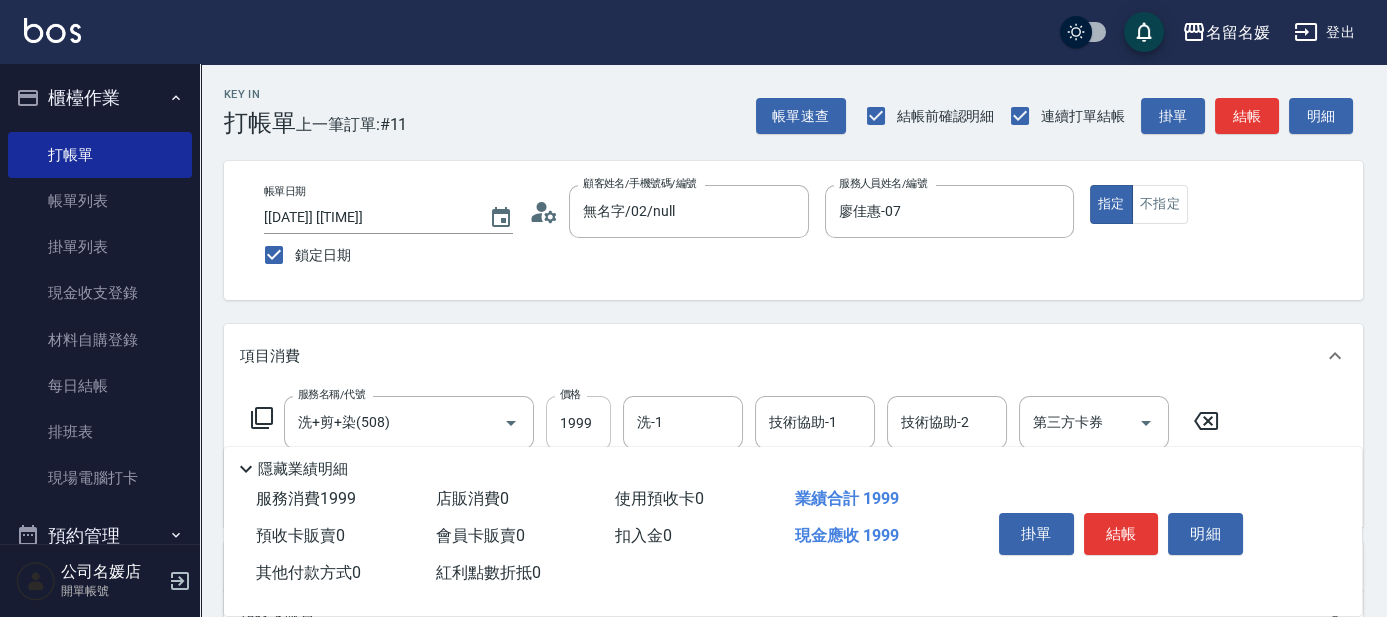 click on "1999" at bounding box center (578, 423) 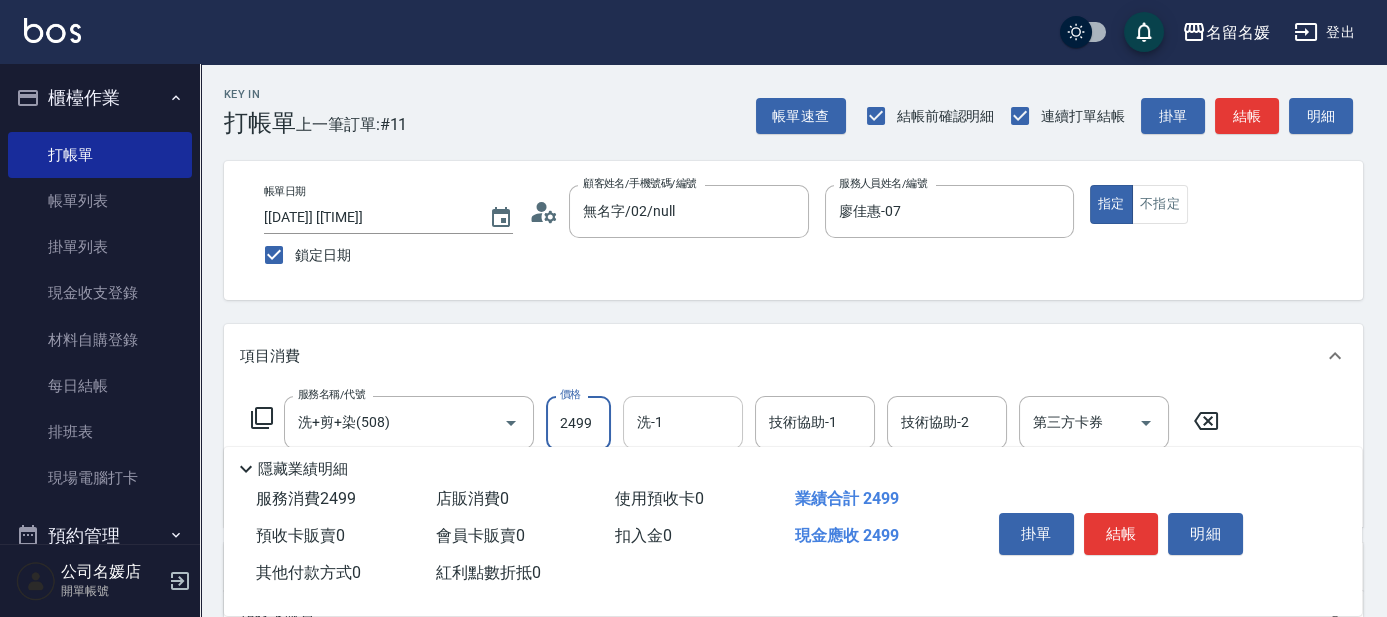 type on "2499" 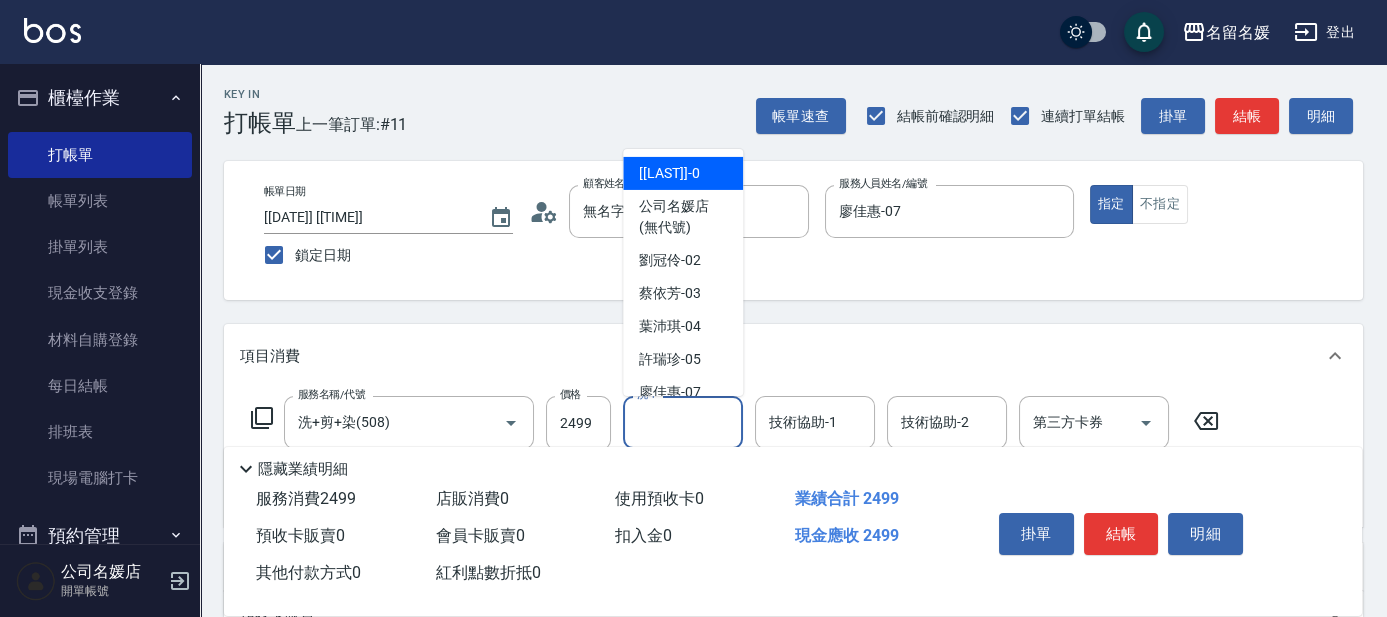 click on "洗-1" at bounding box center [683, 422] 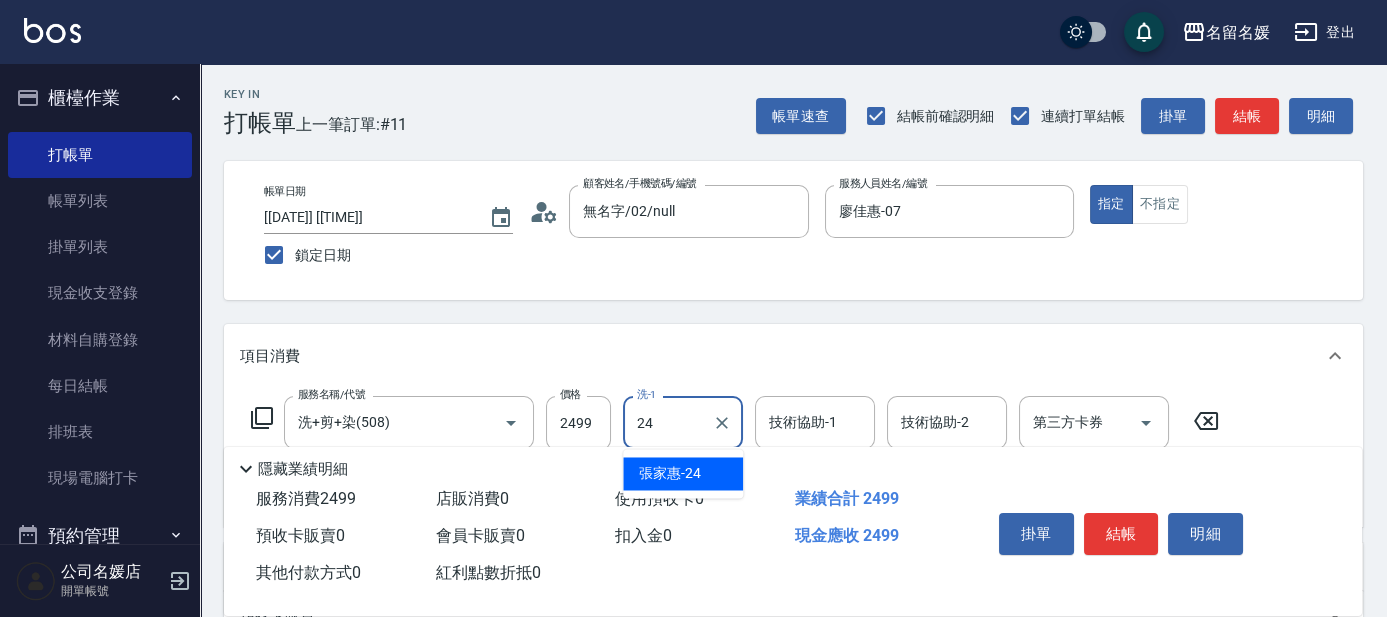 click on "張家惠 -24" at bounding box center (683, 473) 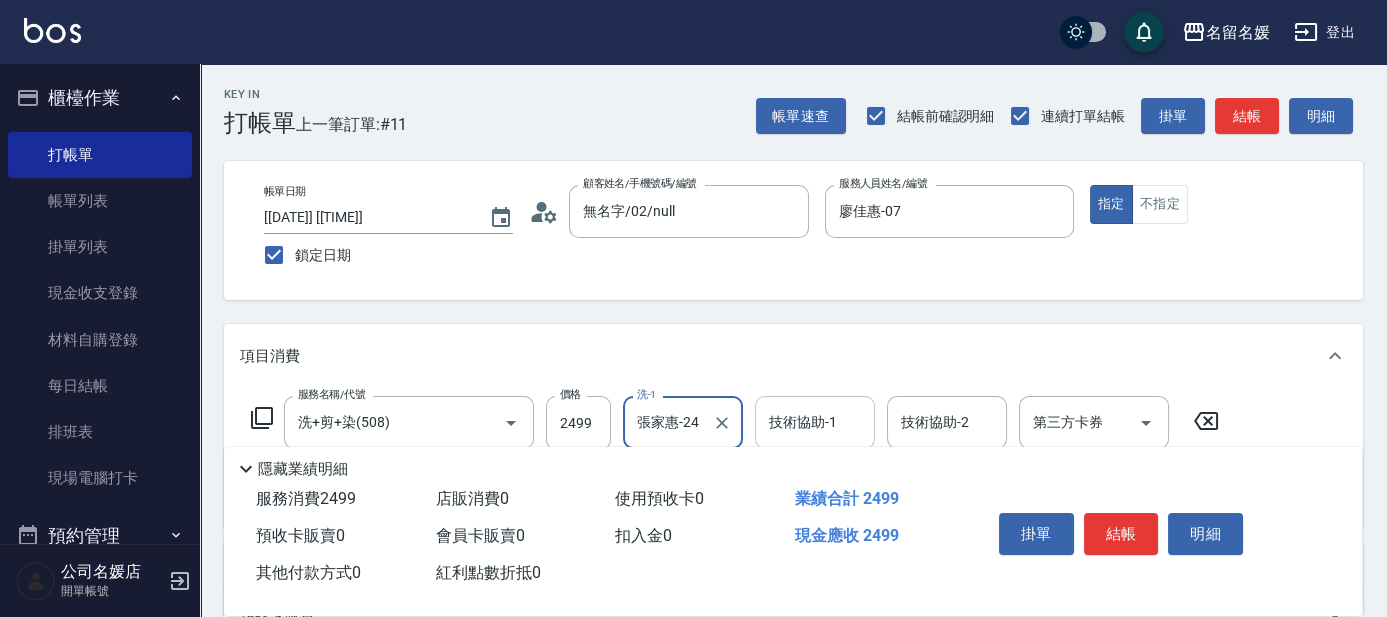 type on "張家惠-24" 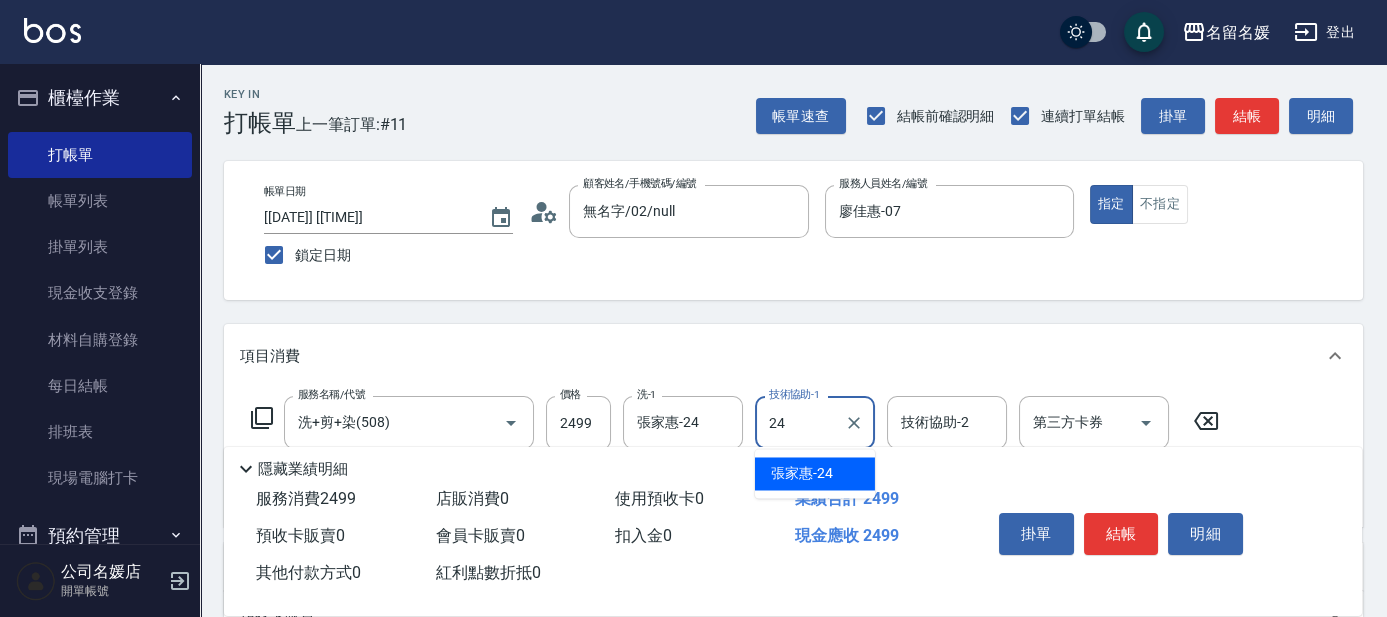drag, startPoint x: 845, startPoint y: 471, endPoint x: 231, endPoint y: 423, distance: 615.87335 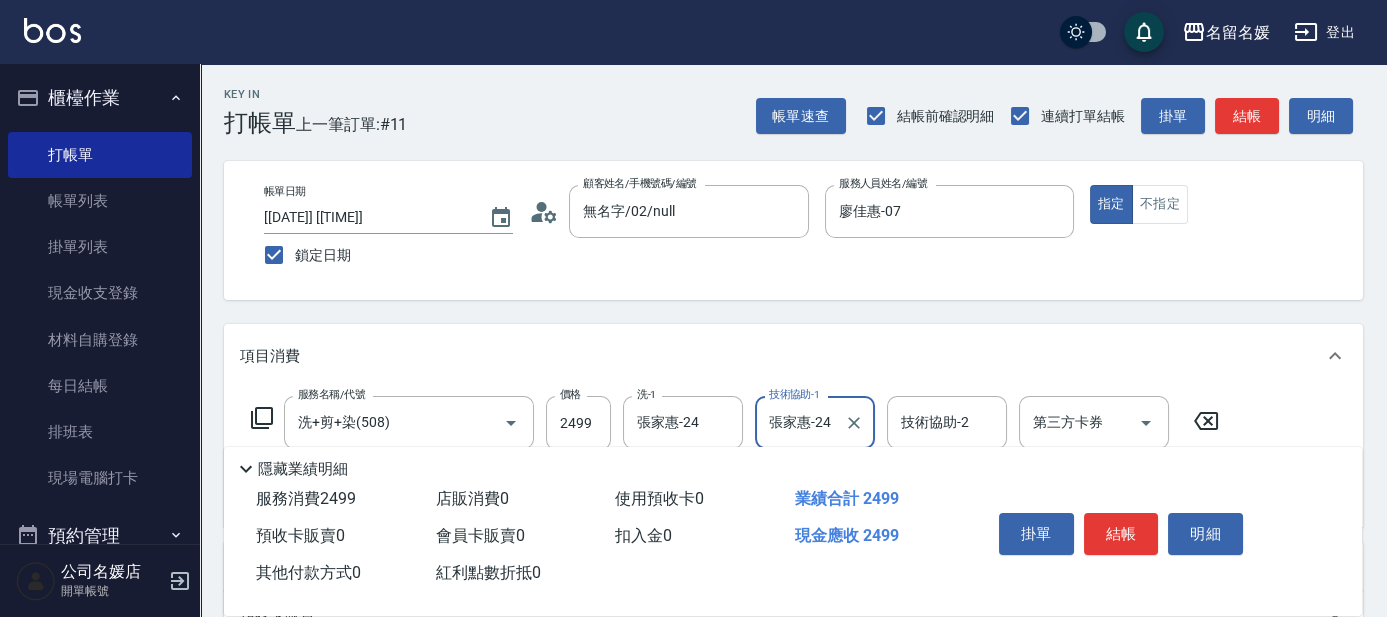 type on "張家惠-24" 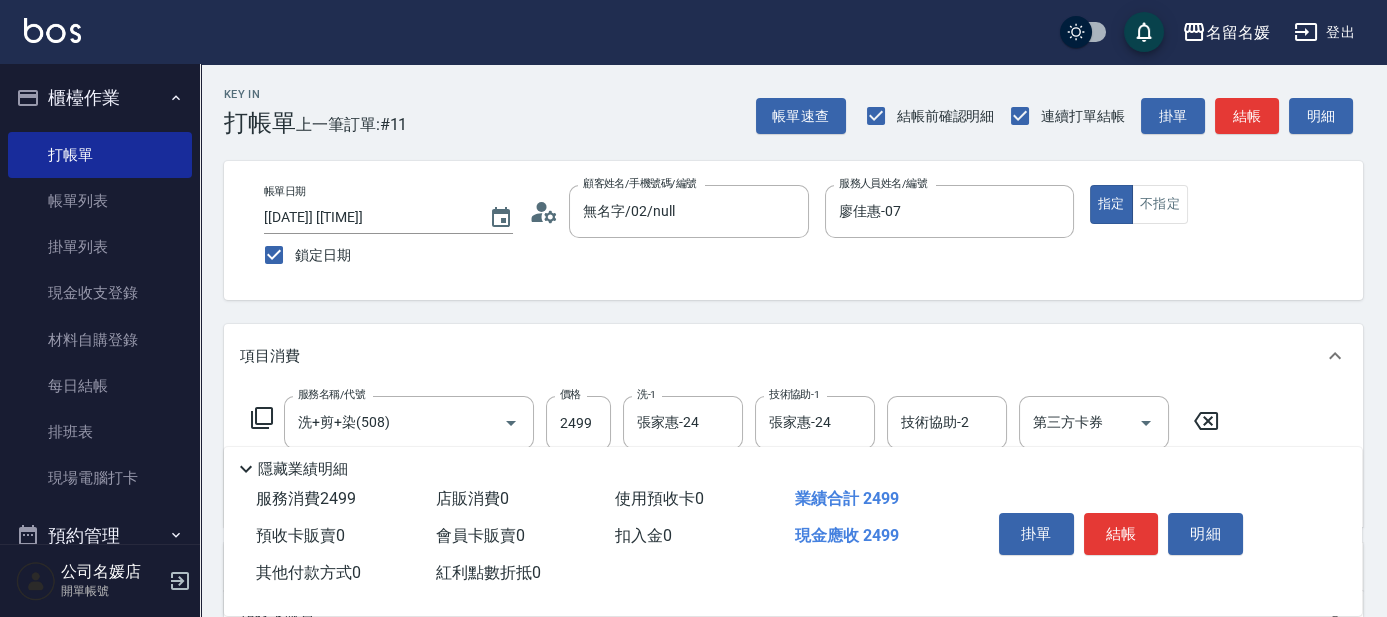 click 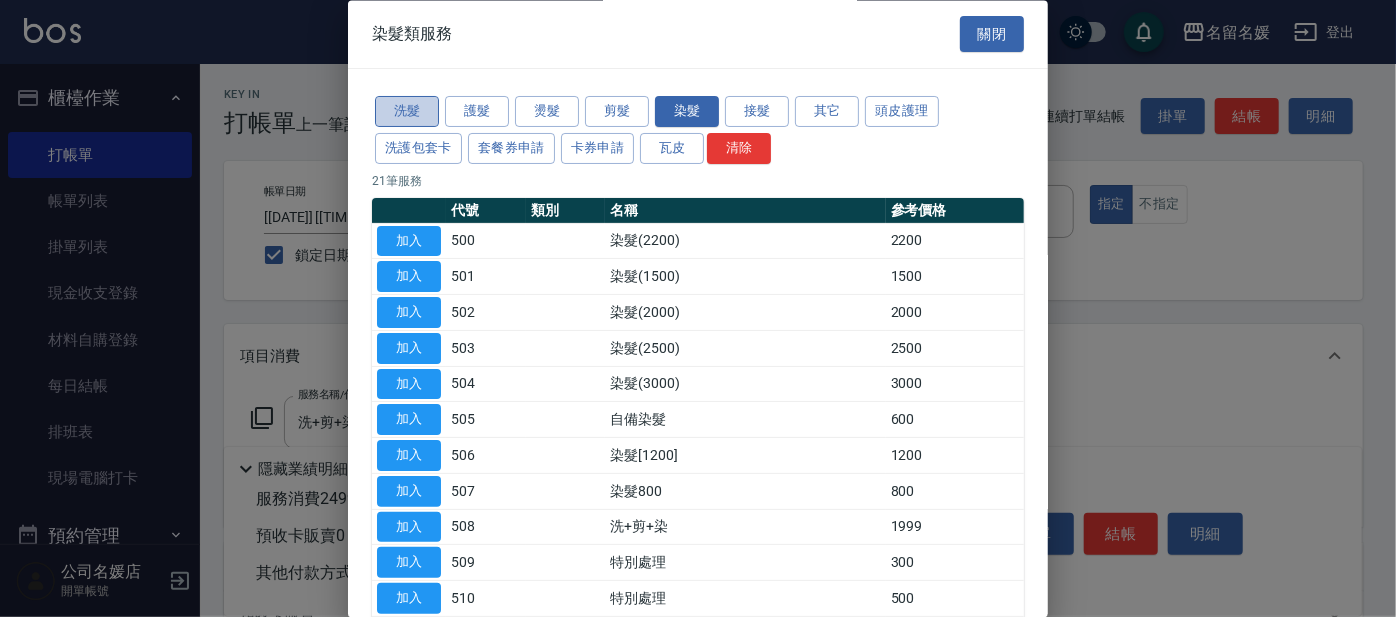 click on "洗髮" at bounding box center (407, 112) 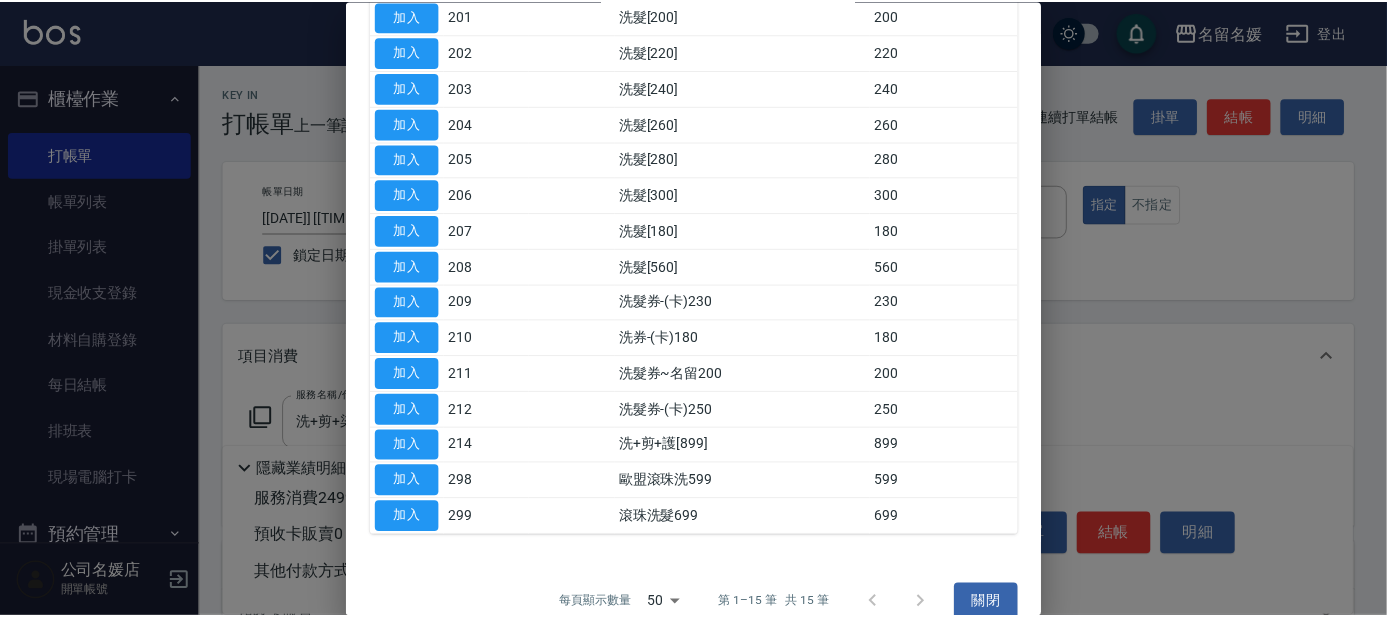 scroll, scrollTop: 248, scrollLeft: 0, axis: vertical 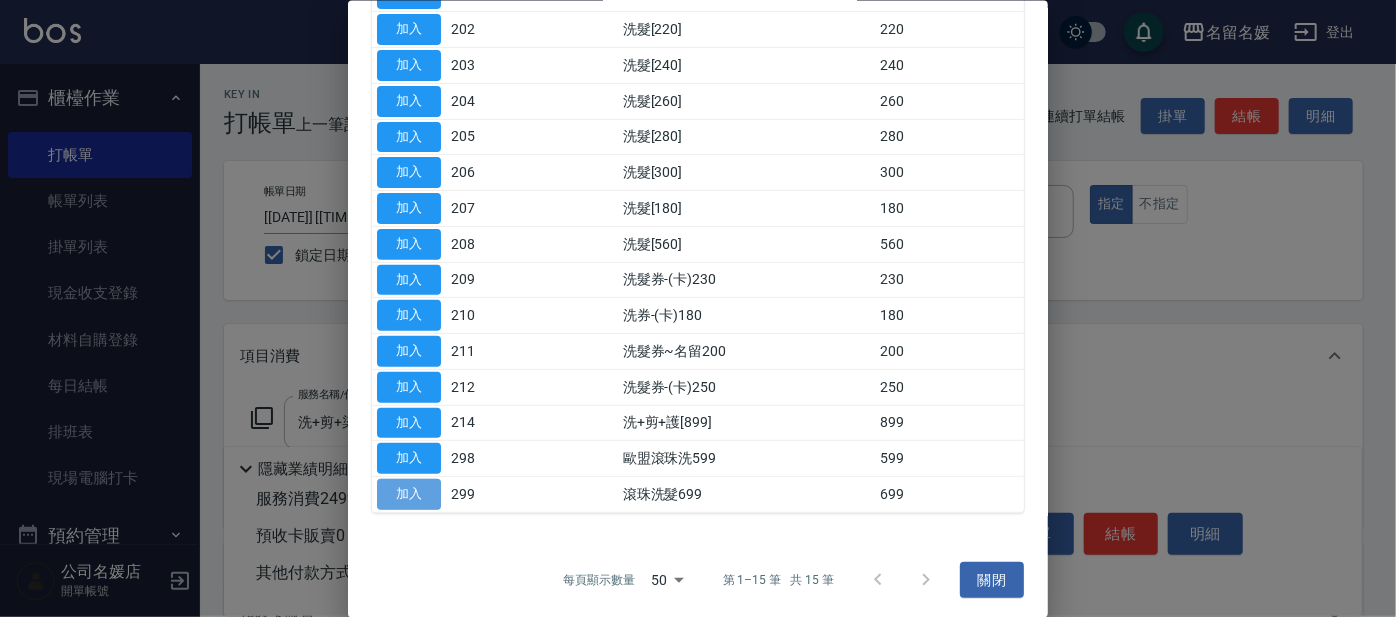 click on "加入" at bounding box center [409, 494] 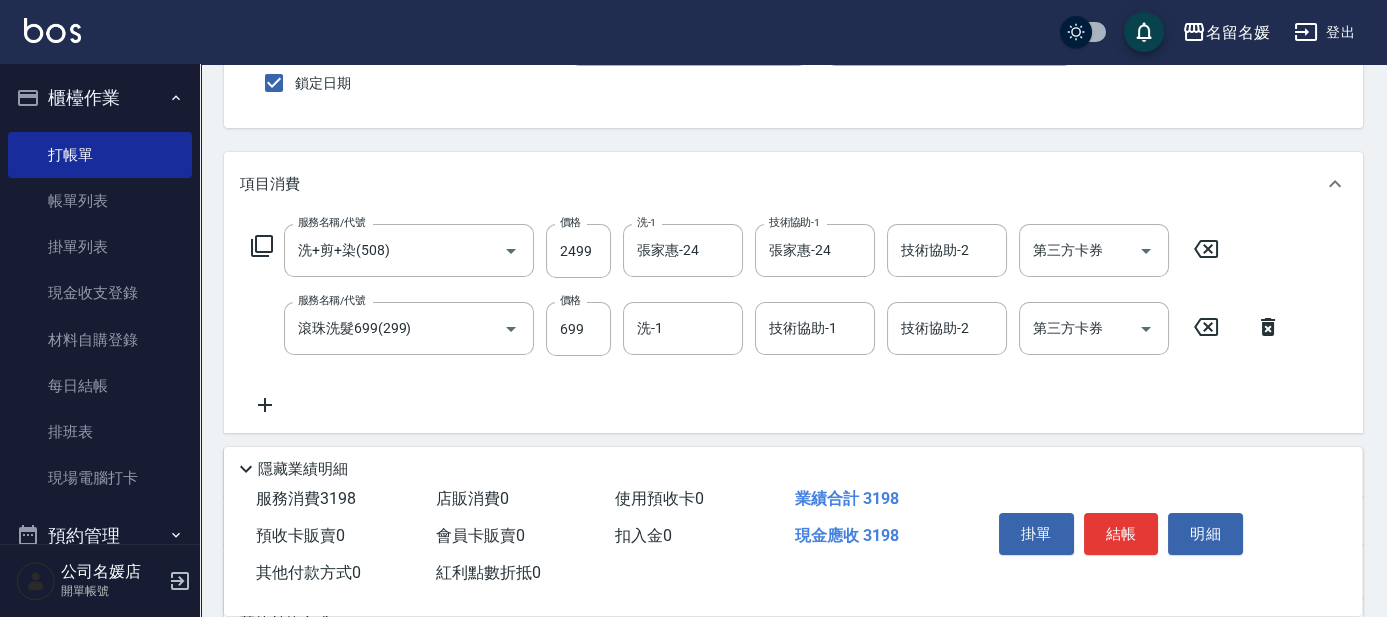 scroll, scrollTop: 272, scrollLeft: 0, axis: vertical 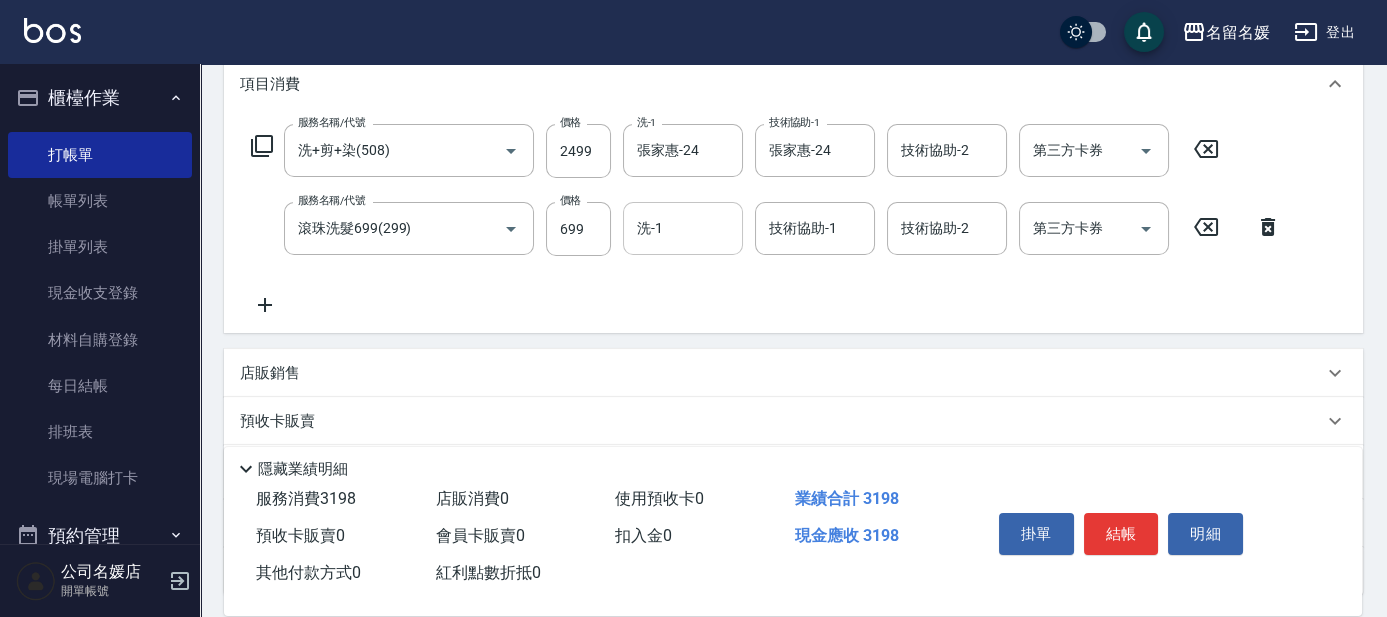 click on "洗-1" at bounding box center (683, 228) 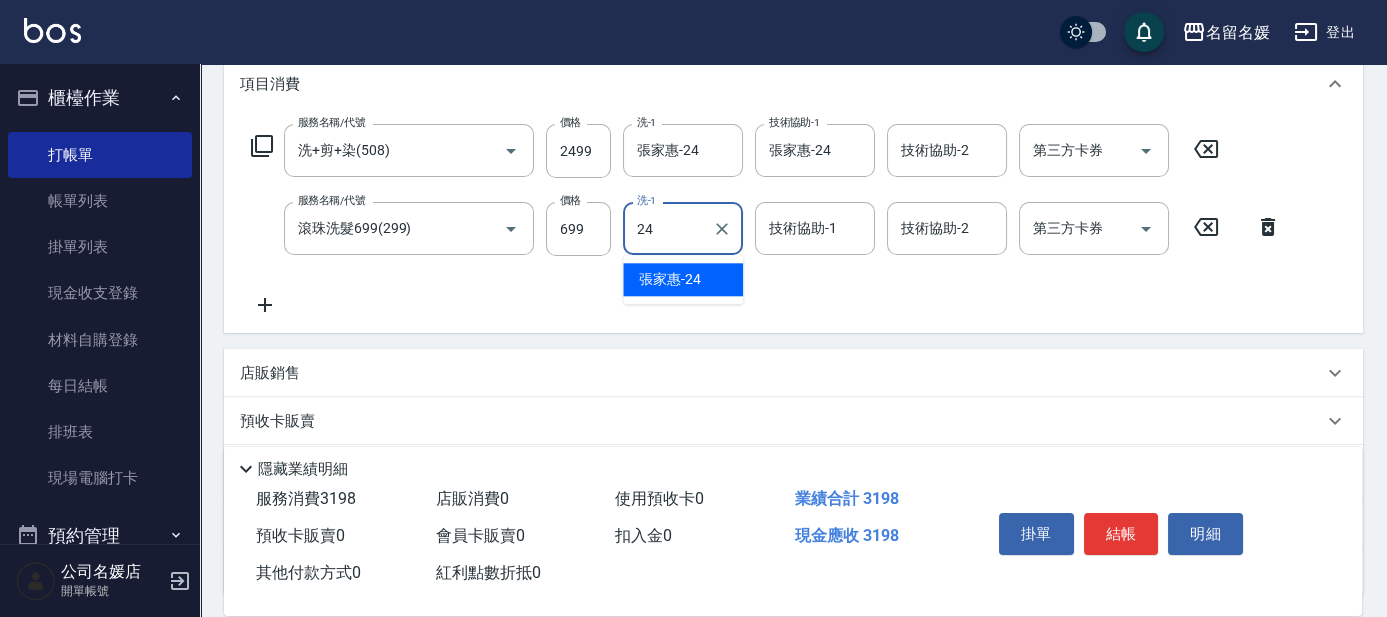 click on "張家惠 -24" at bounding box center [683, 279] 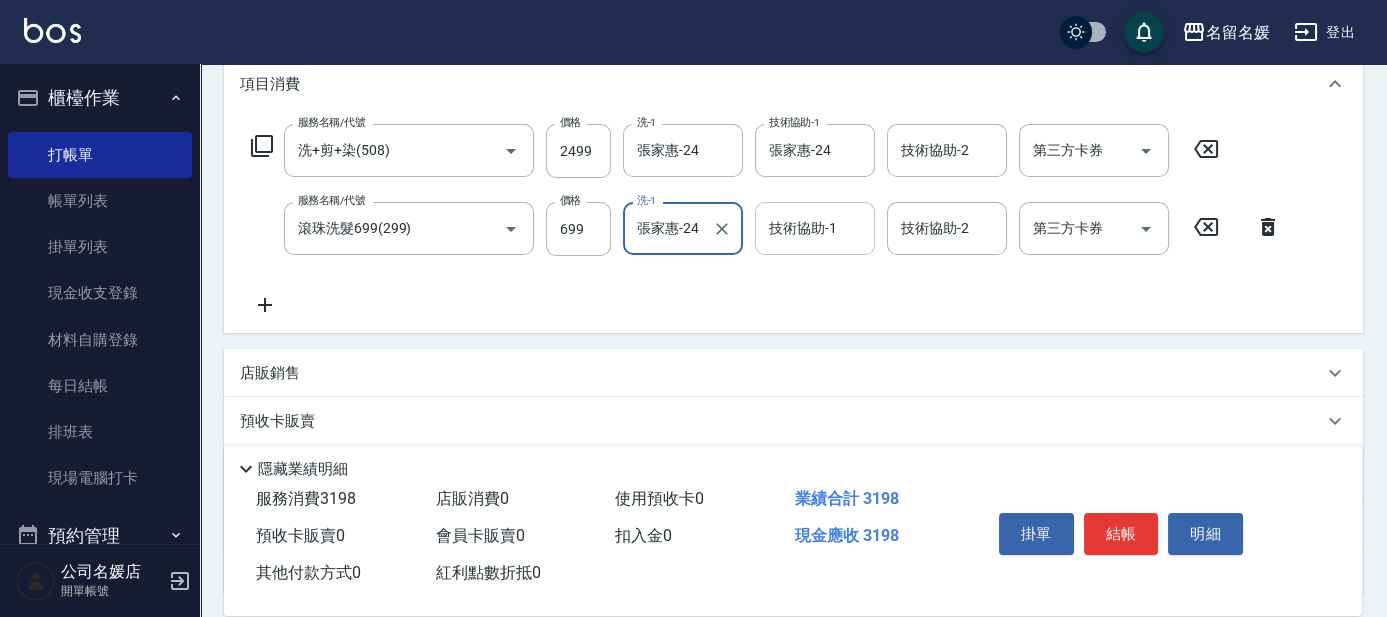 type on "張家惠-24" 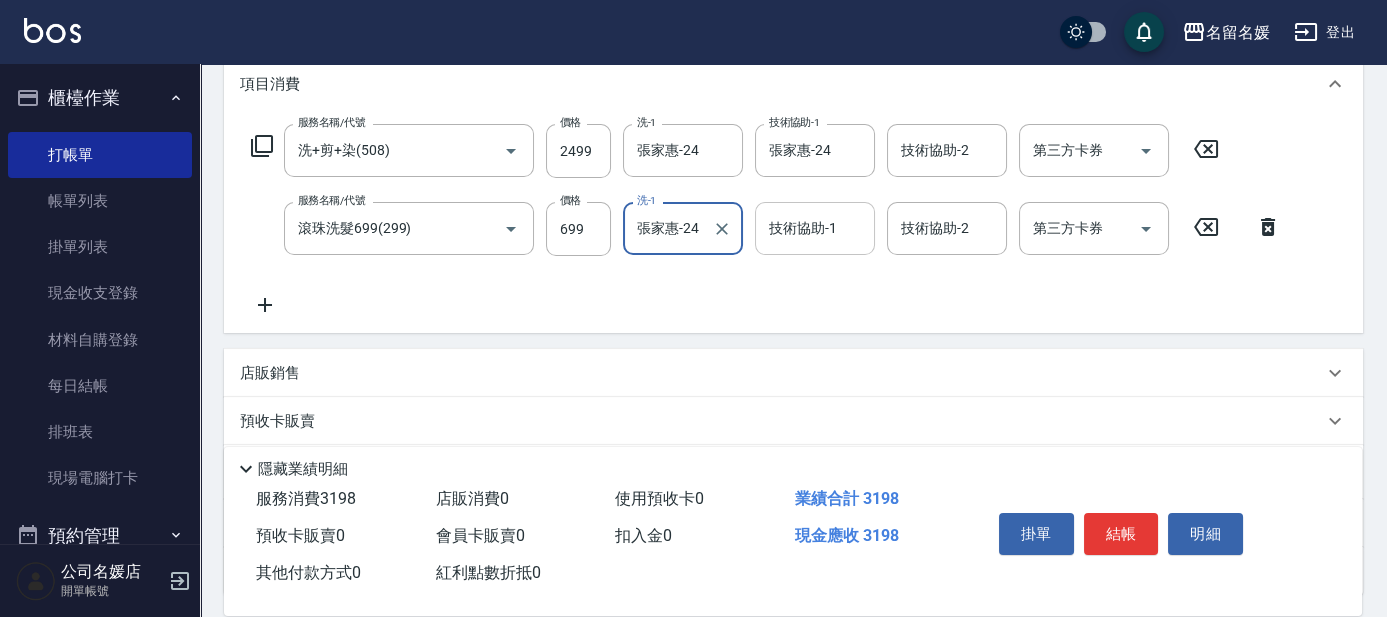 click on "技術協助-1 技術協助-1" at bounding box center [815, 228] 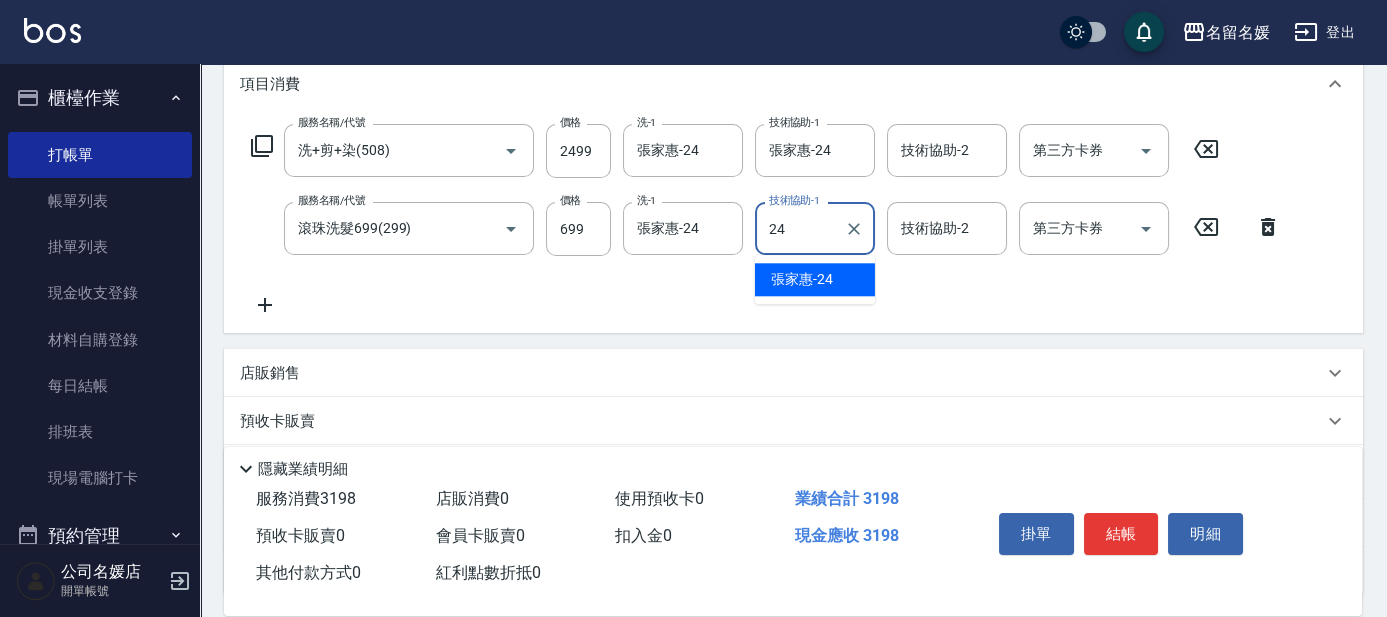 click on "張家惠 -24" at bounding box center [802, 279] 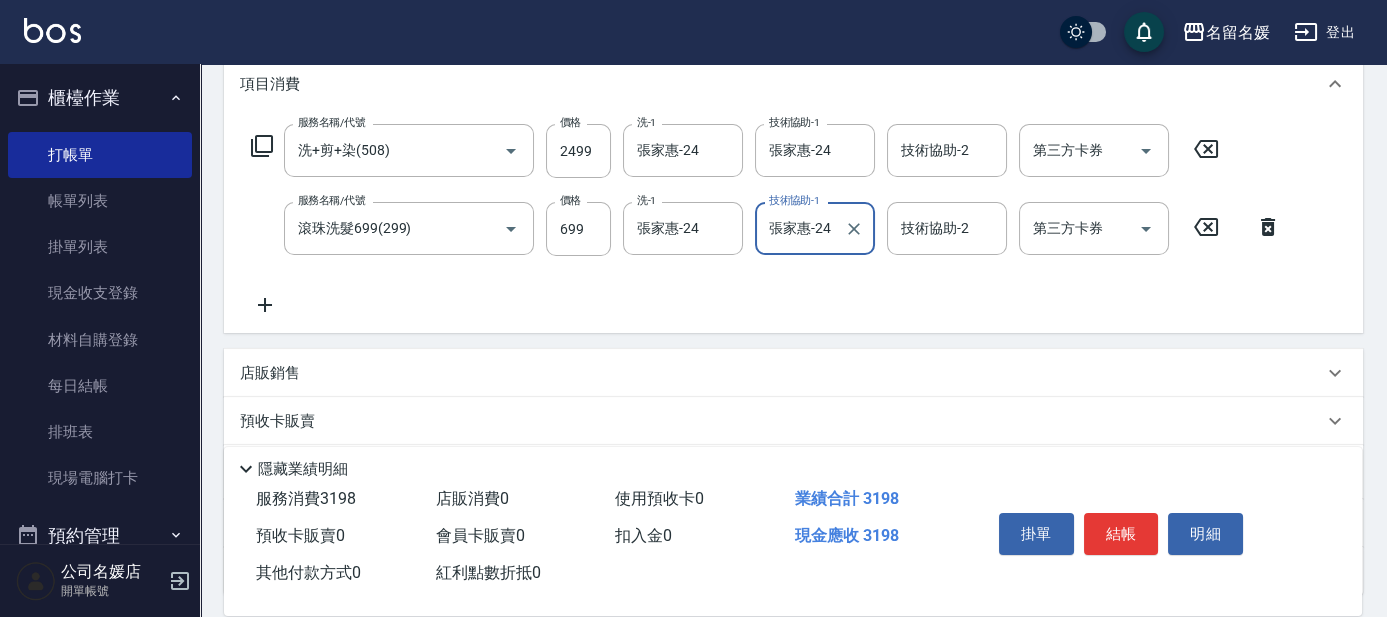 type on "張家惠-24" 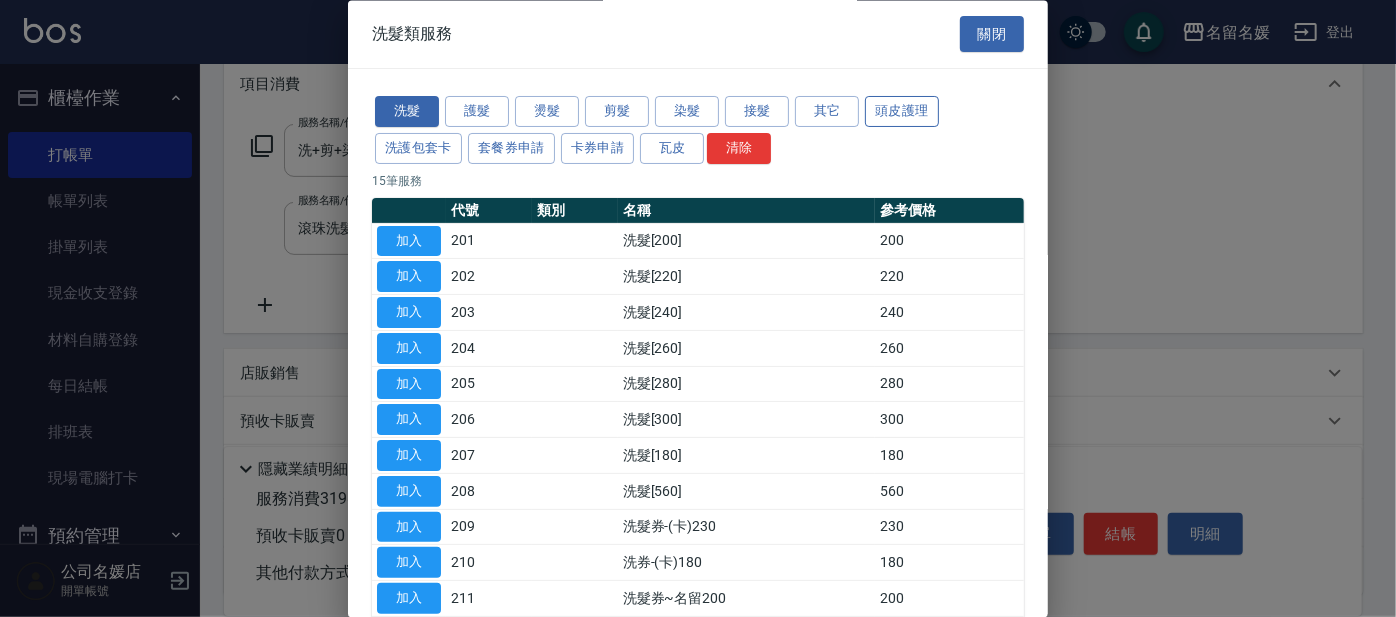 click on "頭皮護理" at bounding box center (902, 112) 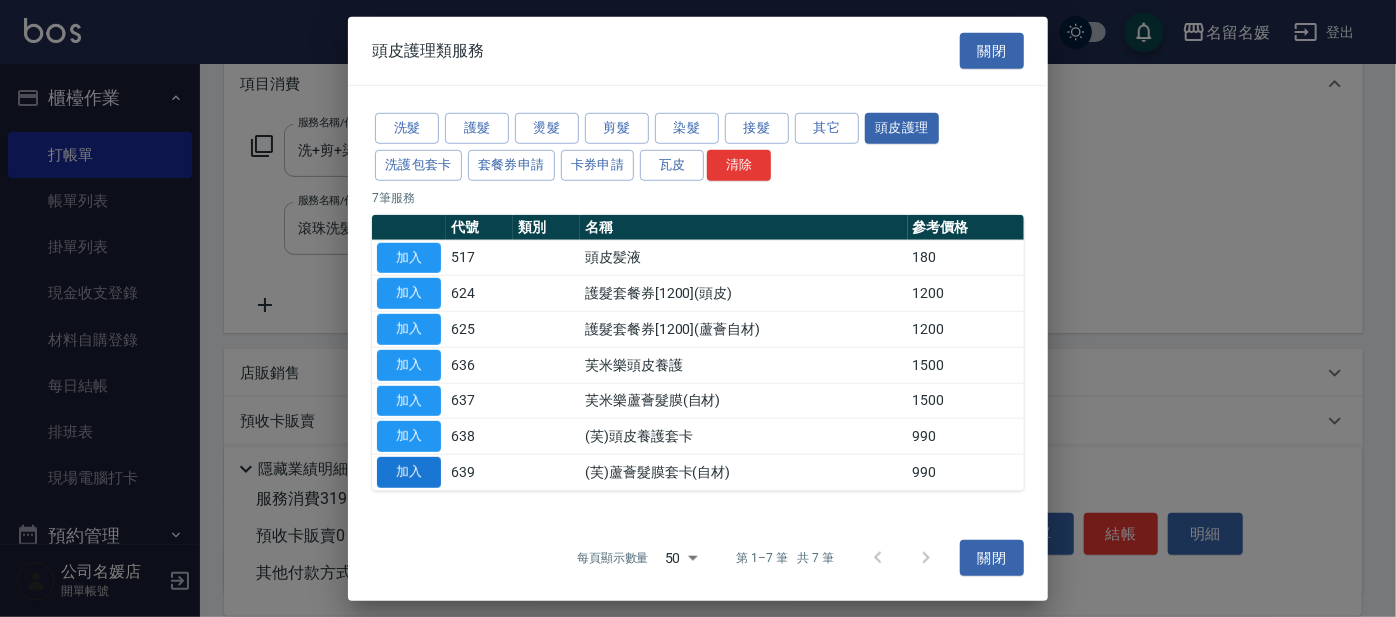 click on "加入" at bounding box center (409, 472) 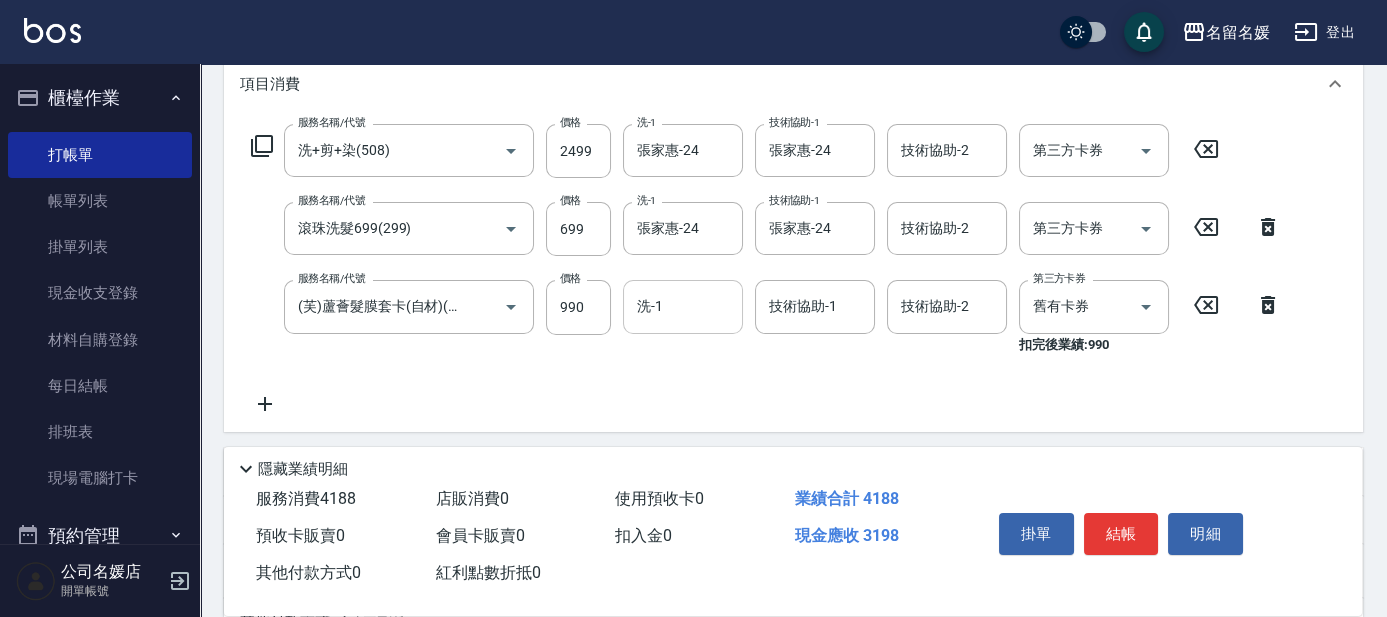 click on "洗-1" at bounding box center [683, 306] 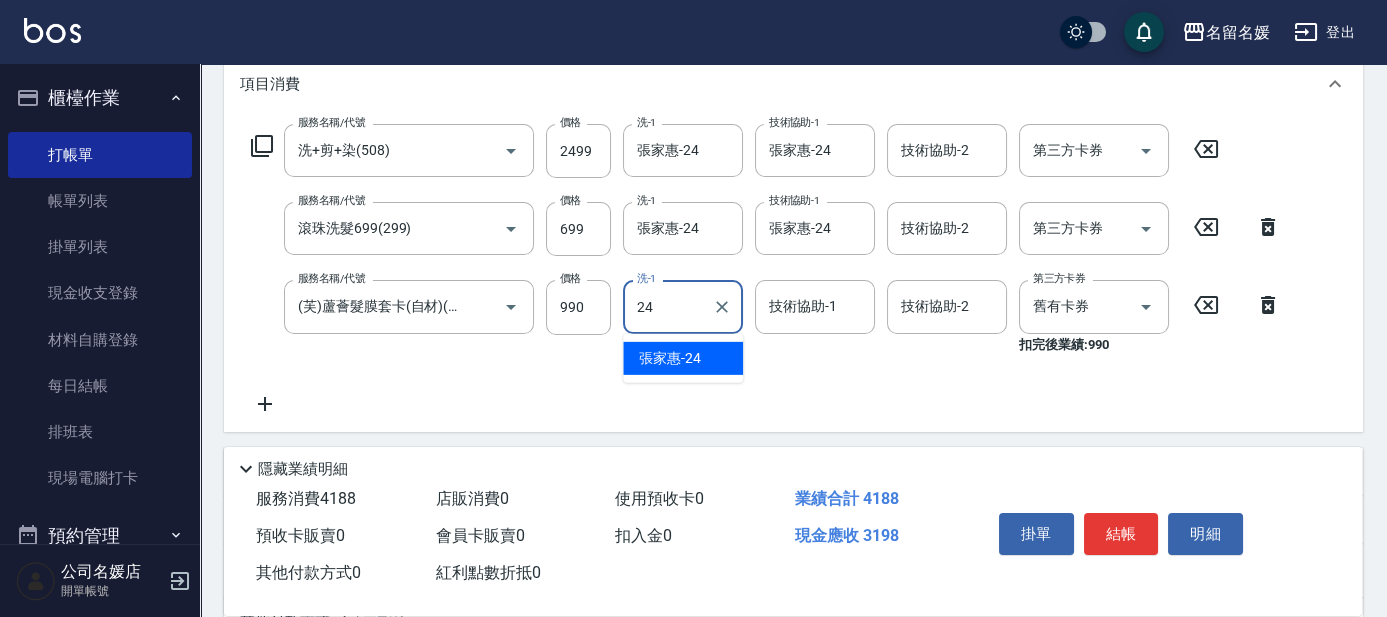 click on "張家惠 -24" at bounding box center [683, 358] 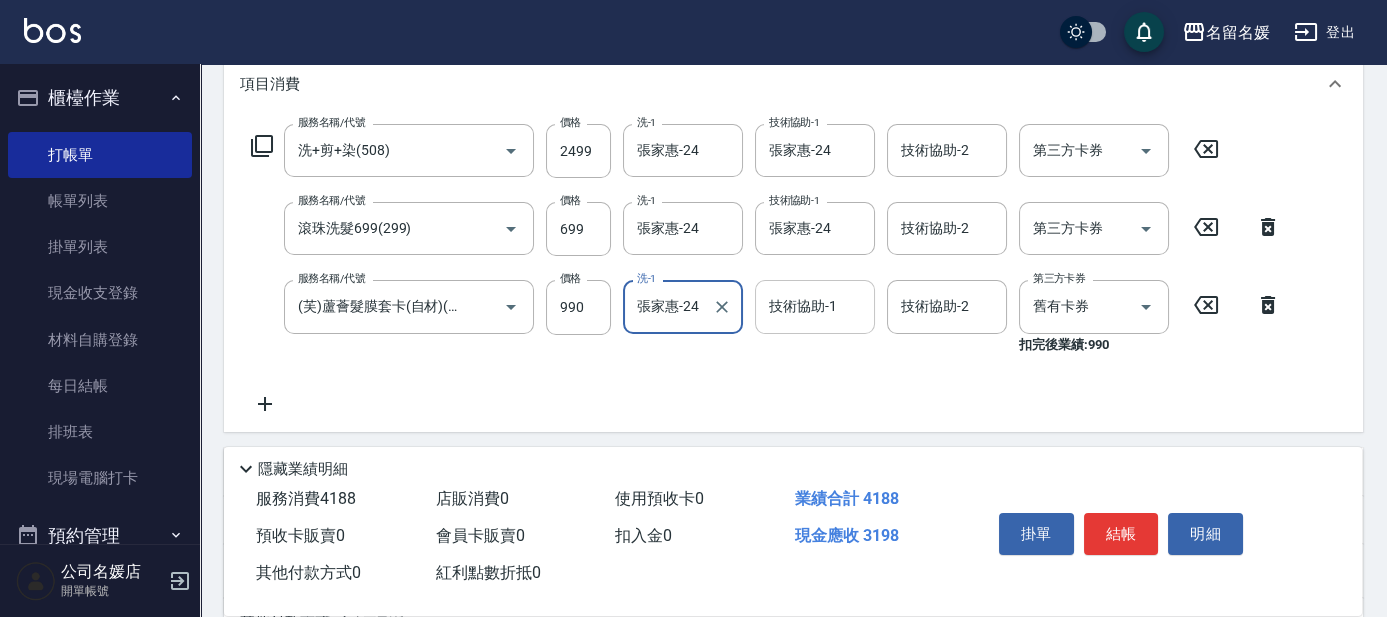 type on "張家惠-24" 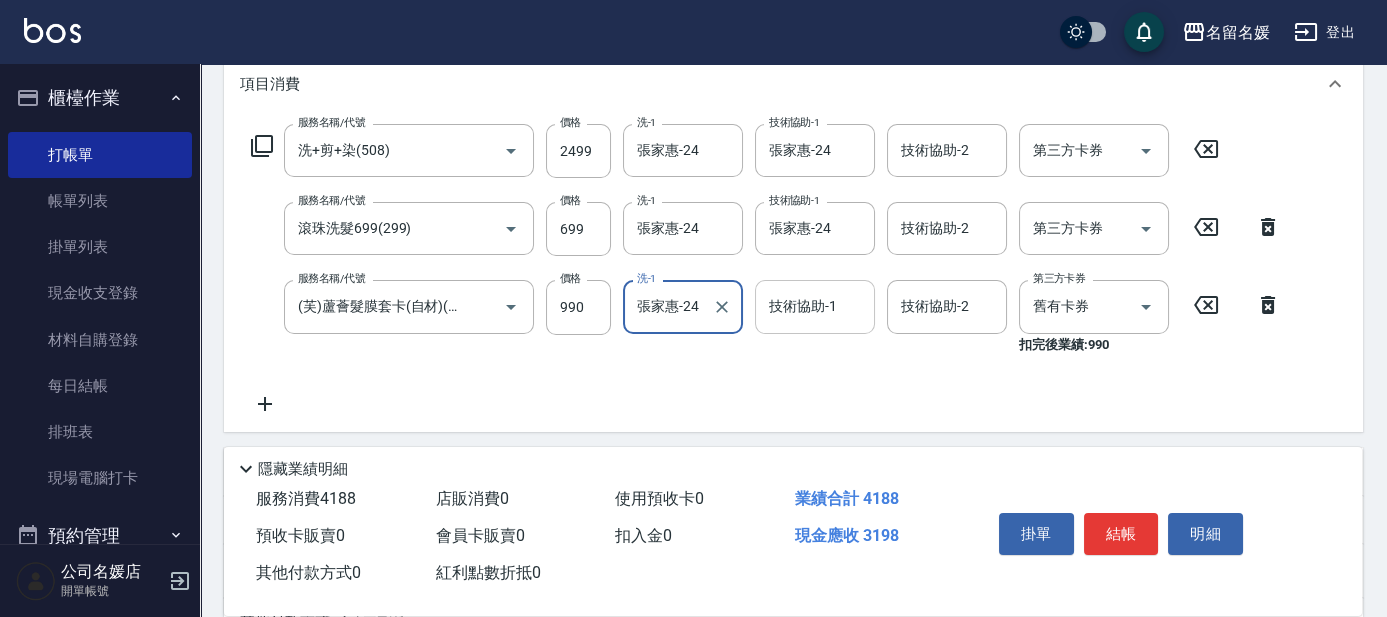 click on "技術協助-1 技術協助-1" at bounding box center [815, 306] 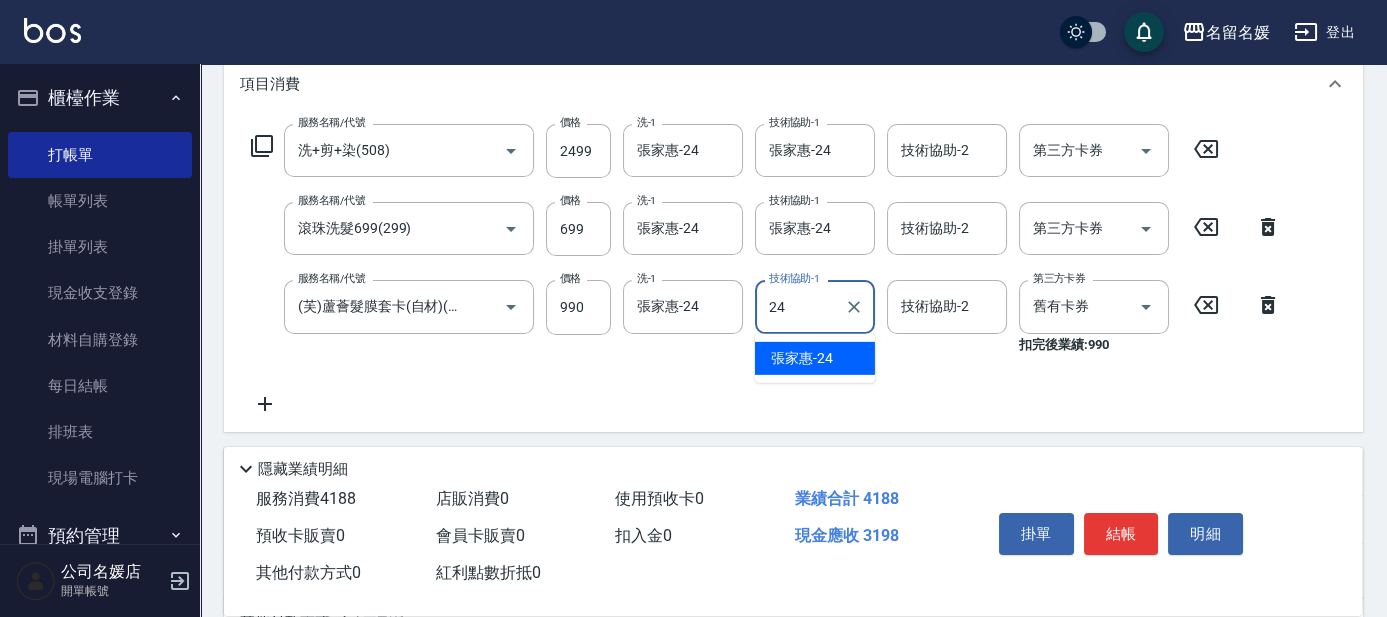 click on "張家惠 -24" at bounding box center [815, 358] 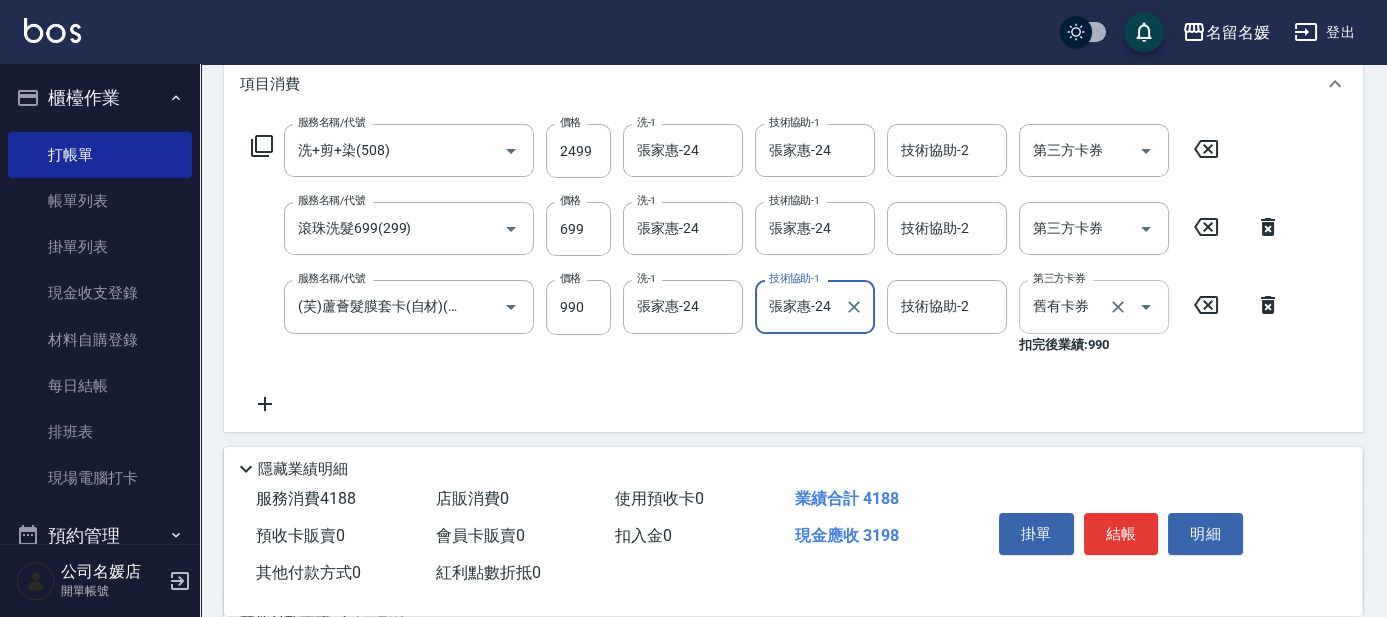 type on "張家惠-24" 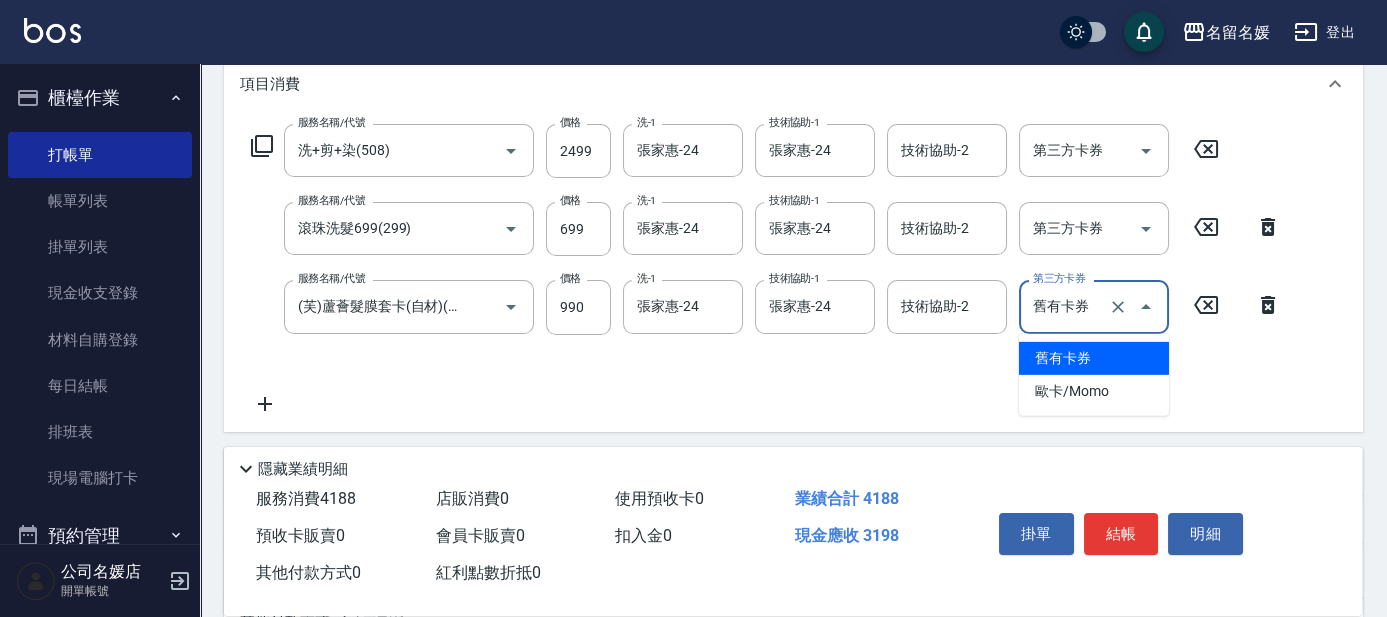 click on "舊有卡券" at bounding box center [1094, 358] 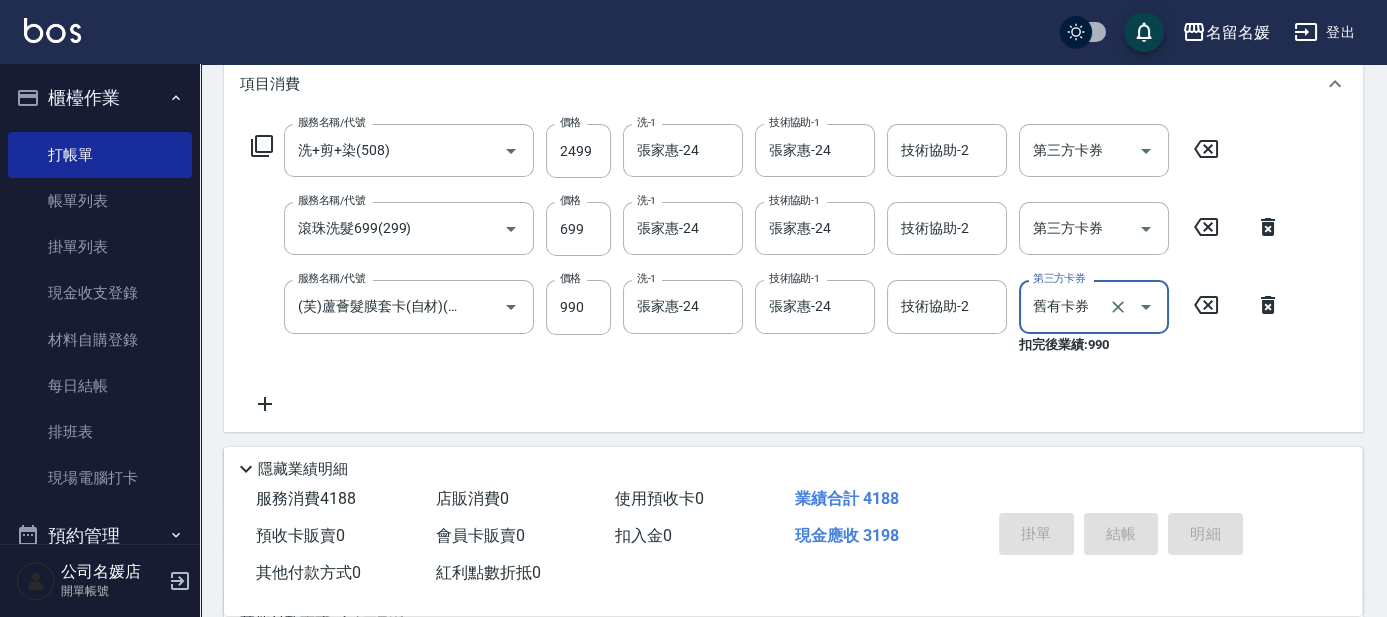 type 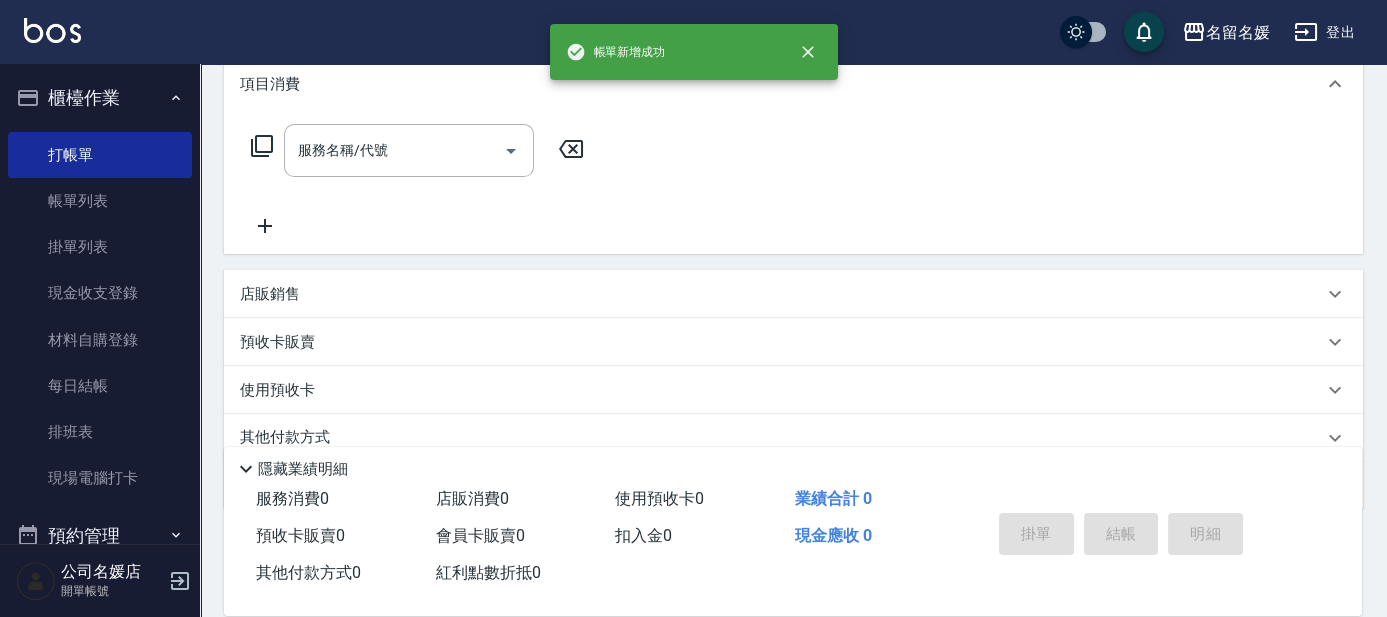 scroll, scrollTop: 0, scrollLeft: 0, axis: both 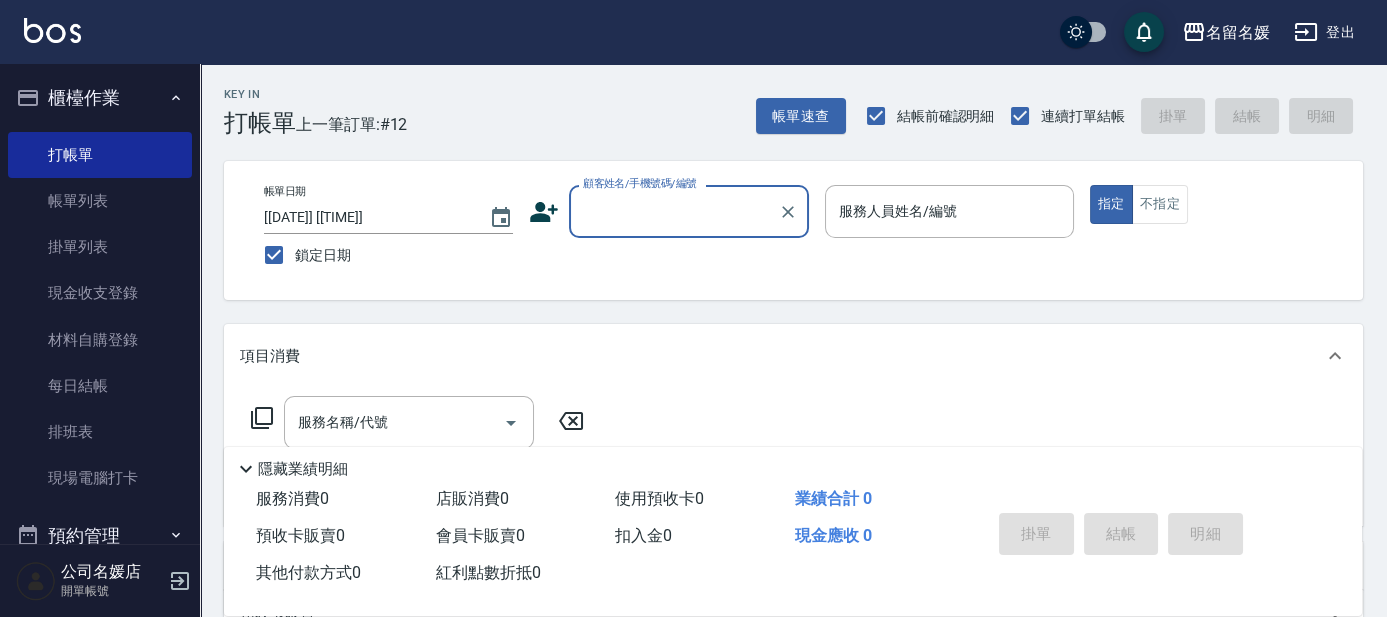 click on "顧客姓名/手機號碼/編號" 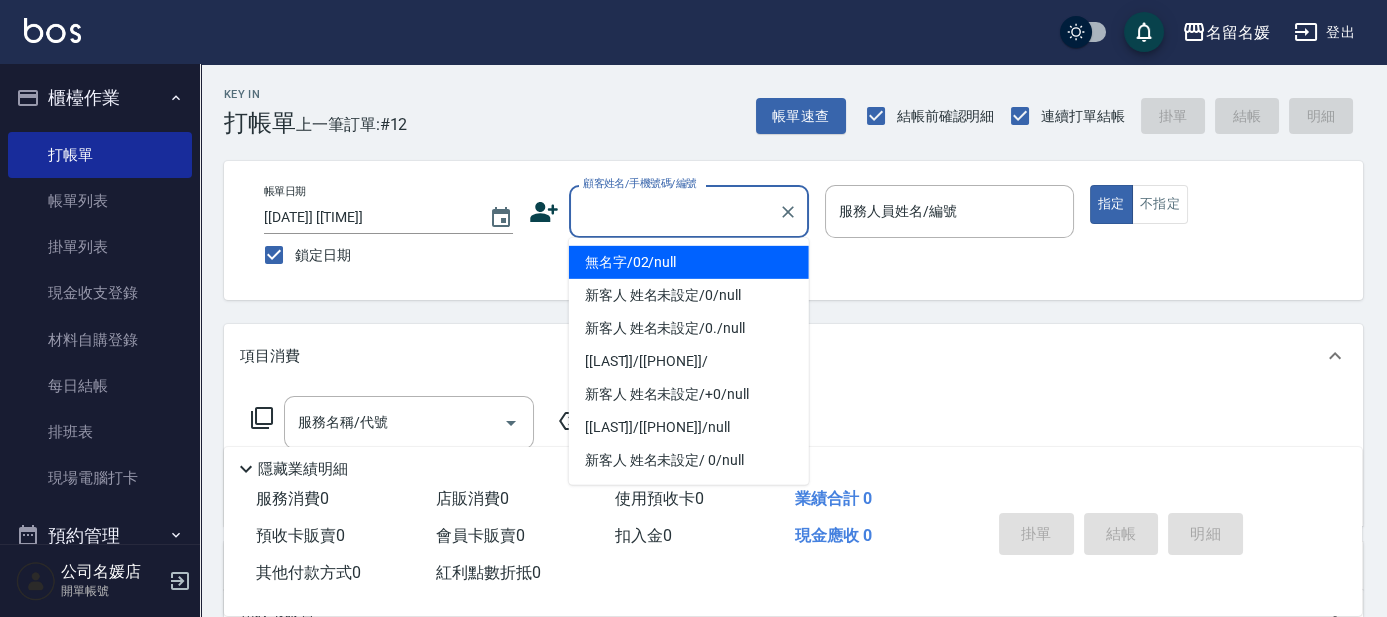 click on "無名字/02/null" at bounding box center [689, 262] 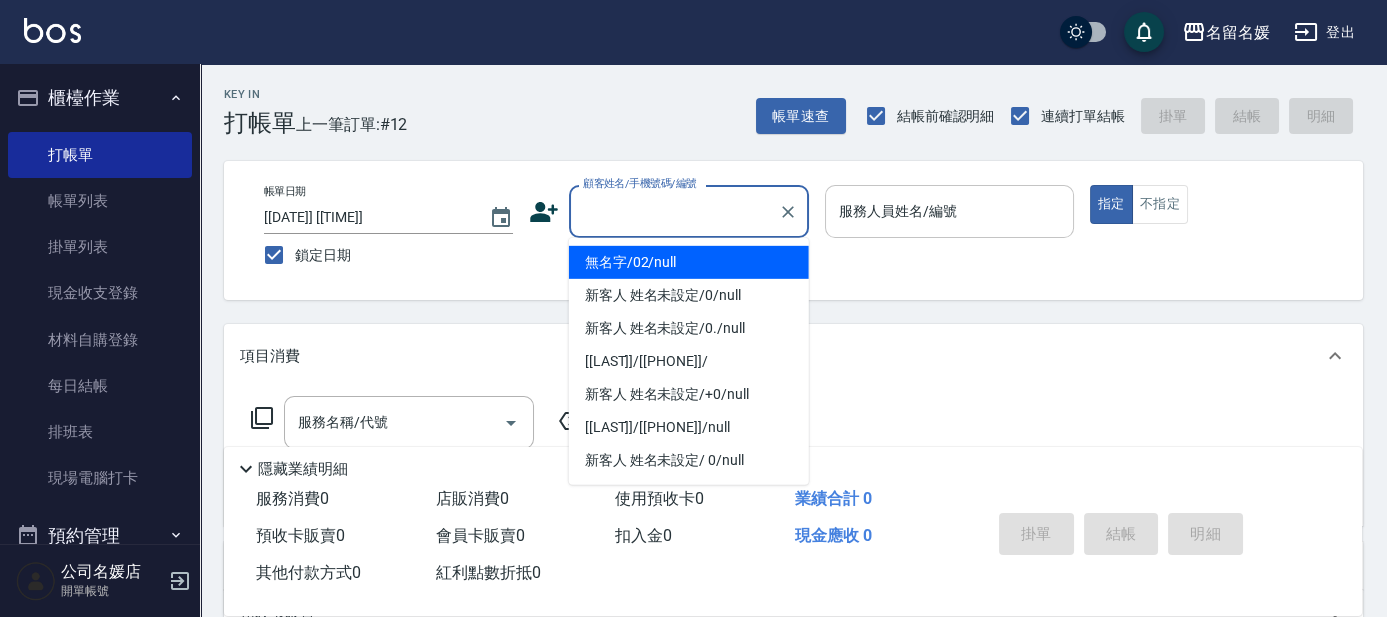 type on "無名字/02/null" 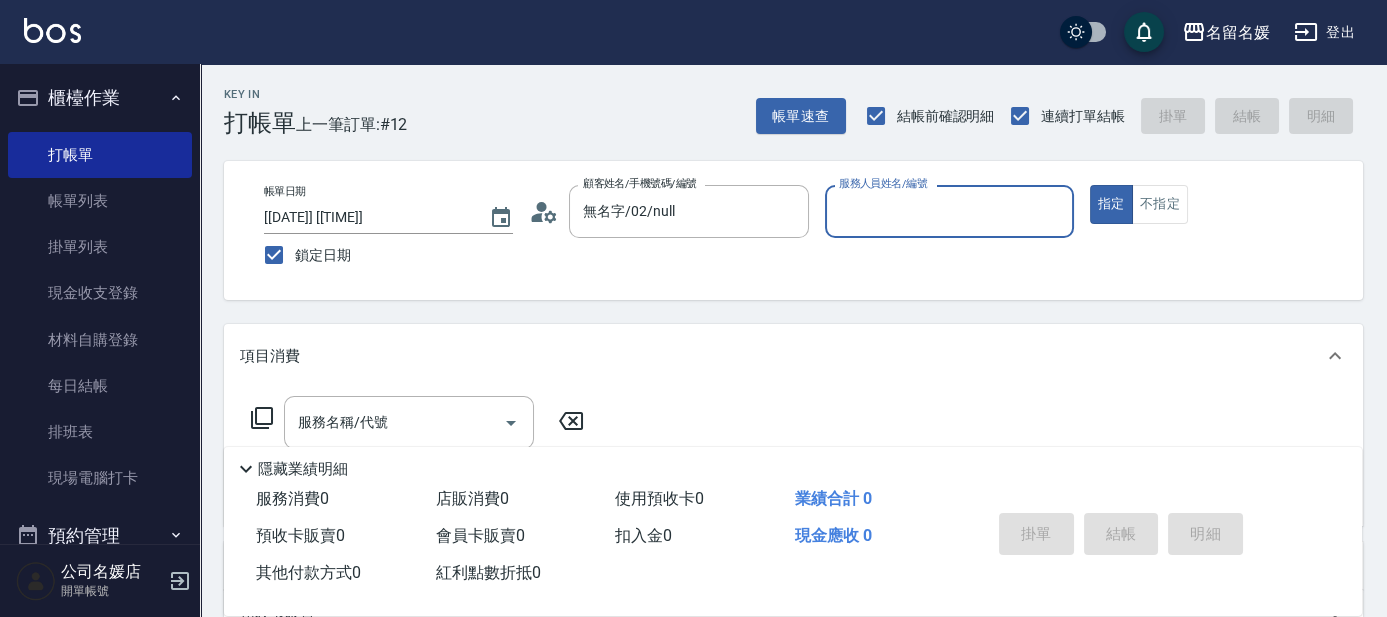 click on "服務人員姓名/編號" at bounding box center [949, 211] 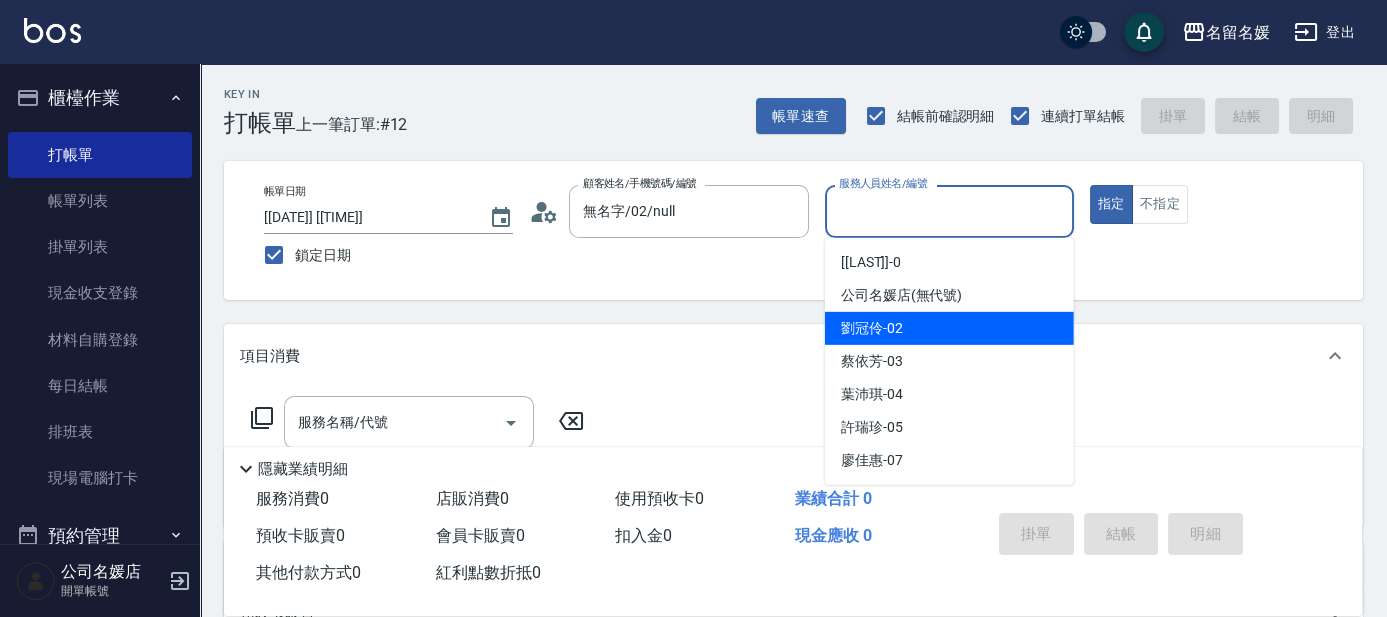 click on "劉冠伶 -02" at bounding box center [949, 328] 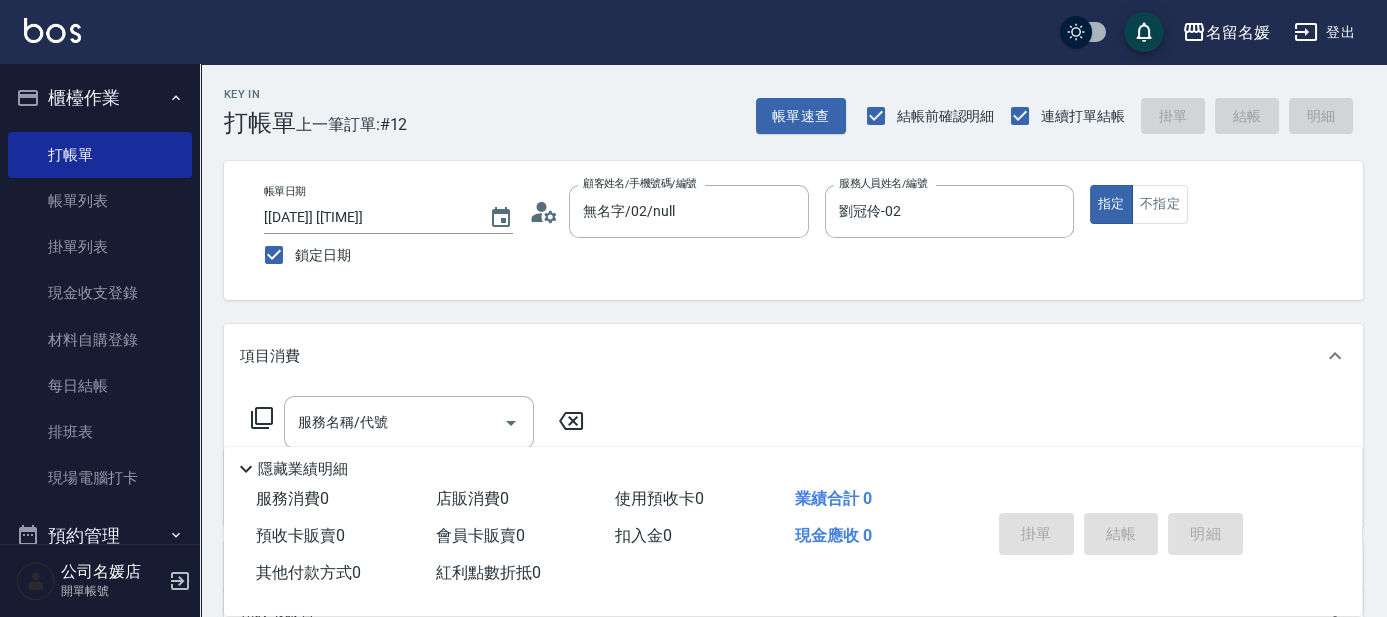 click 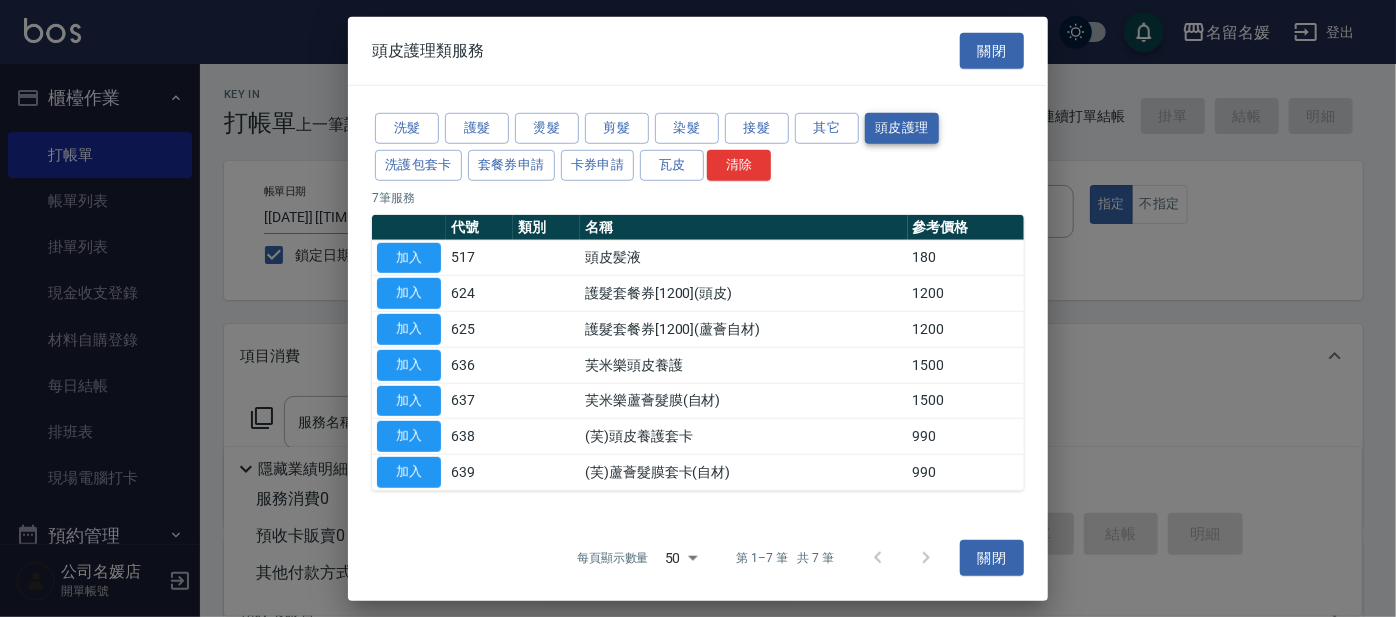 click on "頭皮護理" at bounding box center [902, 128] 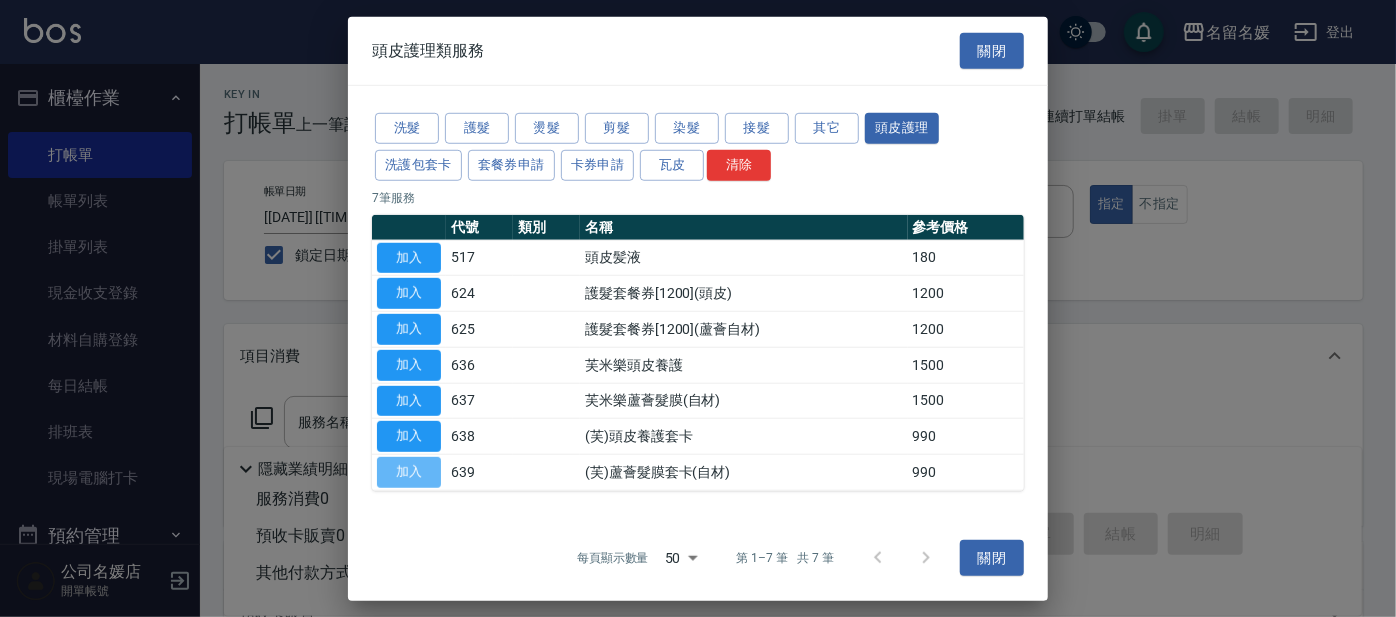 drag, startPoint x: 418, startPoint y: 463, endPoint x: 553, endPoint y: 387, distance: 154.92256 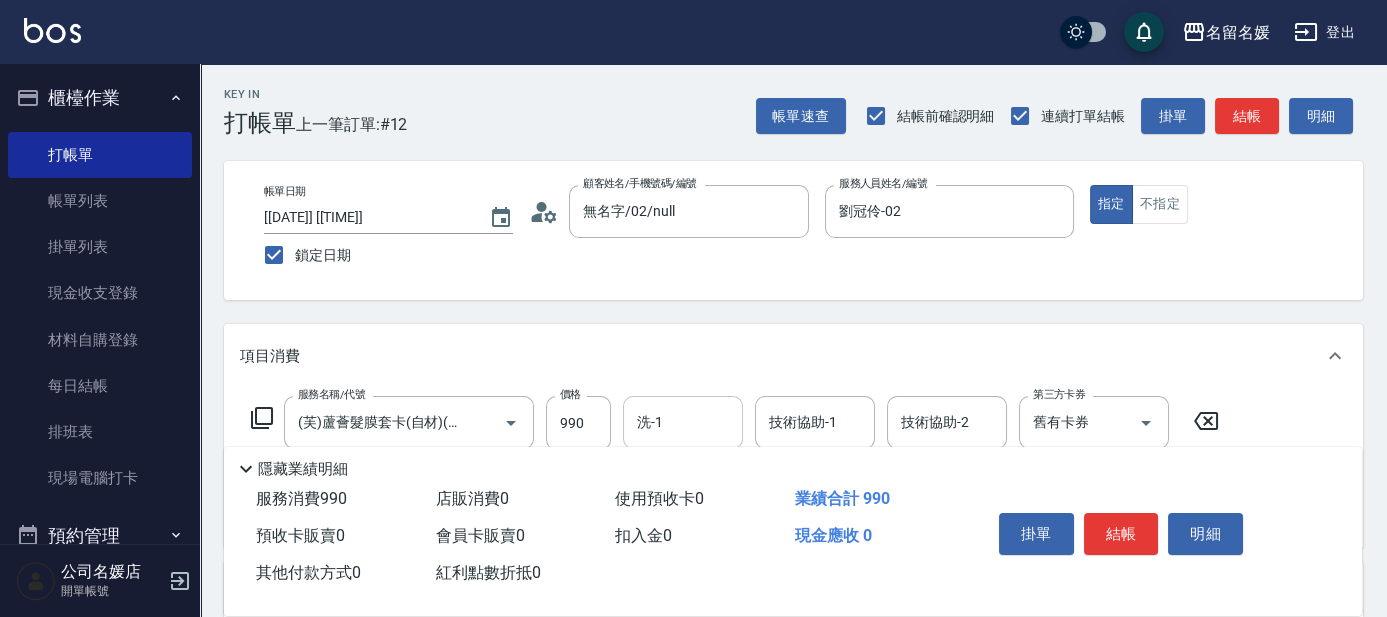 click on "洗-1" at bounding box center [683, 422] 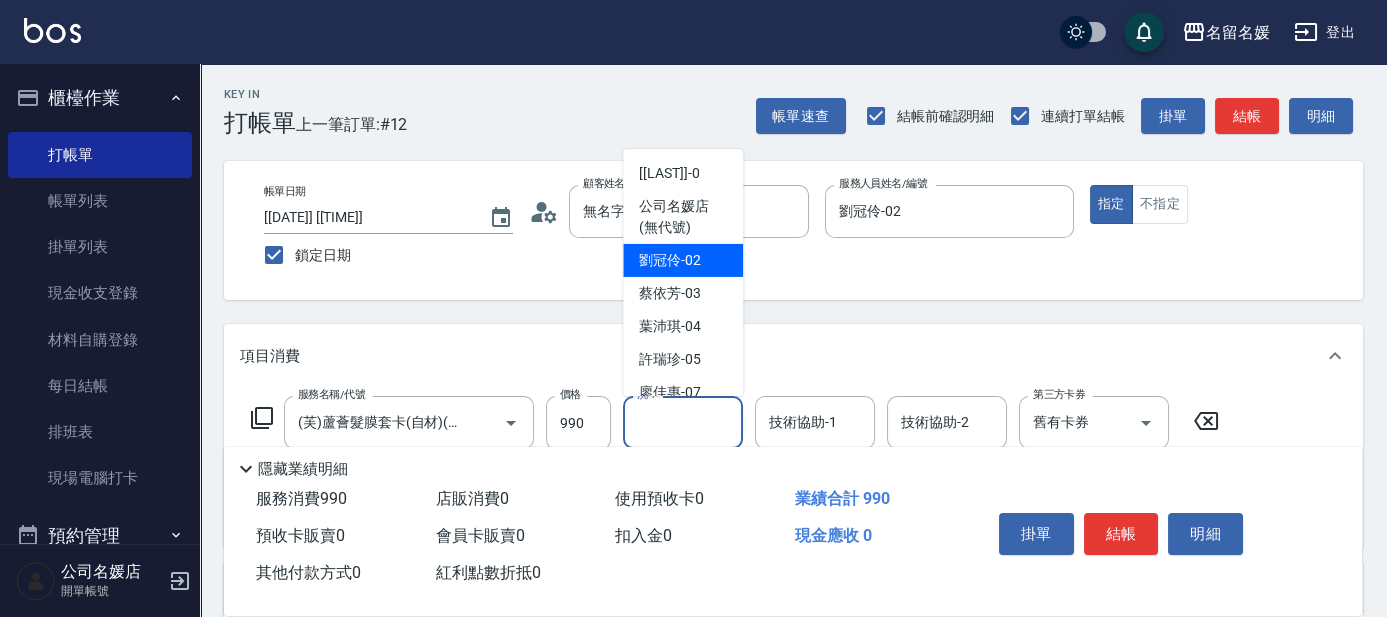 click on "劉冠伶 -02" at bounding box center (683, 260) 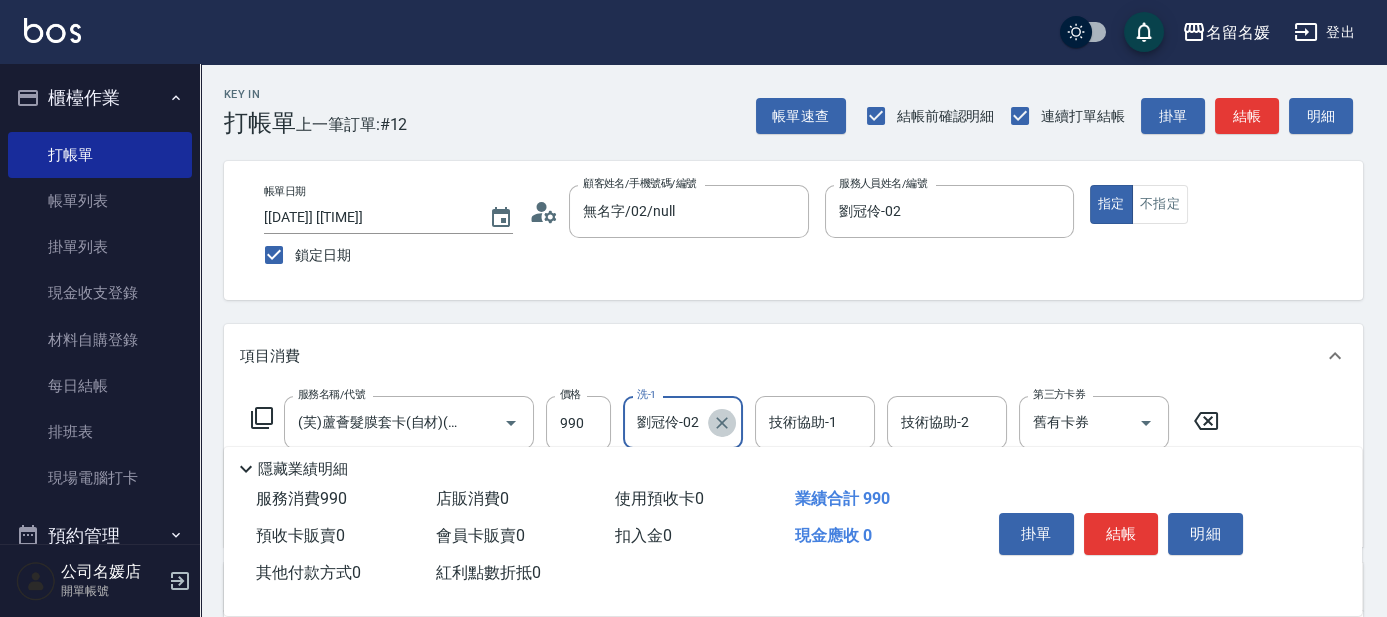 click 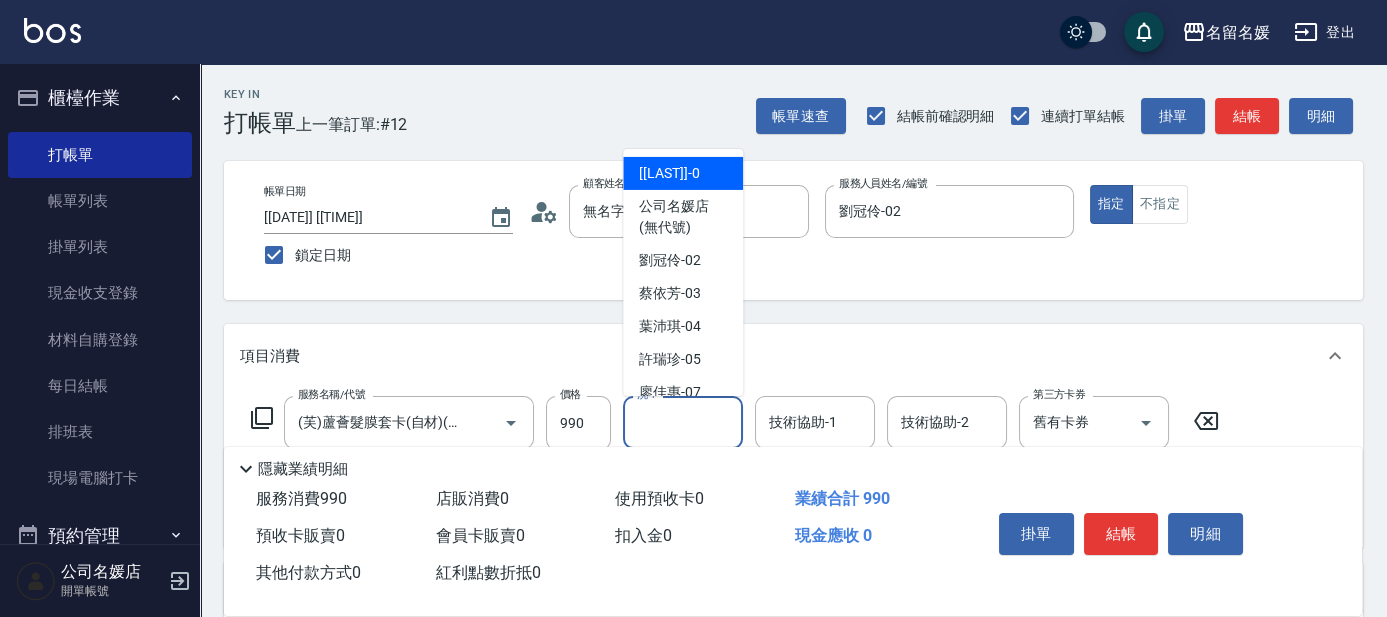 click on "洗-1" at bounding box center (683, 422) 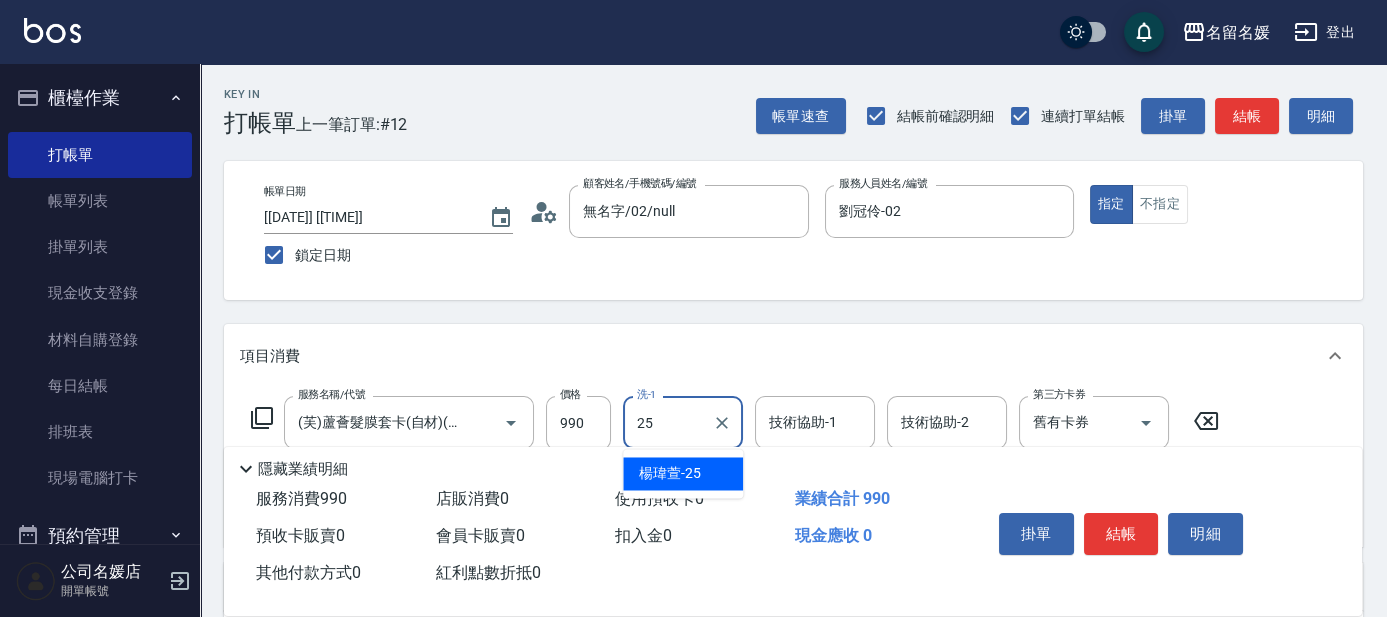 type on "楊瑋萱-25" 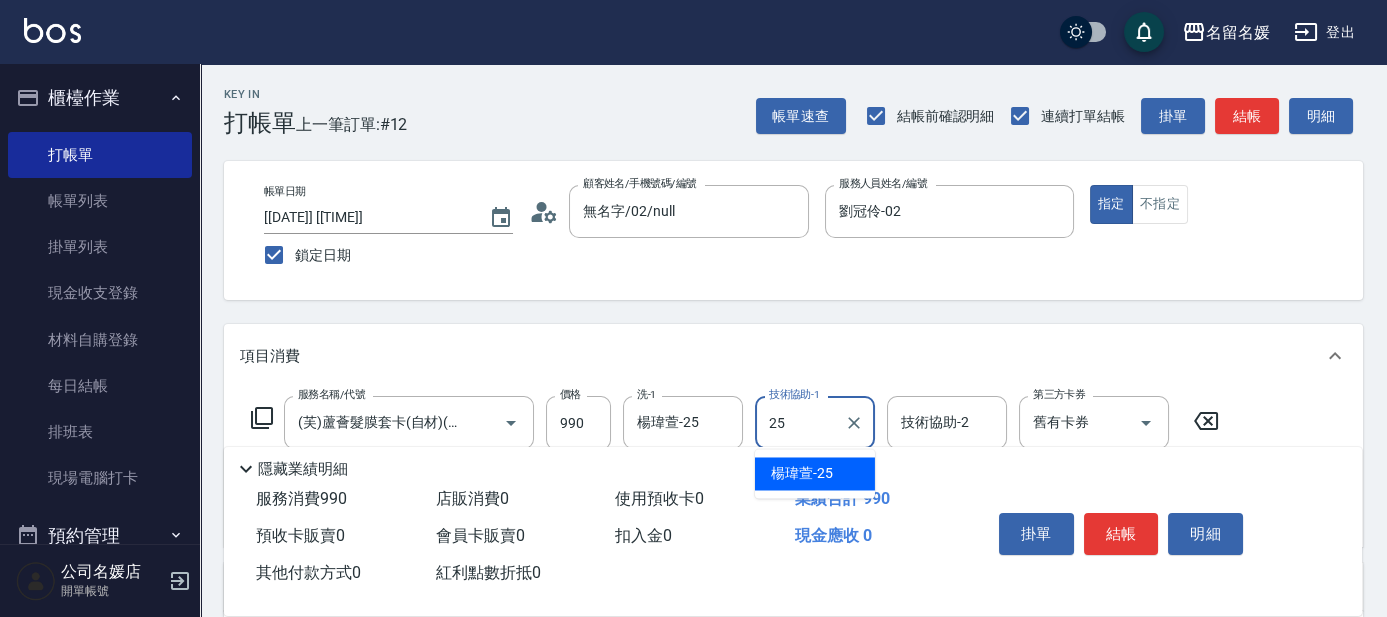 type on "楊瑋萱-25" 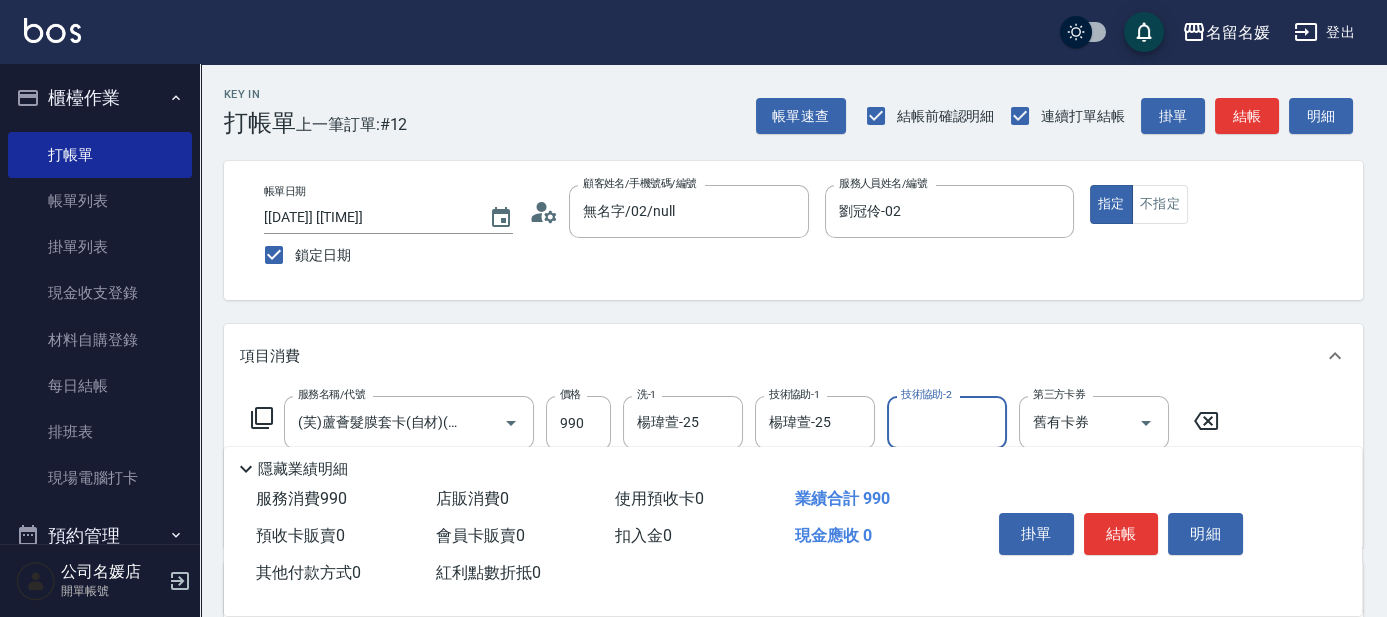 click 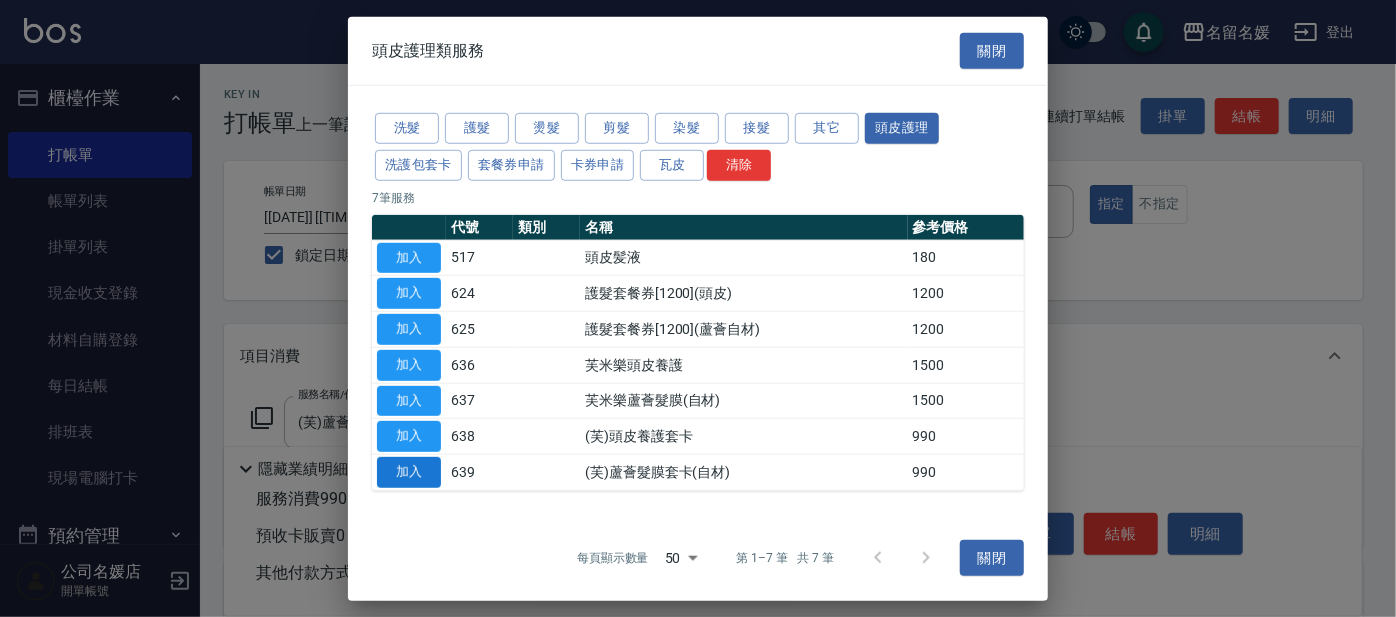 click on "加入" at bounding box center (409, 472) 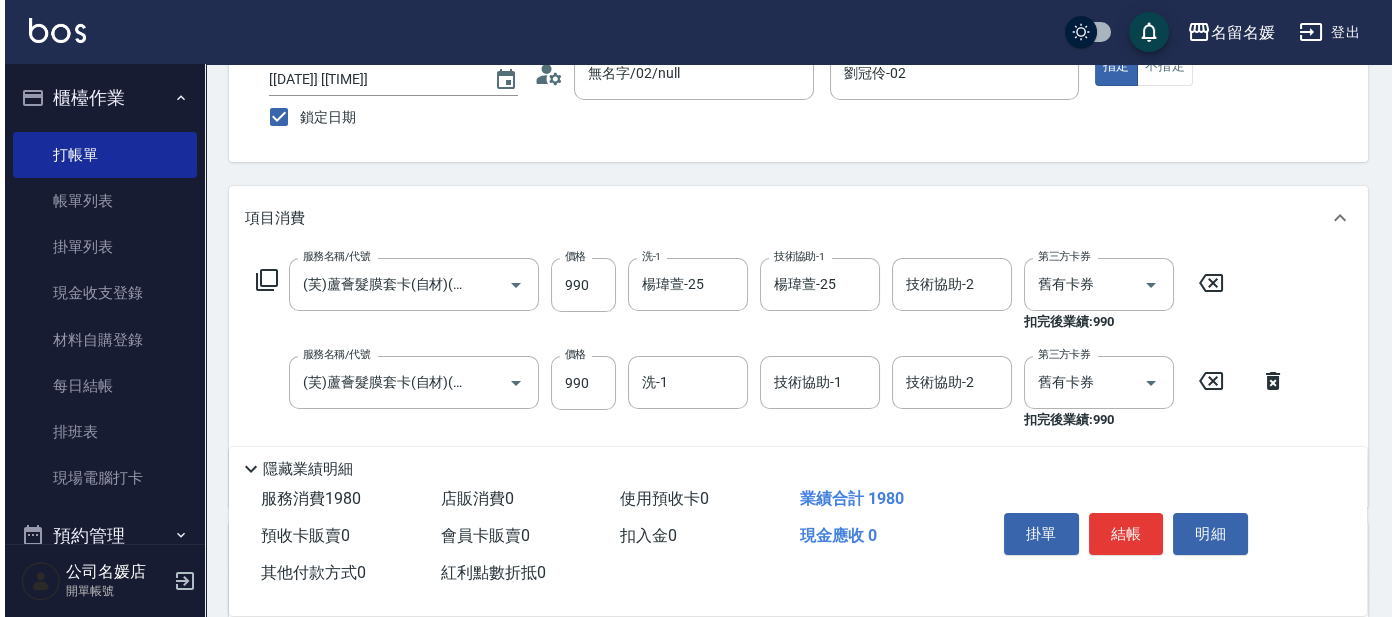 scroll, scrollTop: 181, scrollLeft: 0, axis: vertical 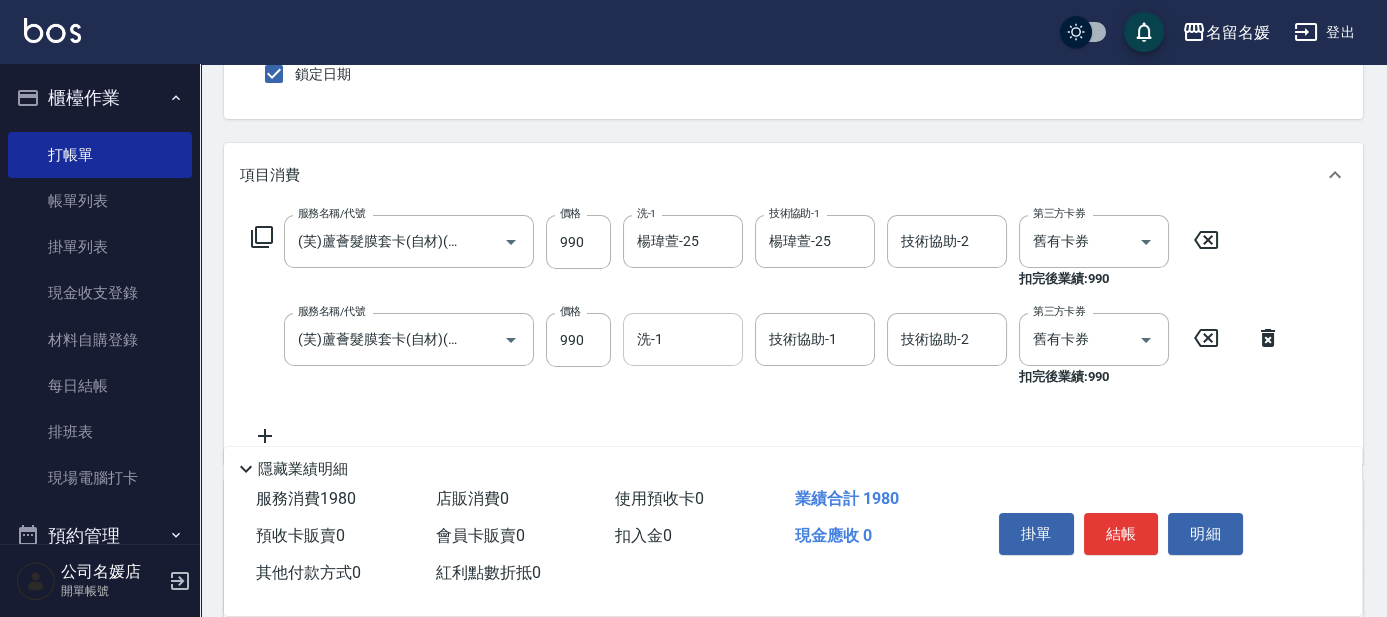 click on "洗-1 洗-1" at bounding box center [683, 339] 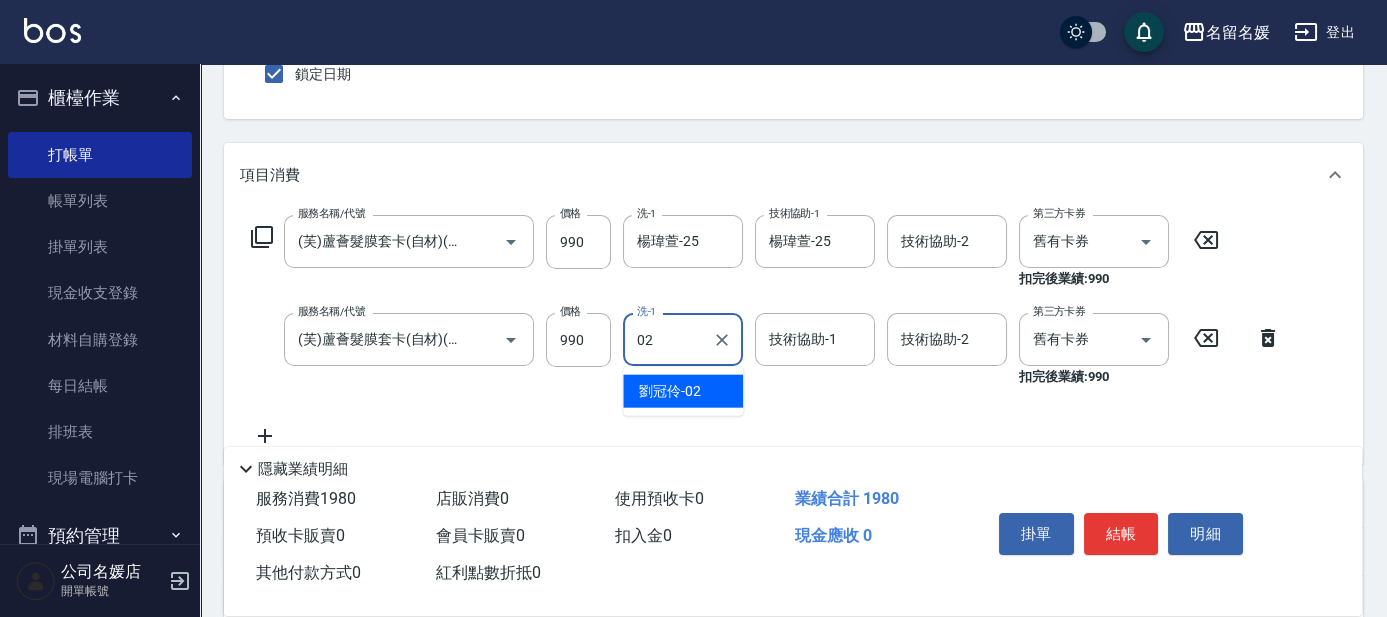 type on "劉冠伶-02" 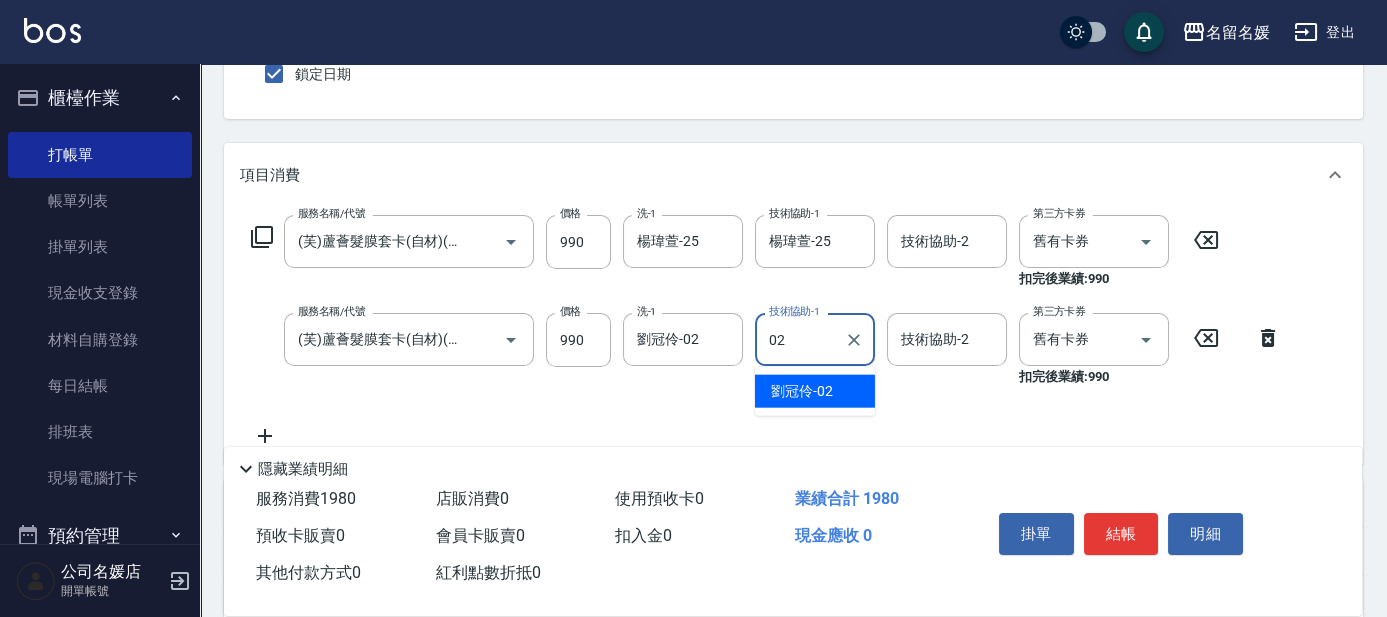 type on "劉冠伶-02" 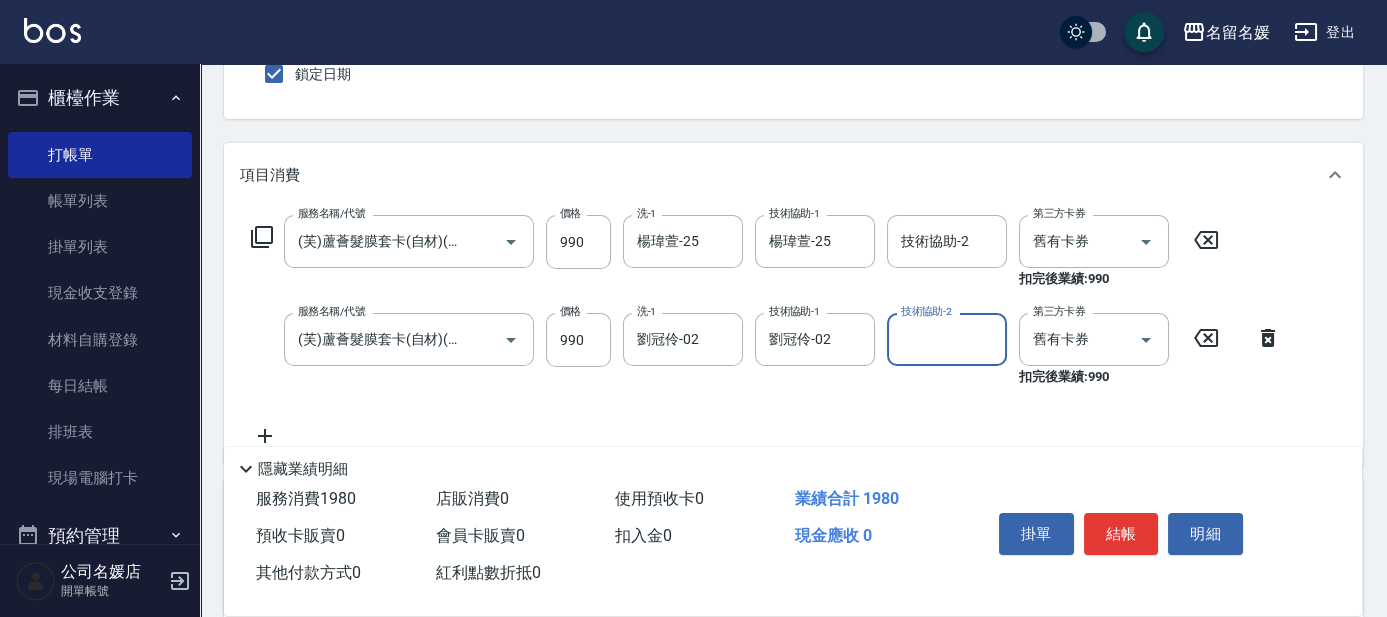 click 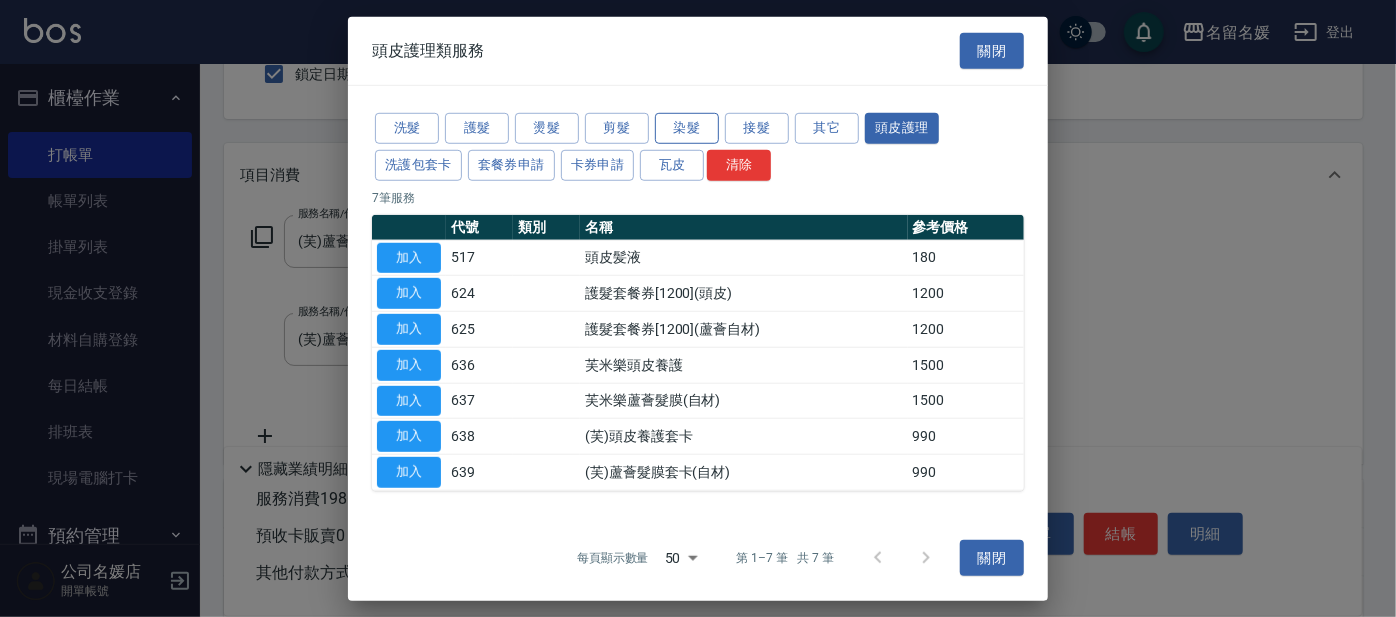 click on "染髮" at bounding box center (687, 128) 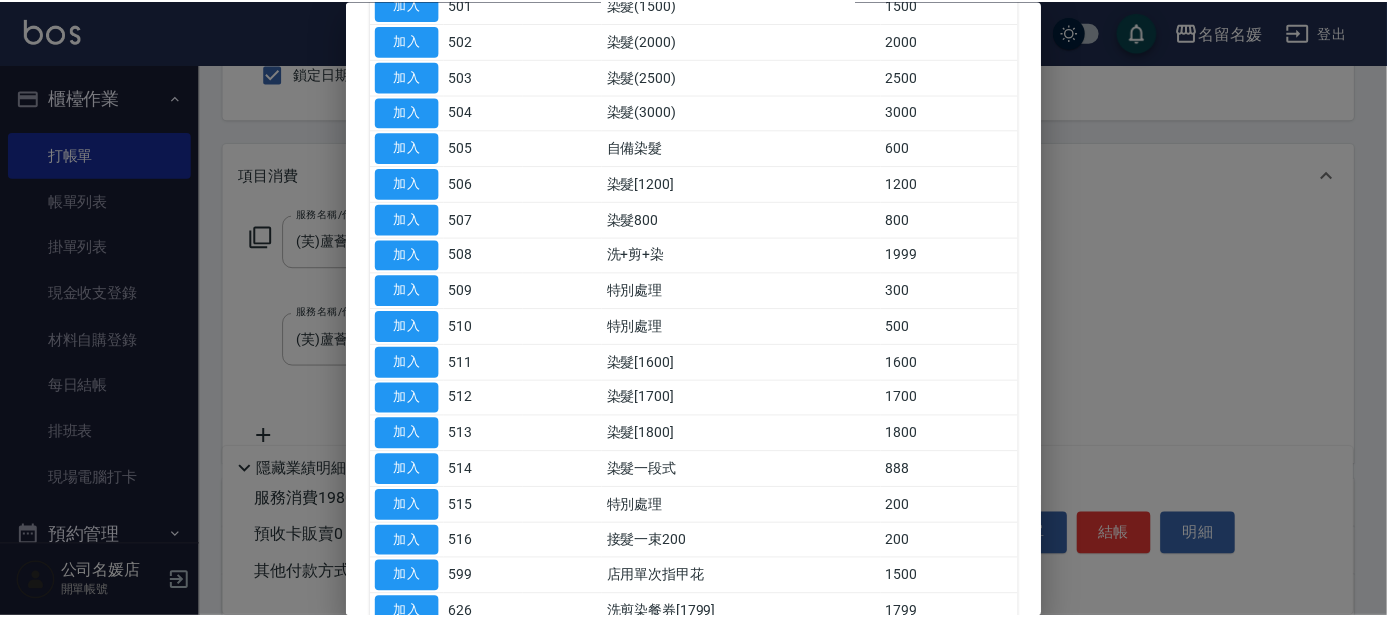 scroll, scrollTop: 272, scrollLeft: 0, axis: vertical 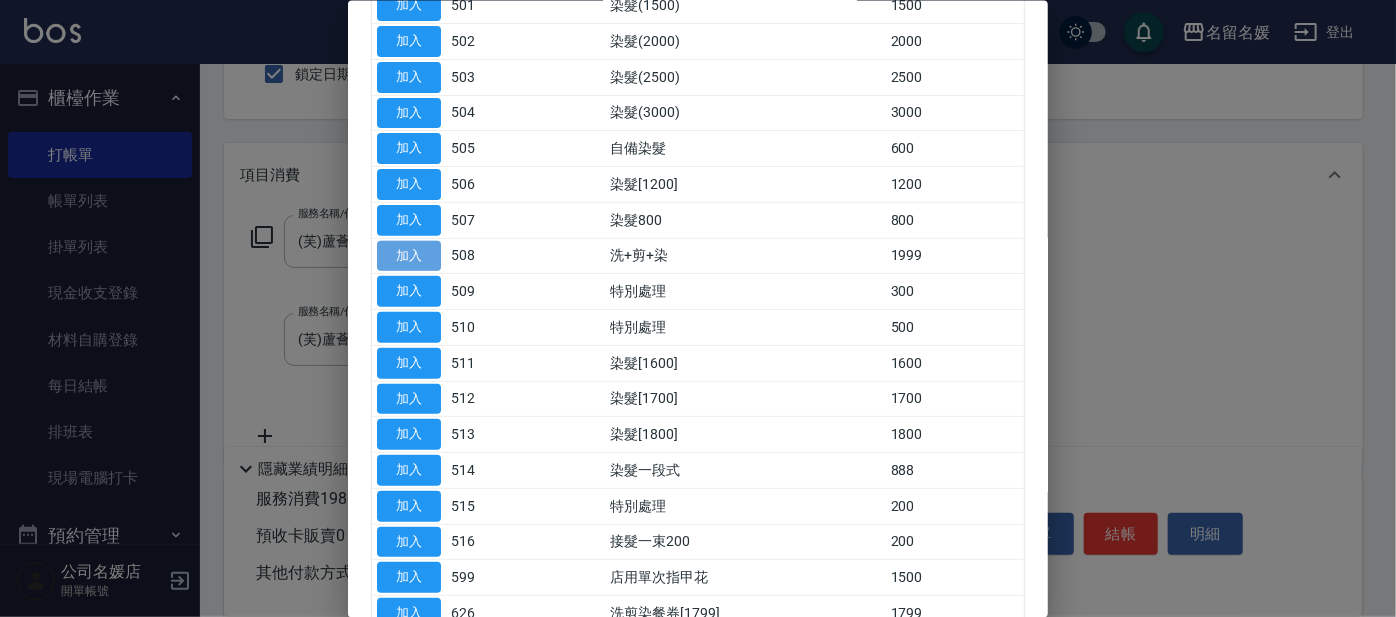 click on "加入" at bounding box center (409, 255) 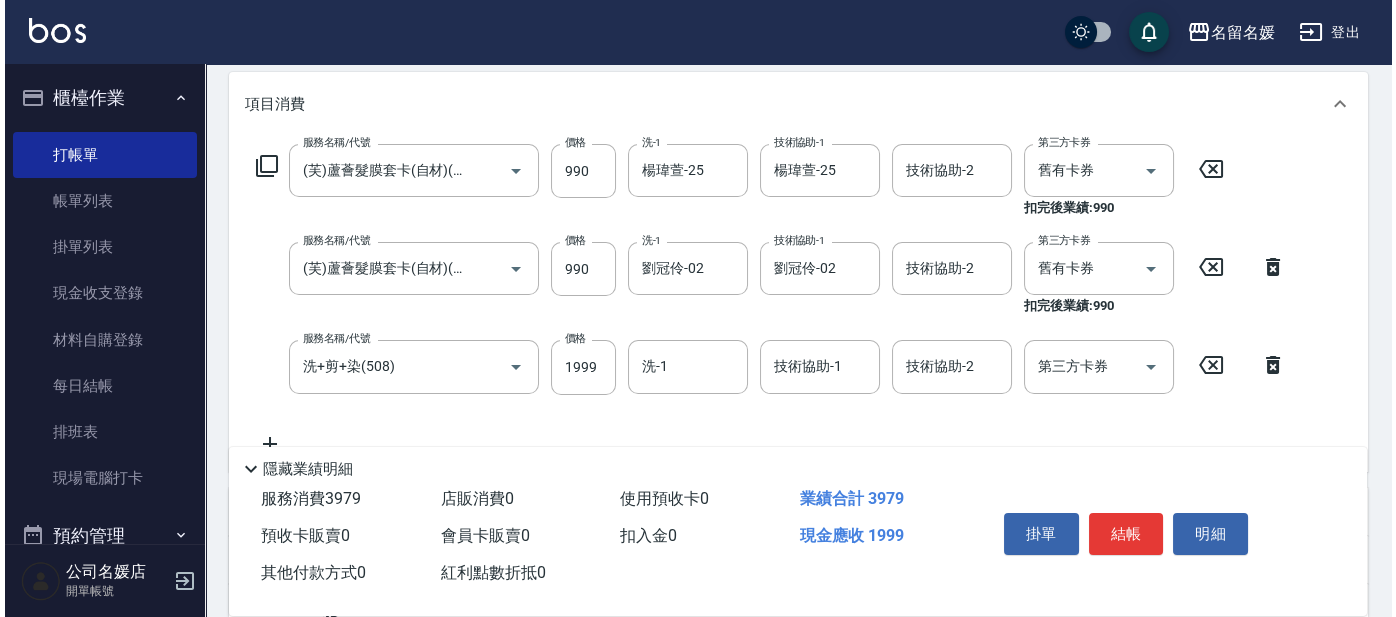 scroll, scrollTop: 272, scrollLeft: 0, axis: vertical 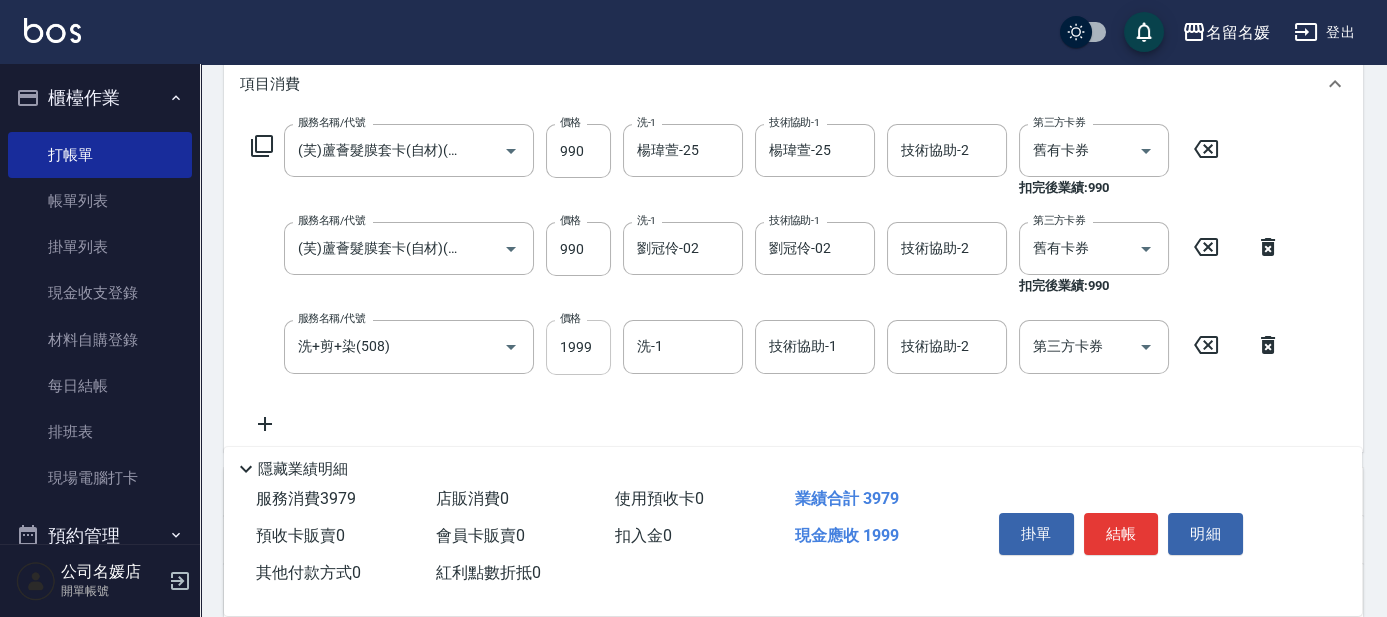 click on "1999" at bounding box center [578, 347] 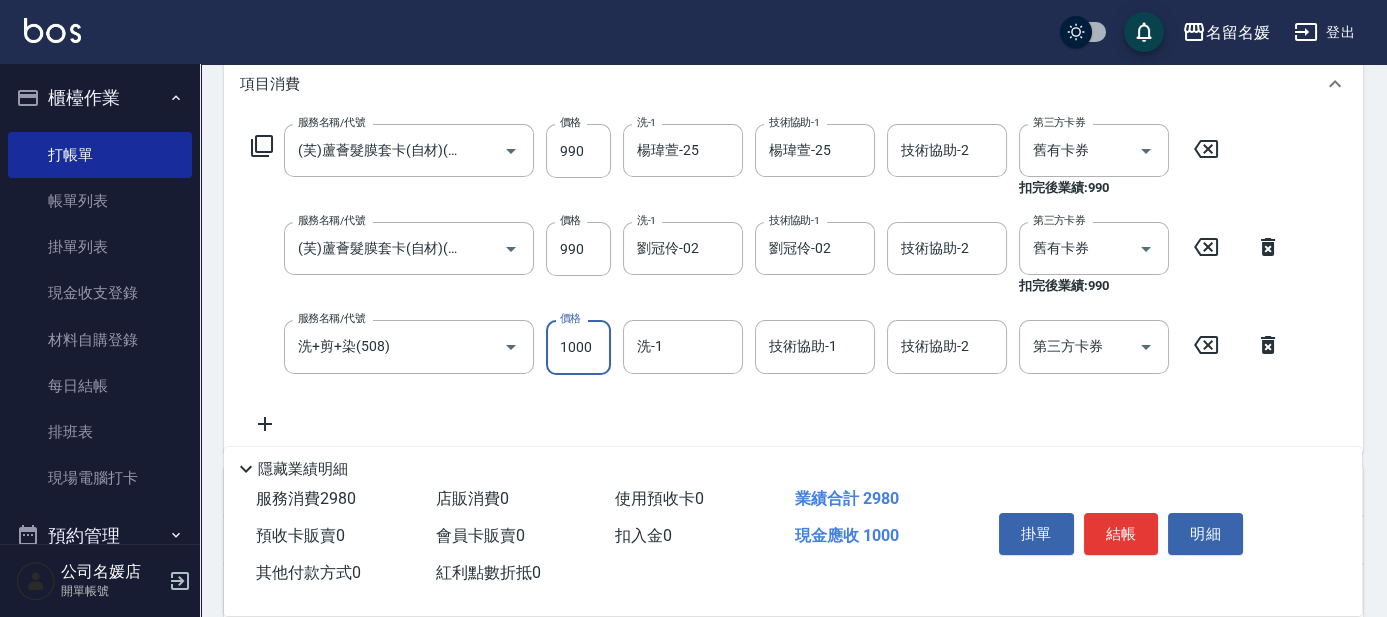 type on "1000" 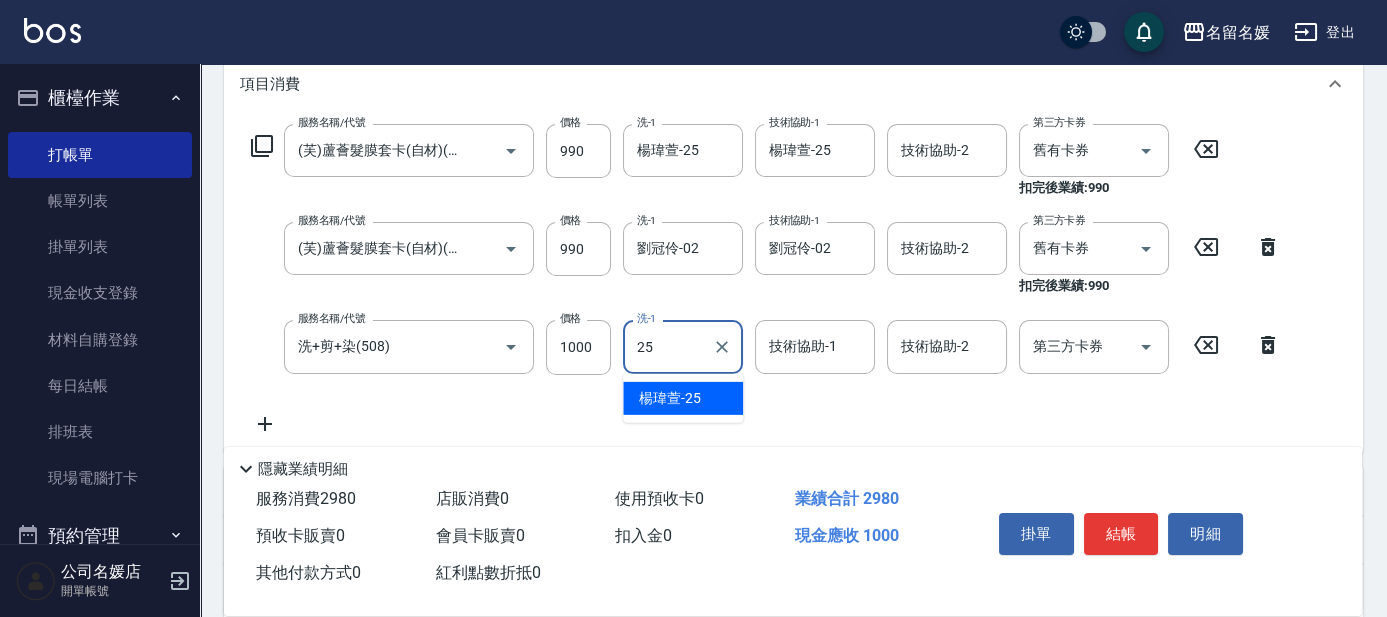 type on "楊瑋萱-25" 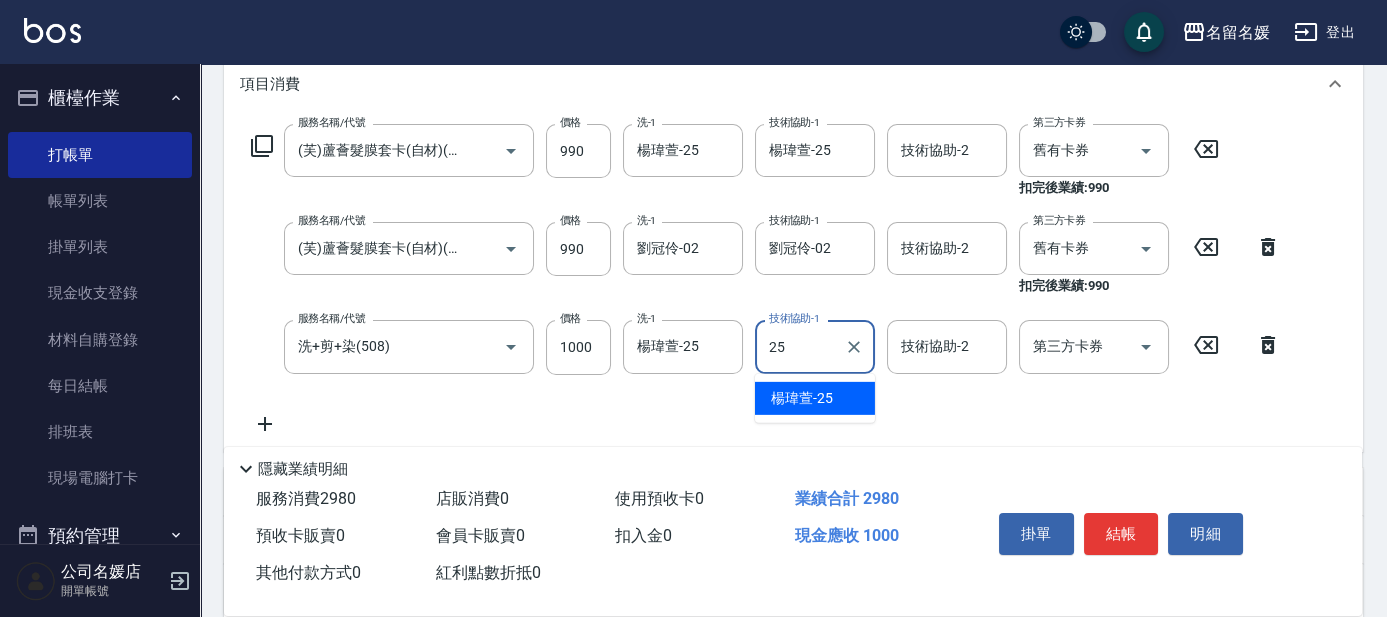 type on "楊瑋萱-25" 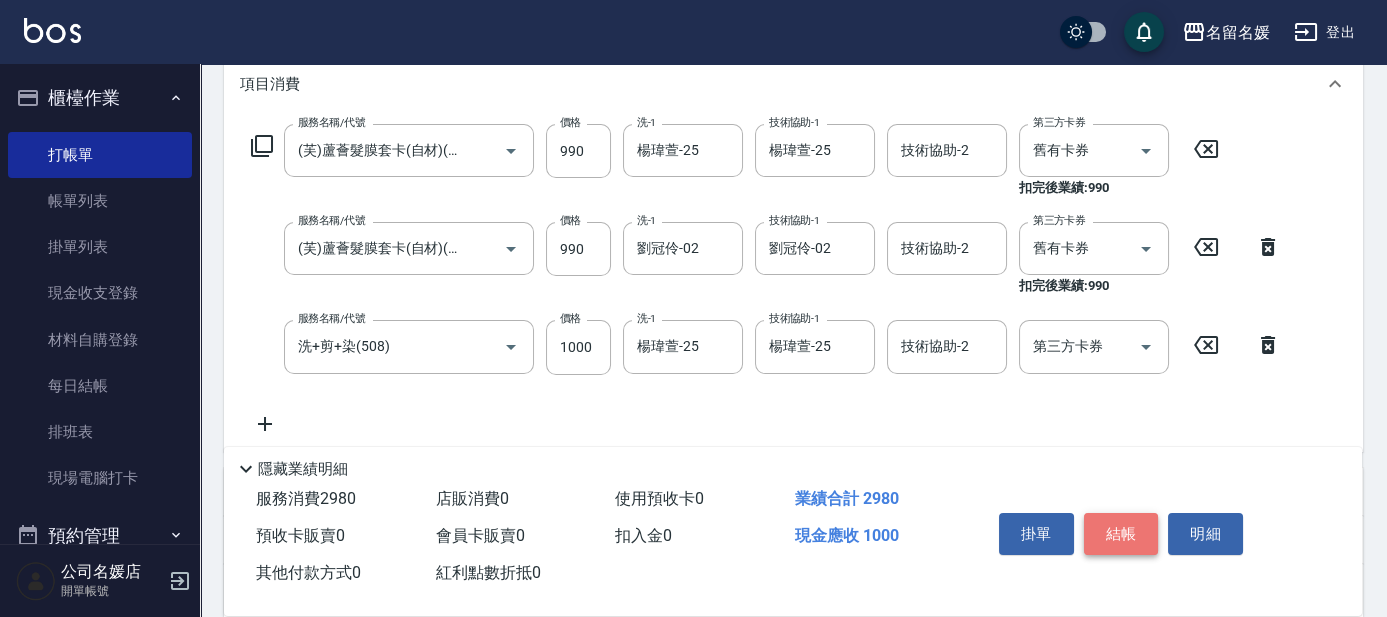 drag, startPoint x: 1122, startPoint y: 531, endPoint x: 1120, endPoint y: 514, distance: 17.117243 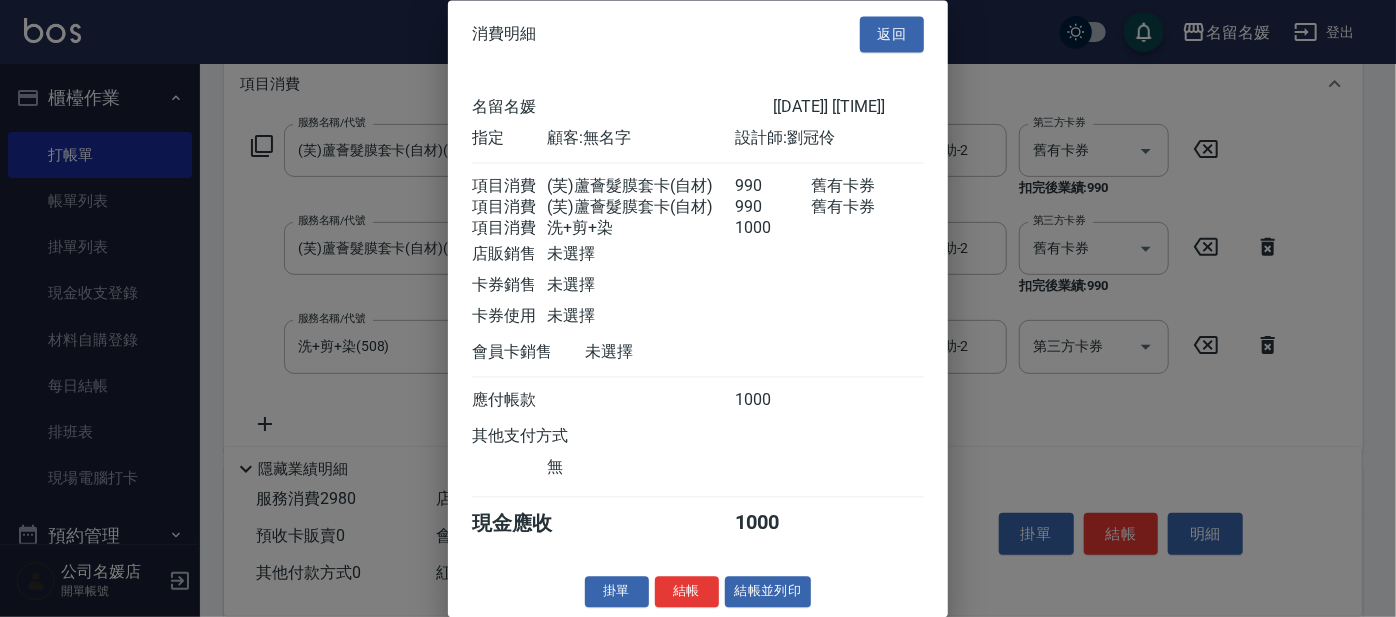 scroll, scrollTop: 29, scrollLeft: 0, axis: vertical 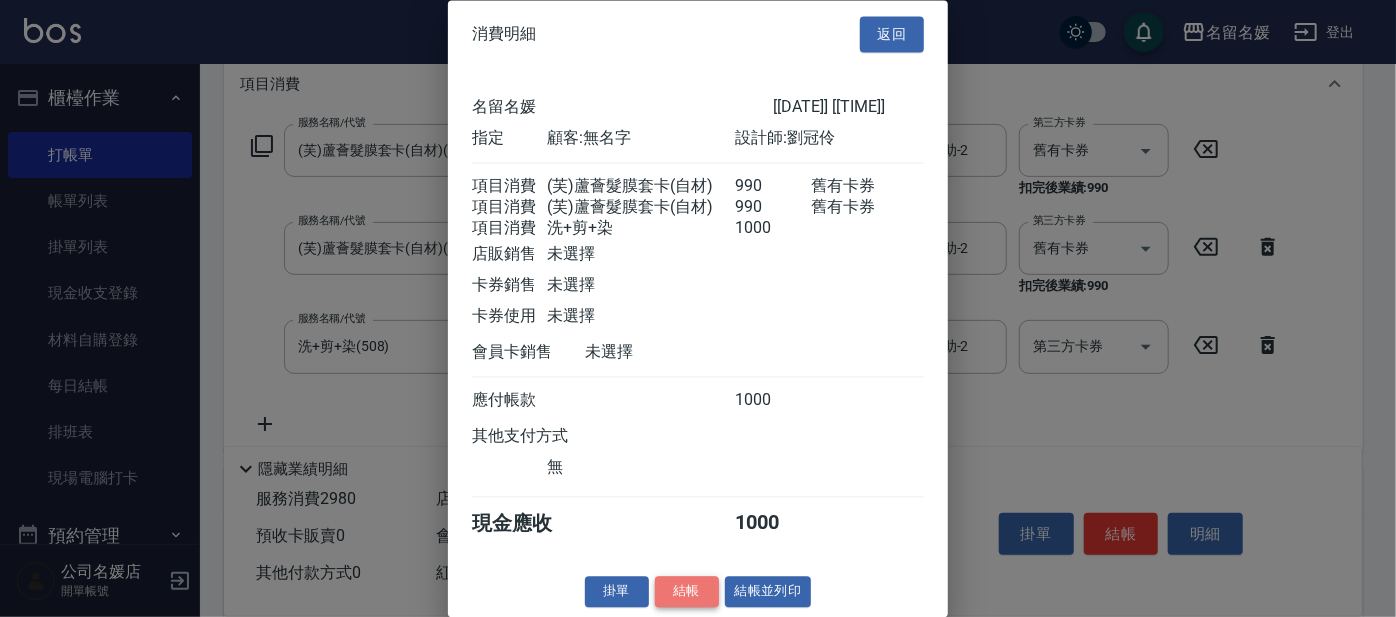 click on "結帳" at bounding box center (687, 592) 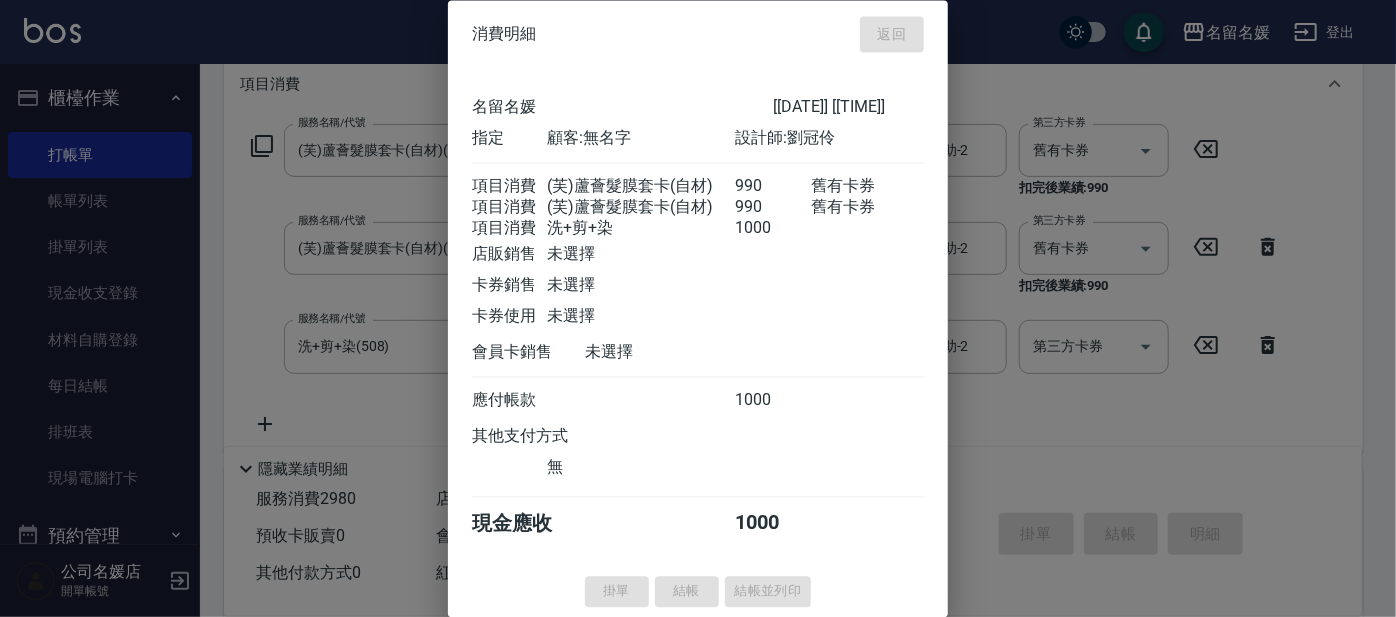 type 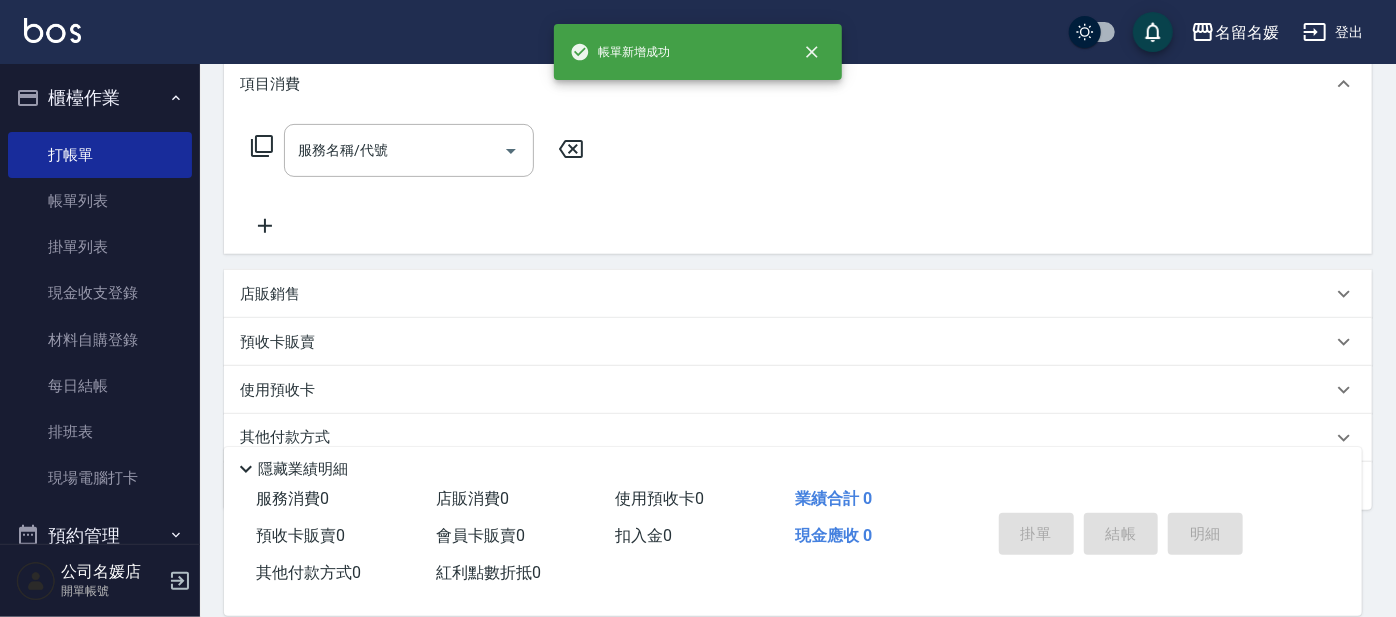 scroll, scrollTop: 0, scrollLeft: 0, axis: both 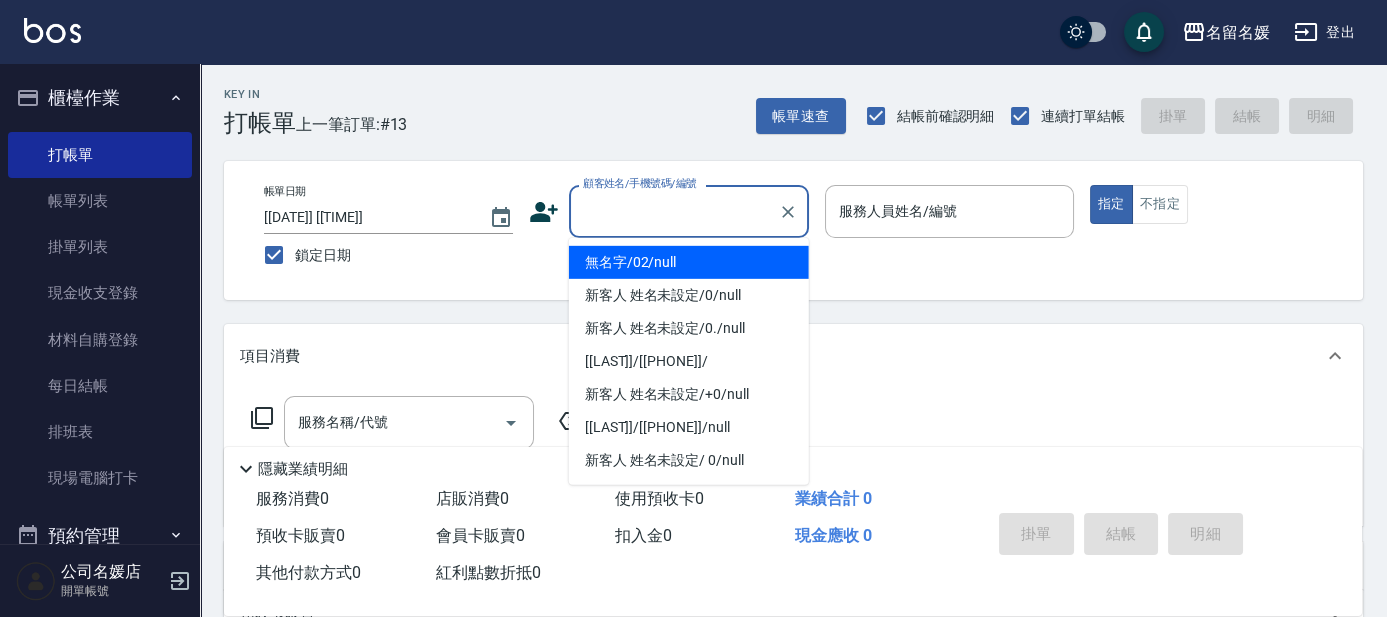 click on "顧客姓名/手機號碼/編號" at bounding box center [674, 211] 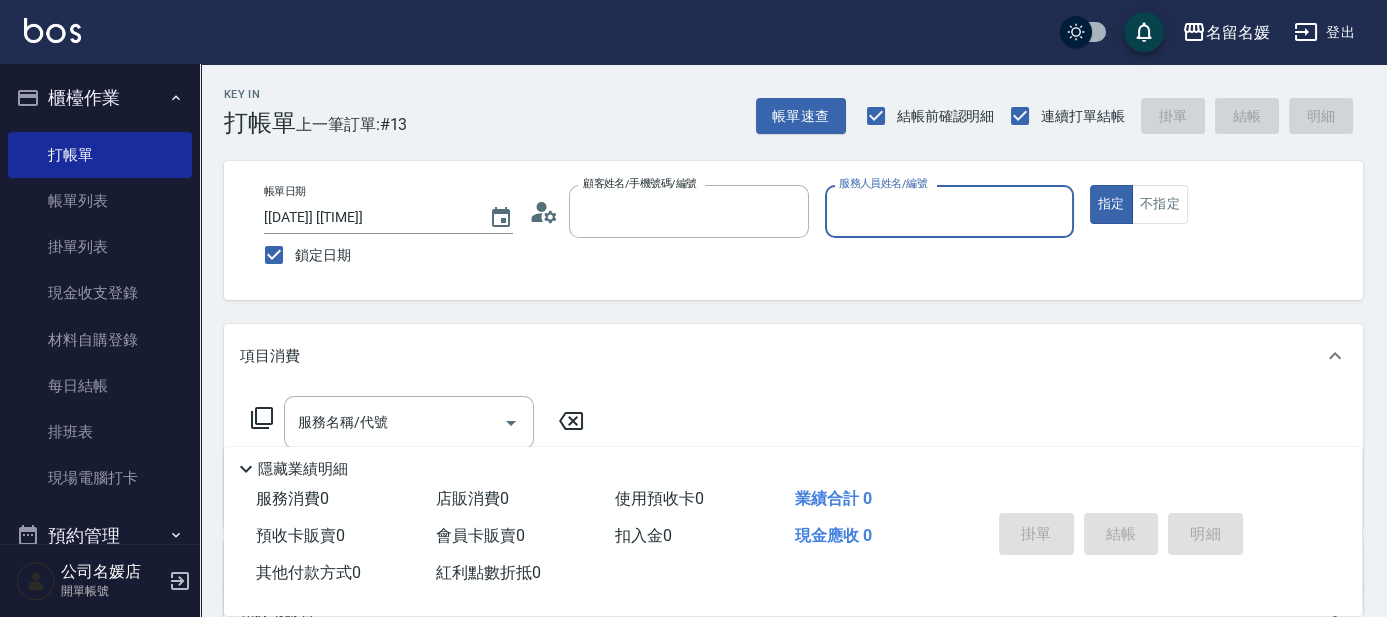 type on "無名字/02/null" 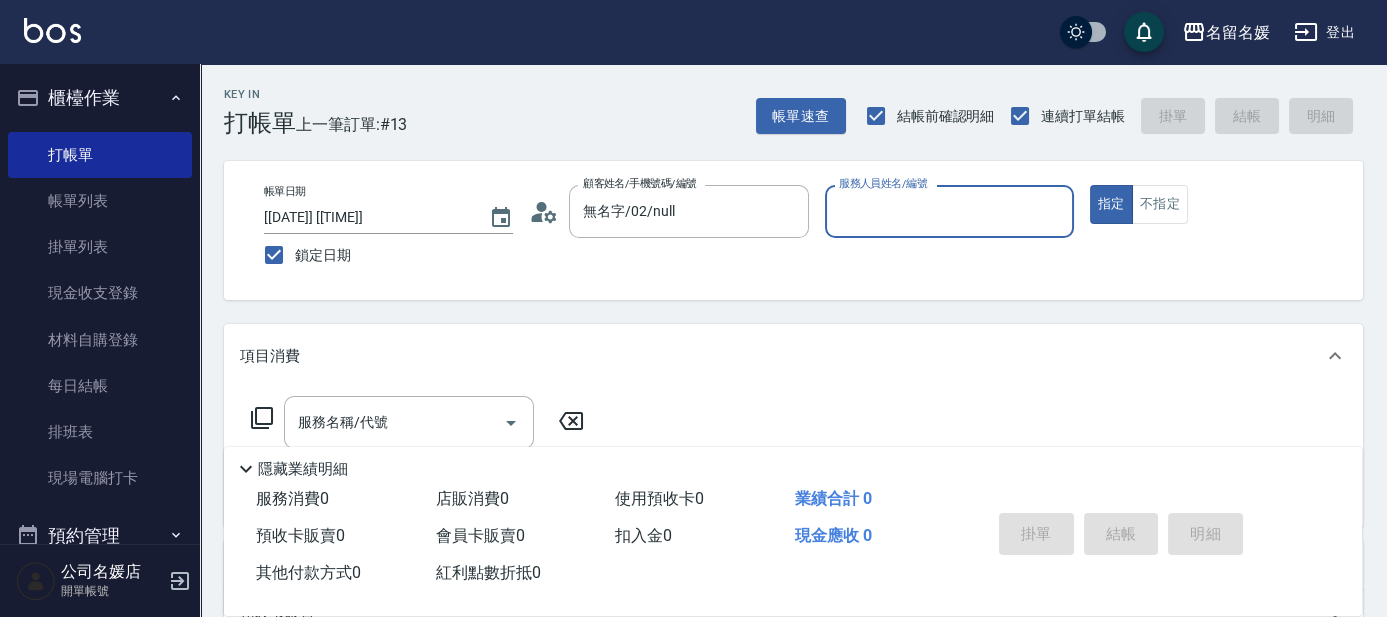 click on "服務人員姓名/編號" at bounding box center (949, 211) 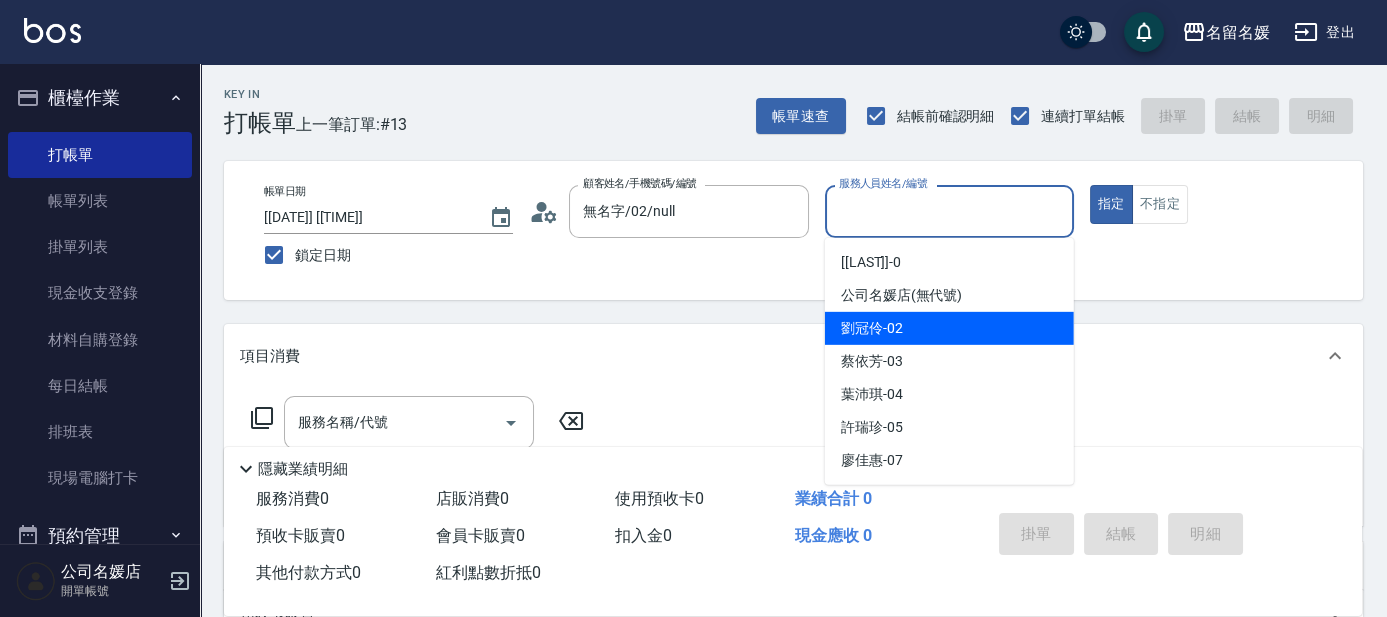 click on "劉冠伶 -02" at bounding box center (949, 328) 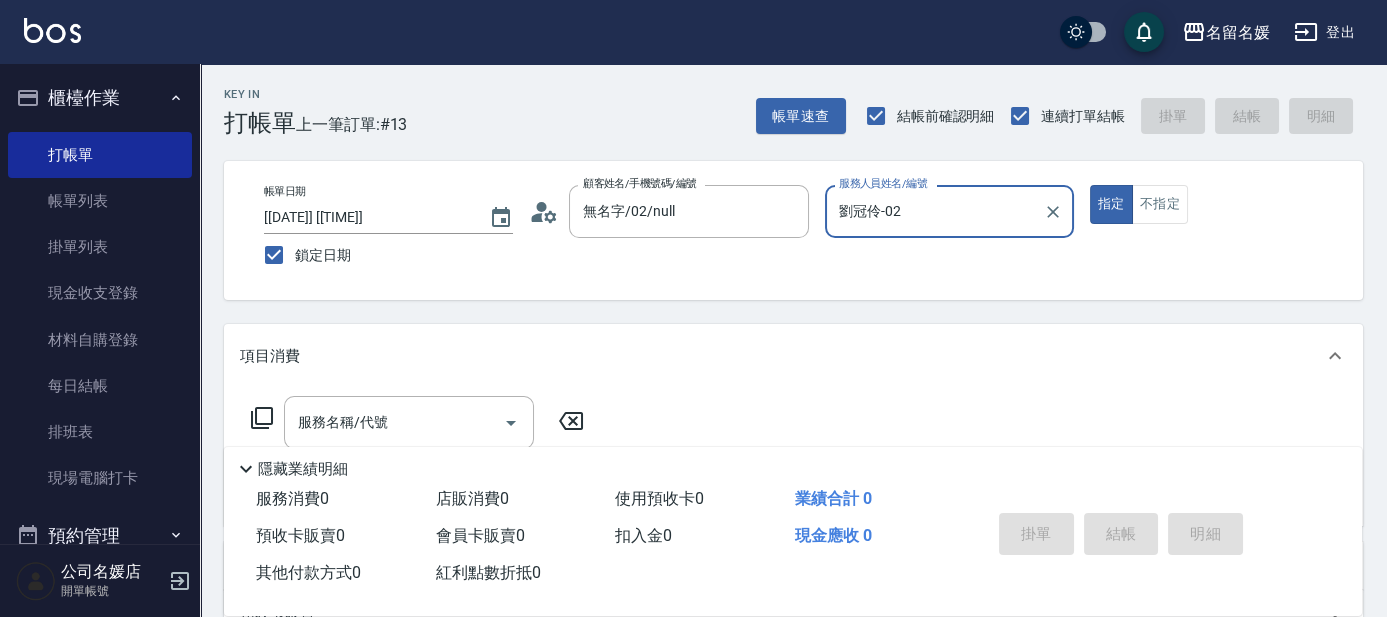 click 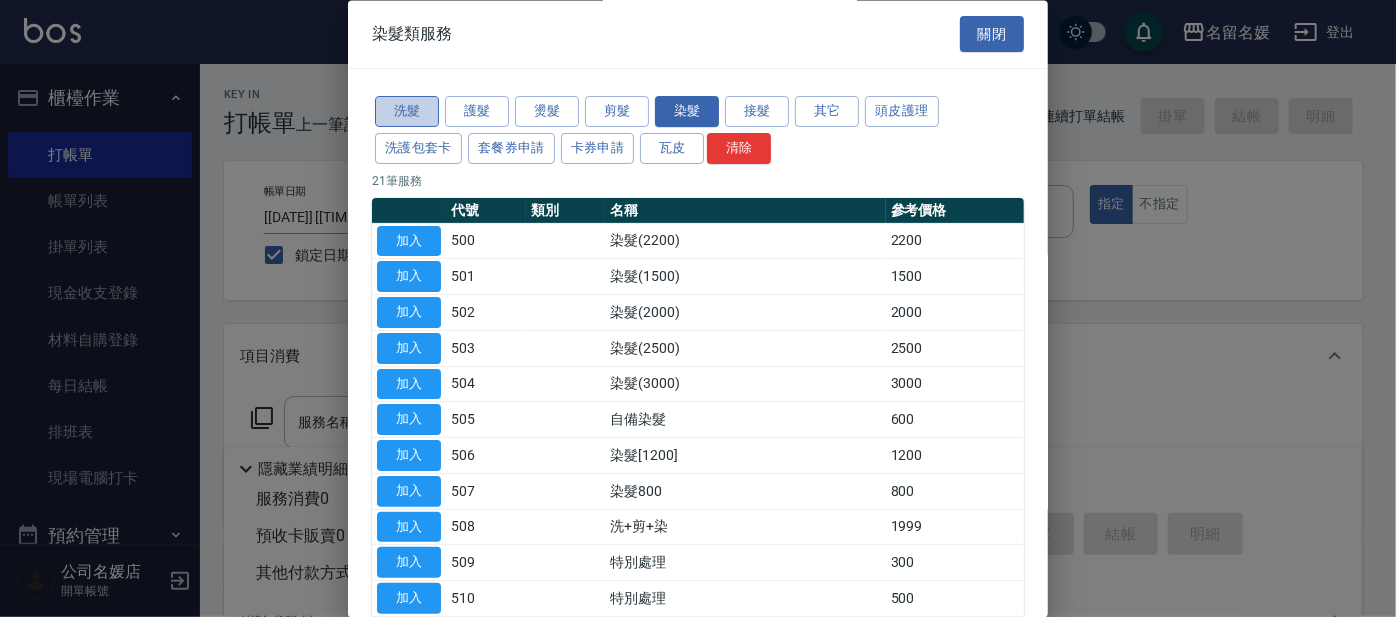 click on "洗髮" at bounding box center [407, 112] 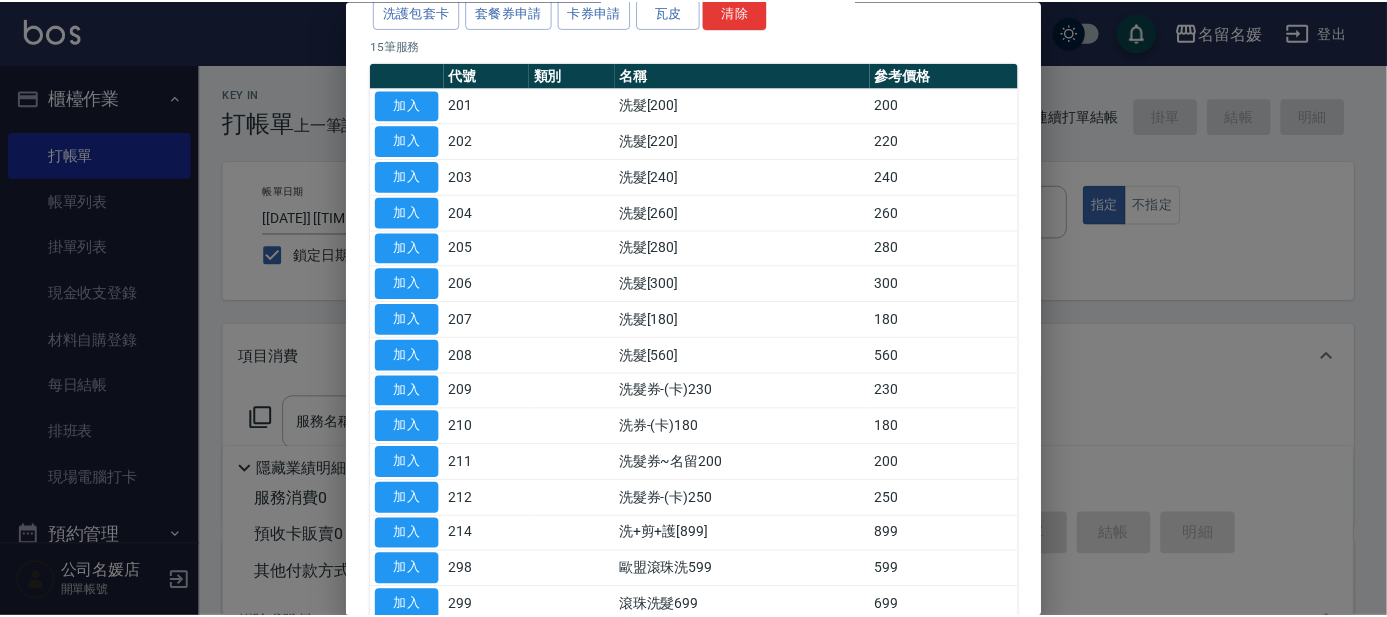 scroll, scrollTop: 248, scrollLeft: 0, axis: vertical 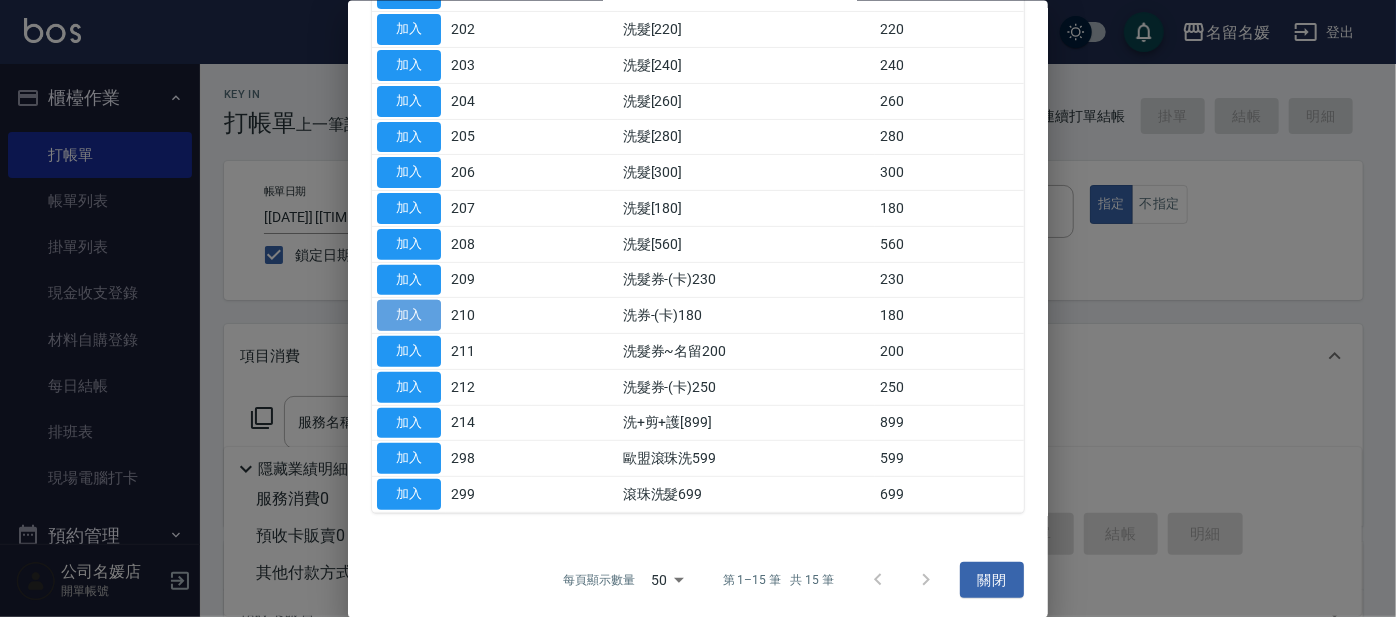 click on "加入" at bounding box center (409, 315) 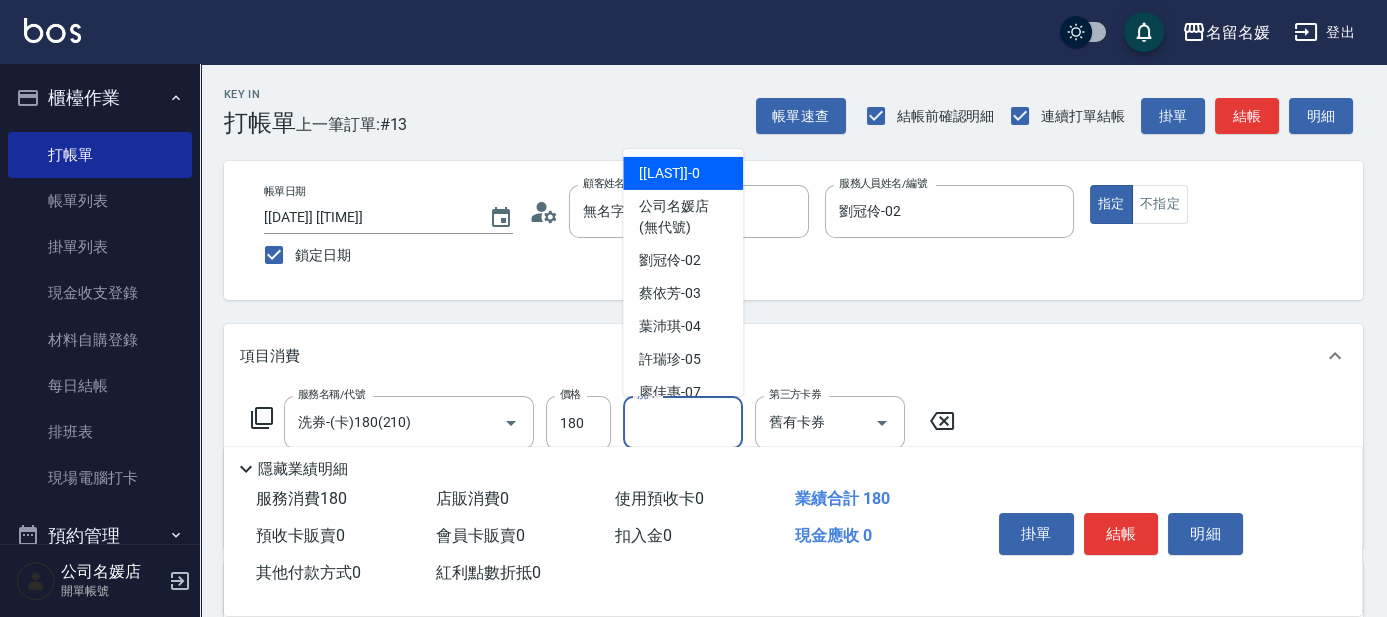 click on "洗-1" at bounding box center [683, 422] 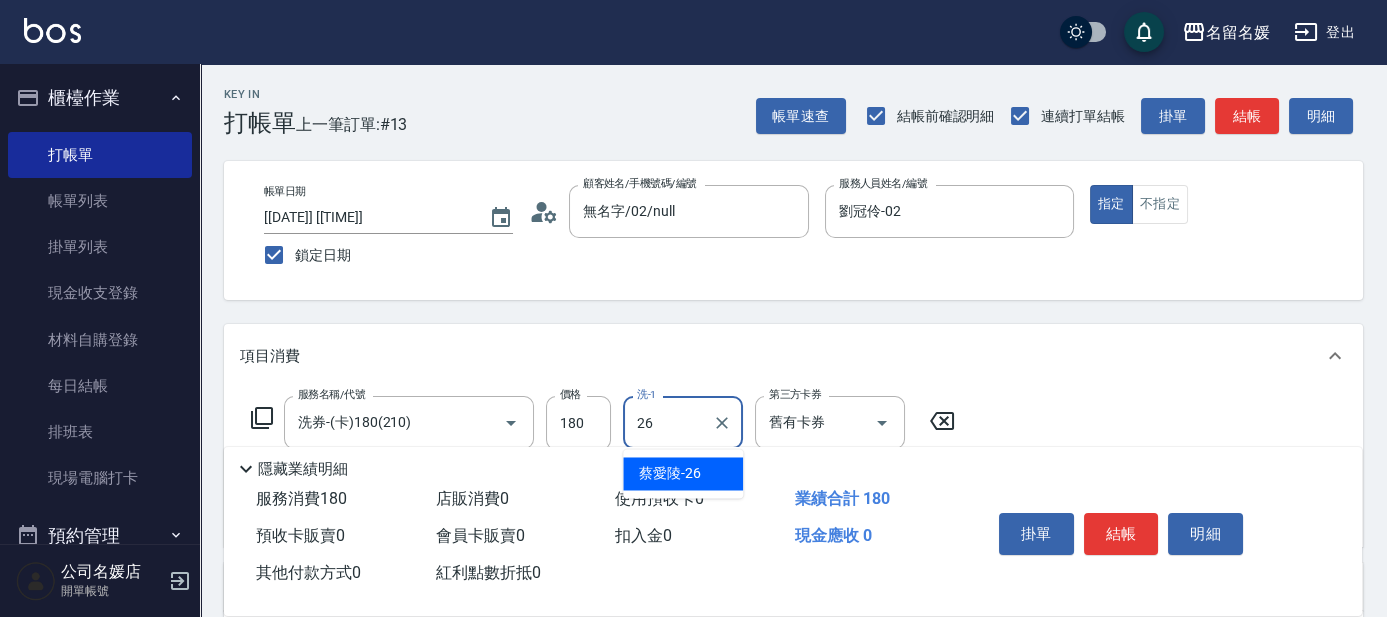 type on "蔡愛陵-26" 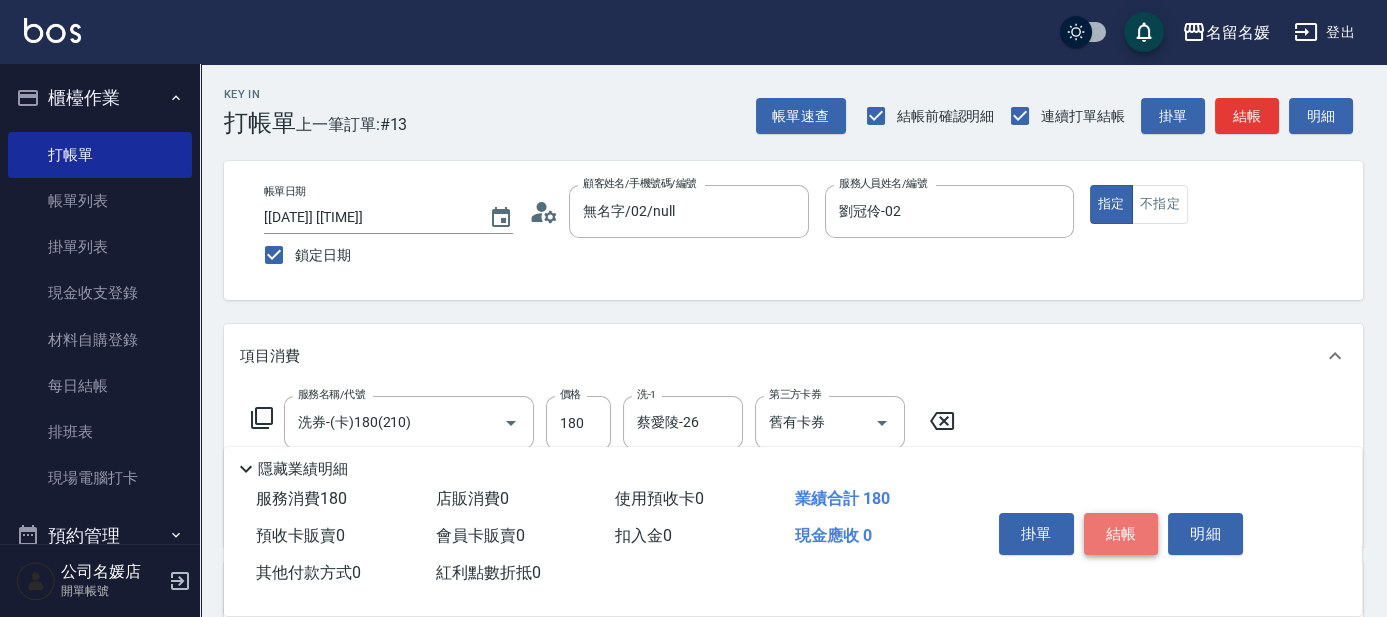 click on "結帳" at bounding box center [1121, 534] 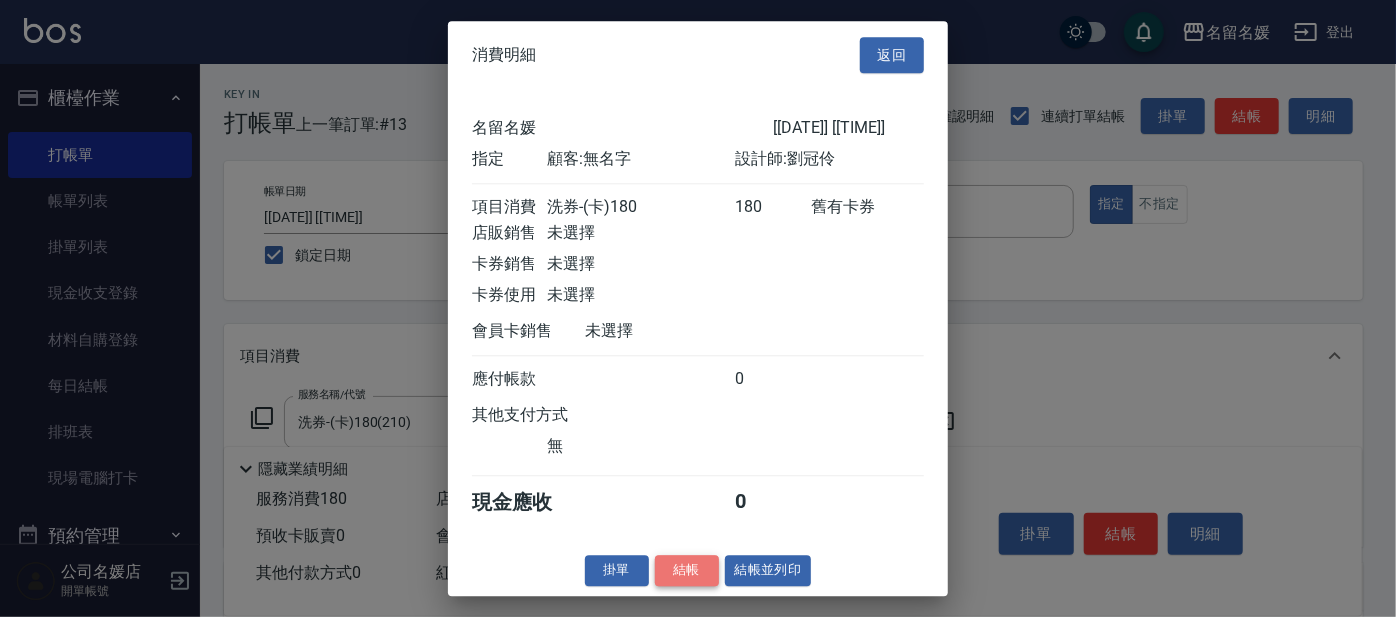 click on "結帳" at bounding box center (687, 570) 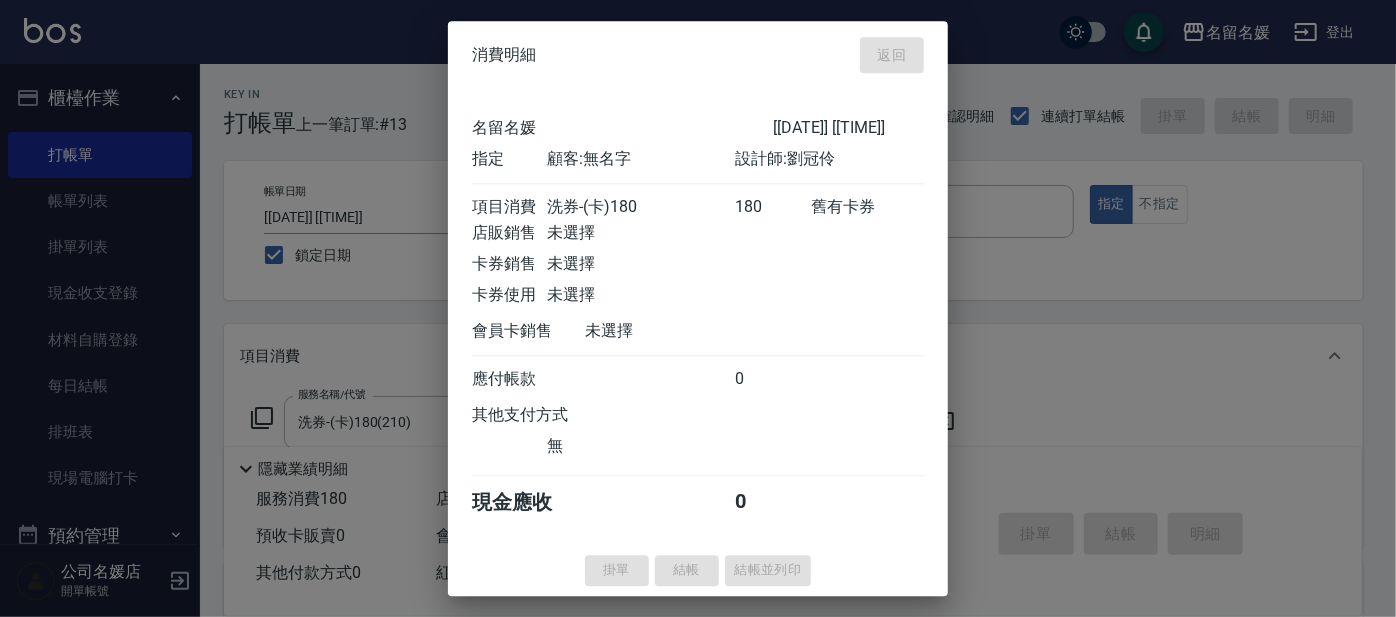 type 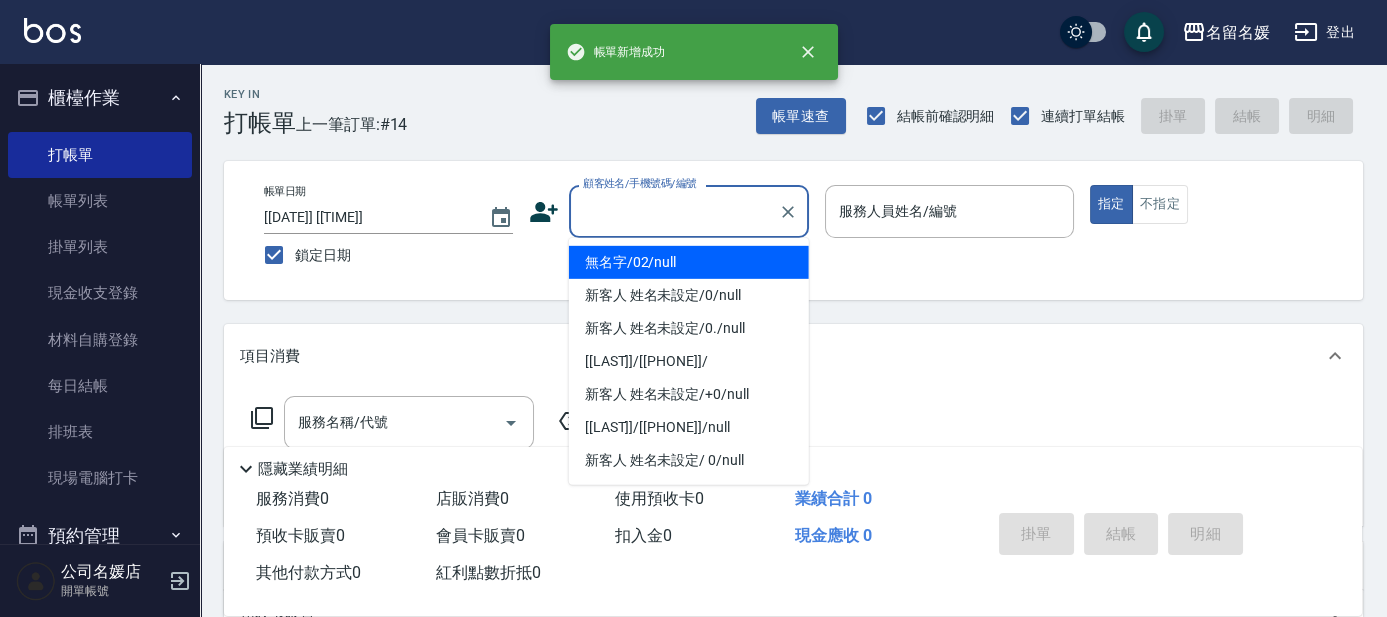 click on "顧客姓名/手機號碼/編號" at bounding box center (674, 211) 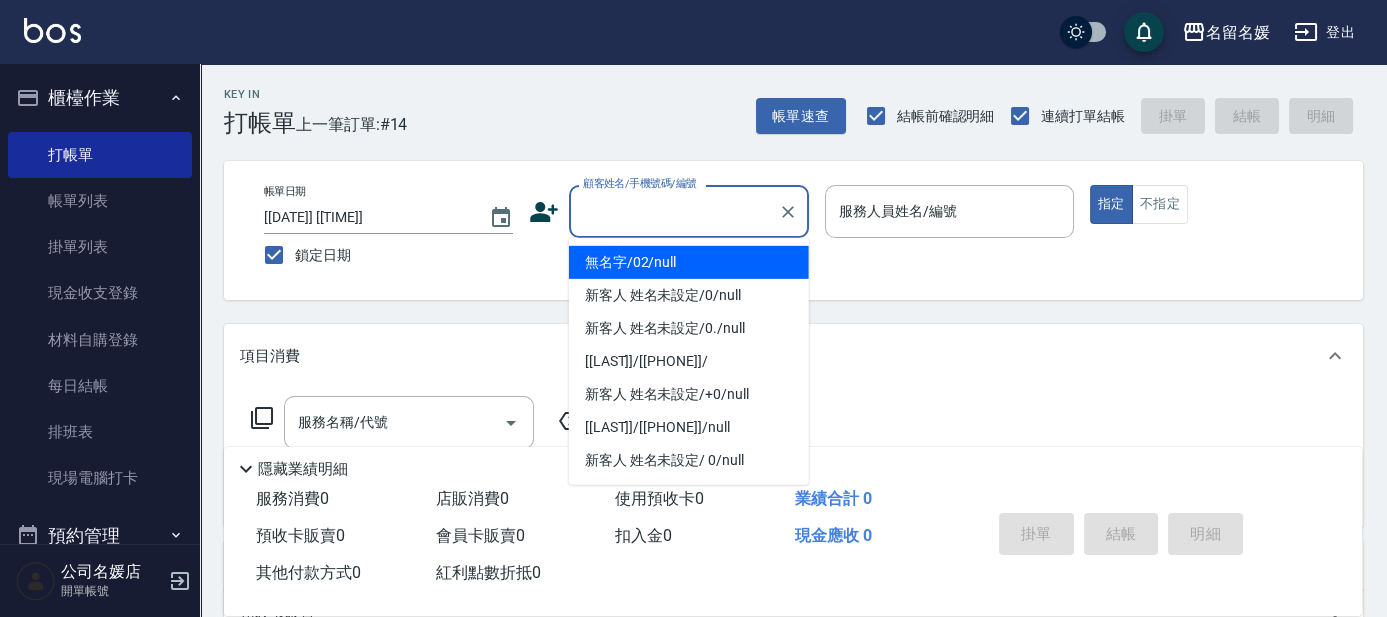 click on "無名字/02/null" at bounding box center [689, 262] 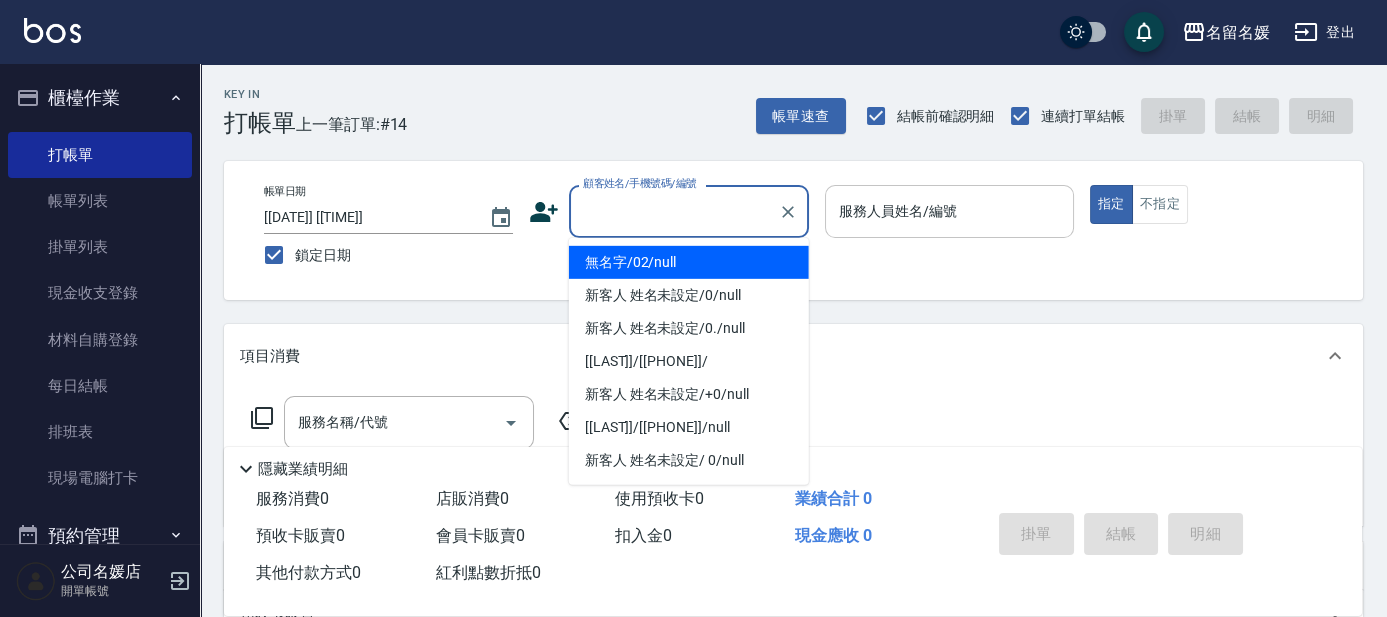 type on "無名字/02/null" 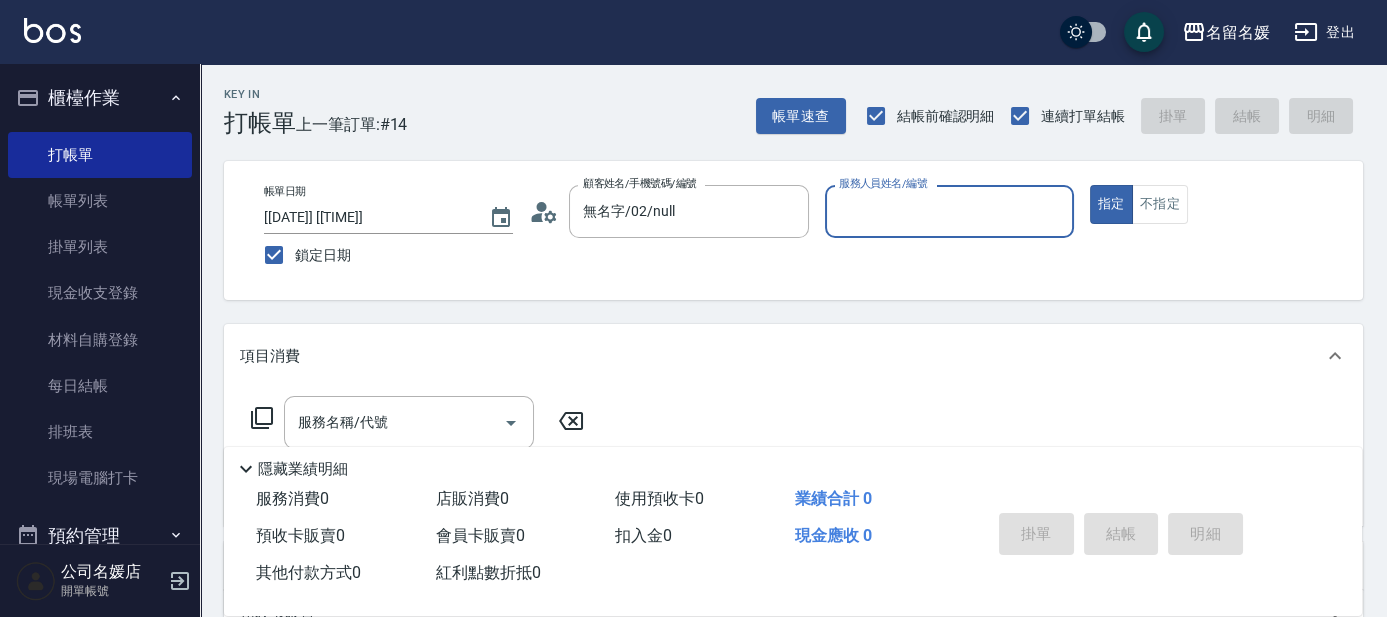 click on "服務人員姓名/編號" at bounding box center [949, 211] 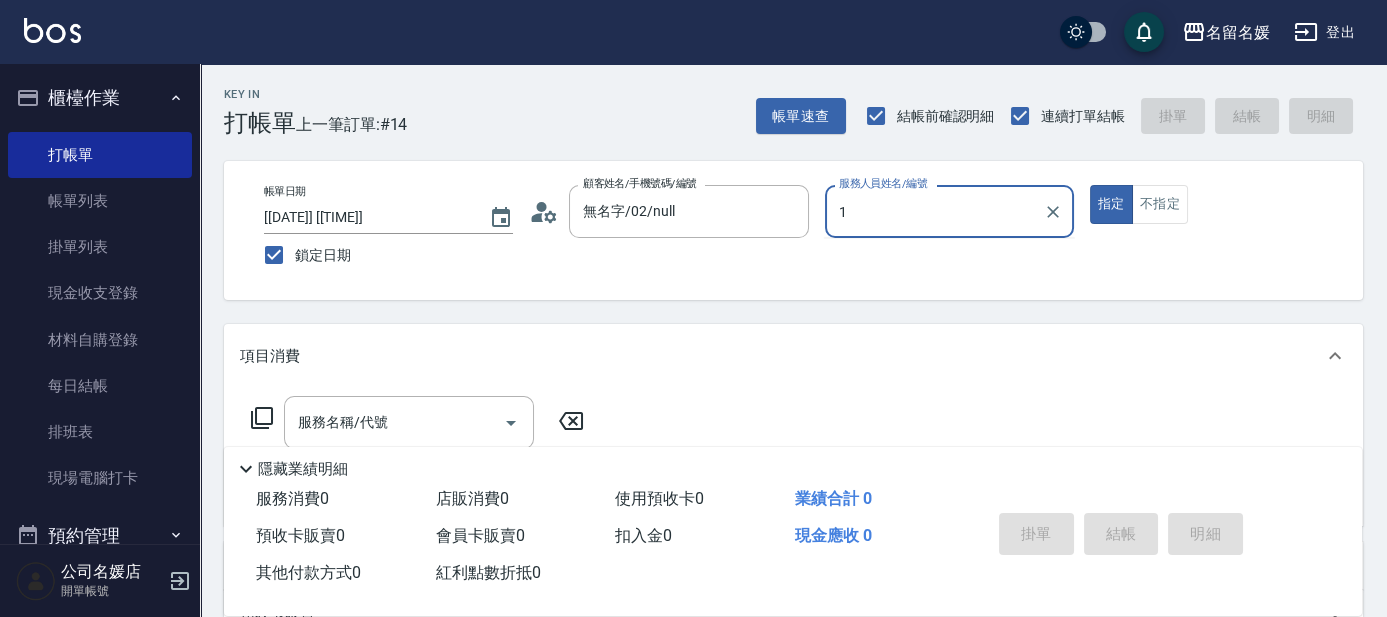 type on "10" 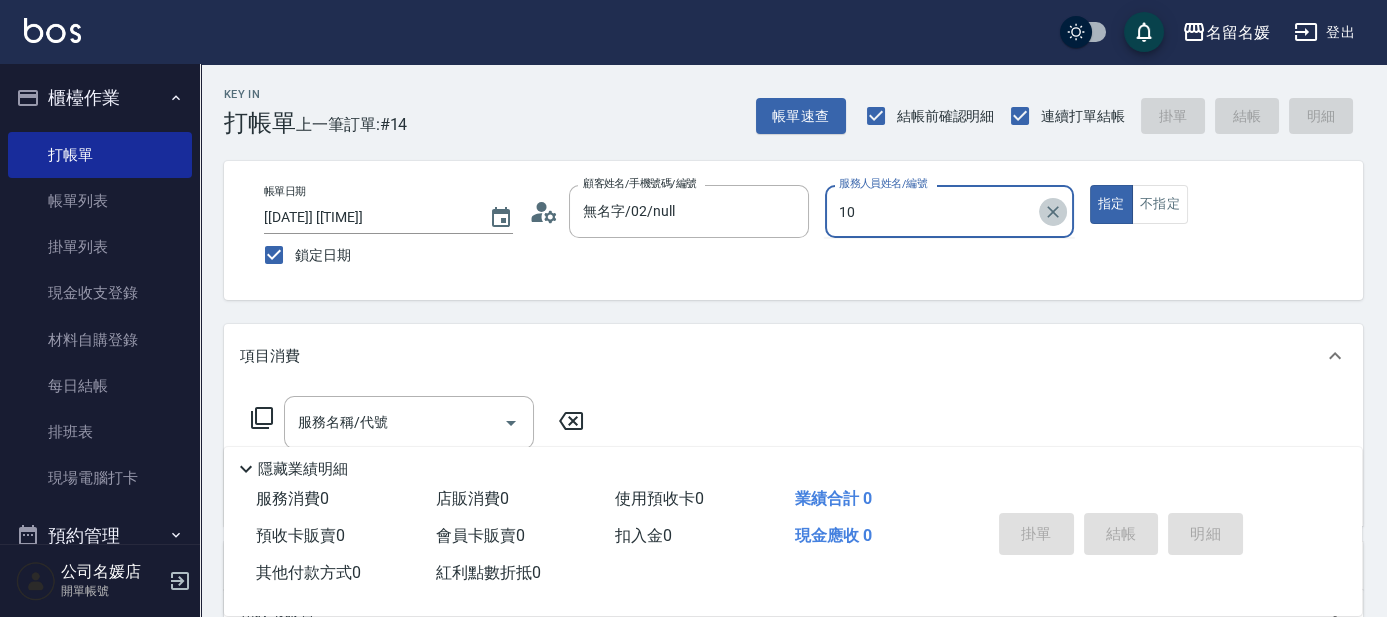 click 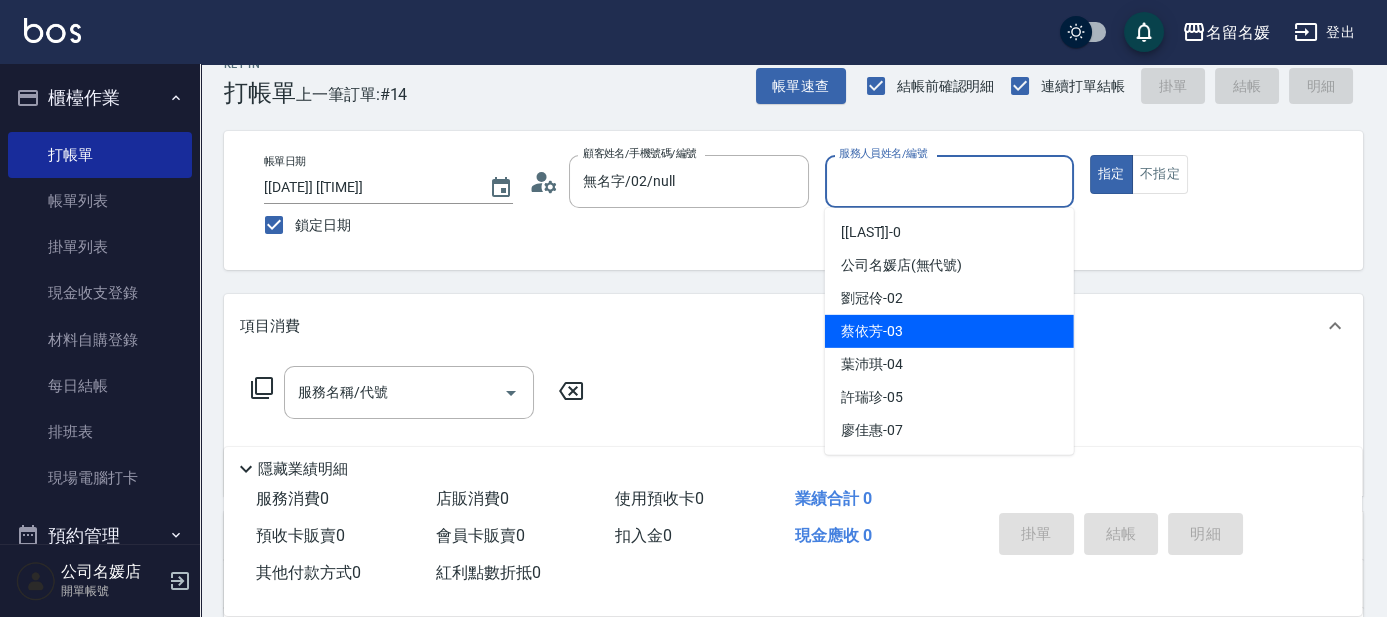 scroll, scrollTop: 0, scrollLeft: 0, axis: both 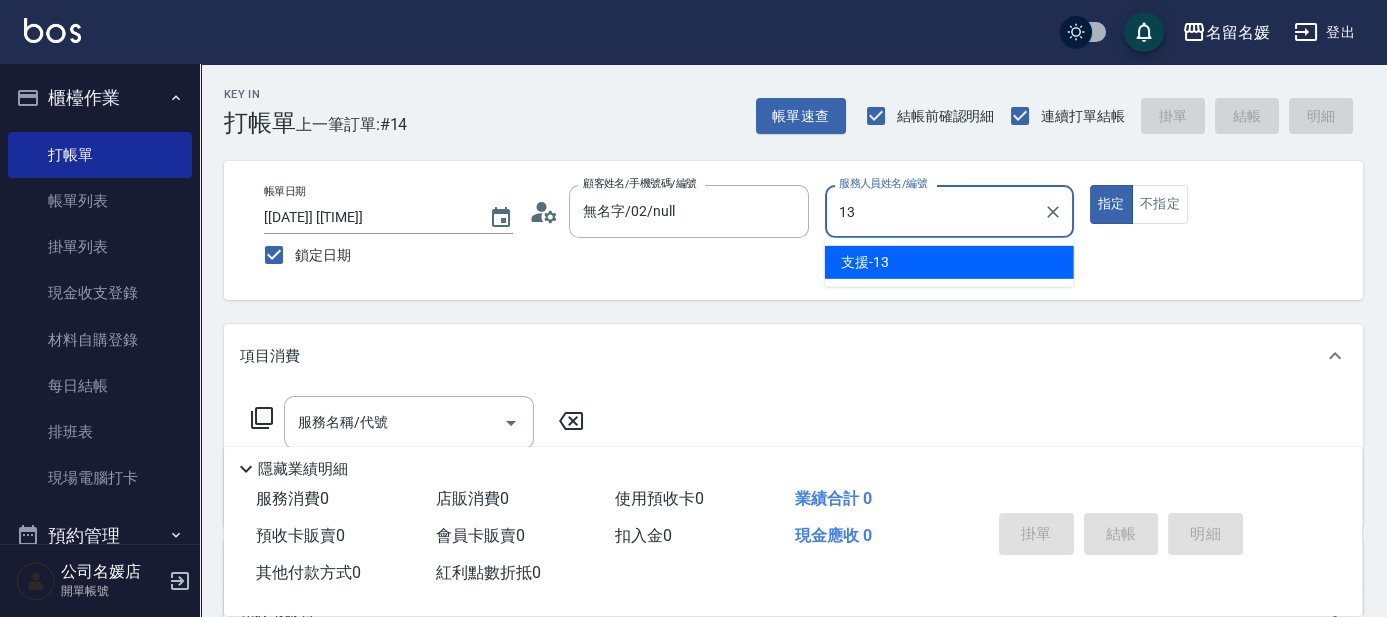 type on "支援-13" 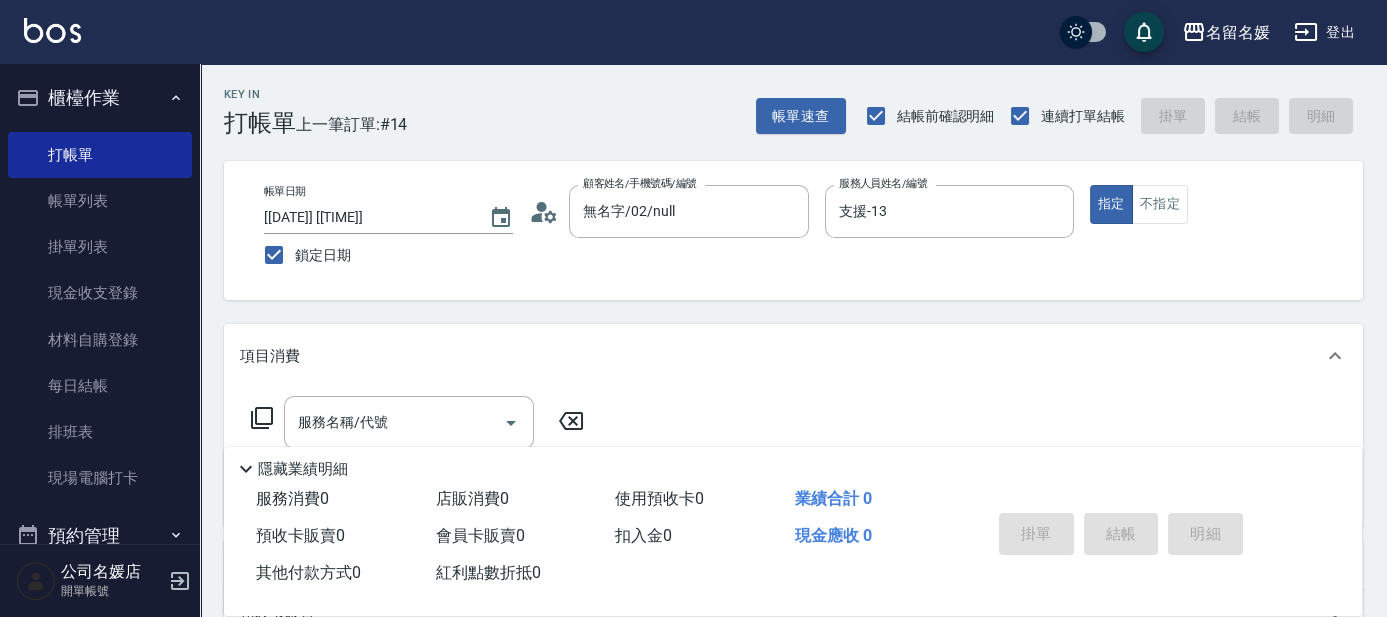 click 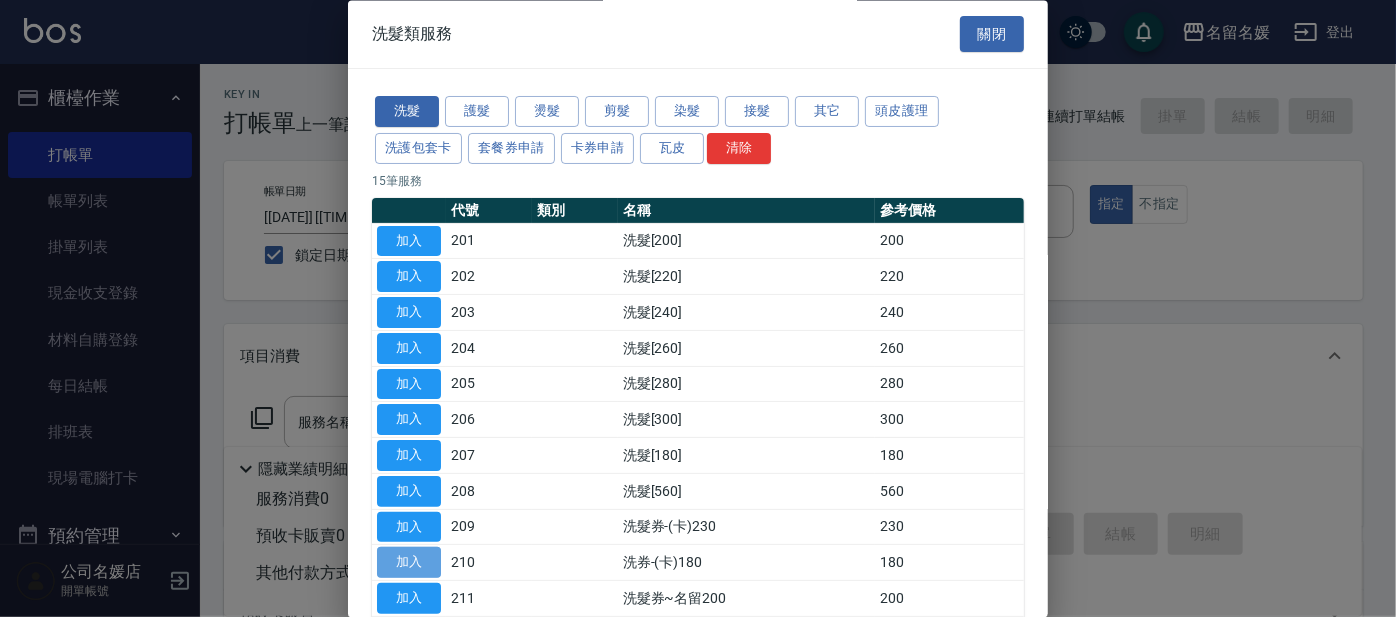 click on "加入" at bounding box center (409, 563) 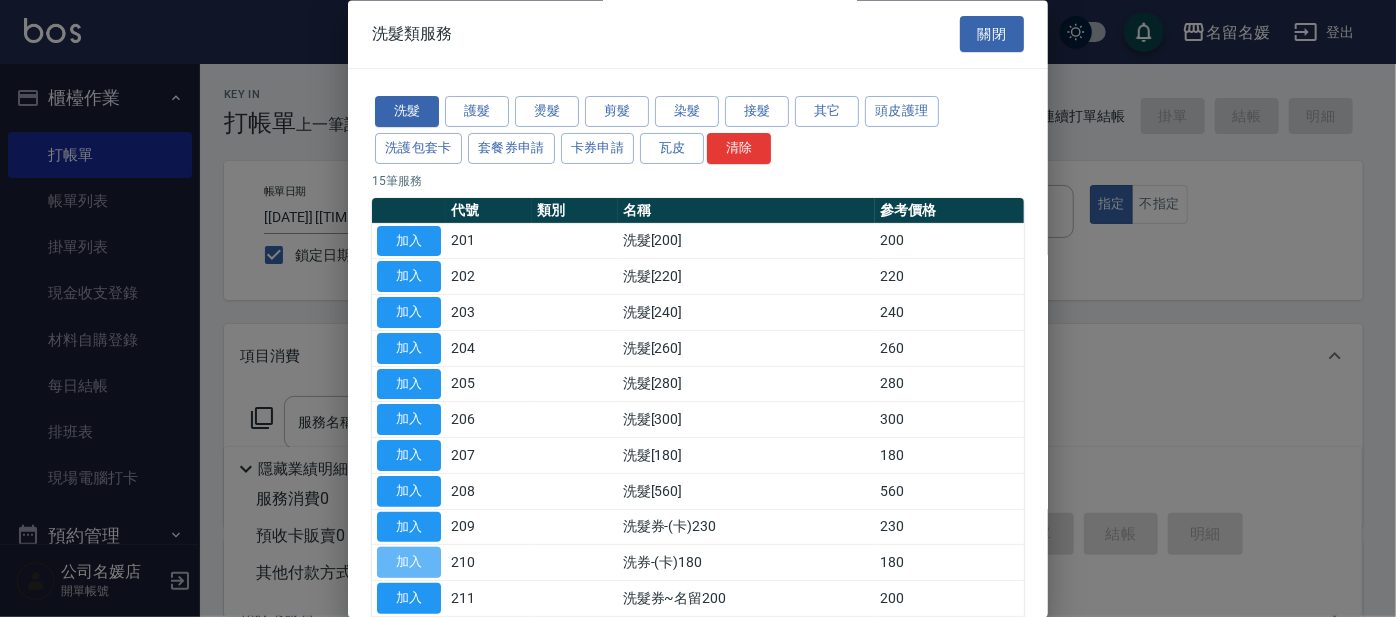type on "洗券-(卡)180(210)" 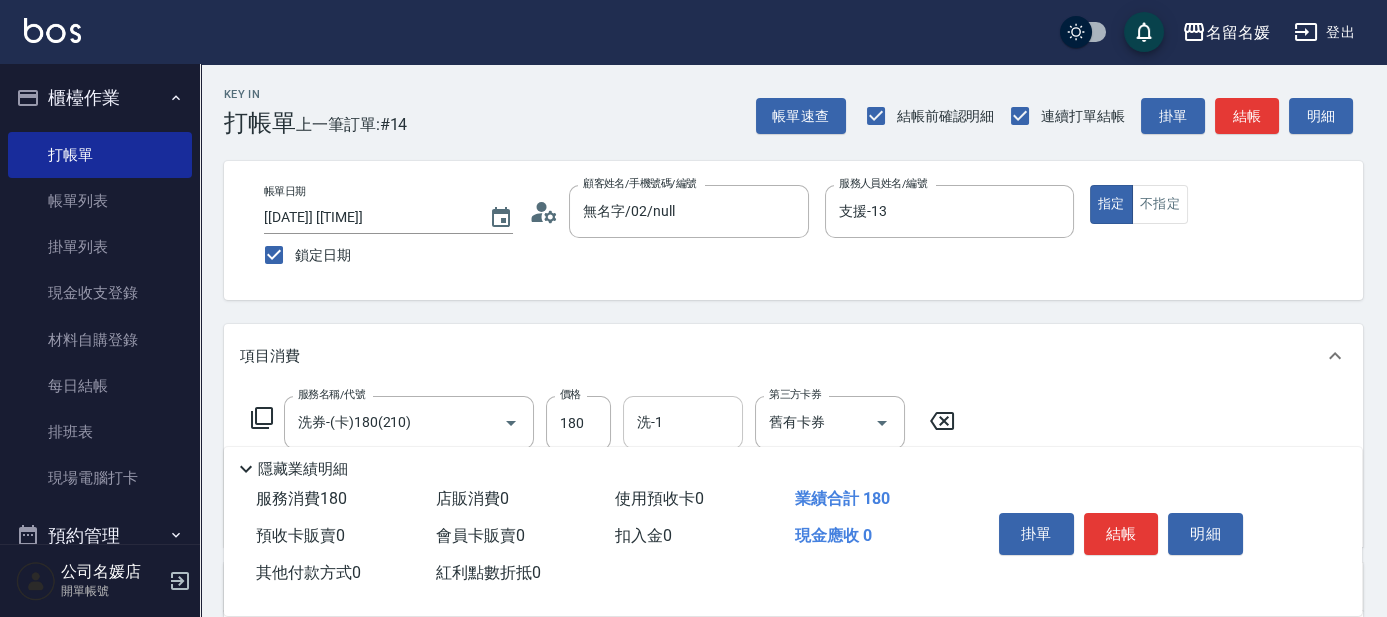 click on "洗-1" at bounding box center [683, 422] 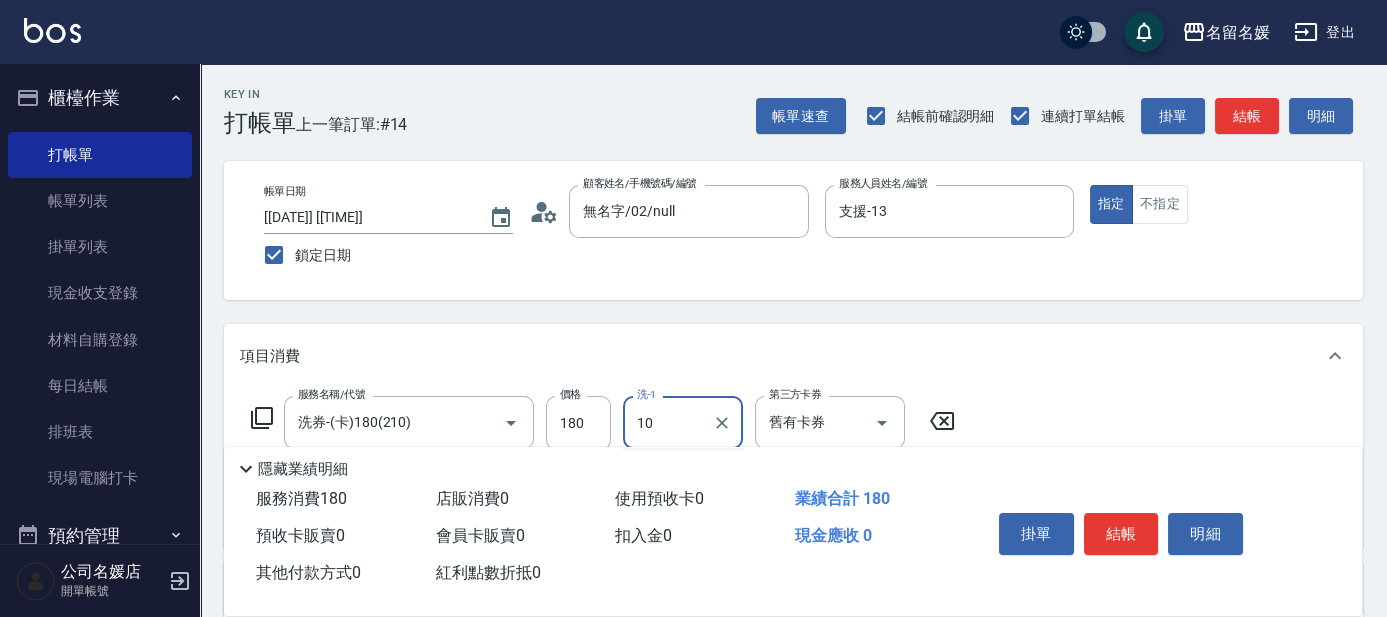 type on "10" 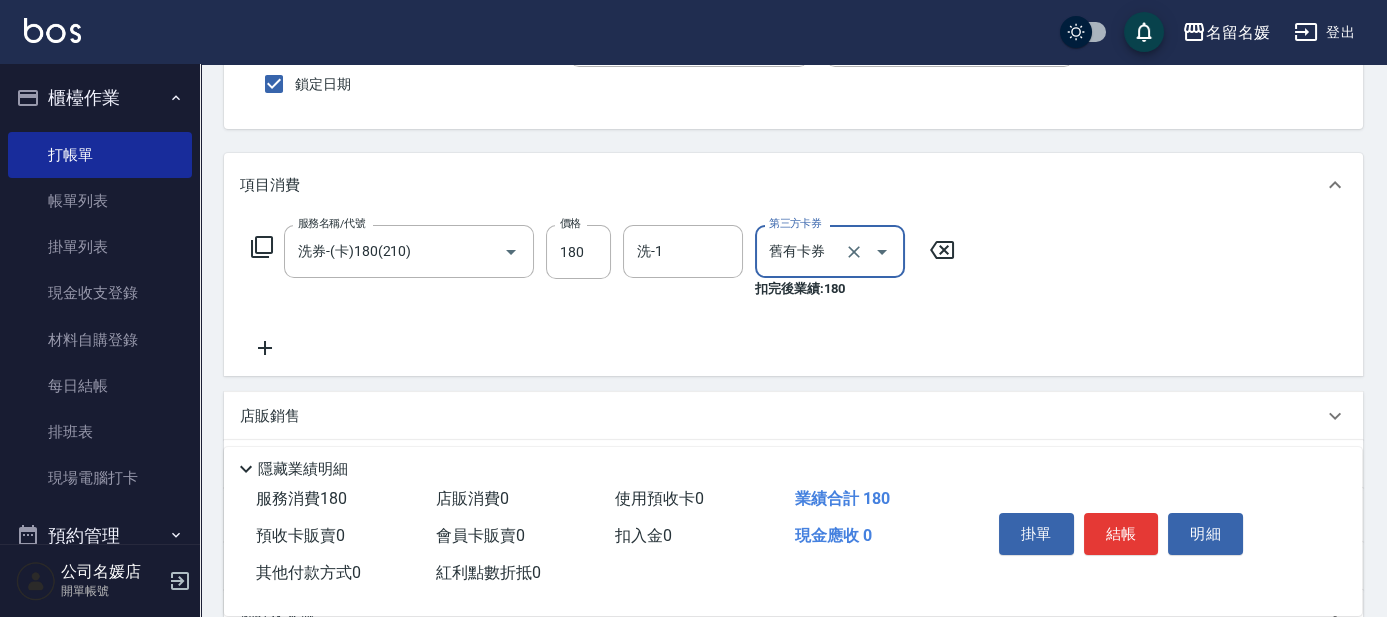scroll, scrollTop: 181, scrollLeft: 0, axis: vertical 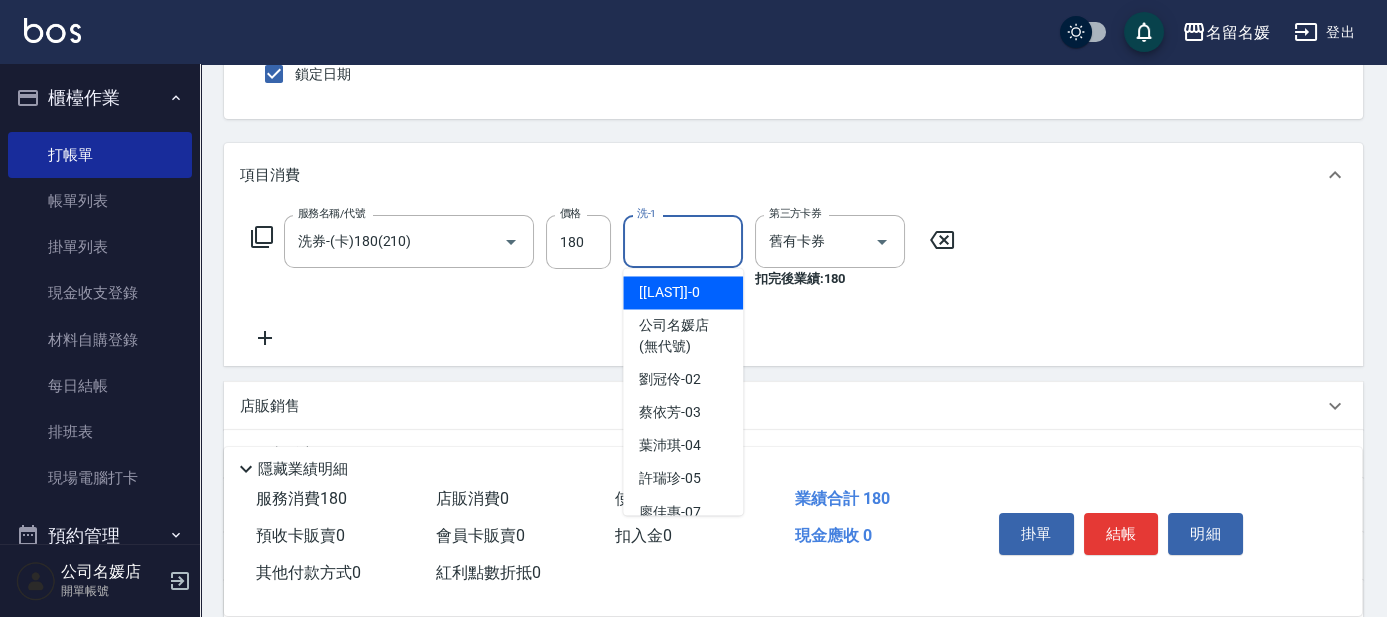 click on "洗-1 洗-1" at bounding box center [683, 241] 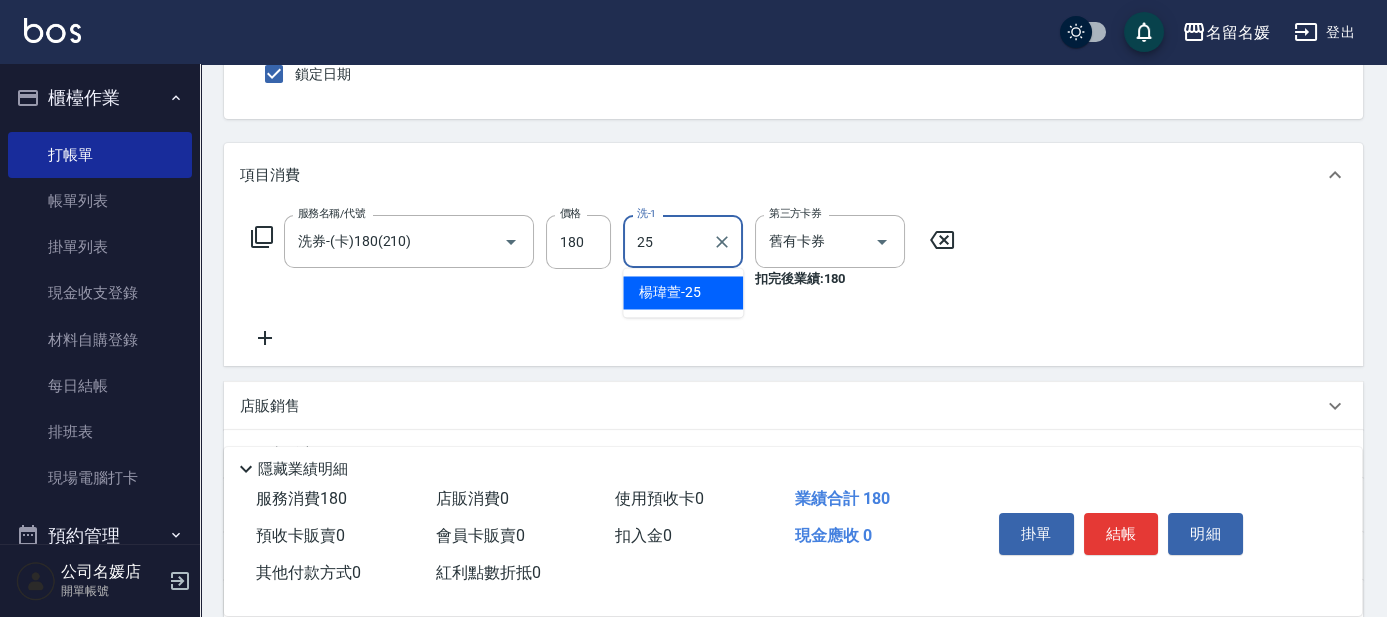 type on "楊瑋萱-25" 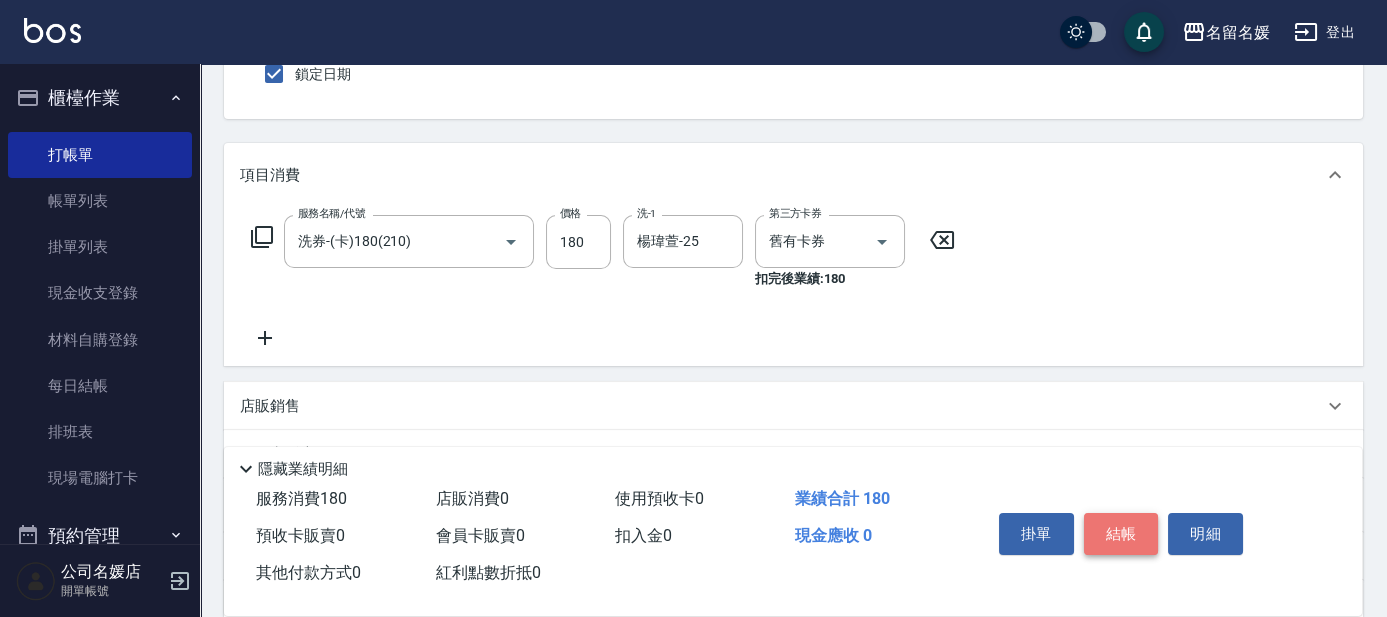click on "結帳" at bounding box center (1121, 534) 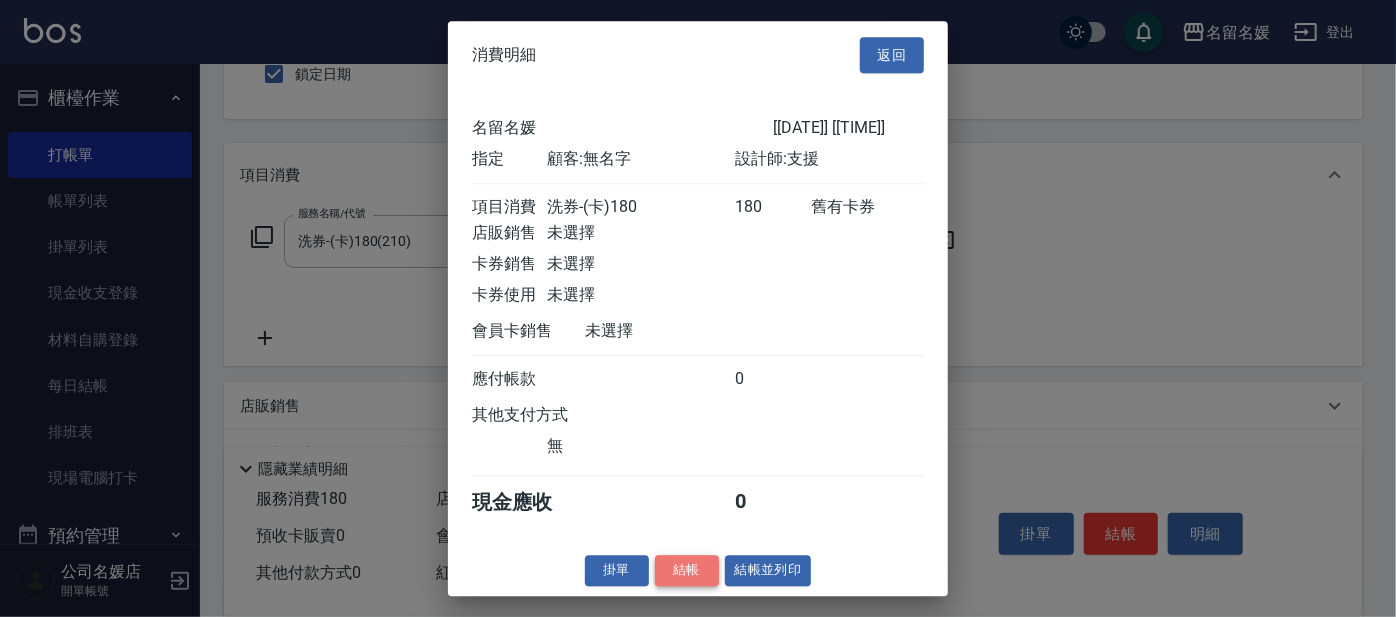 click on "結帳" at bounding box center (687, 570) 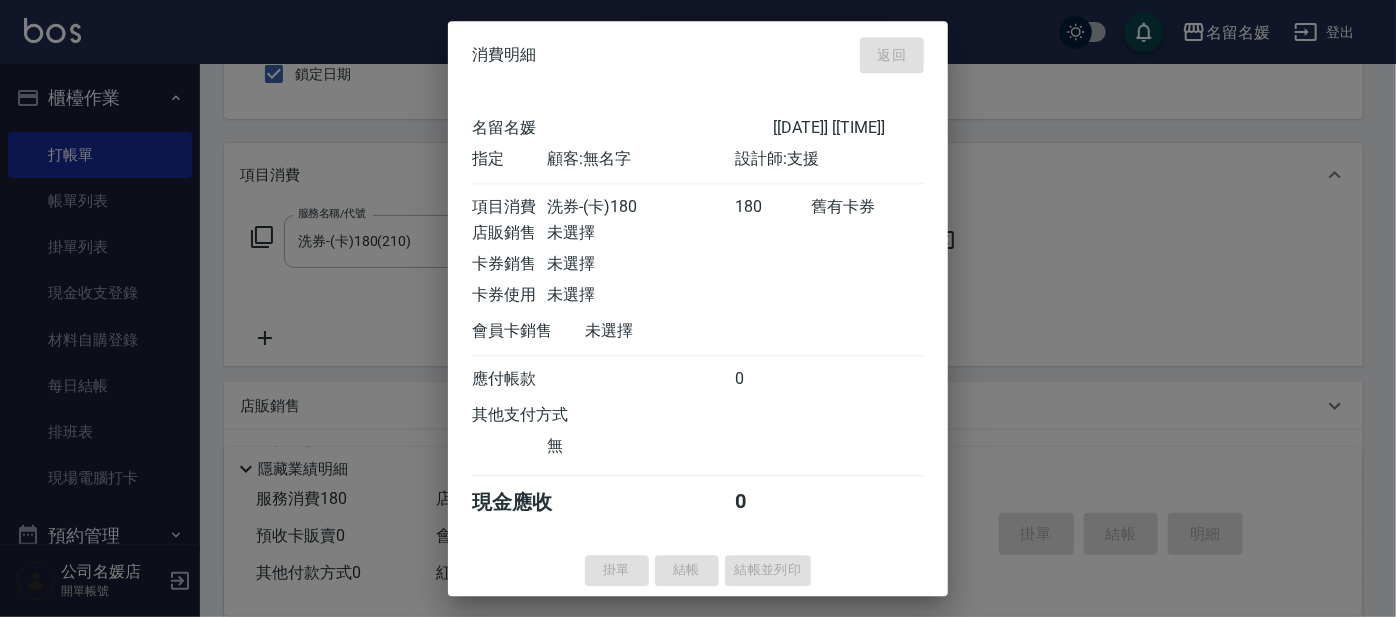 type 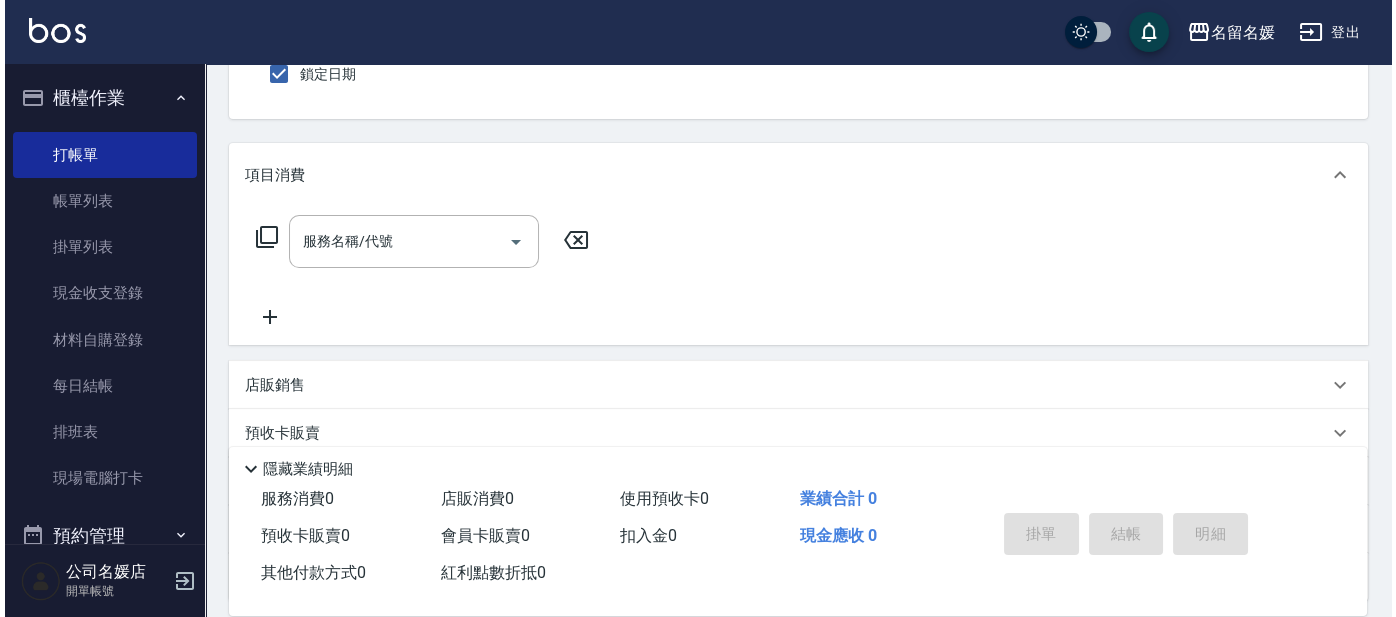 scroll, scrollTop: 0, scrollLeft: 0, axis: both 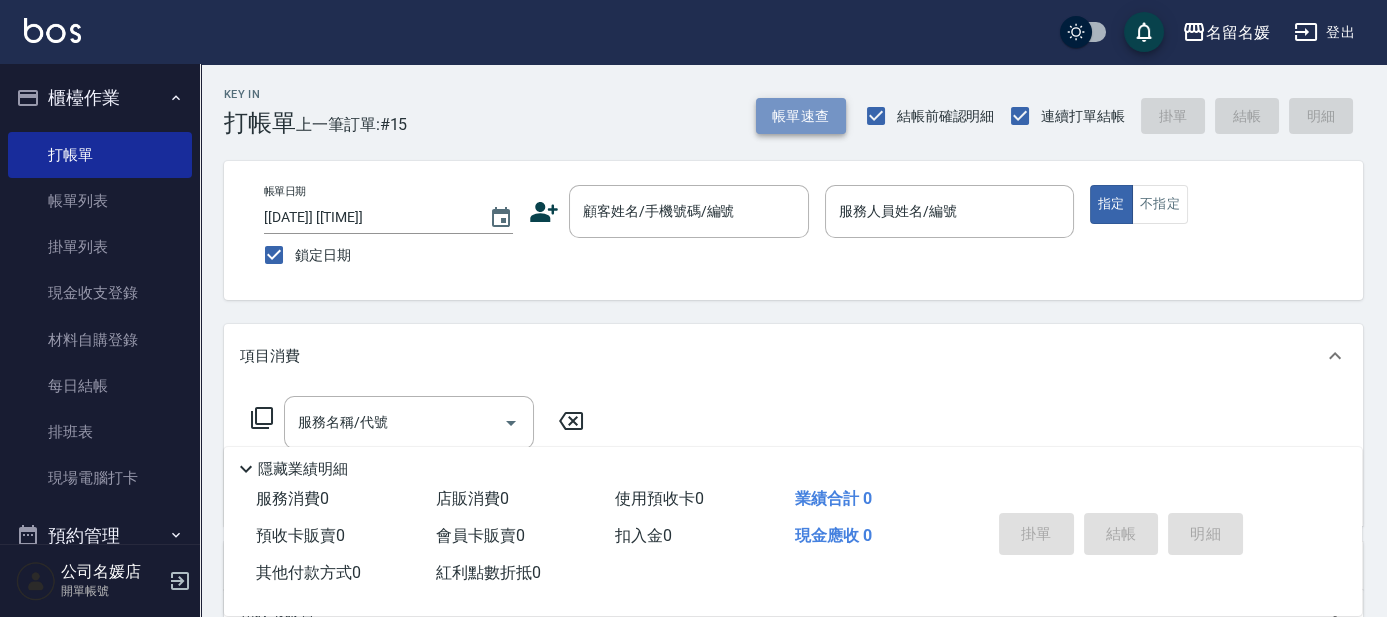 click on "帳單速查" at bounding box center [801, 116] 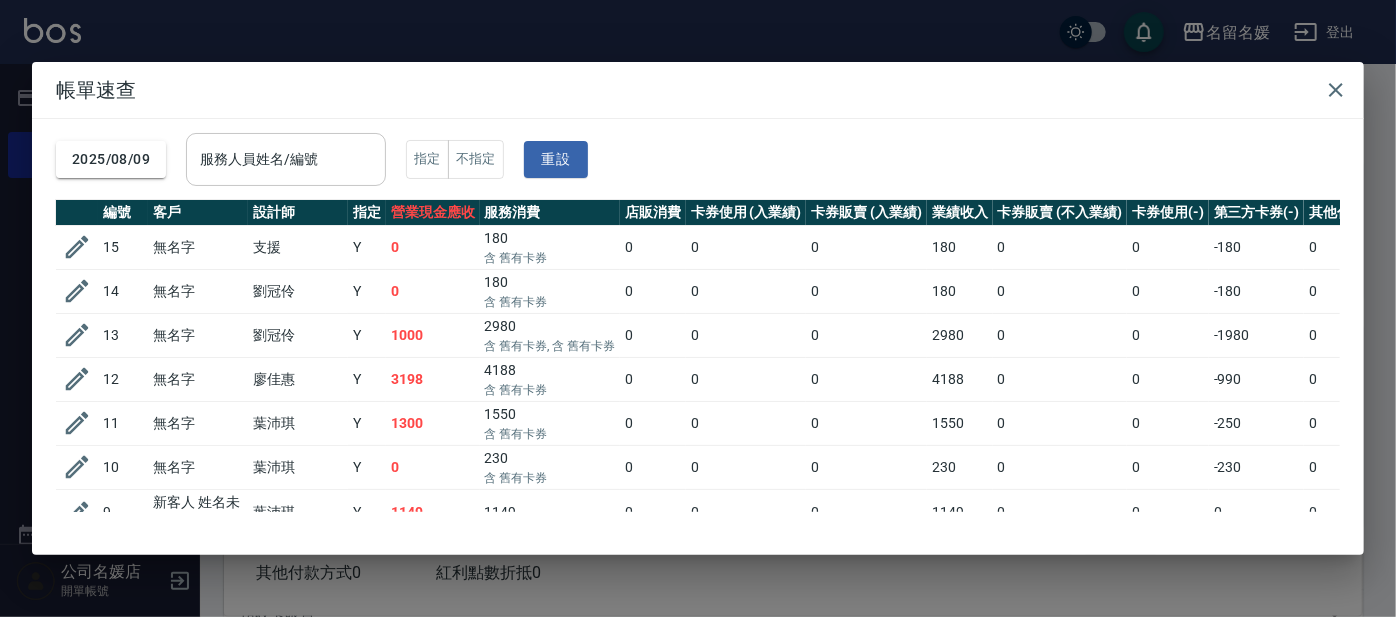 click on "服務人員姓名/編號" at bounding box center [286, 159] 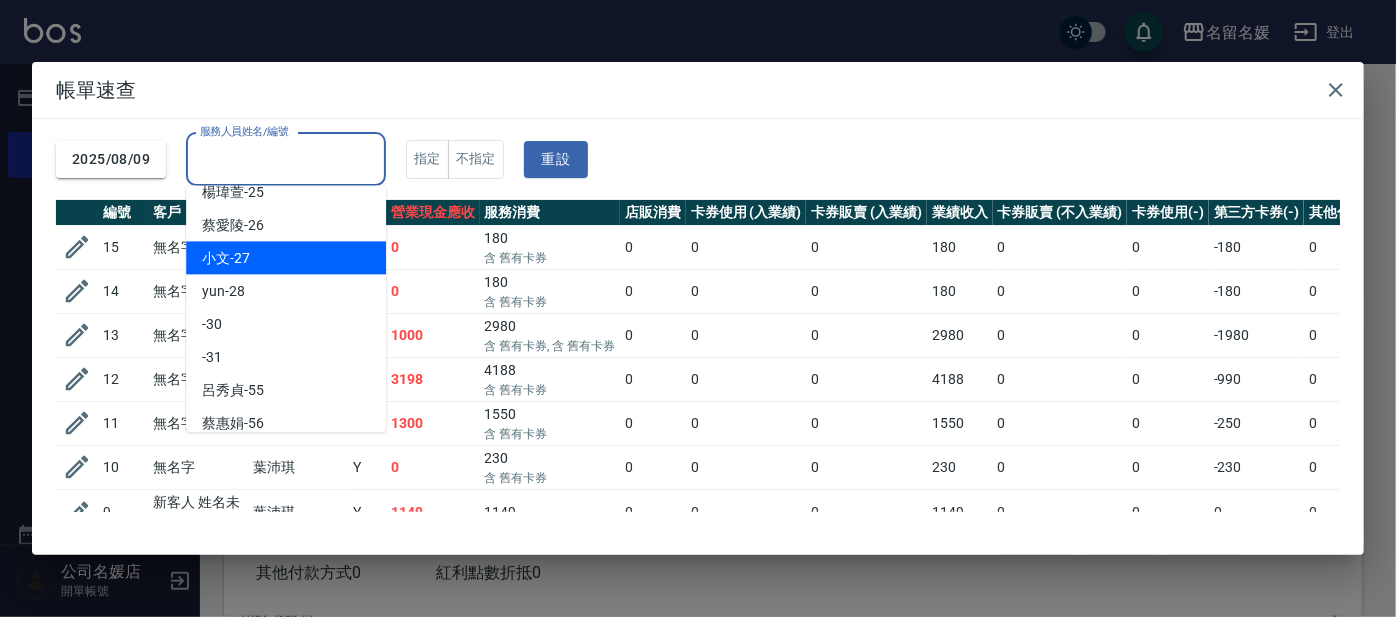 scroll, scrollTop: 429, scrollLeft: 0, axis: vertical 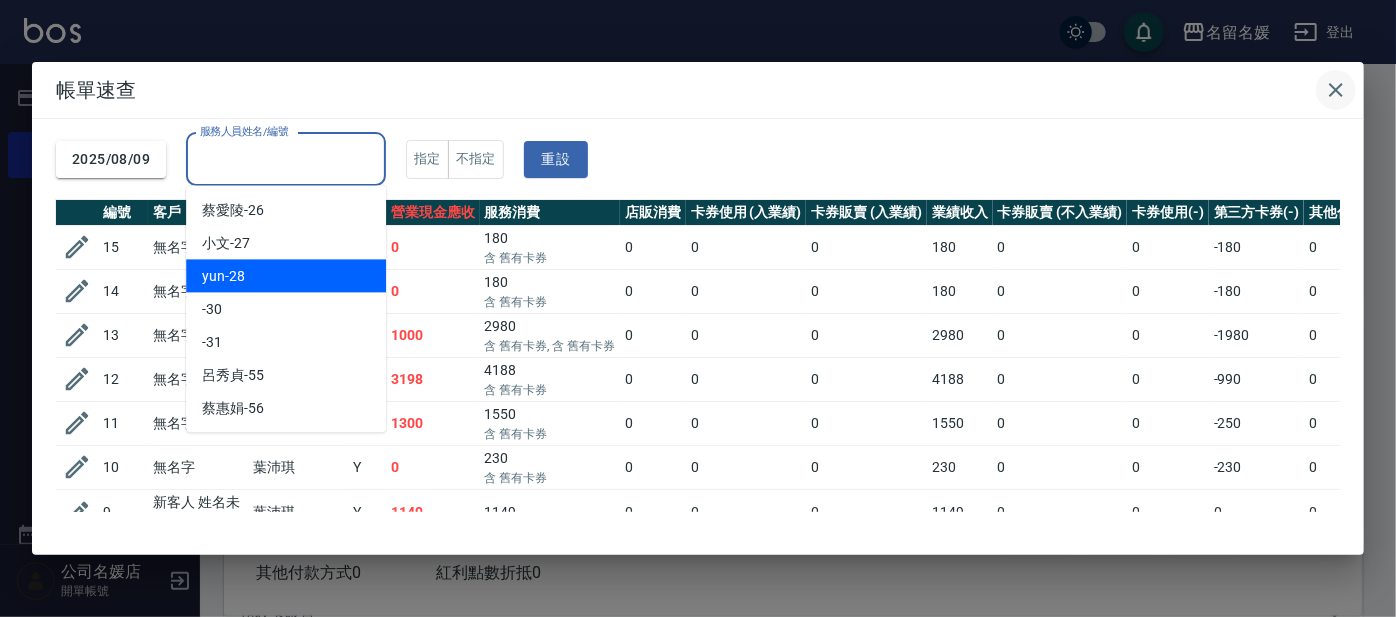 click 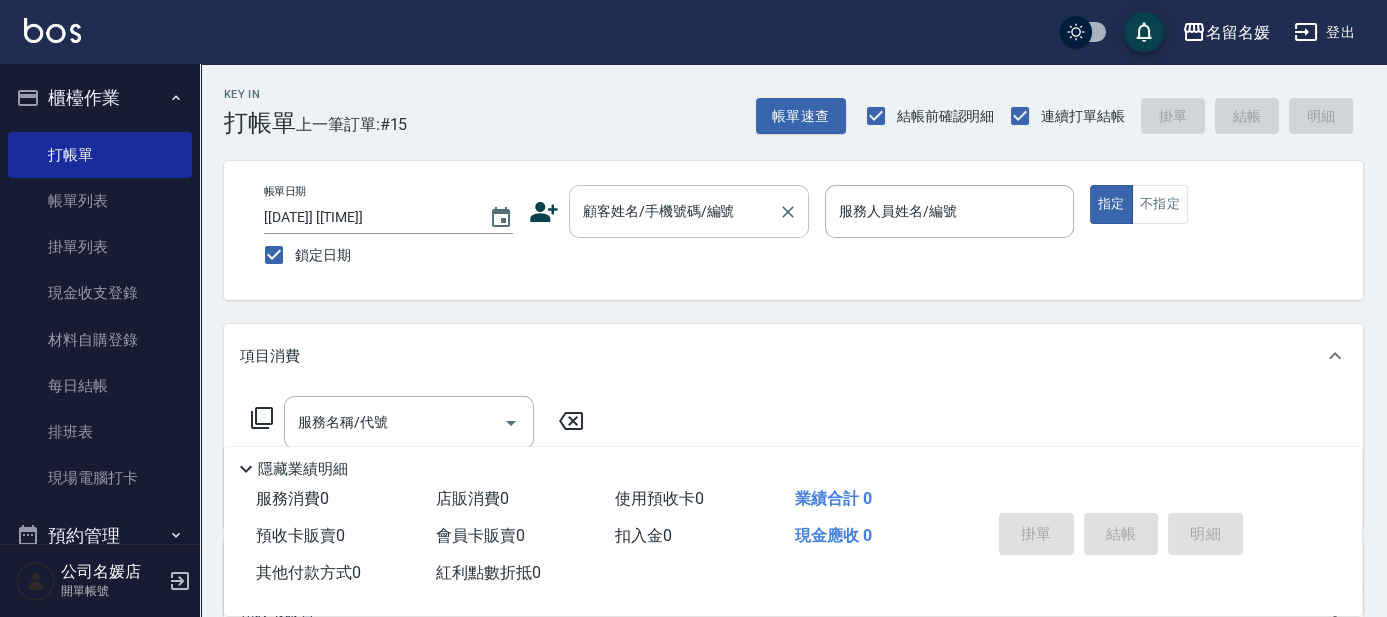 click on "顧客姓名/手機號碼/編號" at bounding box center [674, 211] 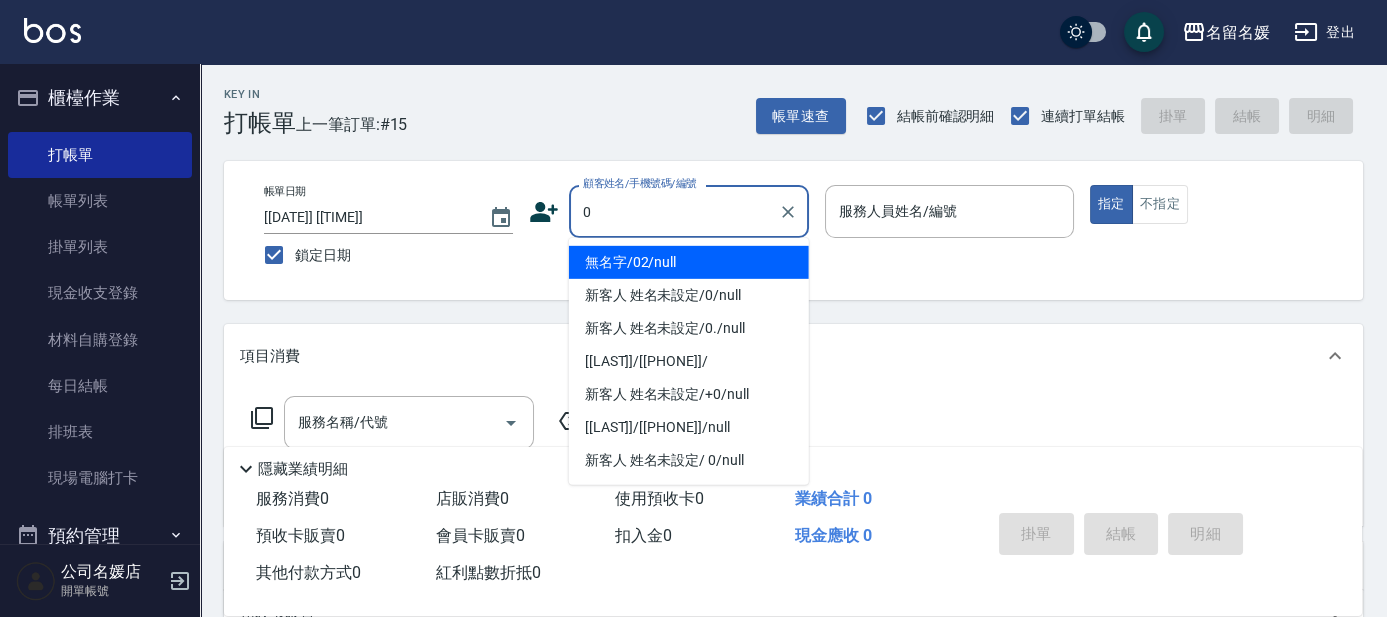 type on "無名字/02/null" 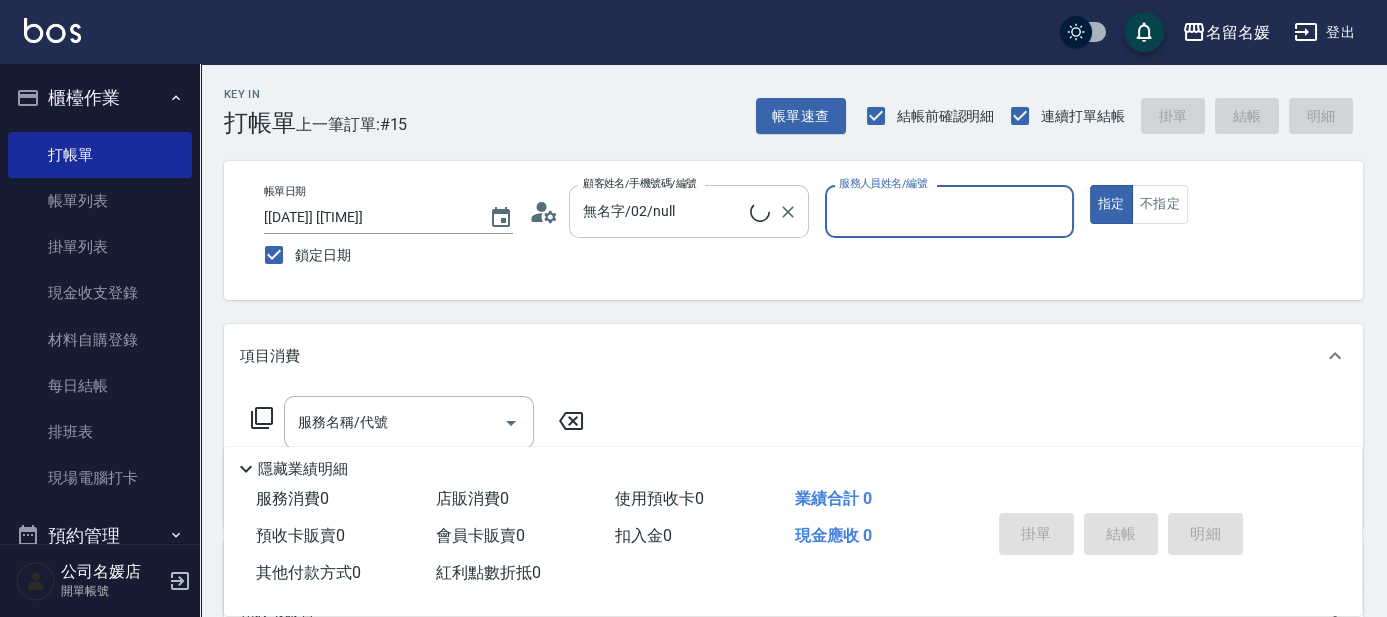 type on "1" 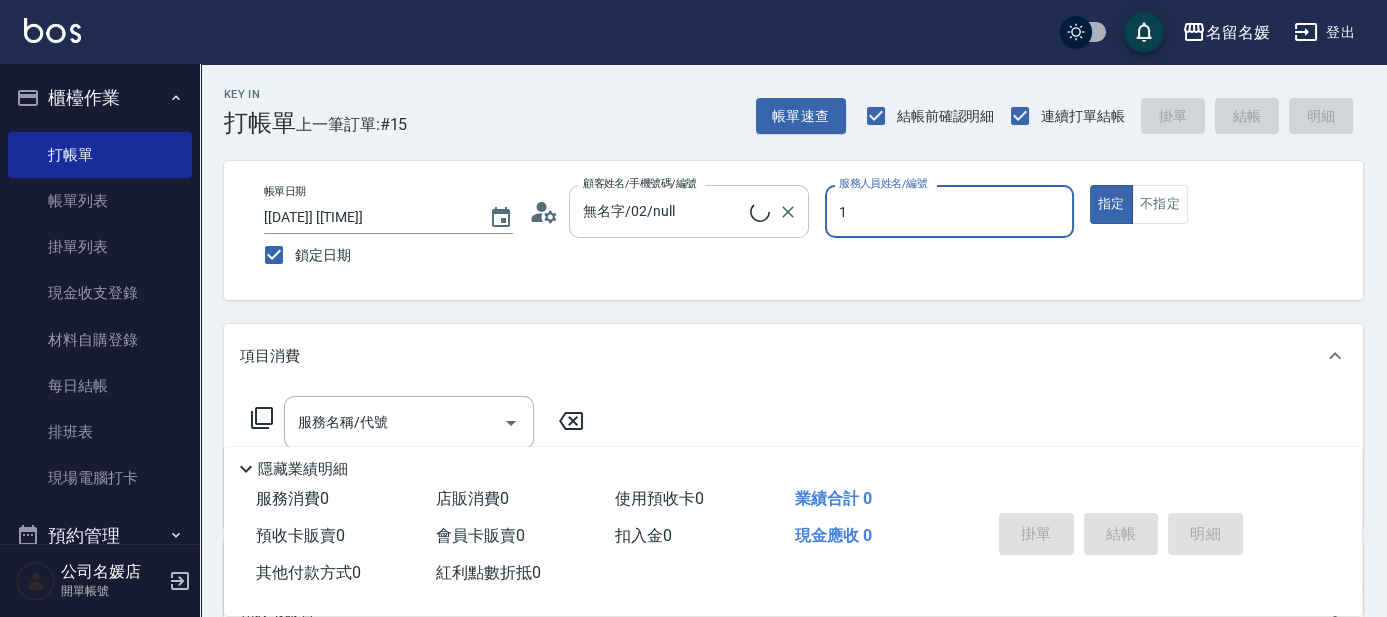 type on "新客人 姓名未設定/0/null" 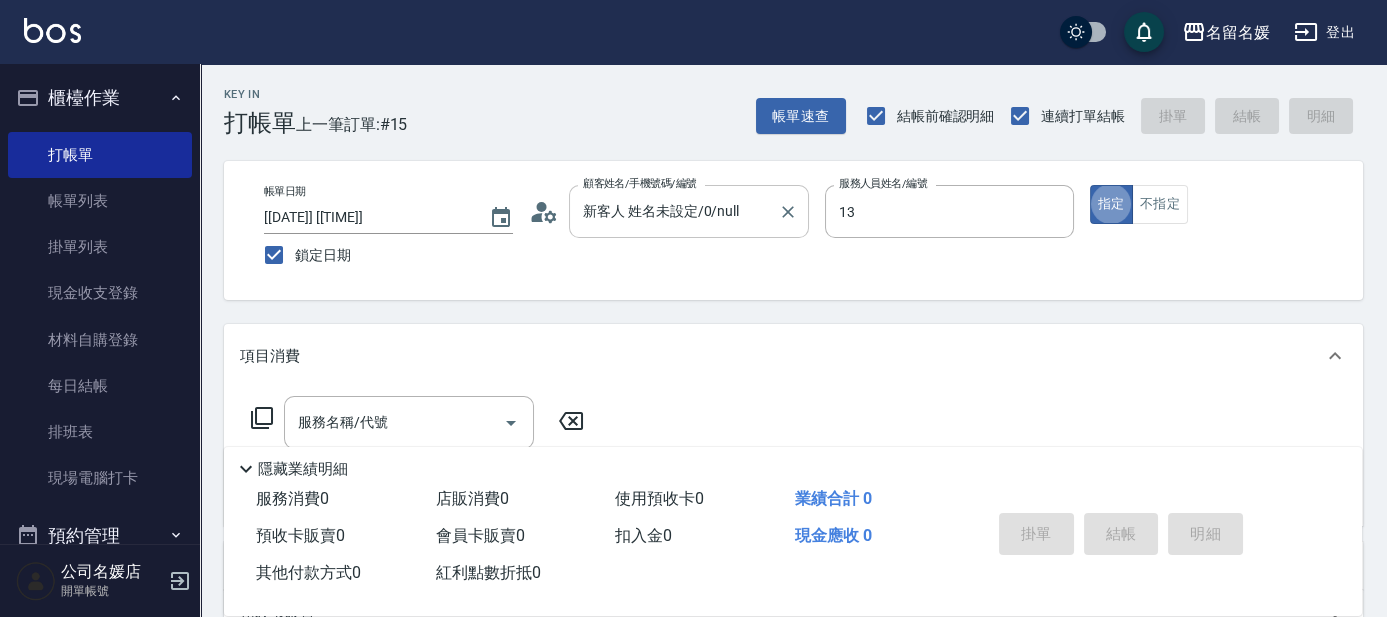 type on "支援-13" 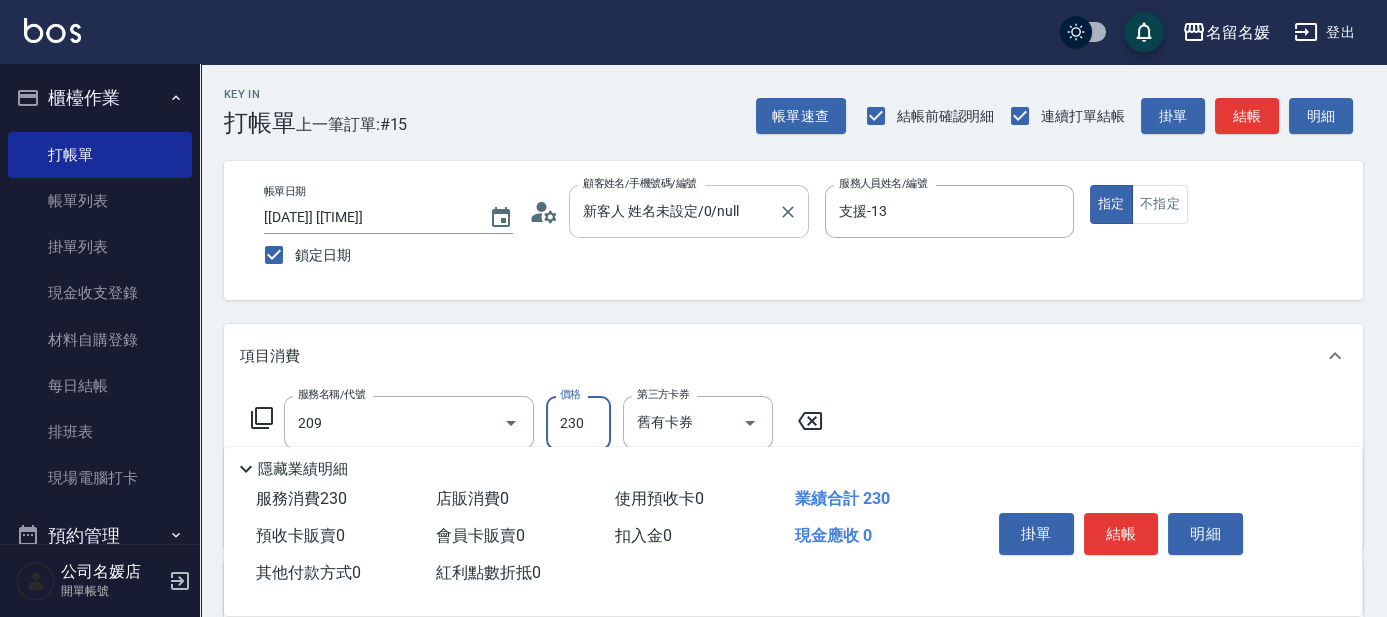 type on "洗髮券-(卡)230(209)" 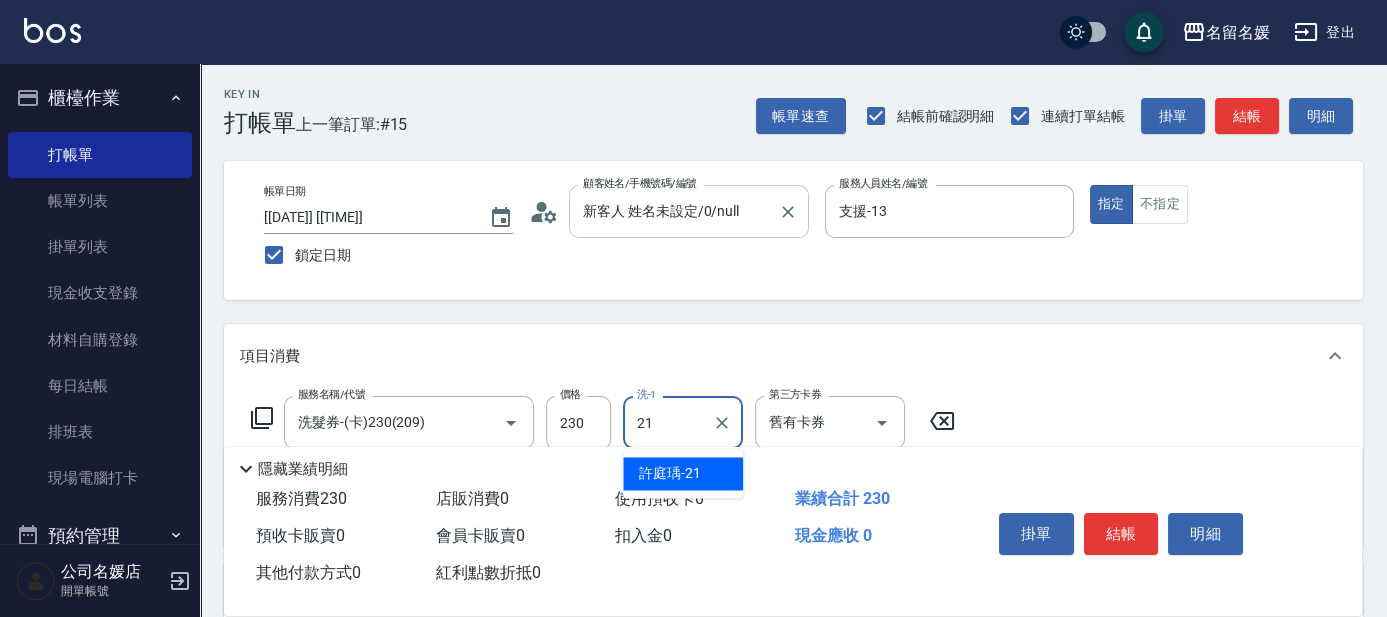 type on "許庭瑀-21" 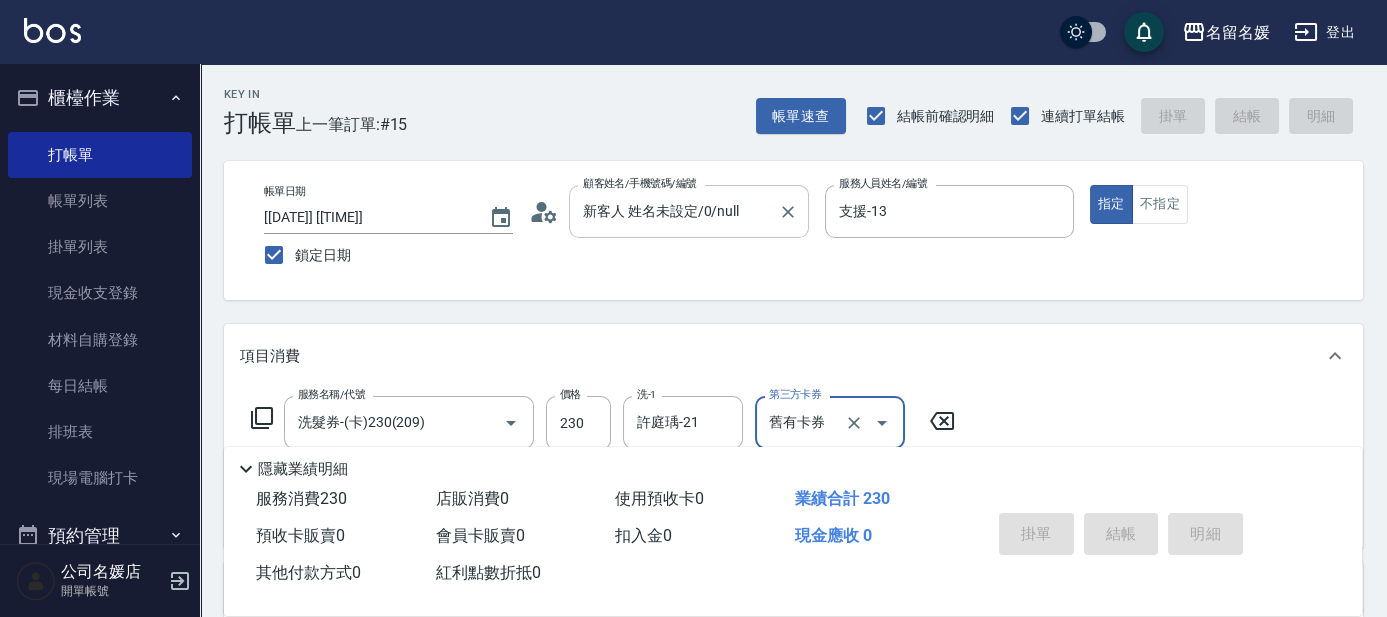 type 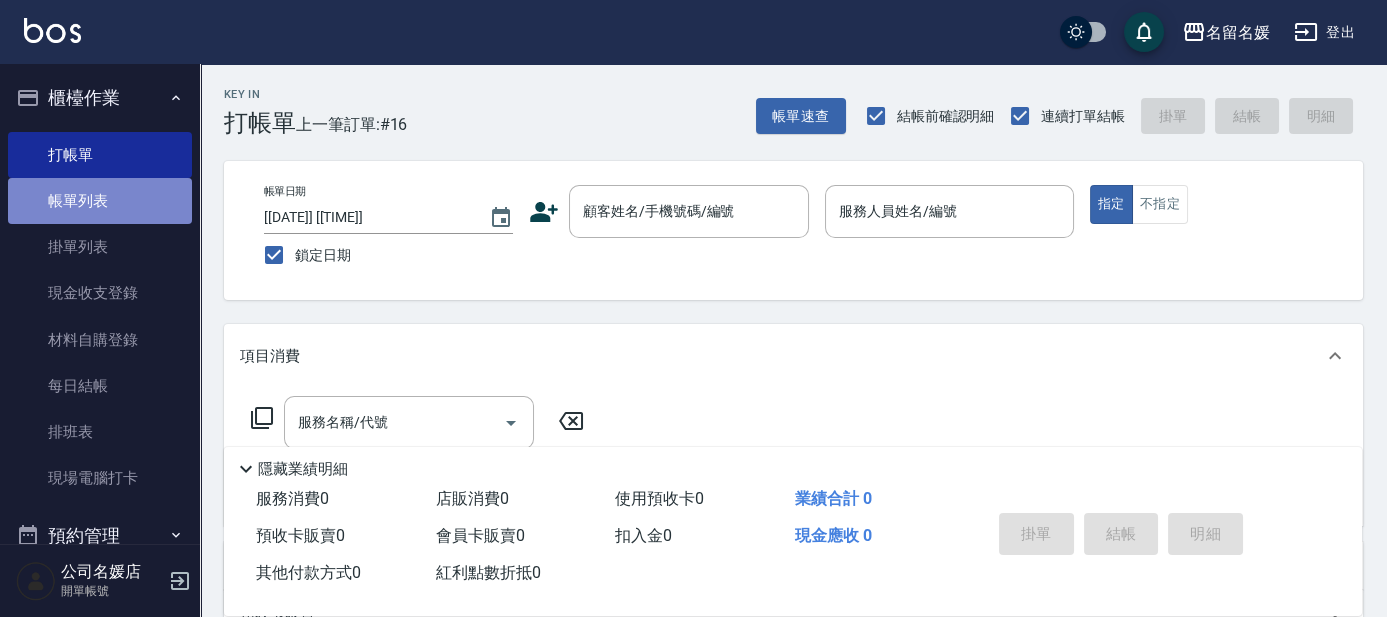 click on "帳單列表" at bounding box center [100, 201] 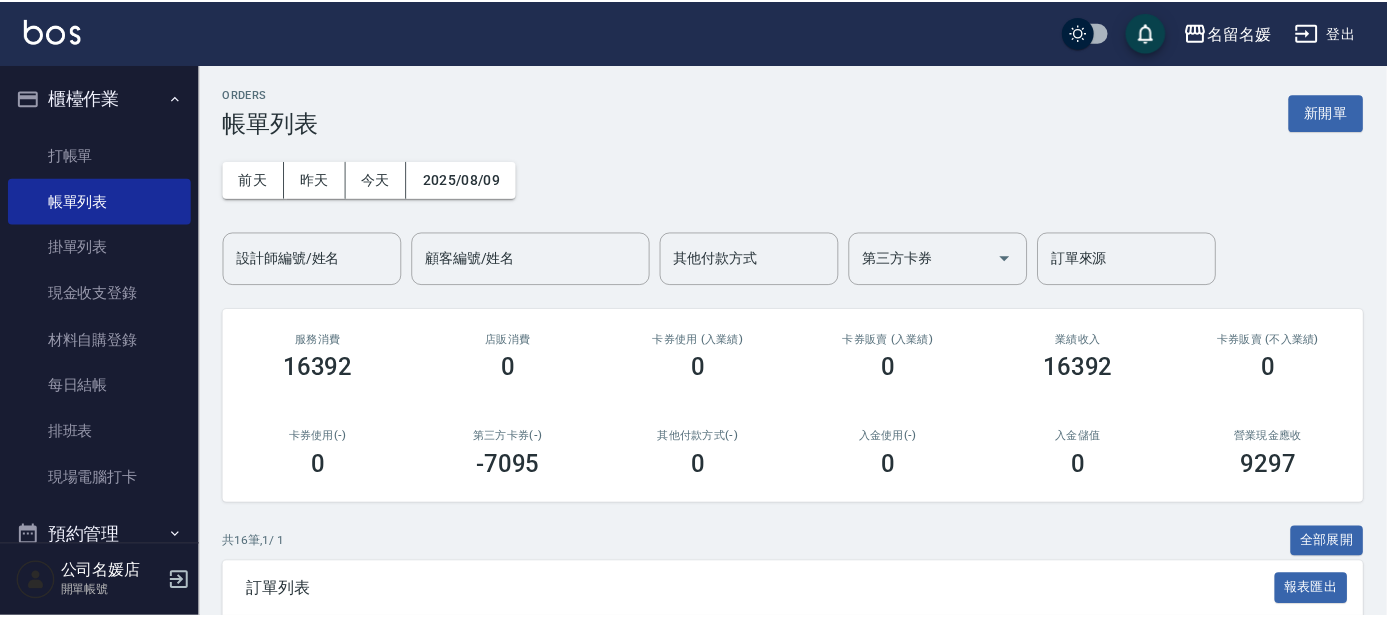 scroll, scrollTop: 454, scrollLeft: 0, axis: vertical 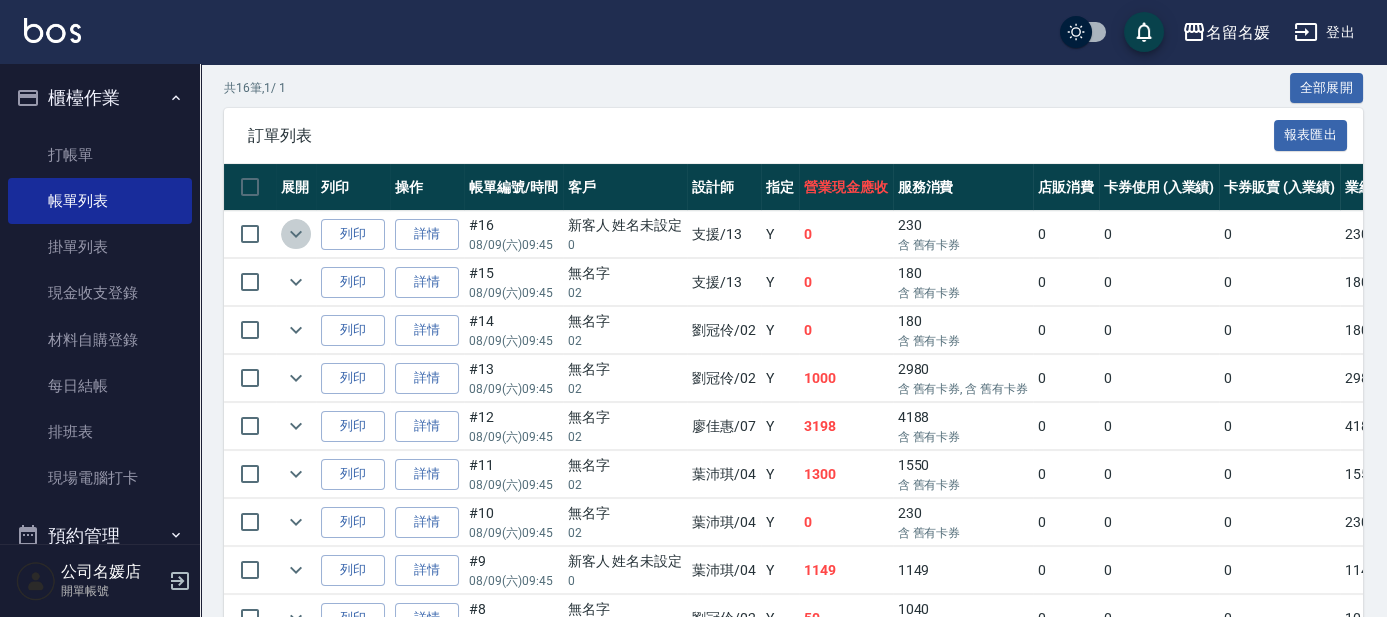 click 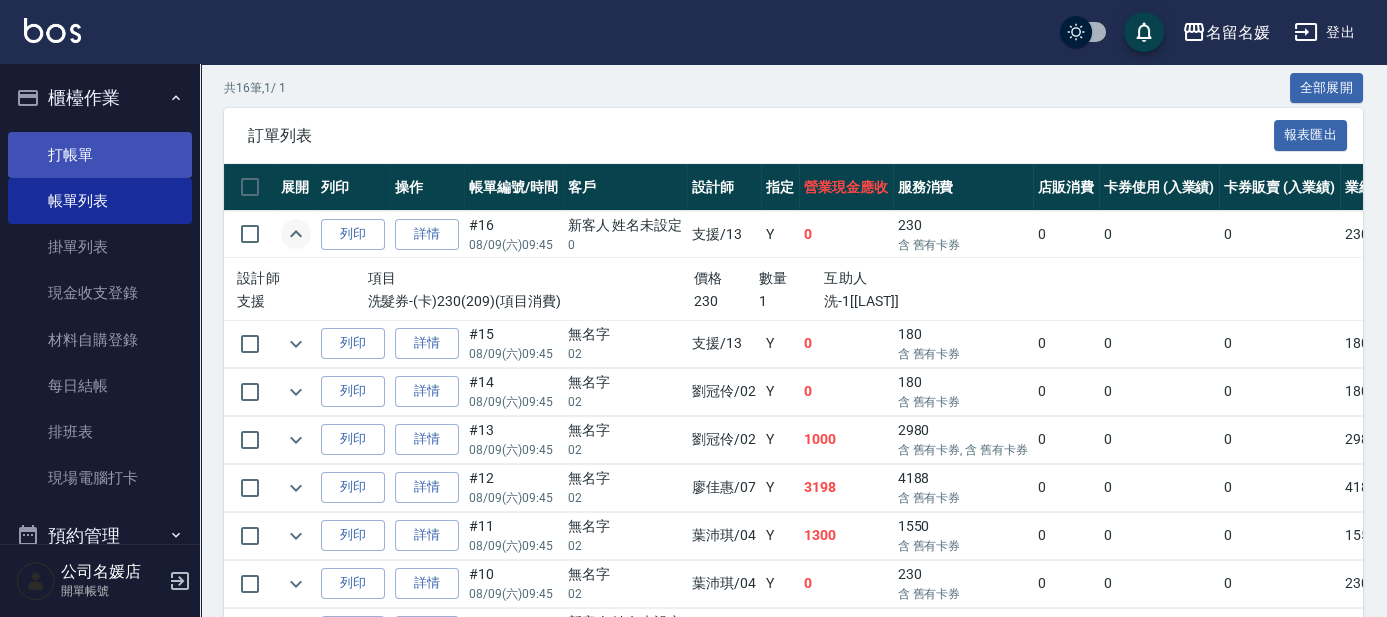 click on "打帳單" at bounding box center (100, 155) 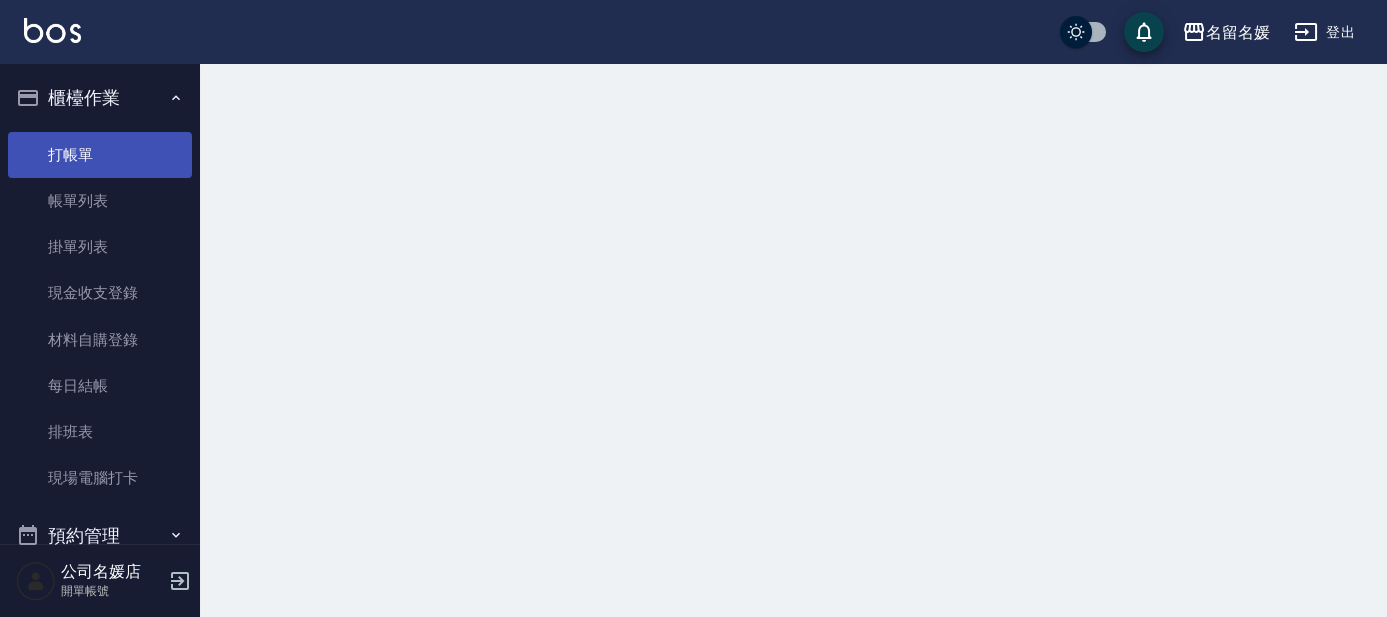 scroll, scrollTop: 0, scrollLeft: 0, axis: both 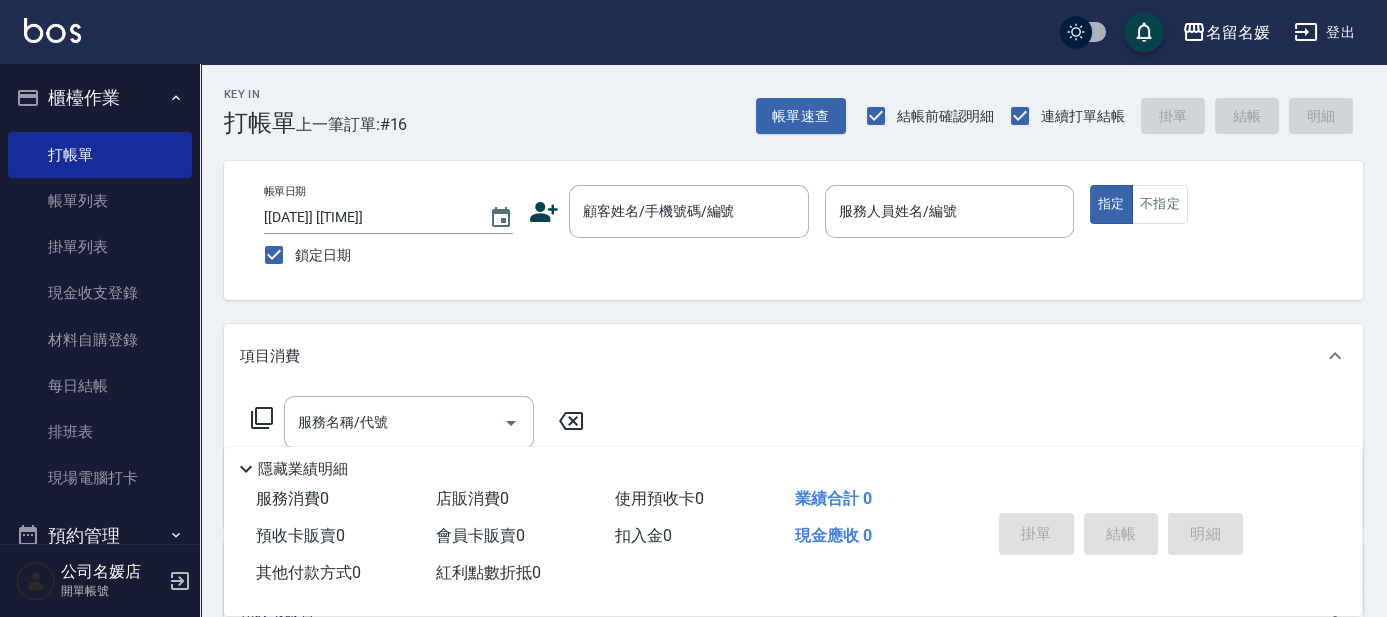 drag, startPoint x: 1085, startPoint y: 299, endPoint x: 1131, endPoint y: 275, distance: 51.884487 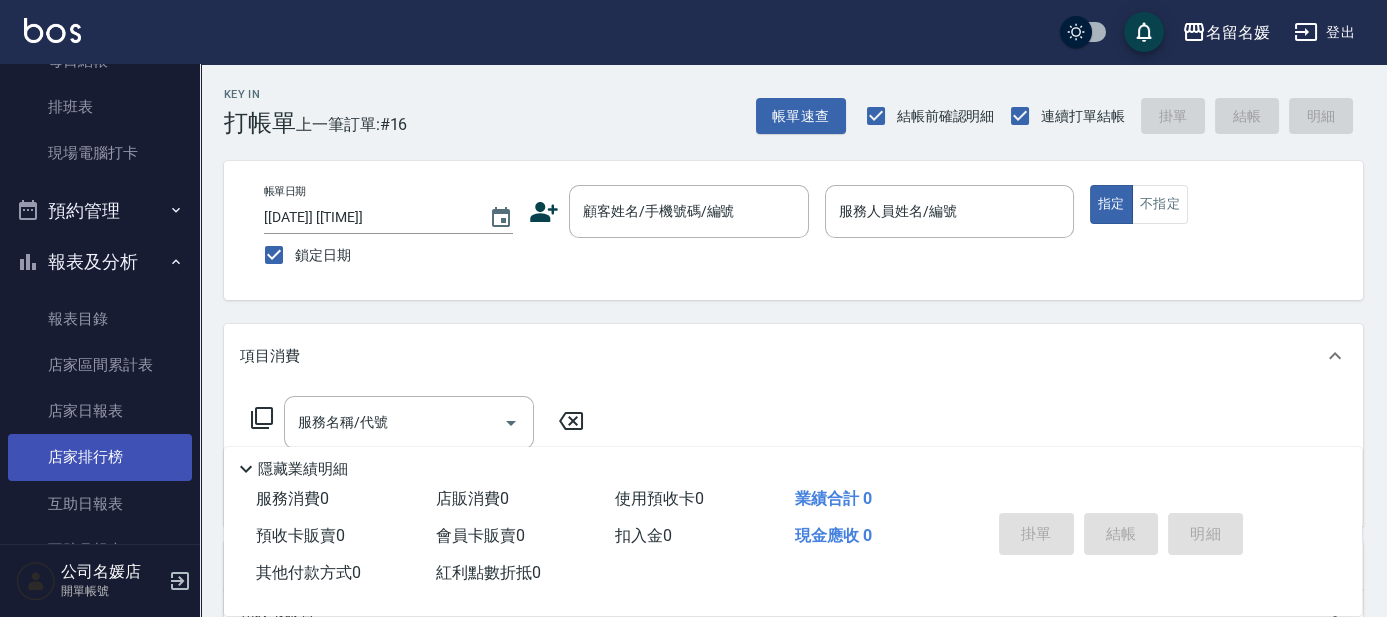 scroll, scrollTop: 363, scrollLeft: 0, axis: vertical 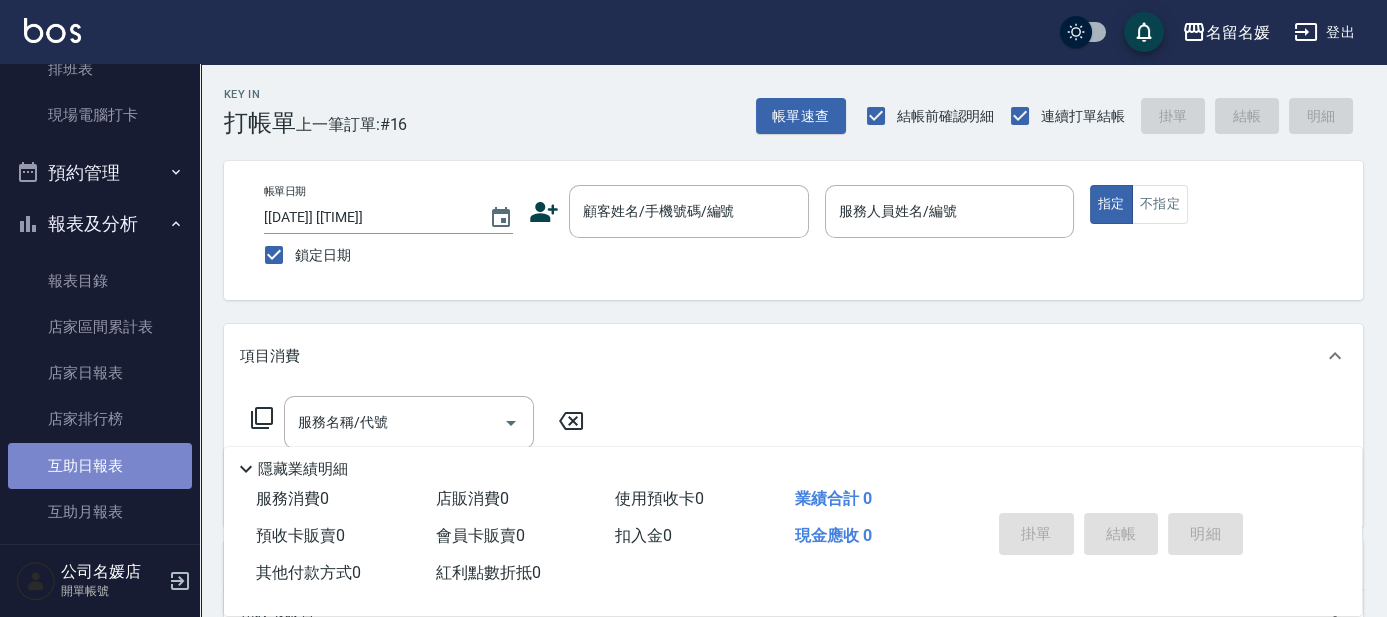 click on "互助日報表" at bounding box center (100, 466) 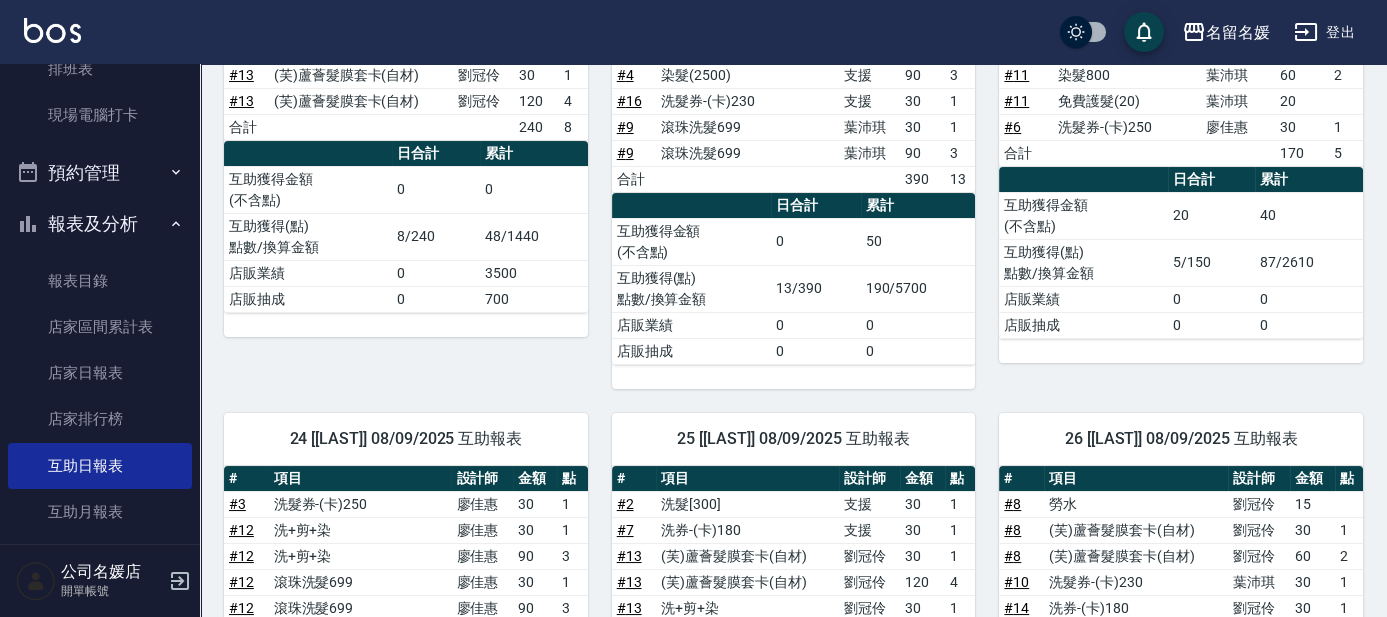 scroll, scrollTop: 545, scrollLeft: 0, axis: vertical 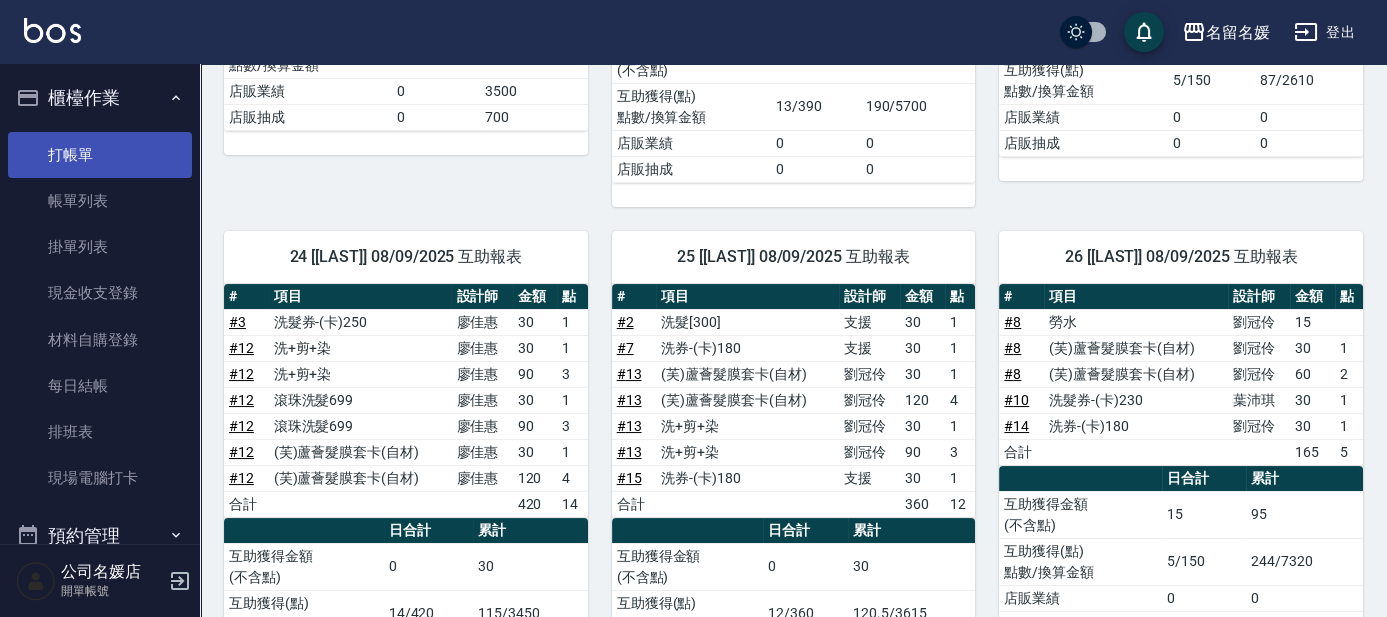 click on "打帳單" at bounding box center (100, 155) 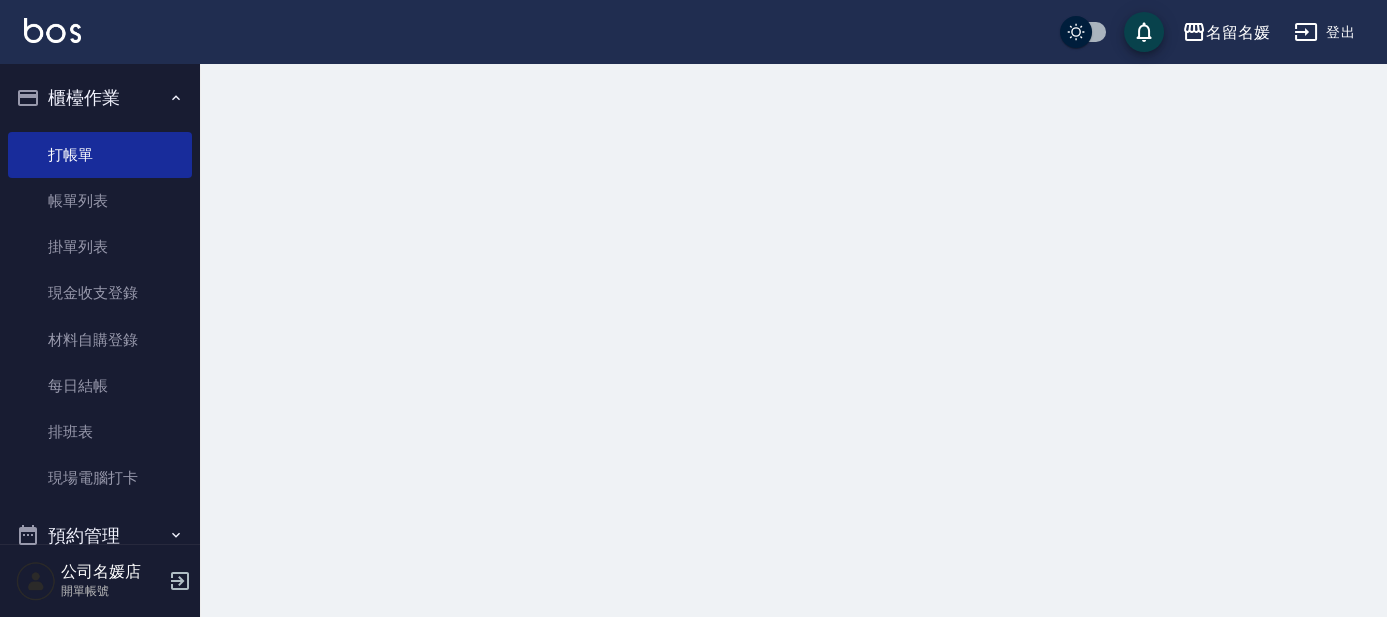 scroll, scrollTop: 0, scrollLeft: 0, axis: both 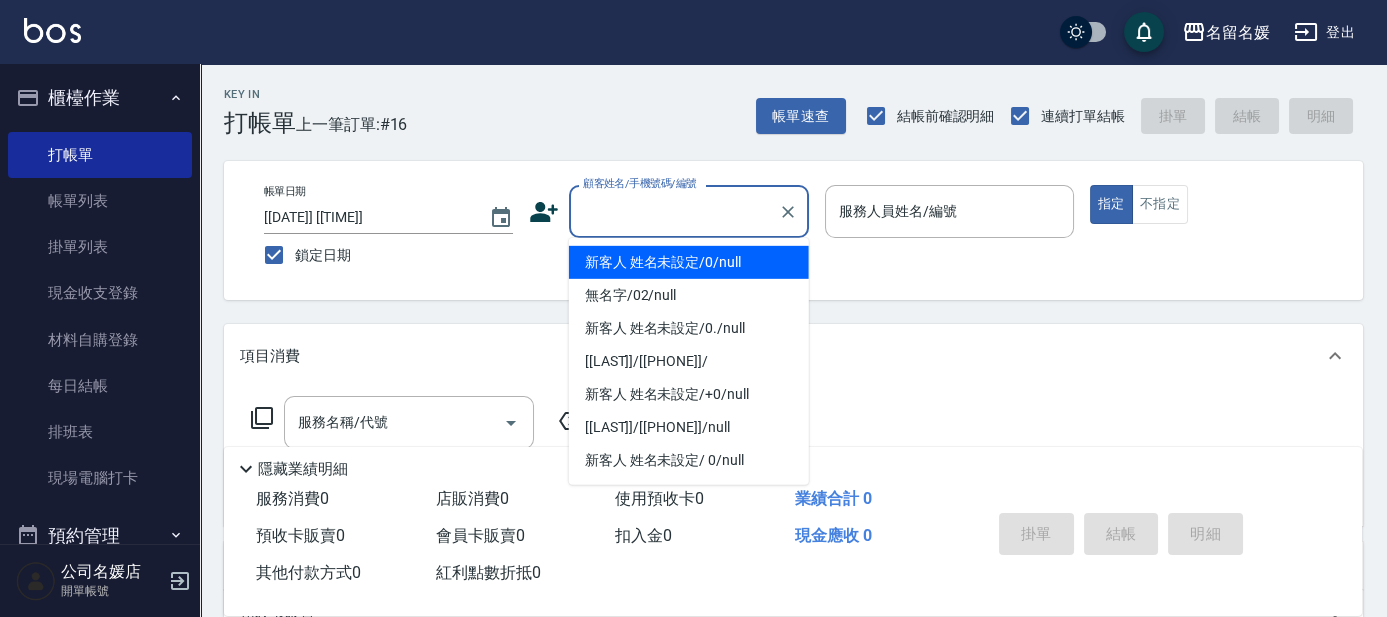 type on "0" 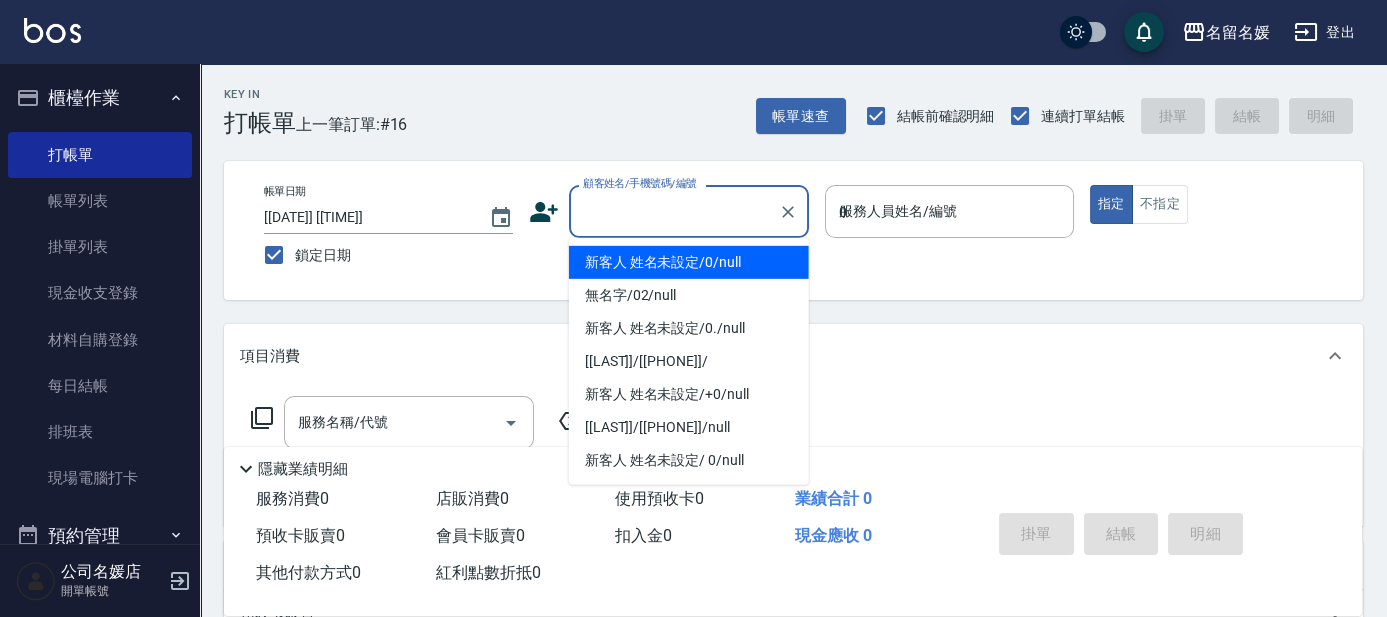 type on "新客人 姓名未設定/0/null" 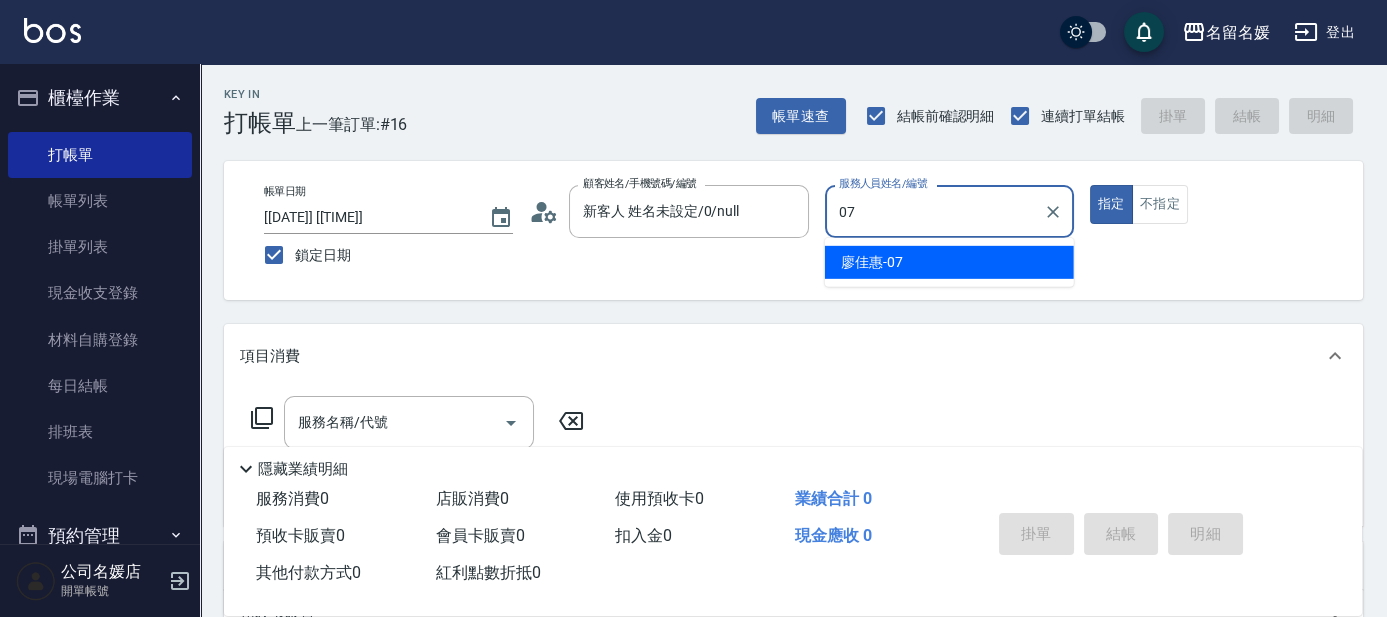 type on "07" 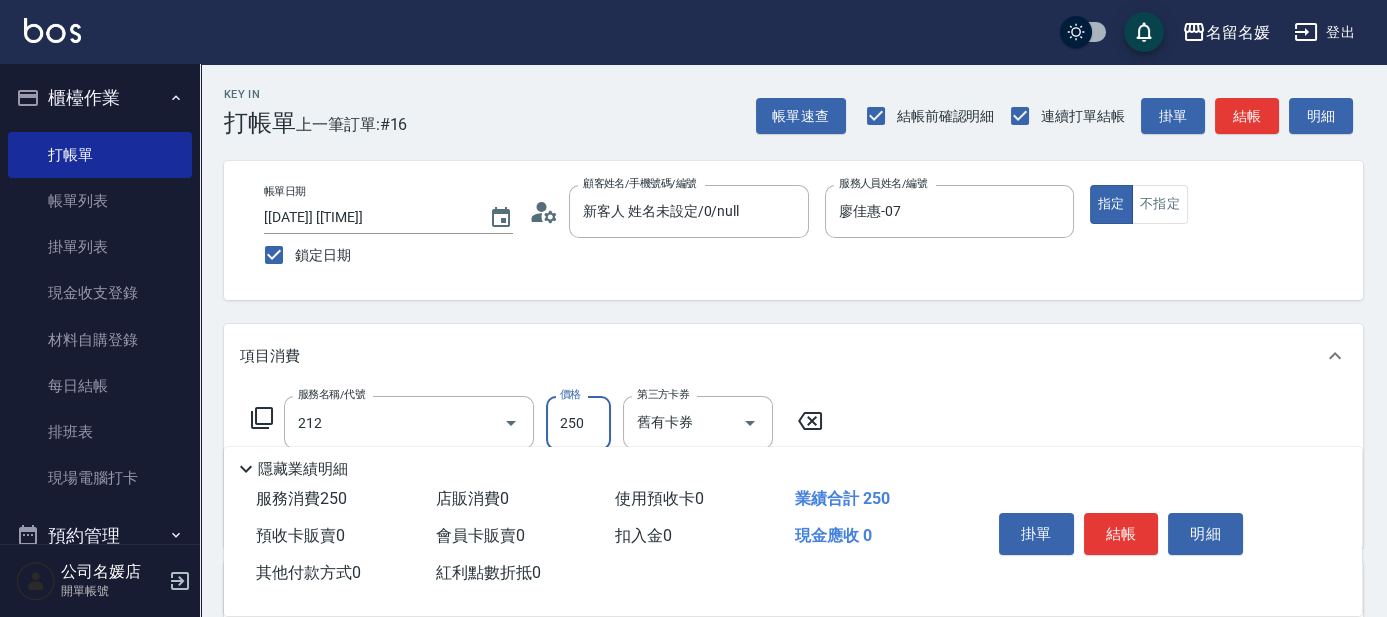 type on "洗髮券-(卡)250(212)" 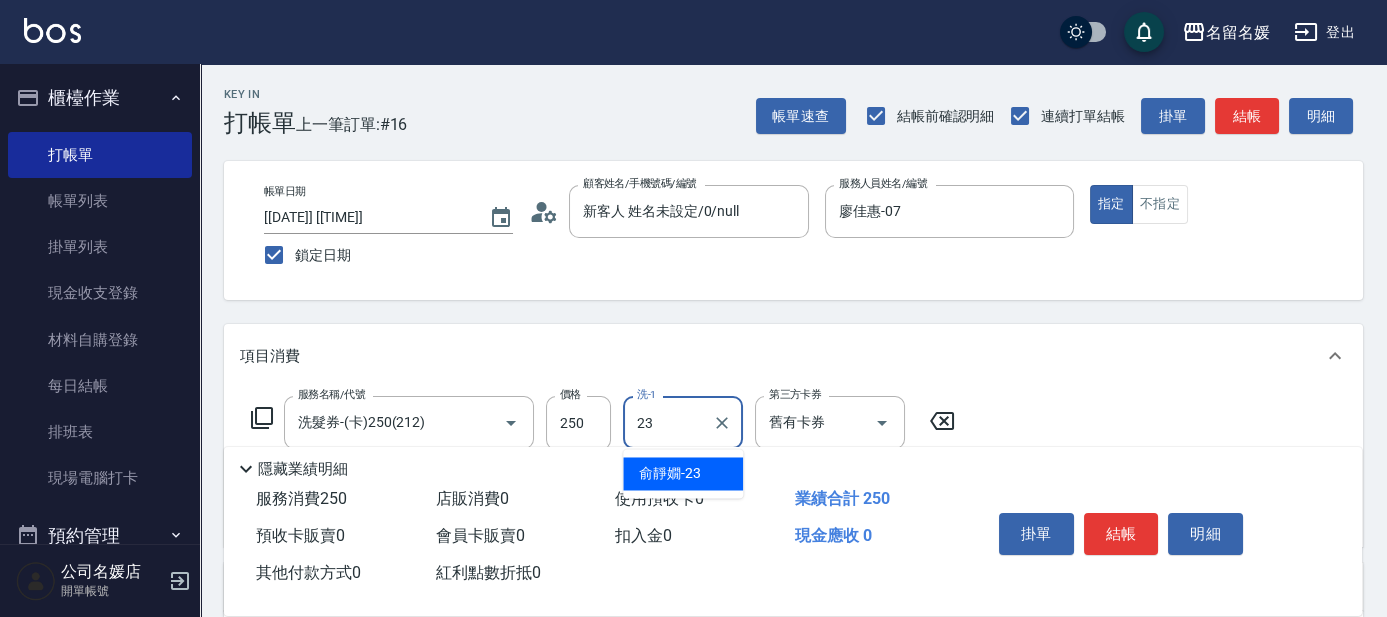type on "俞靜嫺-23" 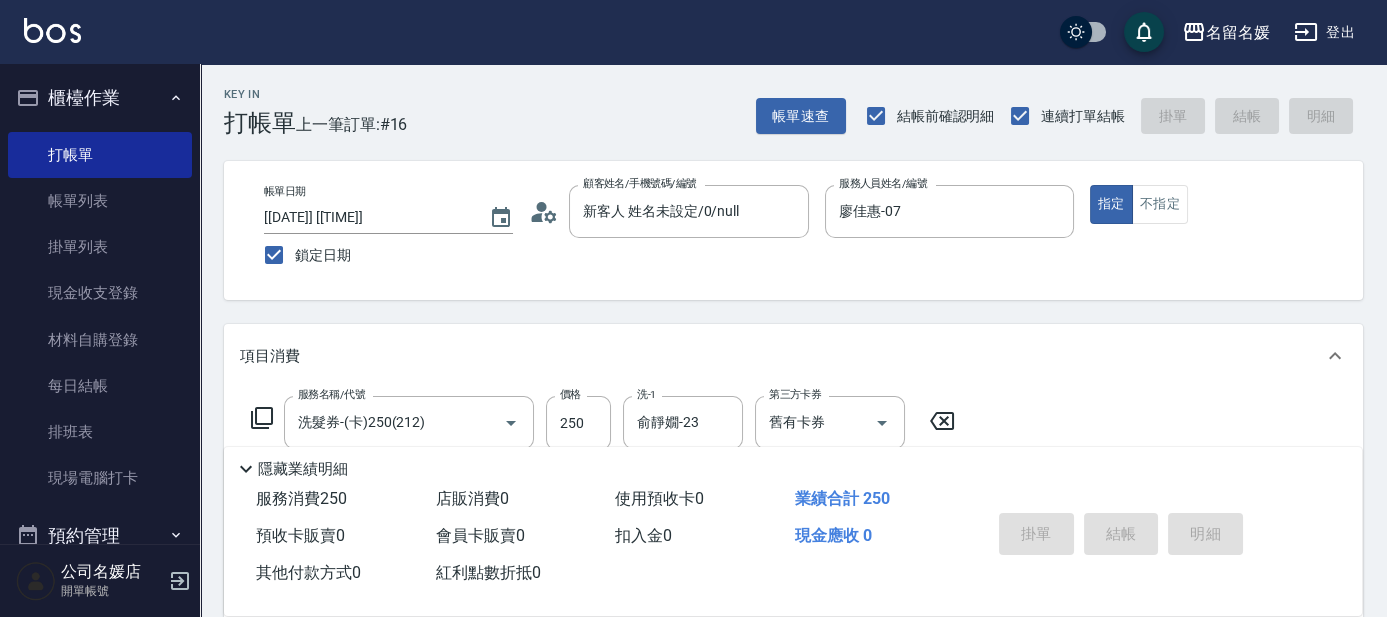 type 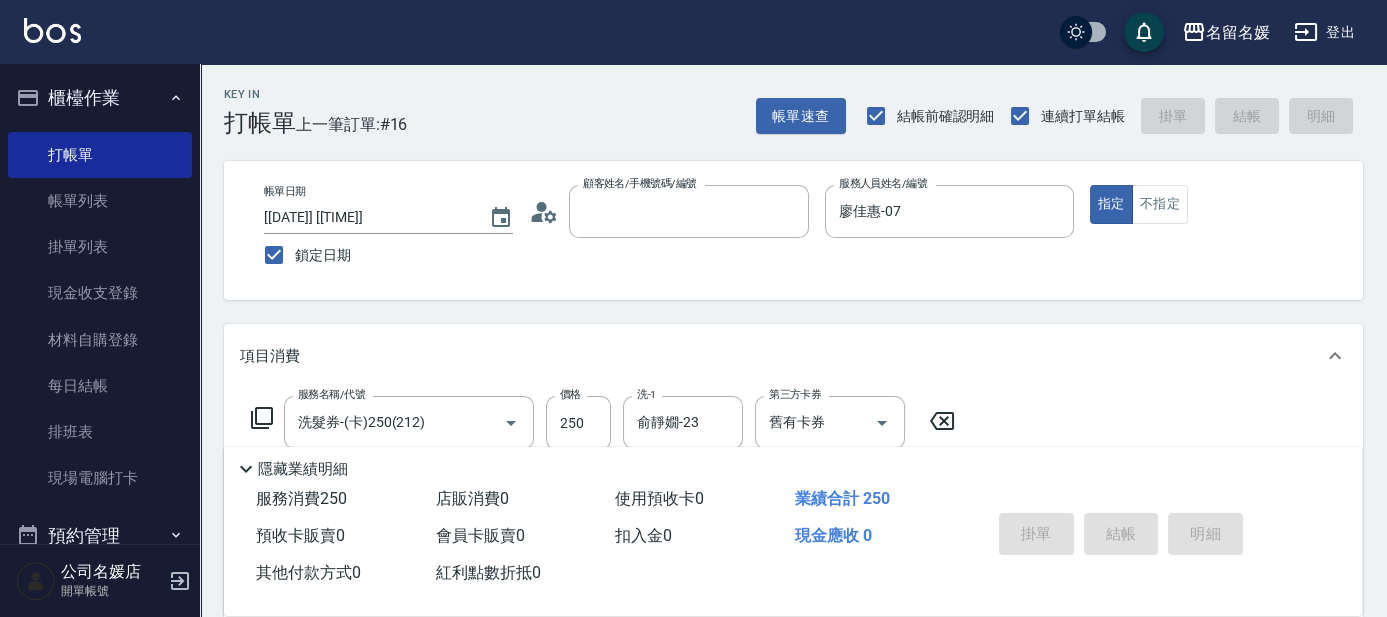 type 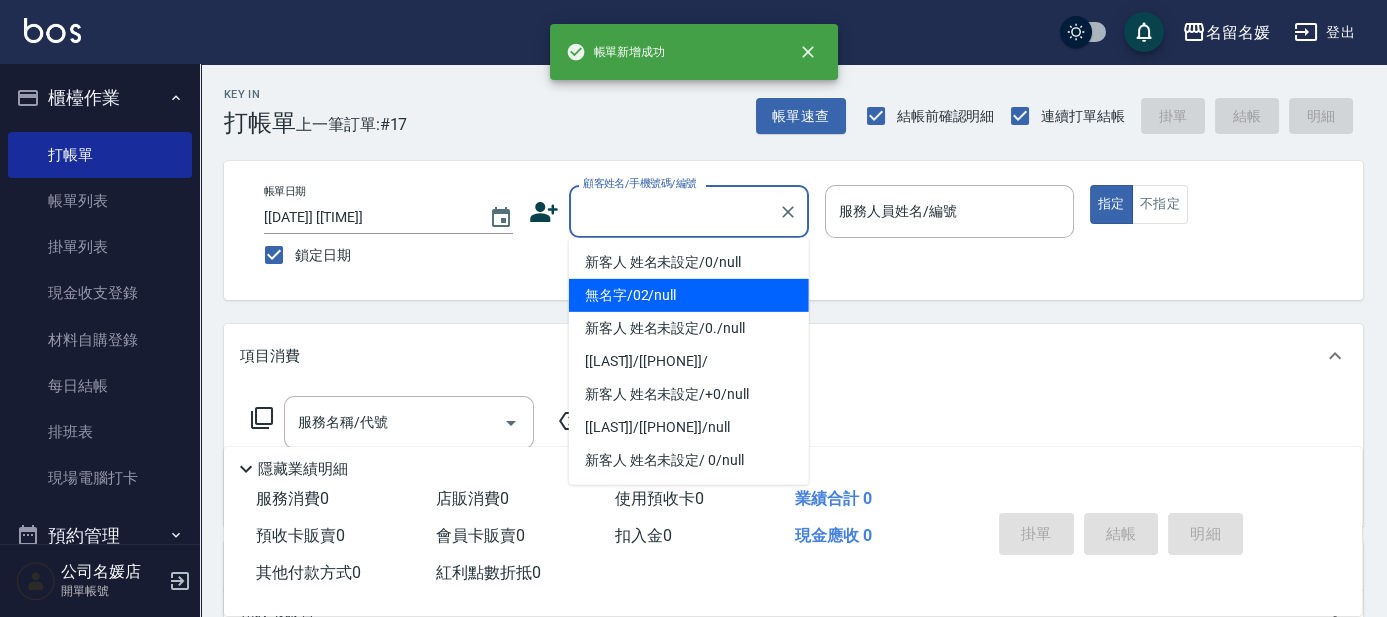 type on "0" 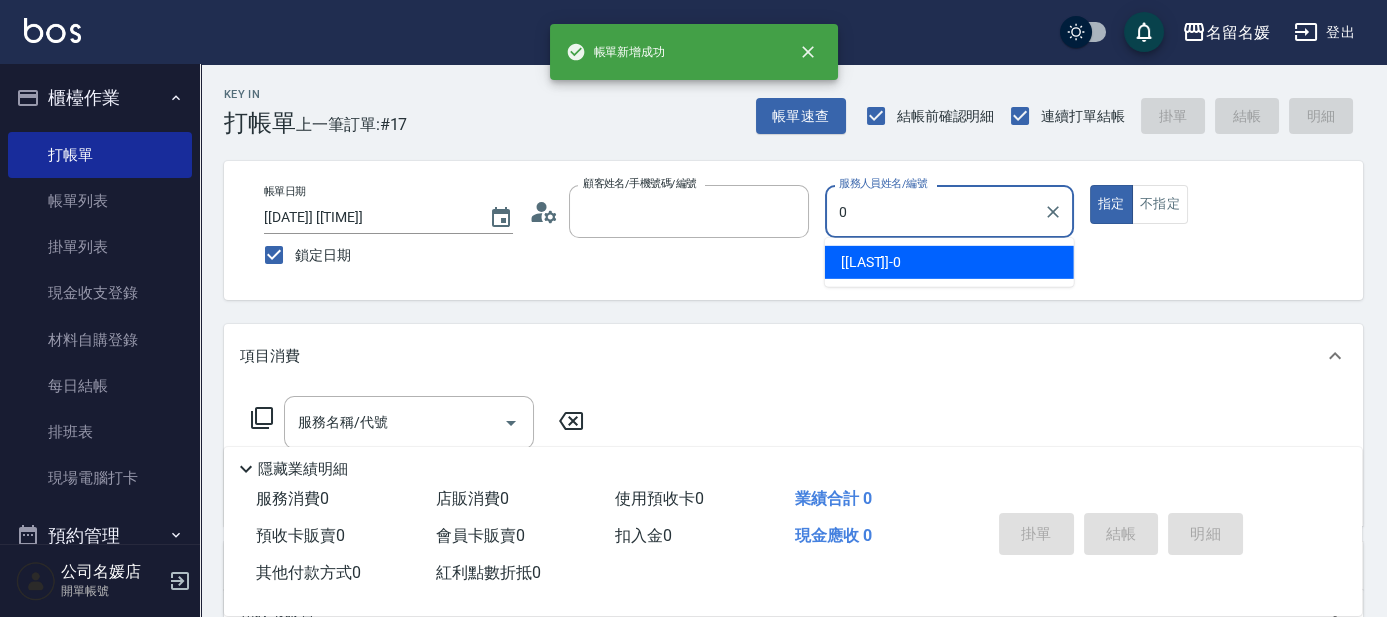 type on "無名字/02/null" 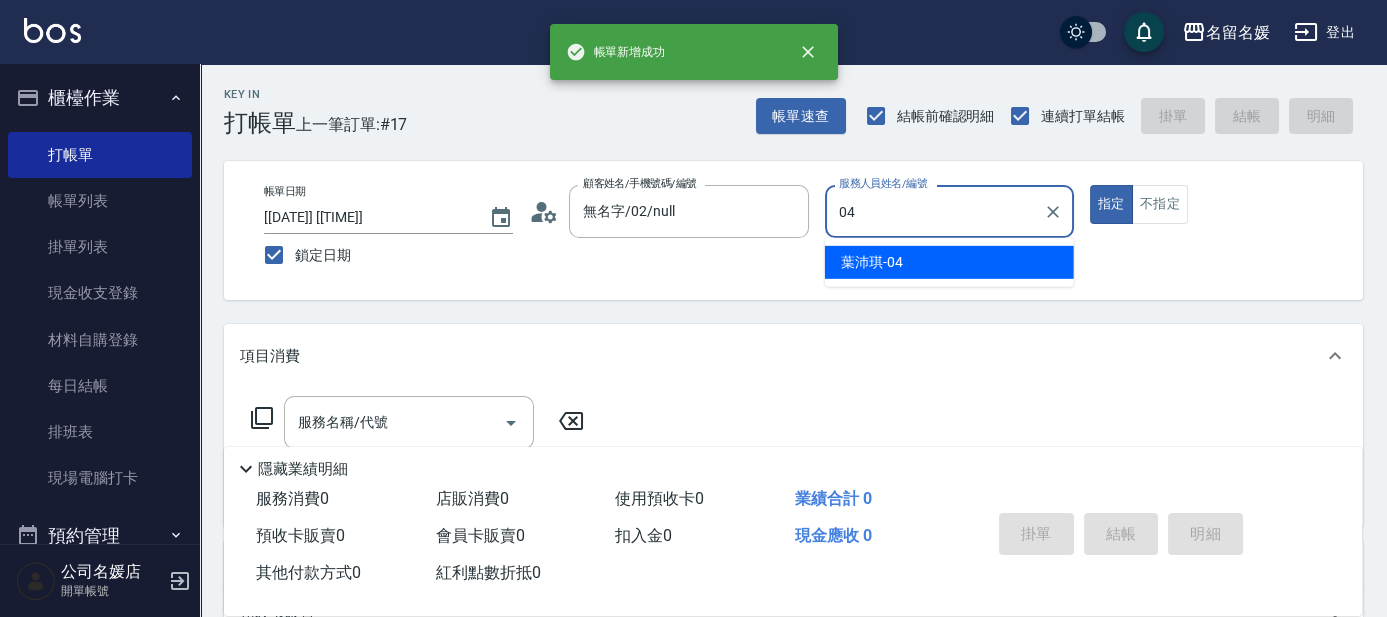 type on "葉沛琪-04" 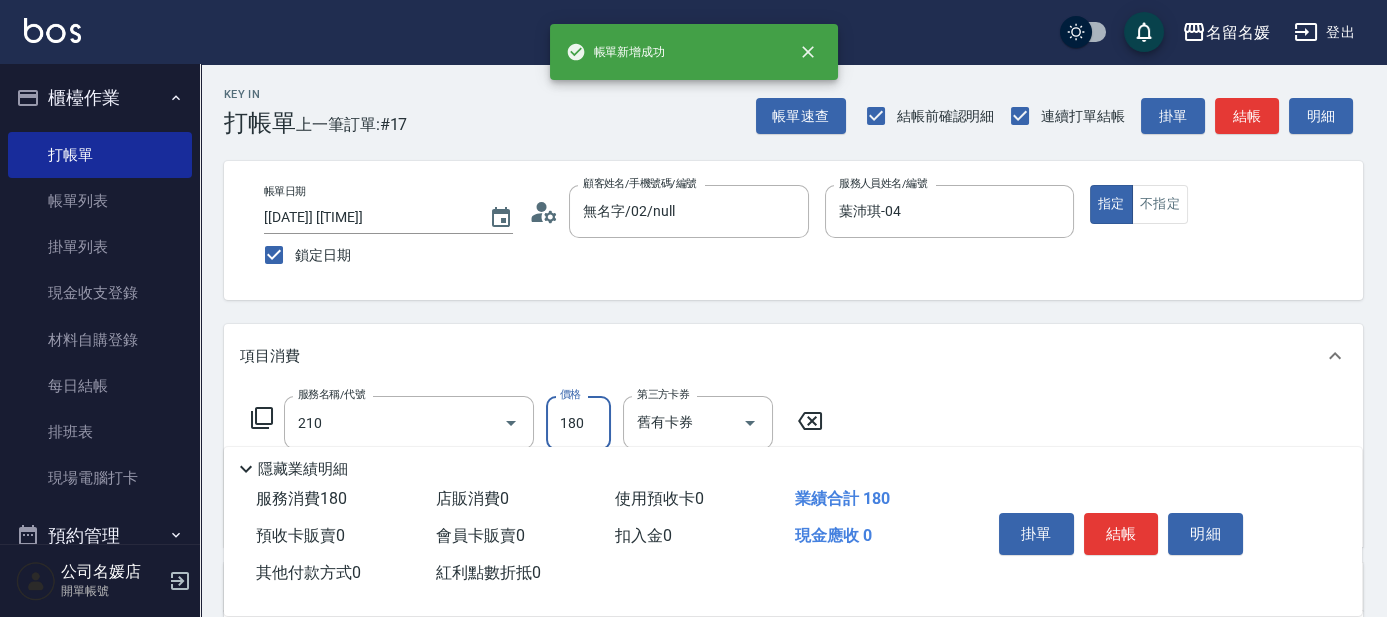type on "洗券-(卡)180(210)" 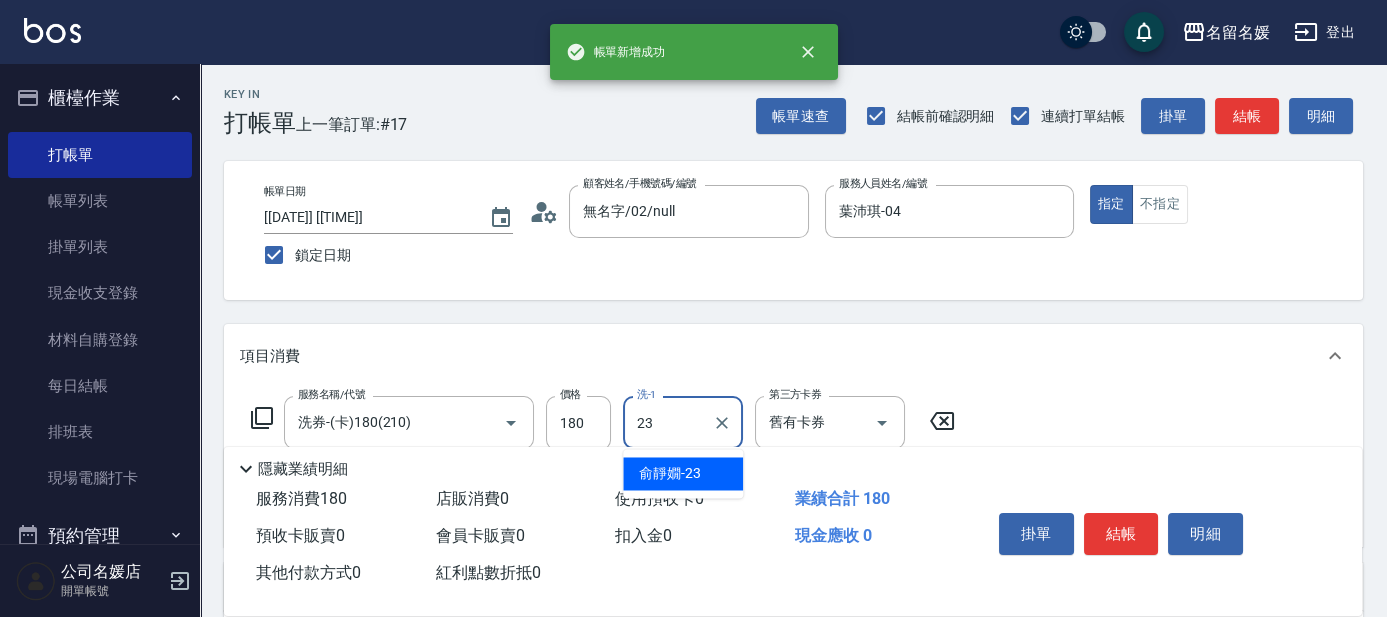 type on "俞靜嫺-23" 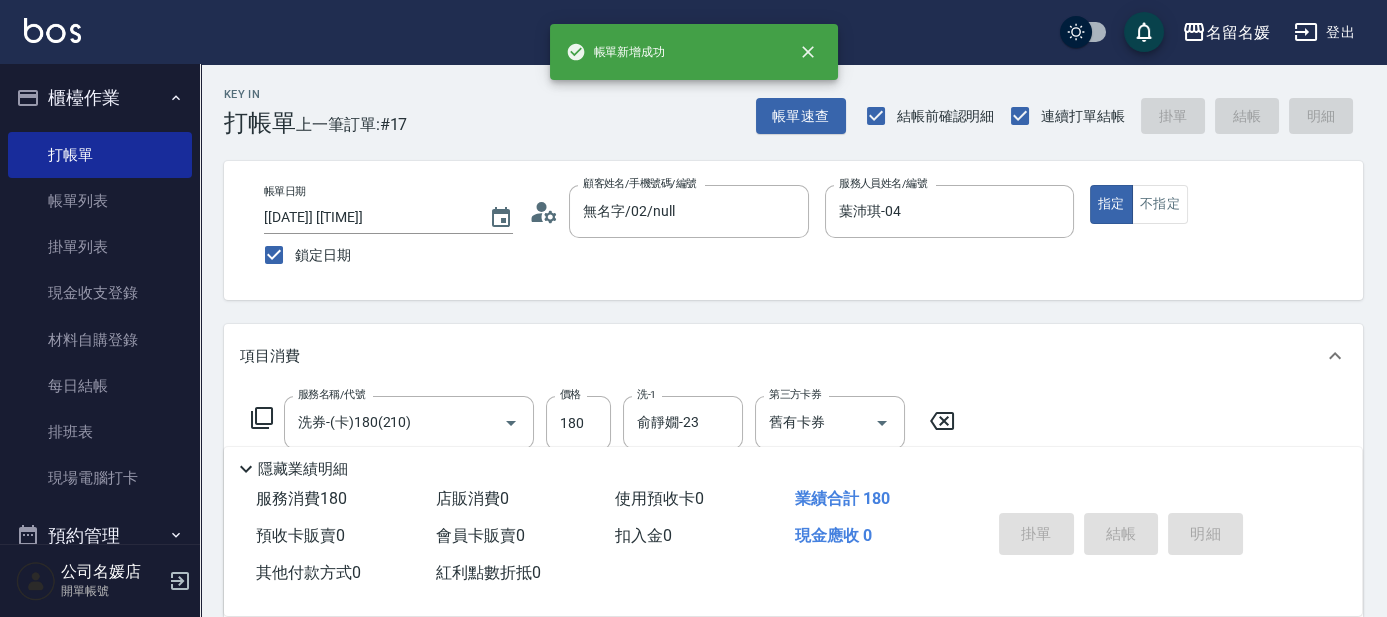type 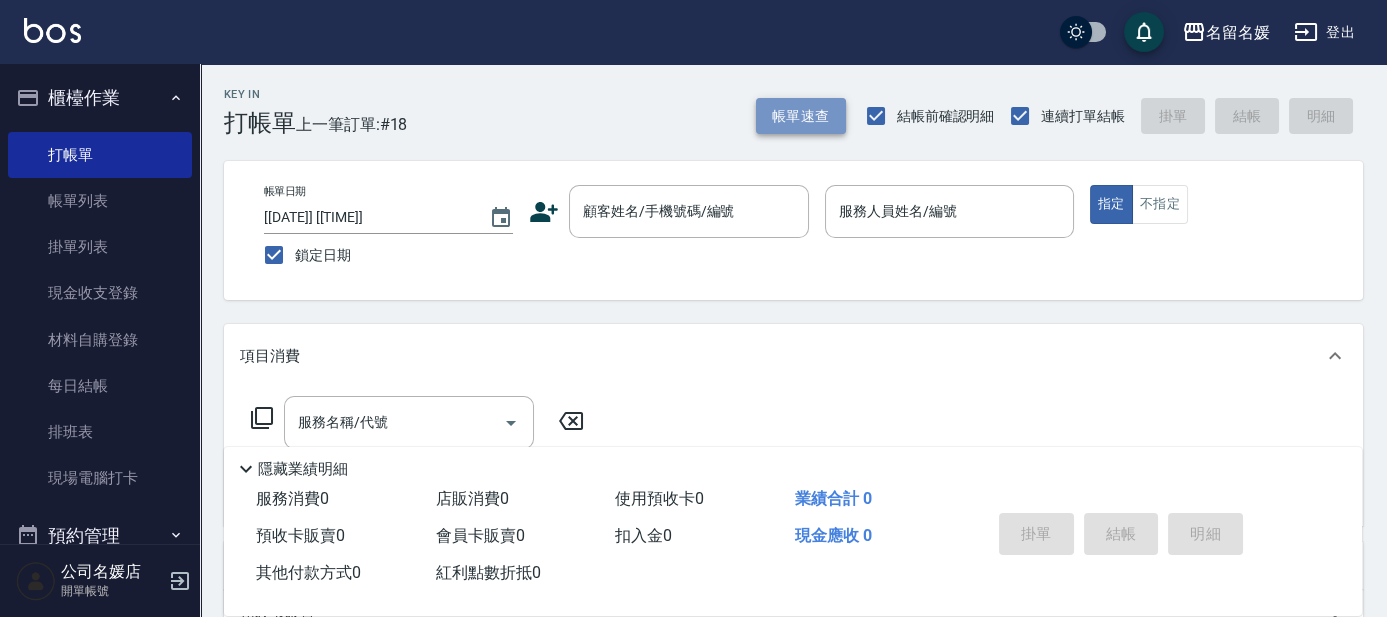 click on "帳單速查" at bounding box center (801, 116) 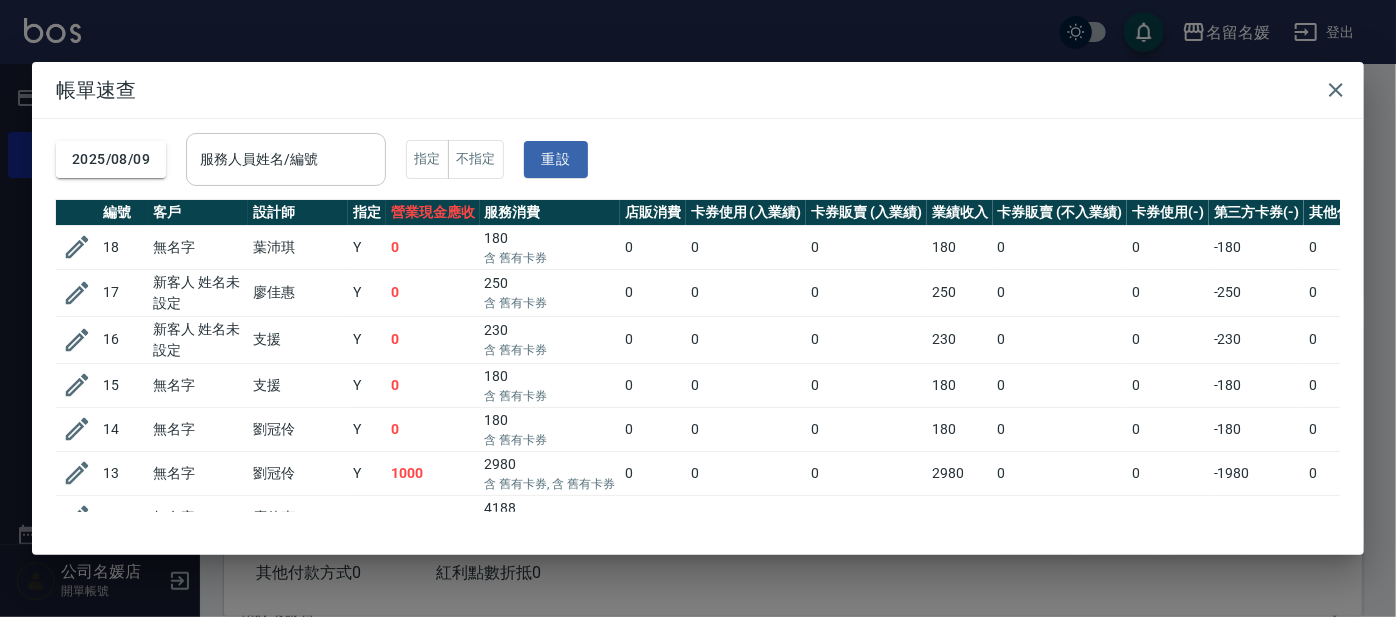 click on "服務人員姓名/編號" at bounding box center (286, 159) 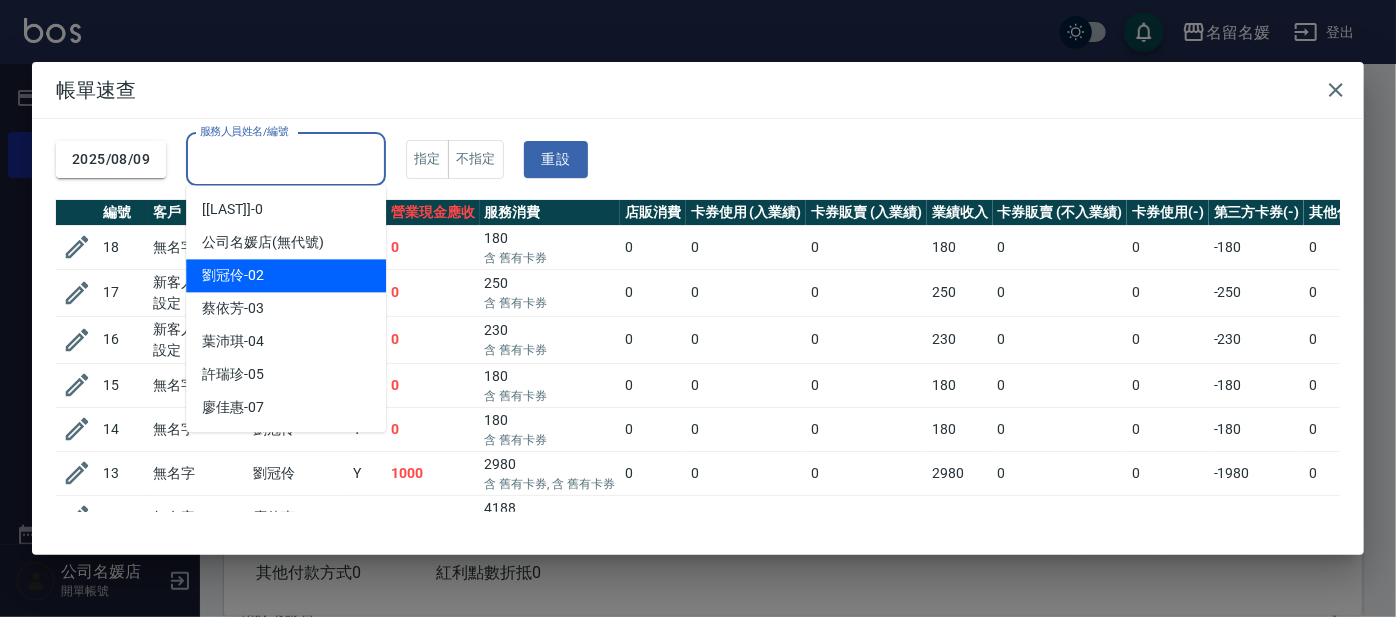 click on "劉冠伶 -02" at bounding box center (286, 275) 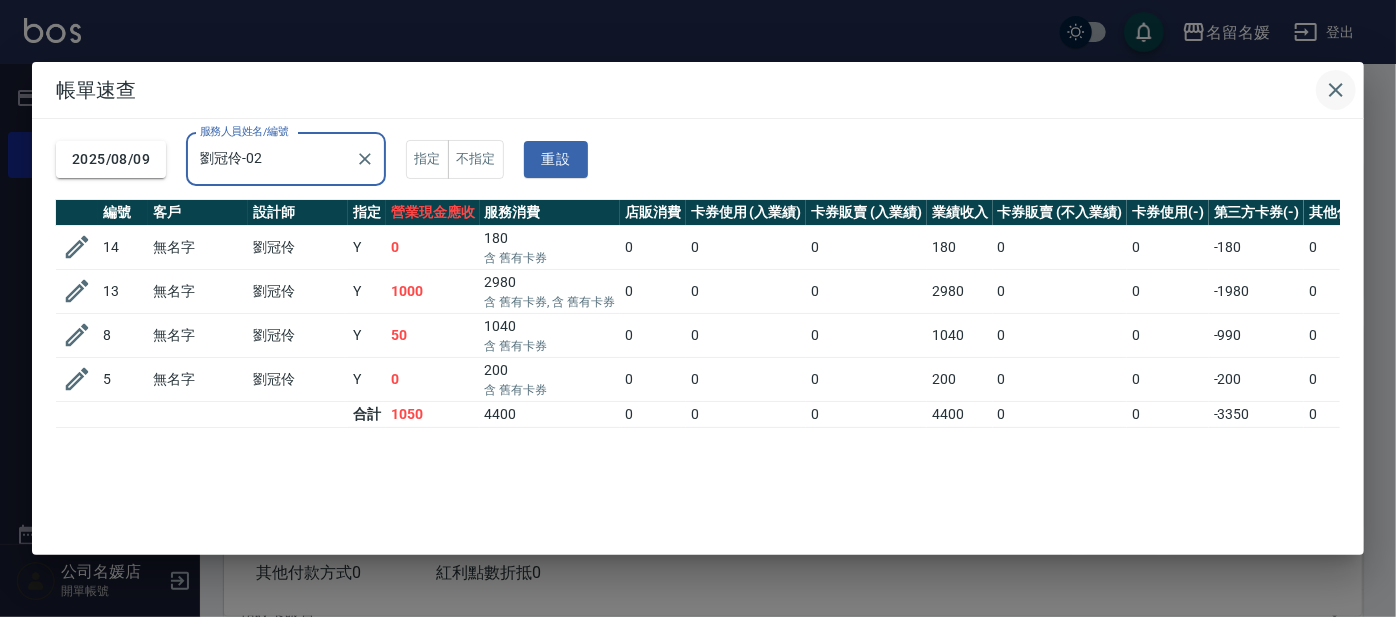 click 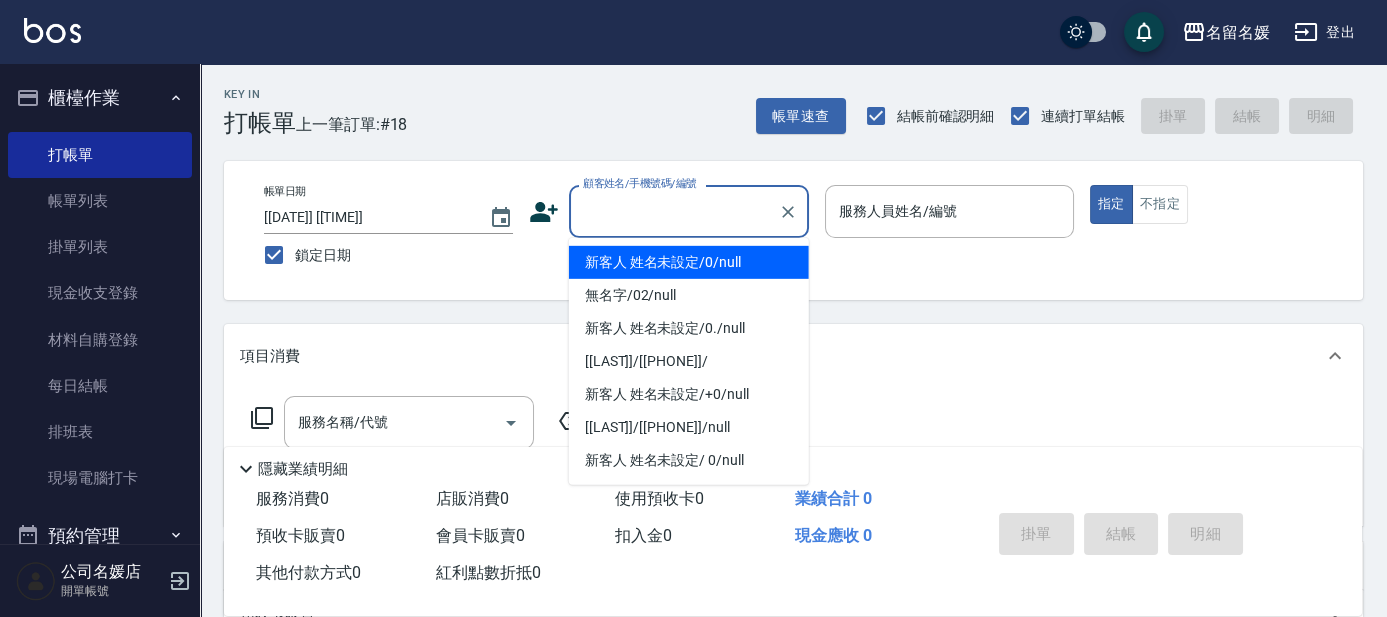 click on "顧客姓名/手機號碼/編號" at bounding box center [674, 211] 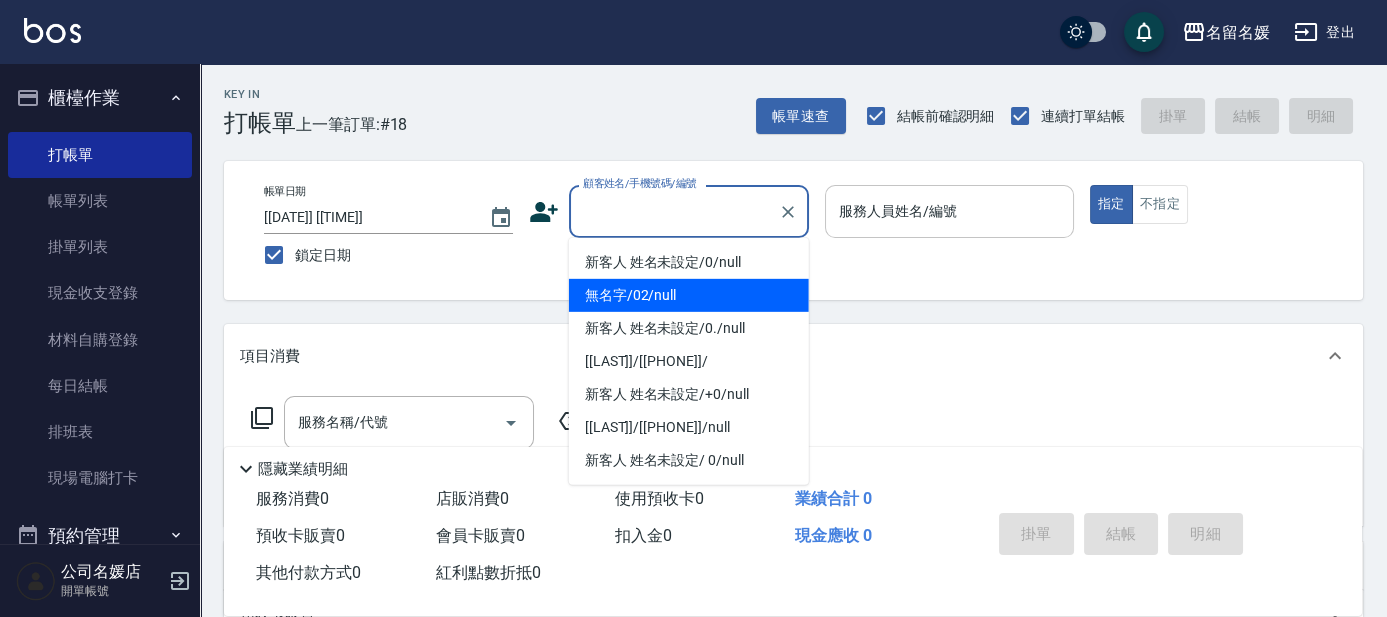drag, startPoint x: 690, startPoint y: 299, endPoint x: 954, endPoint y: 213, distance: 277.65445 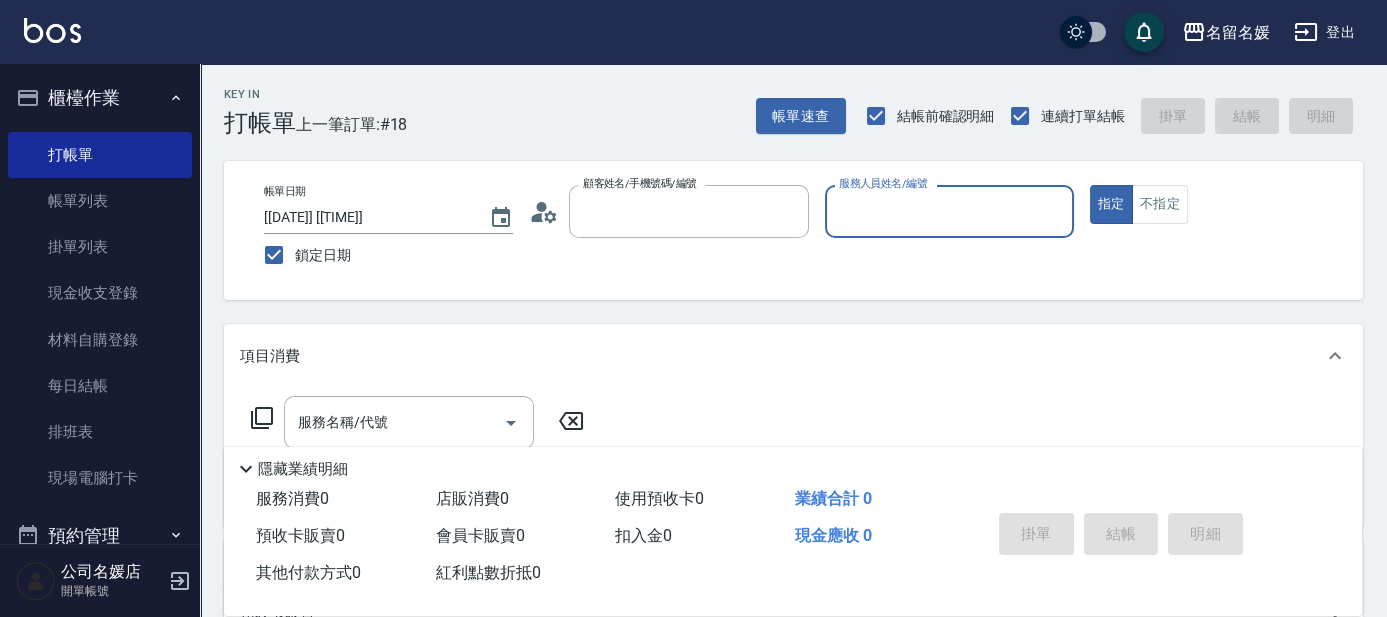 type on "無名字/02/null" 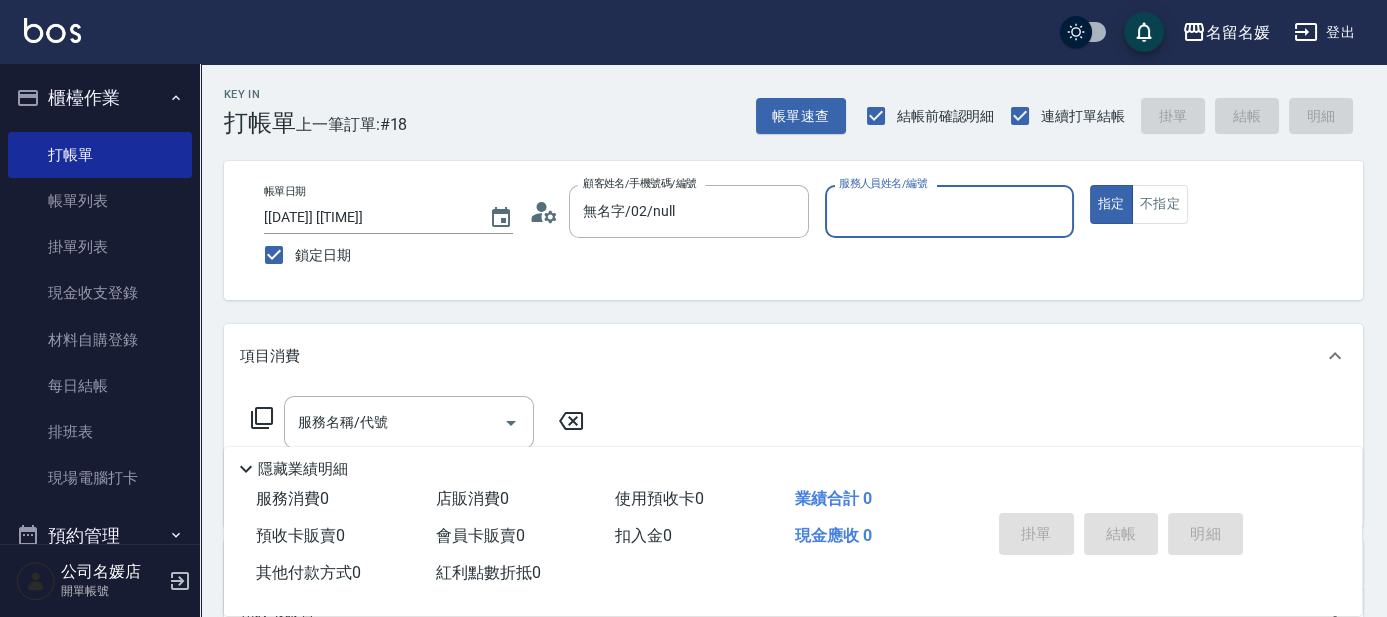 click on "服務人員姓名/編號" at bounding box center [949, 211] 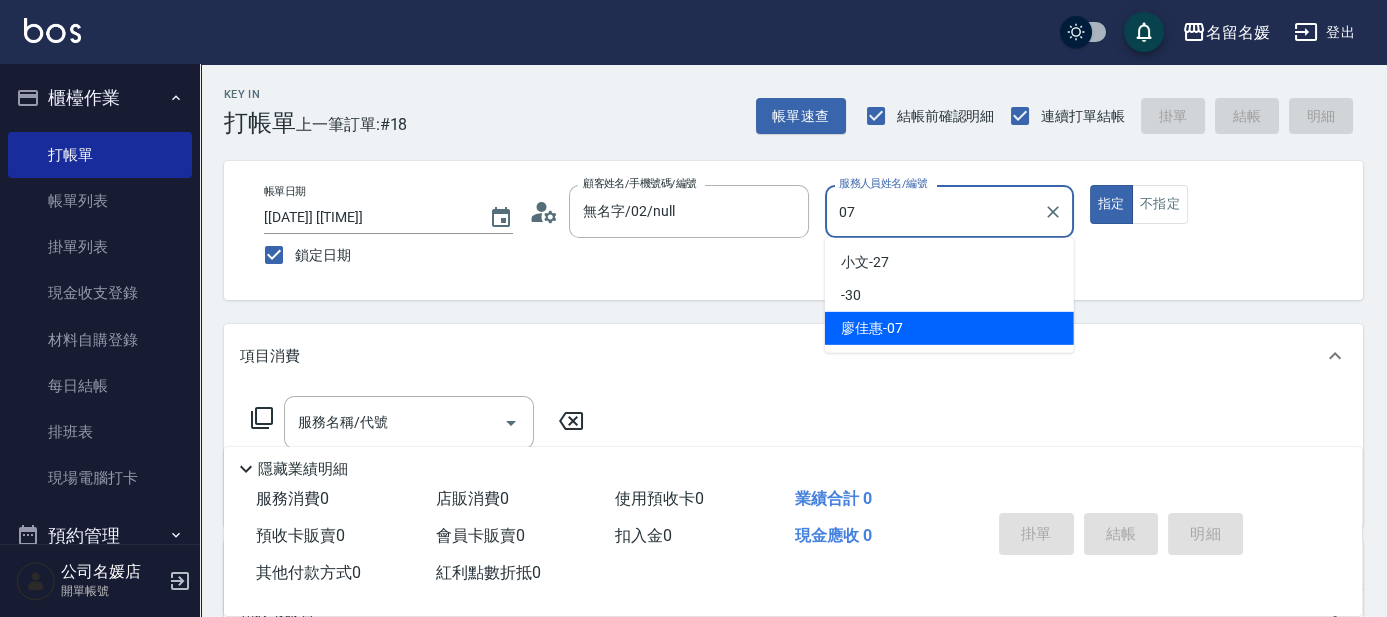 type on "廖佳惠-07" 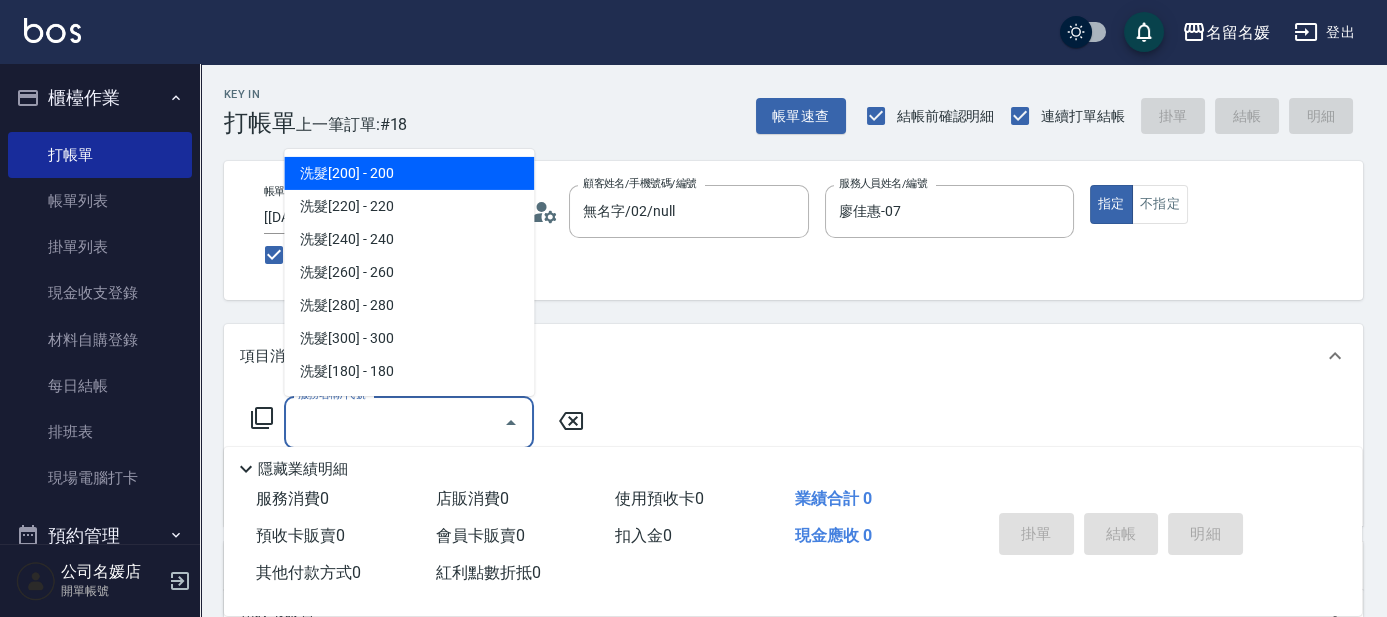 click on "服務名稱/代號" at bounding box center (394, 422) 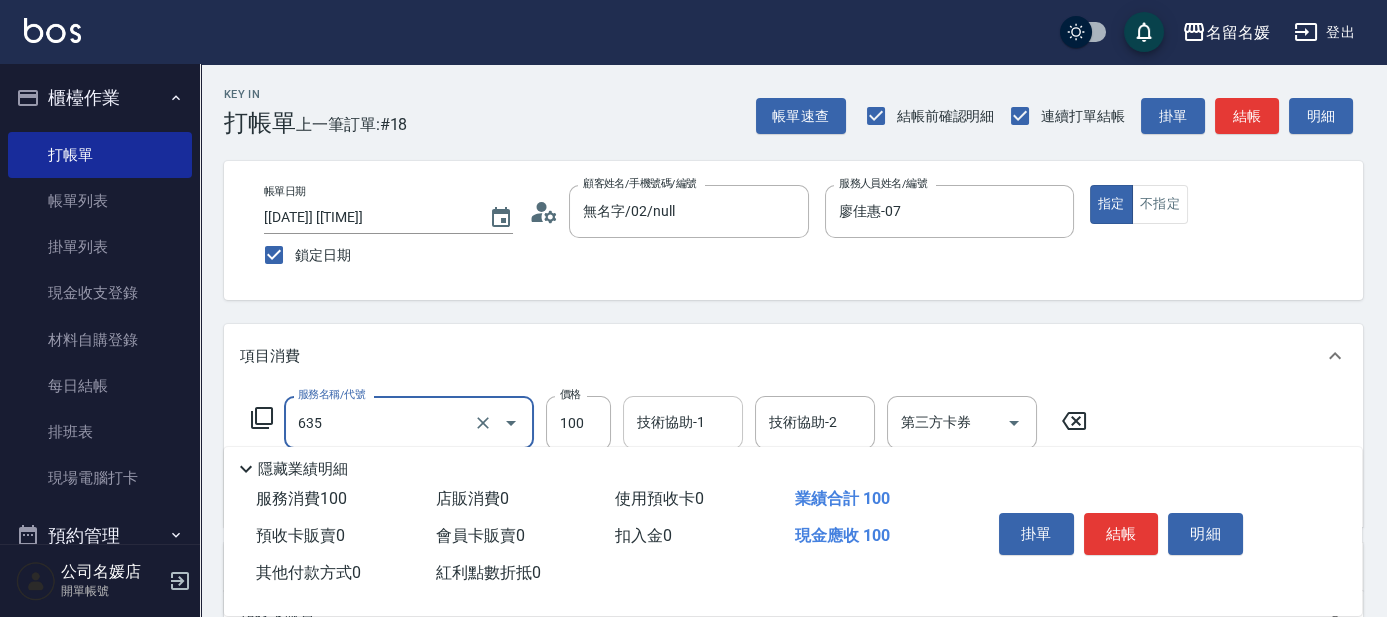 type on "煥彩.玻酸.晶膜.水療(635)" 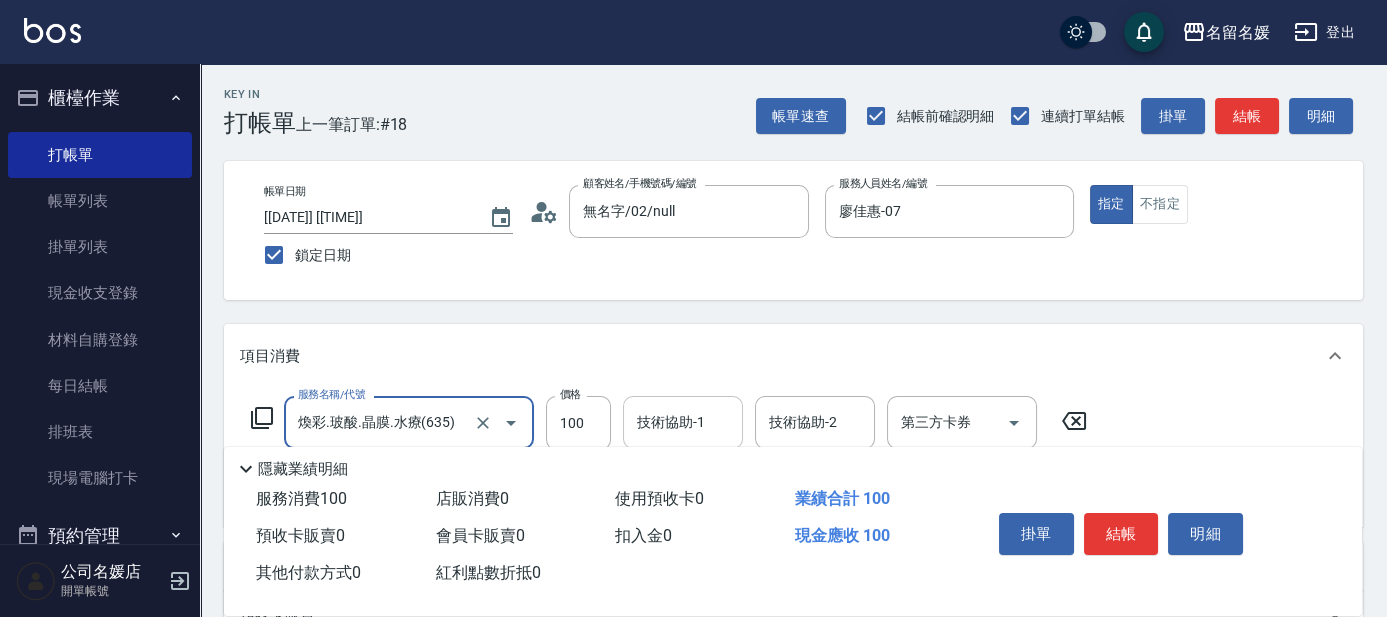 click on "技術協助-1" at bounding box center [683, 422] 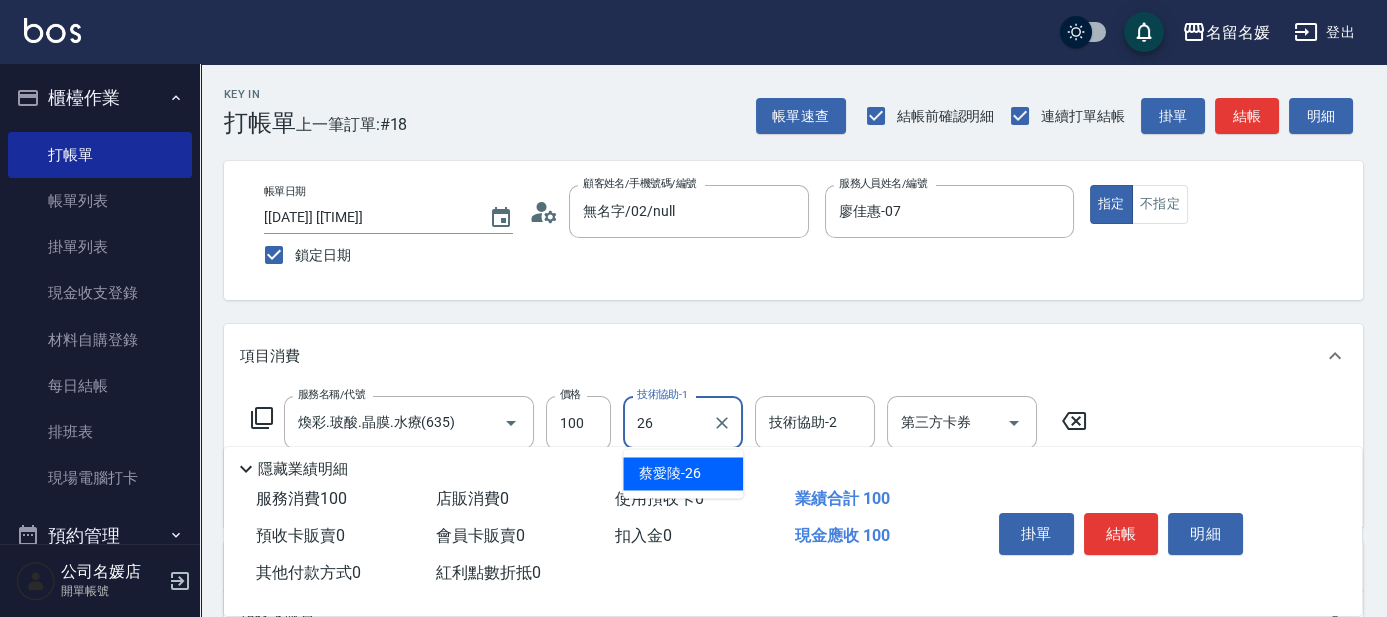 type on "蔡愛陵-26" 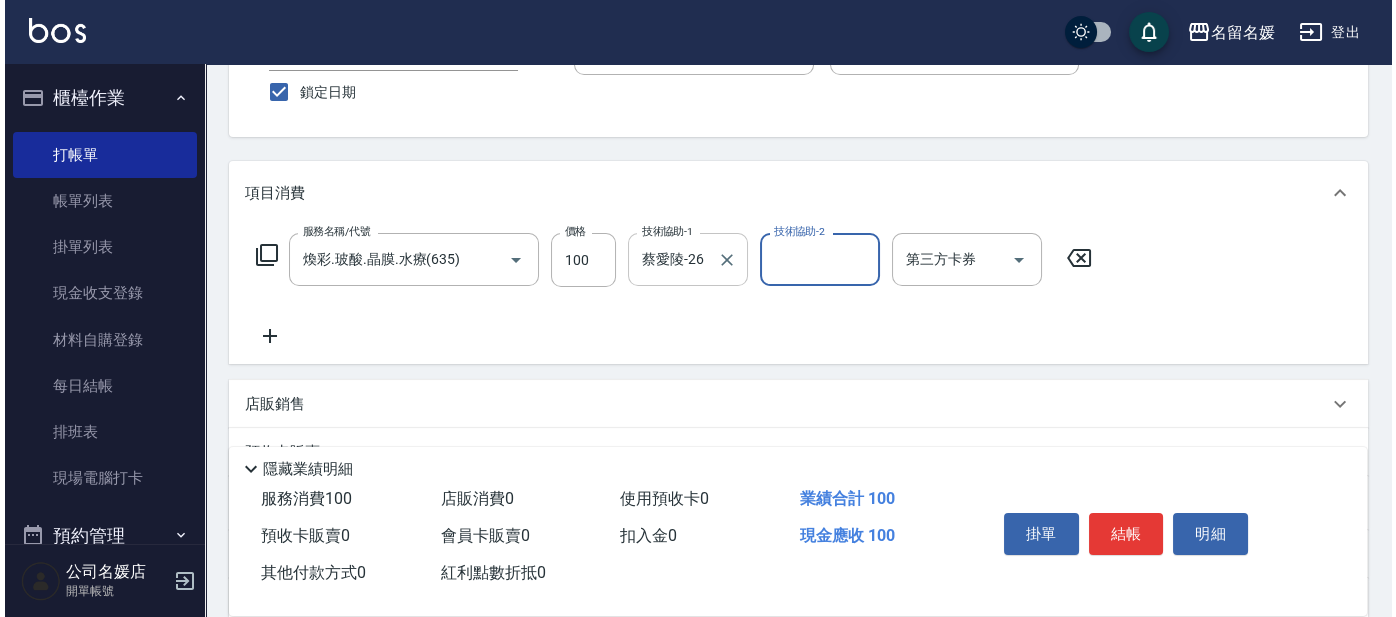 scroll, scrollTop: 181, scrollLeft: 0, axis: vertical 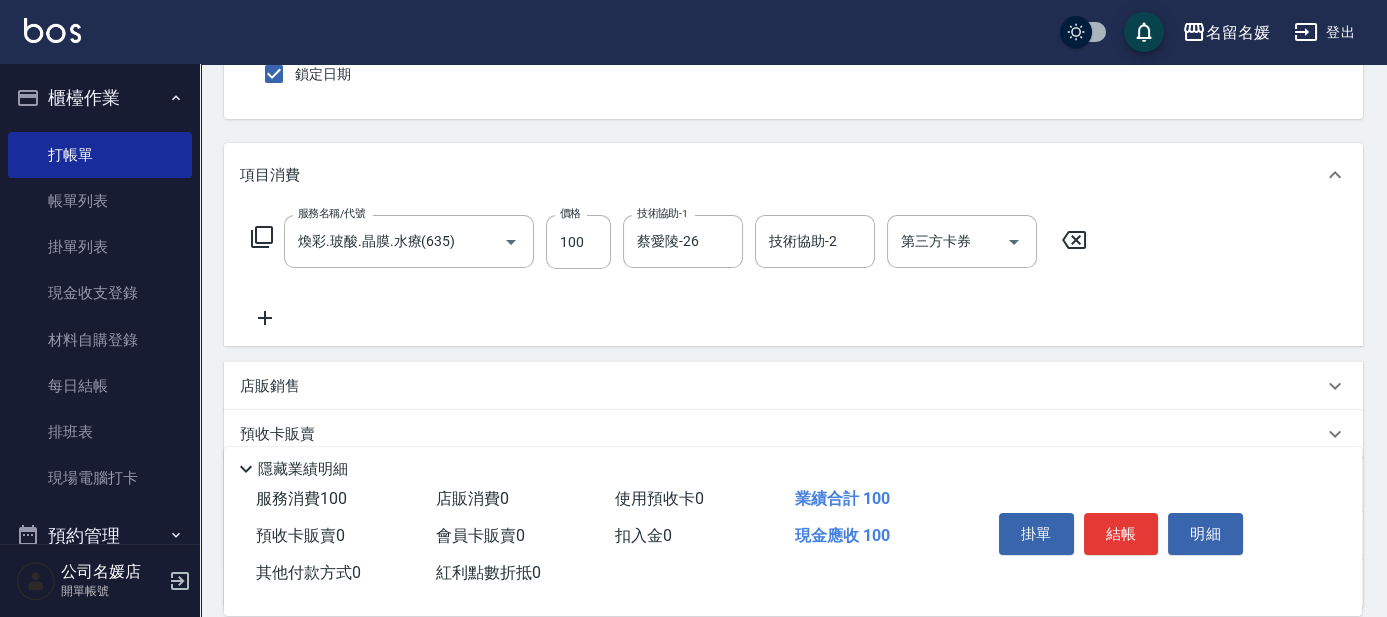 click 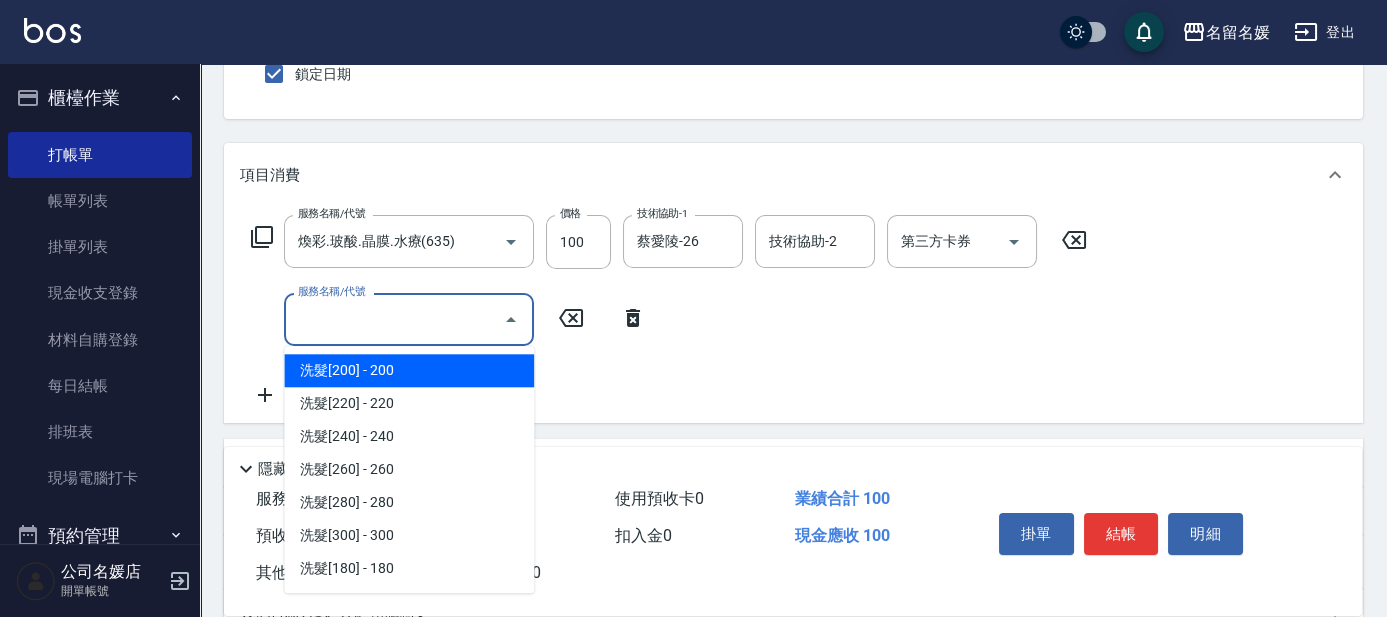 drag, startPoint x: 344, startPoint y: 331, endPoint x: 365, endPoint y: 322, distance: 22.847319 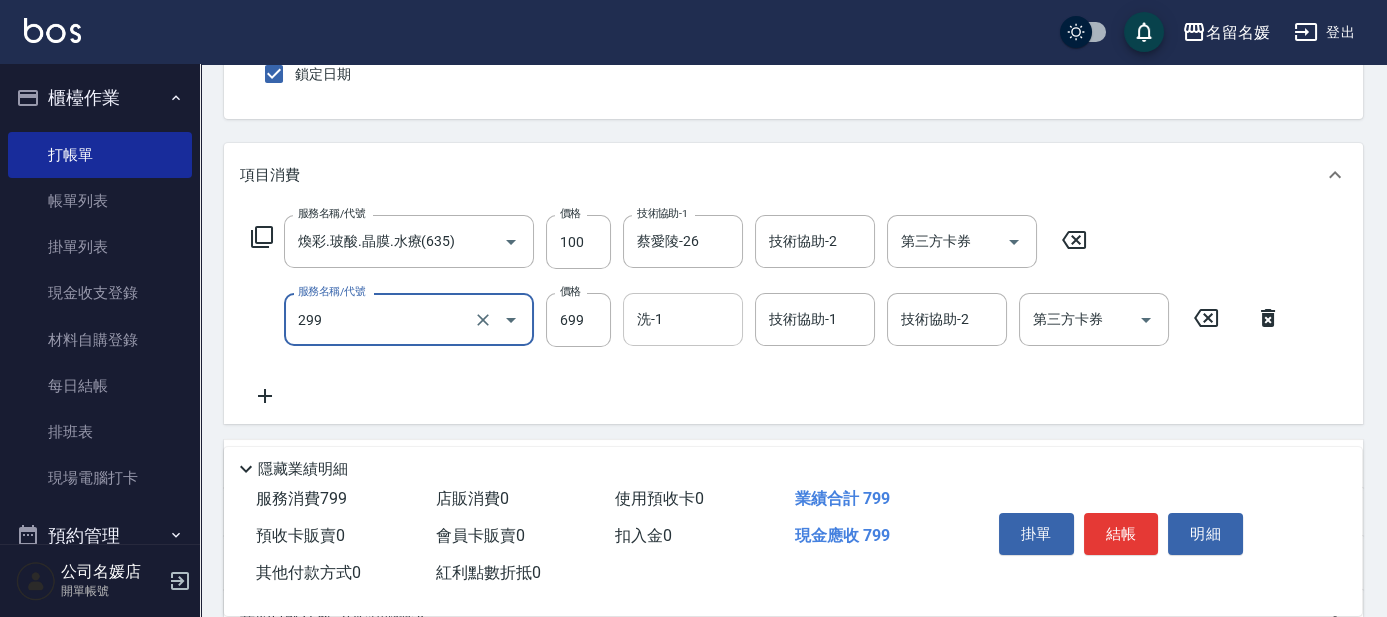type on "滾珠洗髮699(299)" 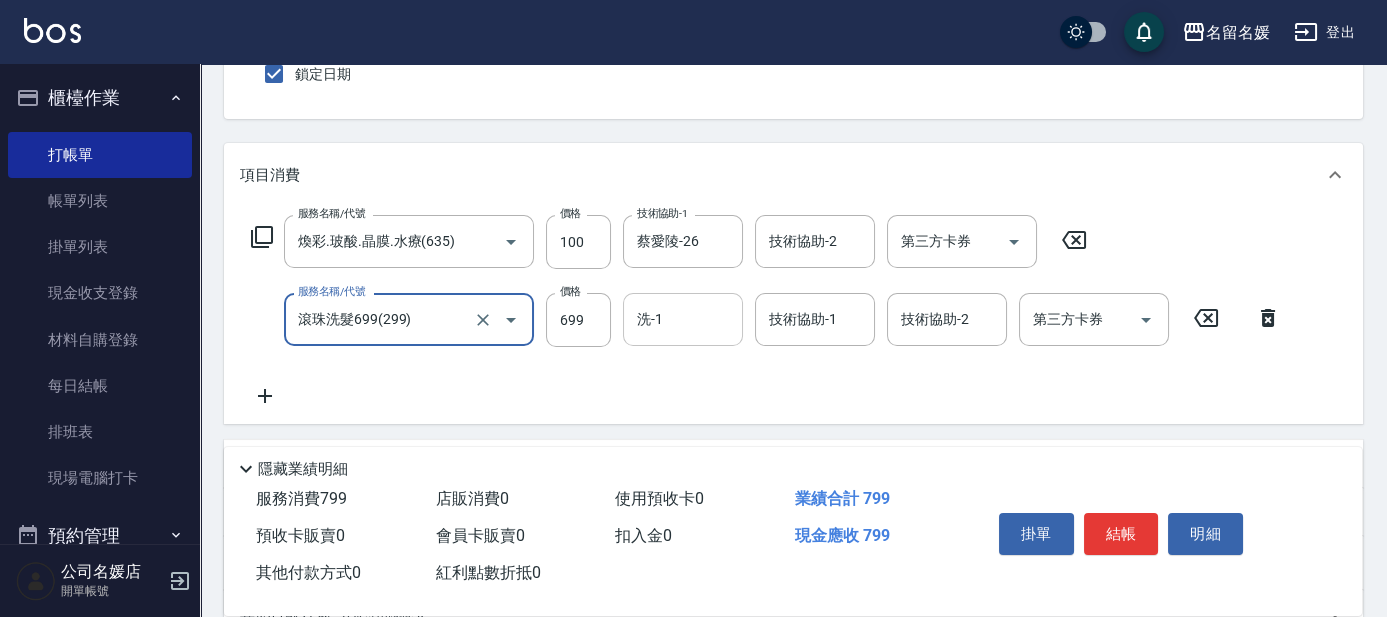 click on "洗-1" at bounding box center (683, 319) 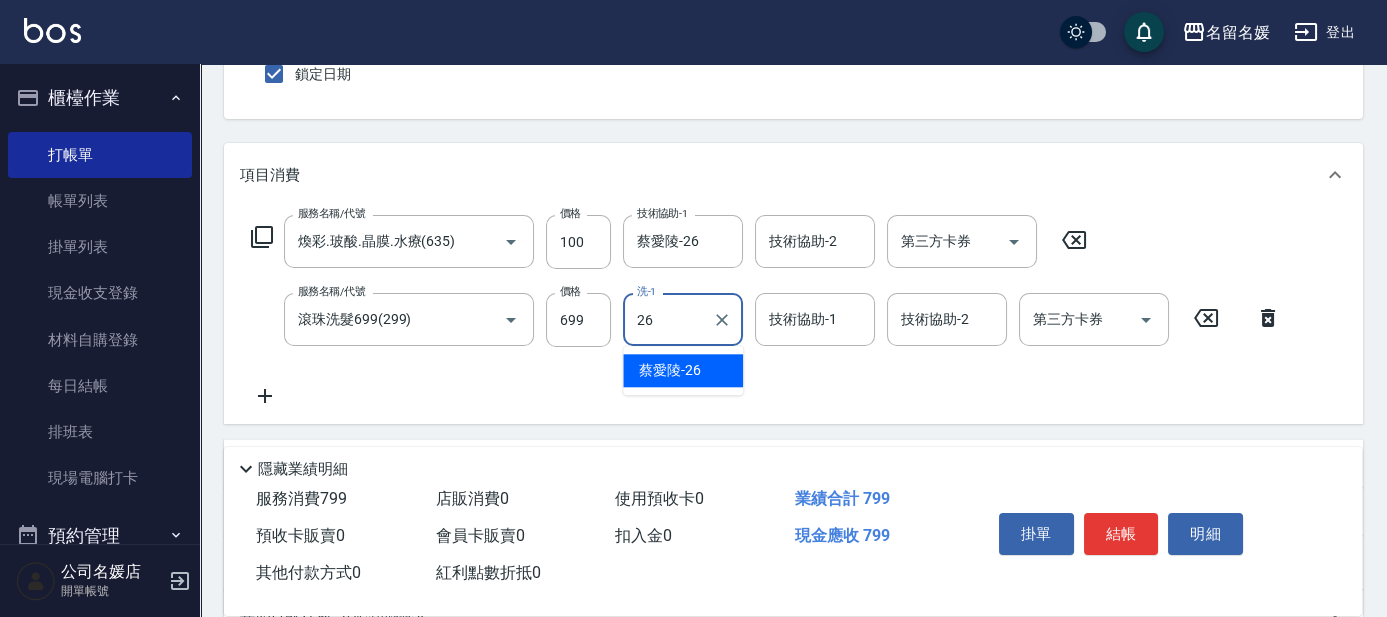 type on "蔡愛陵-26" 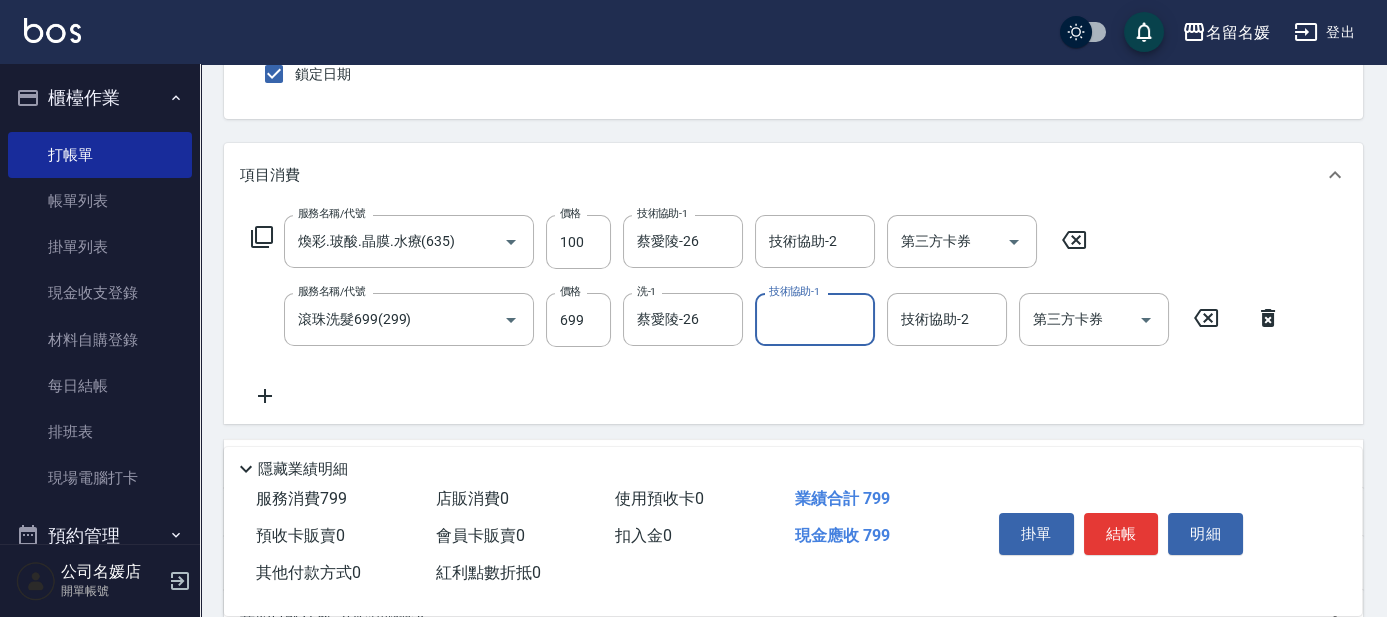 drag, startPoint x: 786, startPoint y: 324, endPoint x: 799, endPoint y: 319, distance: 13.928389 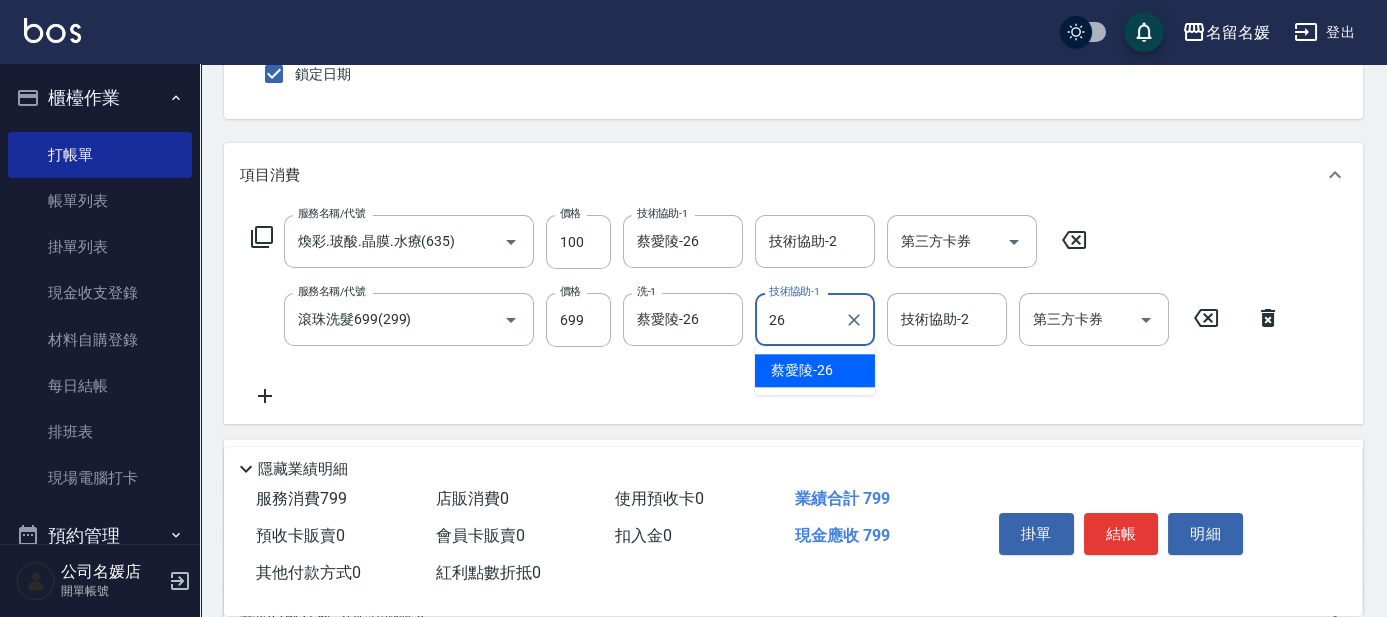 type on "蔡愛陵-26" 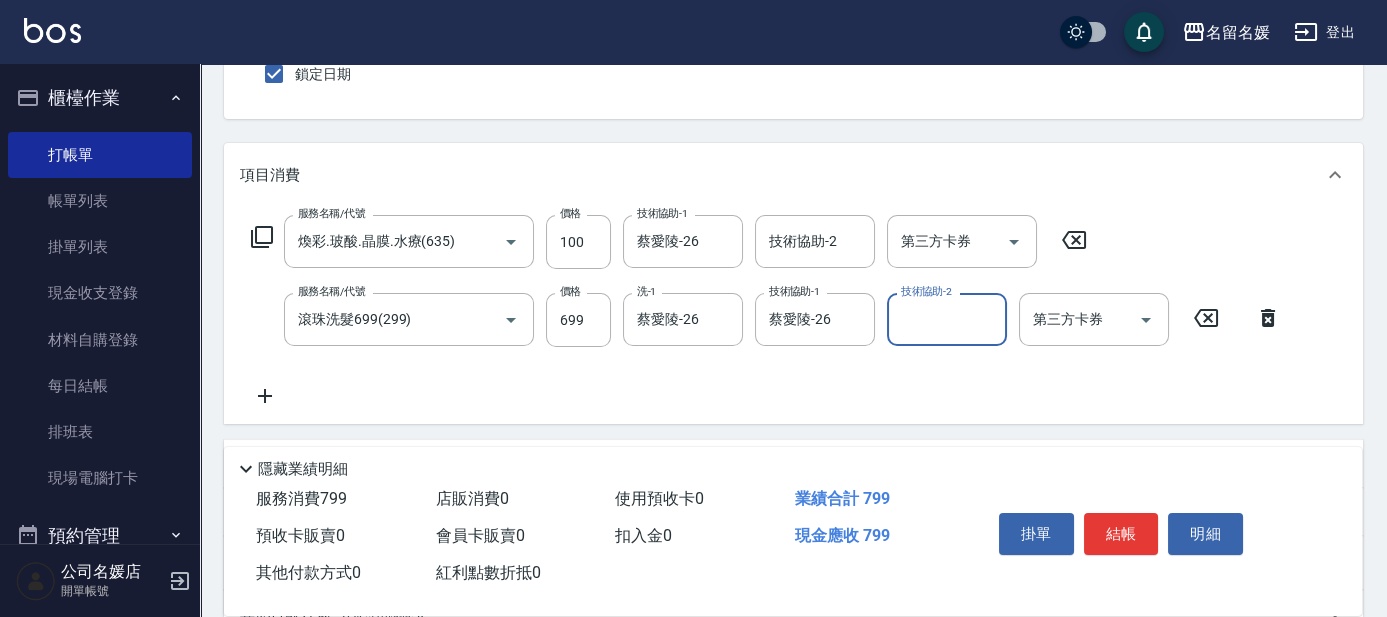 click 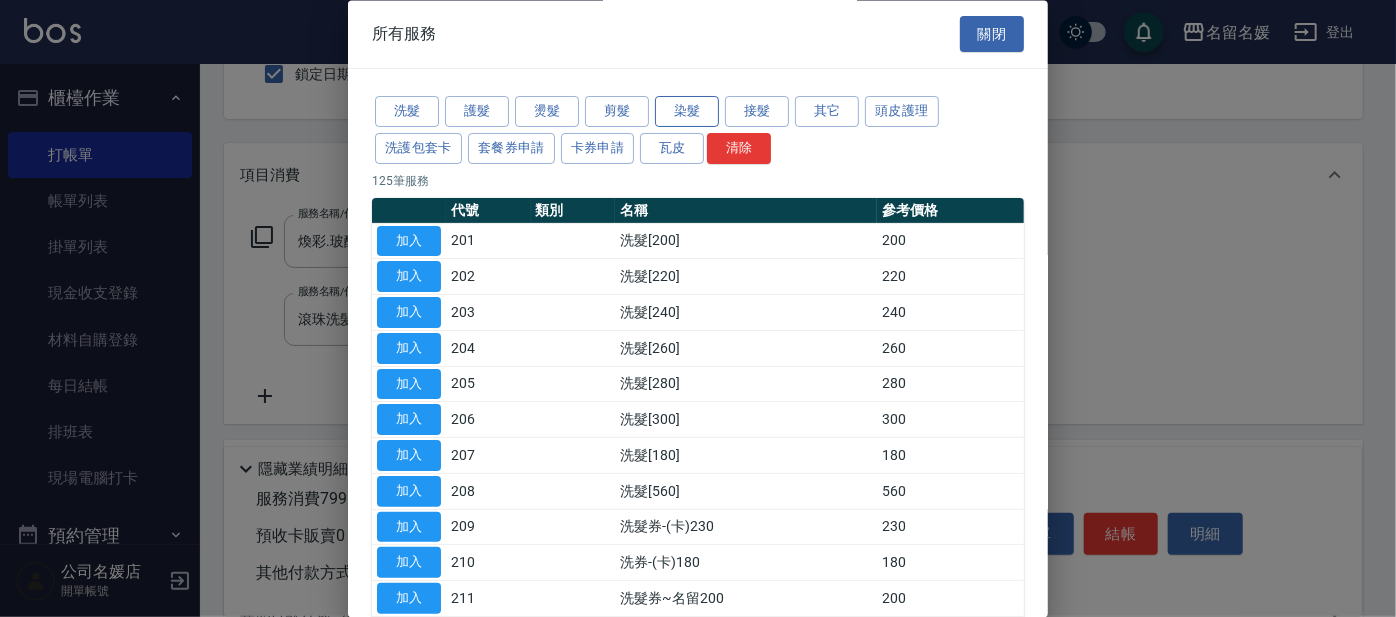 click on "染髮" at bounding box center (687, 112) 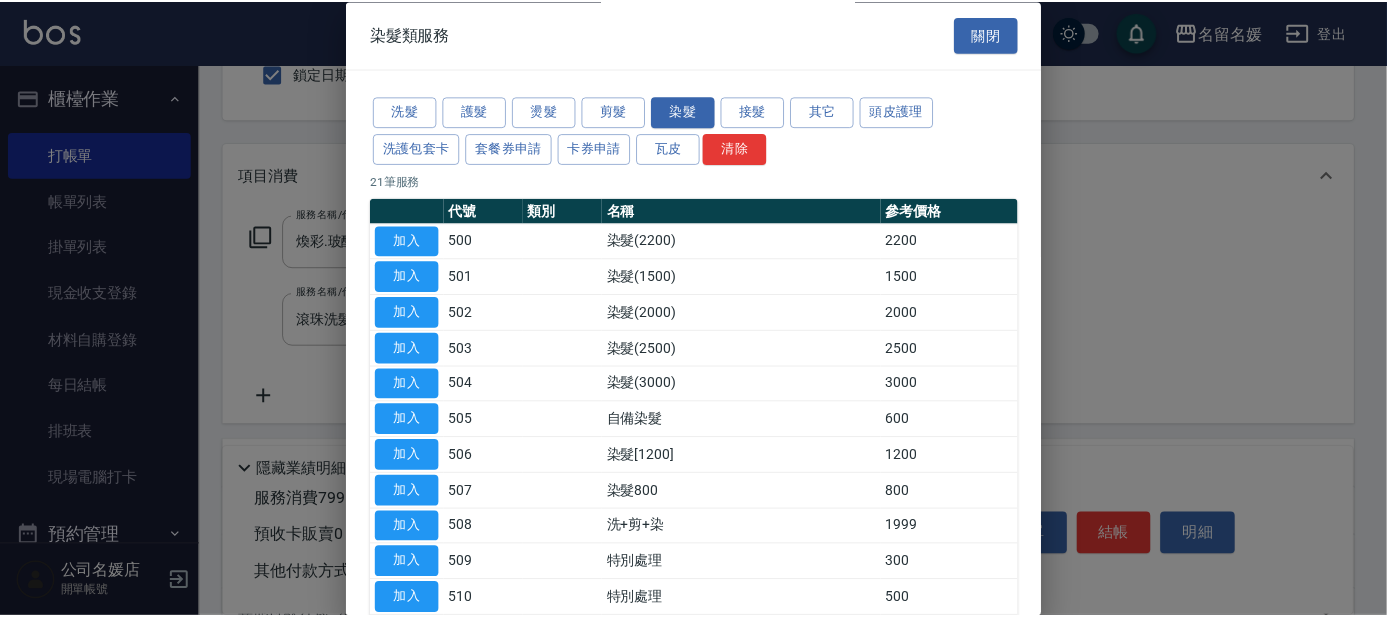 scroll, scrollTop: 90, scrollLeft: 0, axis: vertical 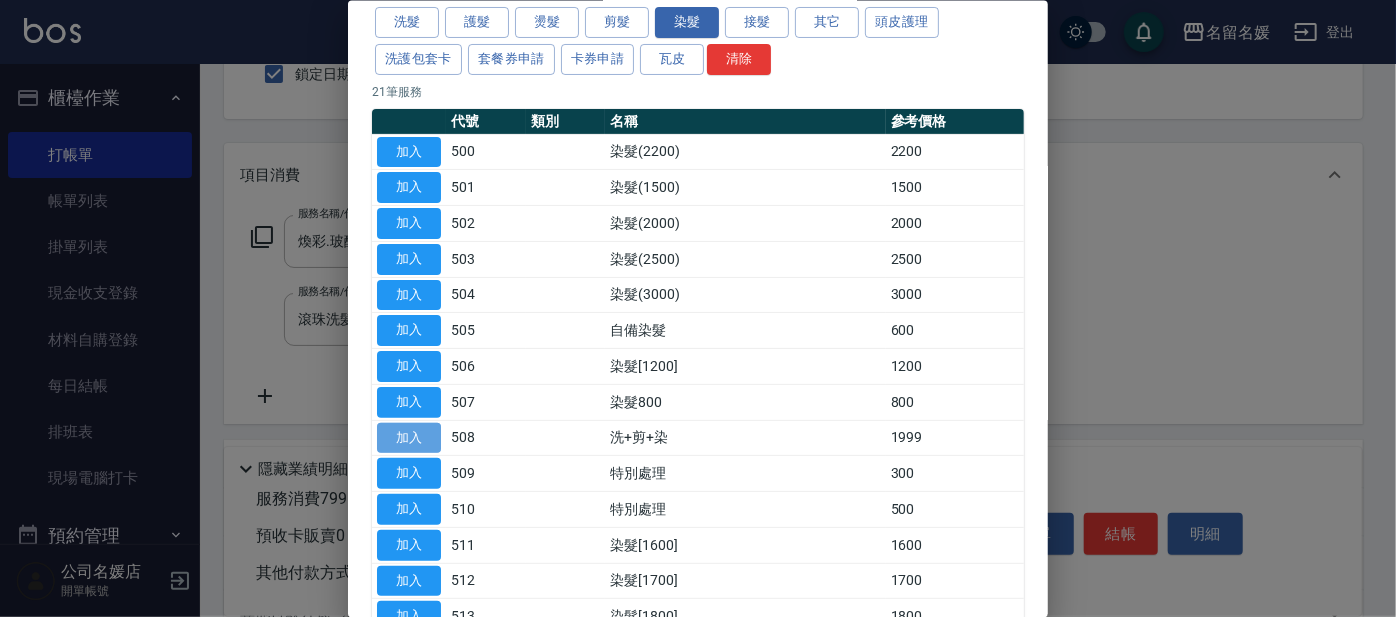click on "加入" at bounding box center (409, 437) 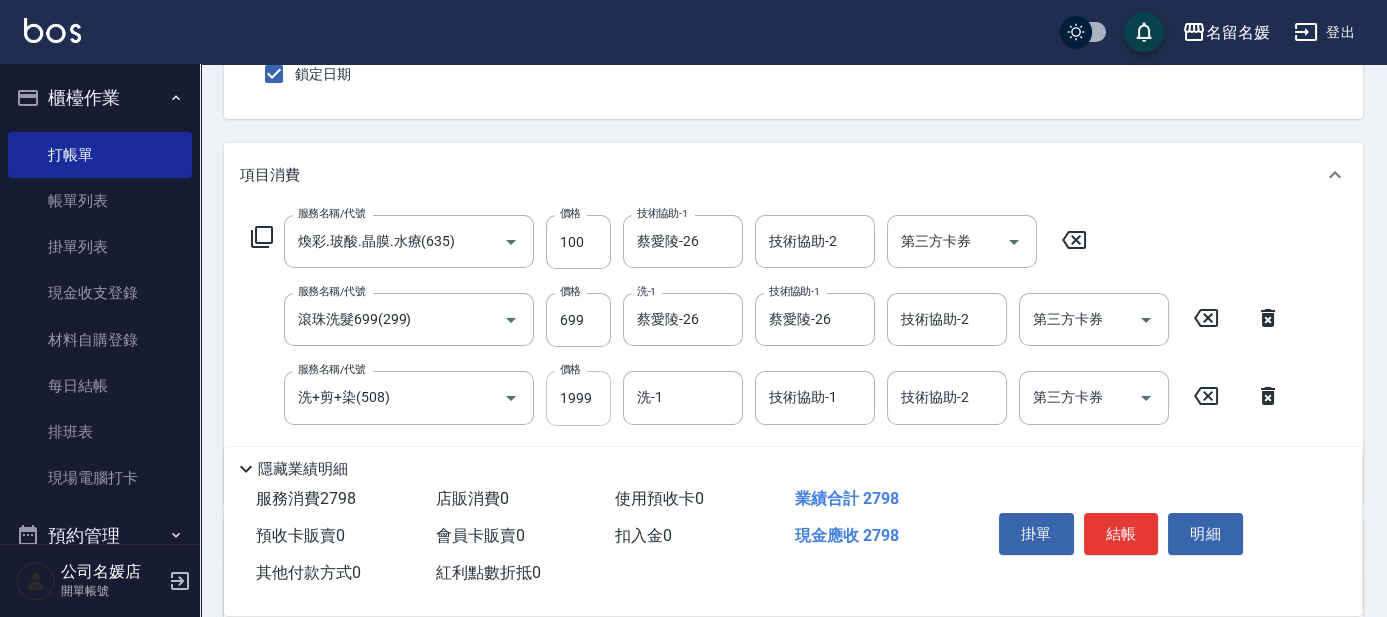 click on "1999" at bounding box center [578, 398] 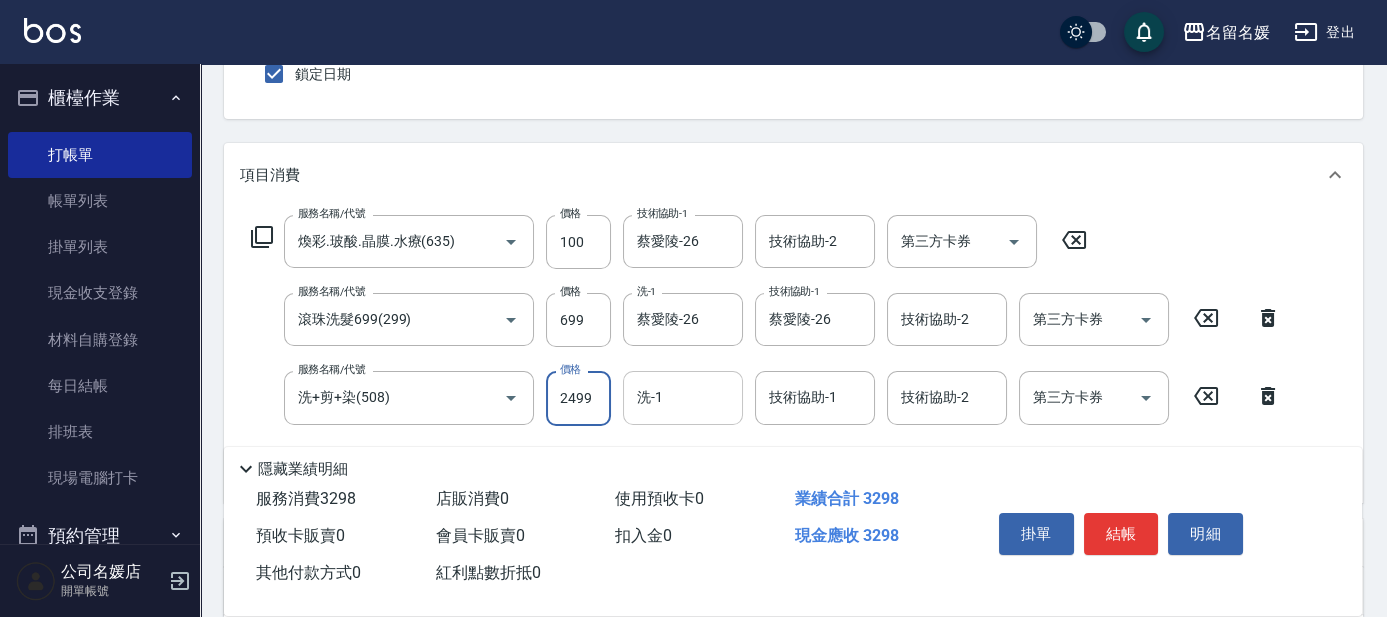 type on "2499" 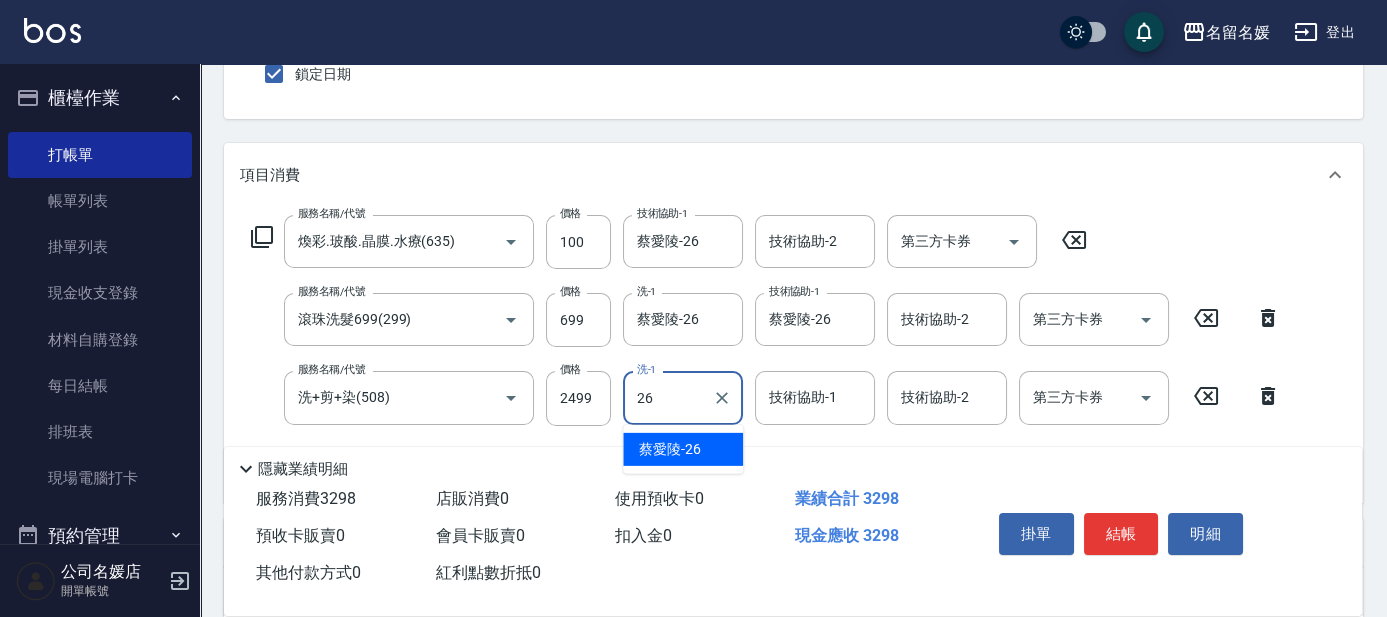 type on "蔡愛陵-26" 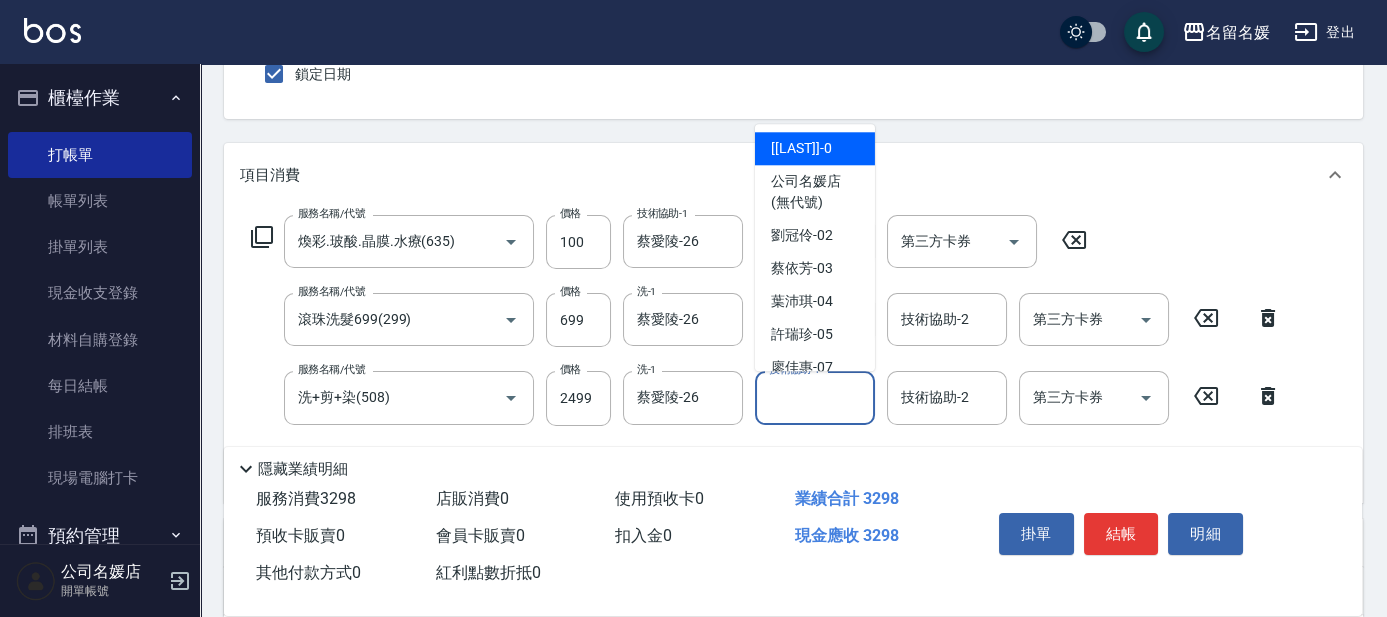click on "技術協助-1" at bounding box center [815, 397] 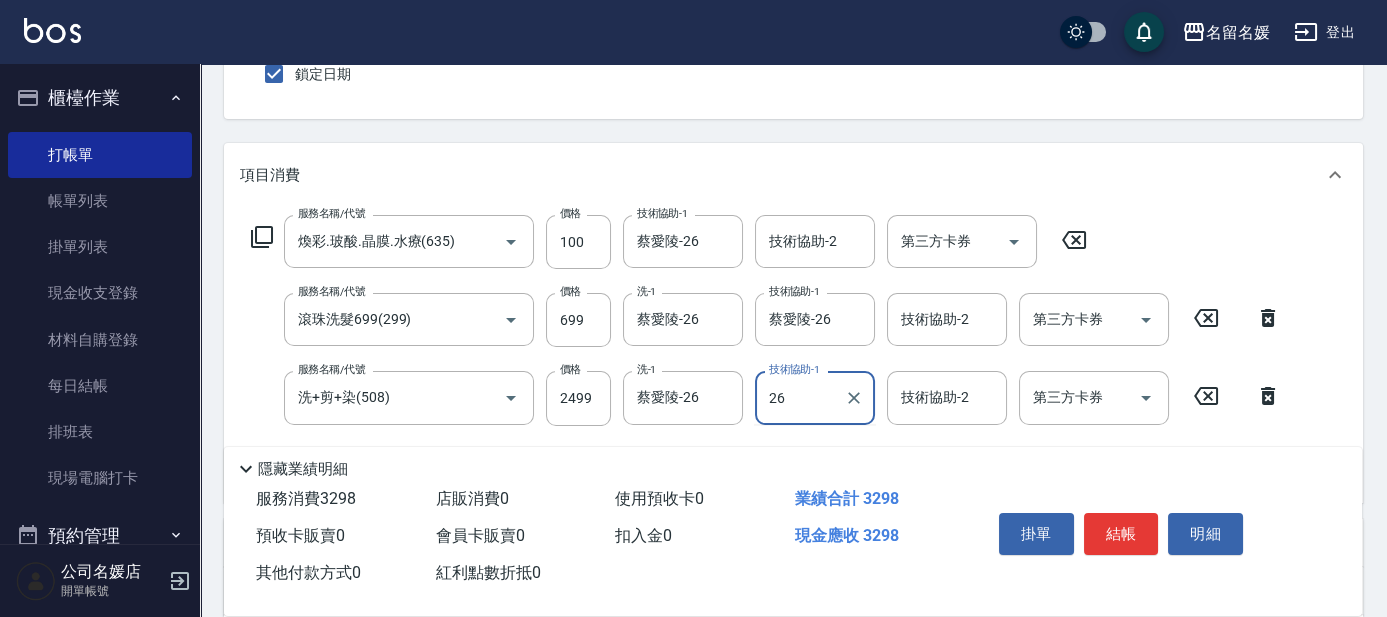 type on "蔡愛陵-26" 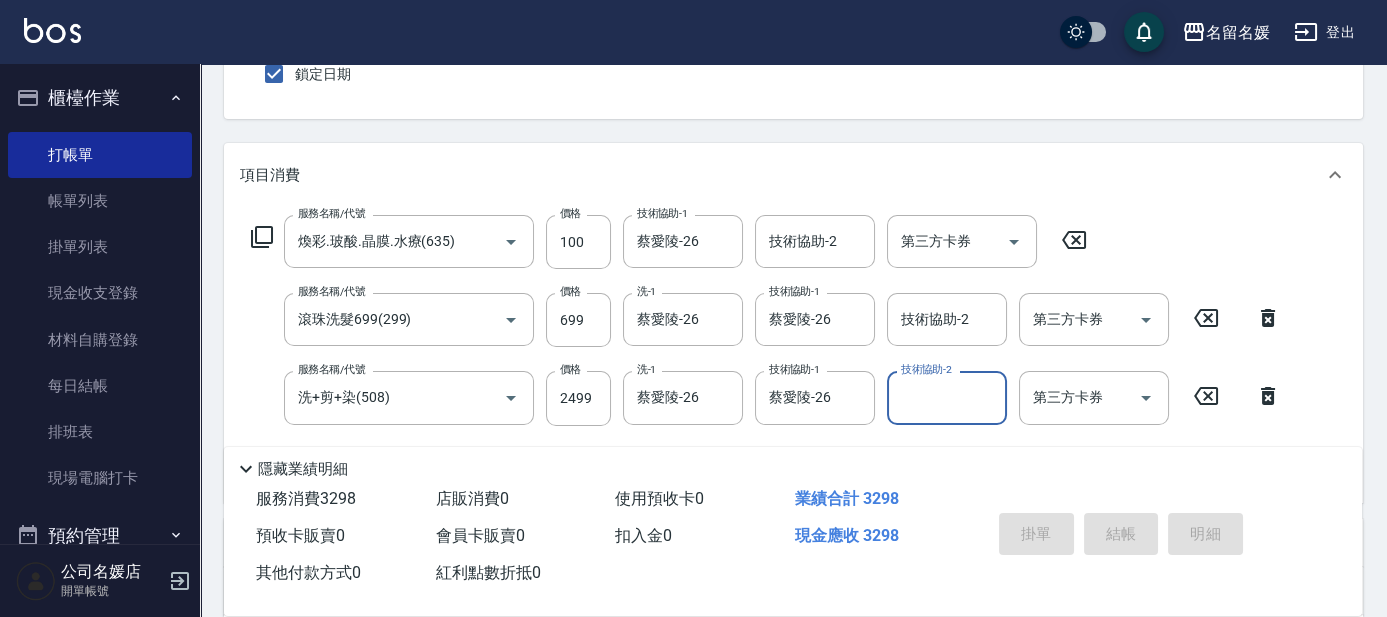 type 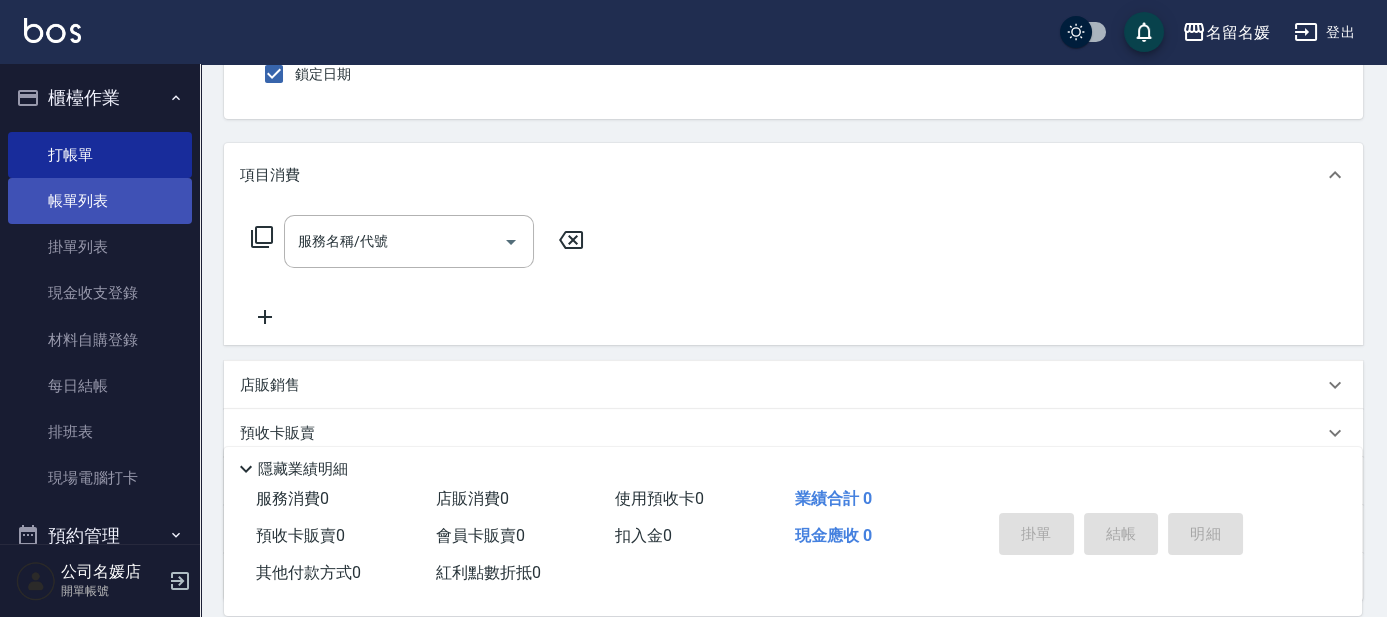 click on "帳單列表" at bounding box center (100, 201) 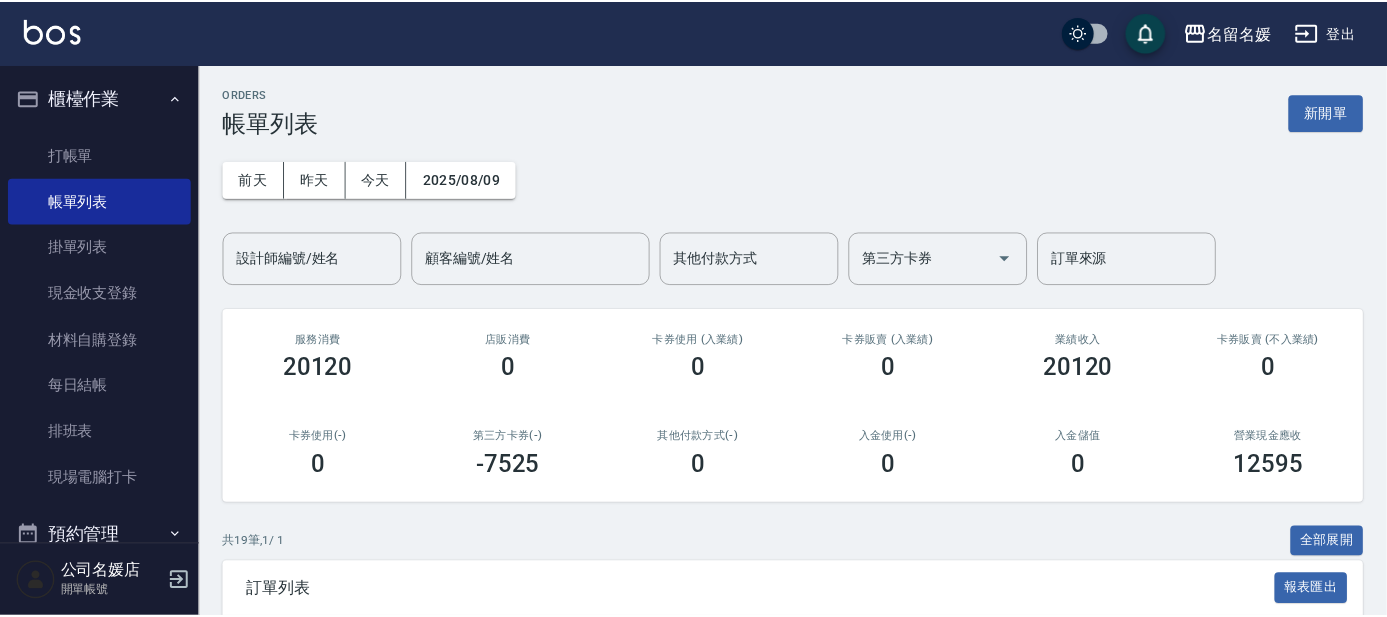scroll, scrollTop: 181, scrollLeft: 0, axis: vertical 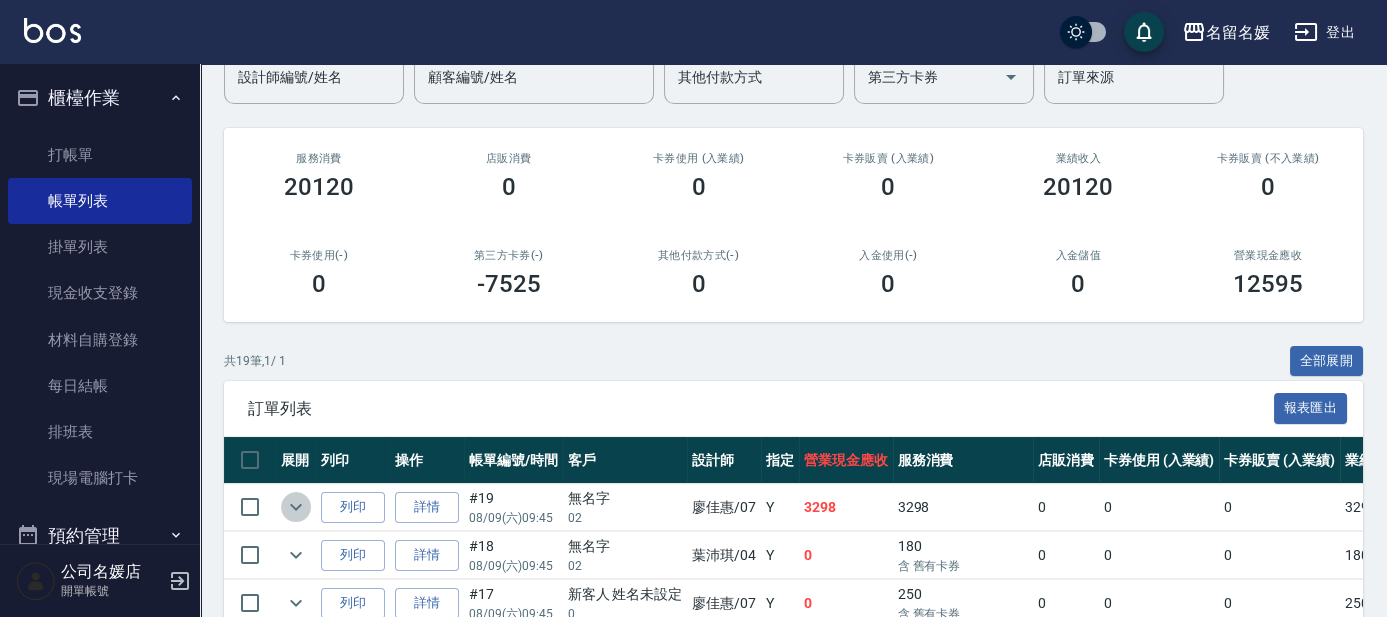 click 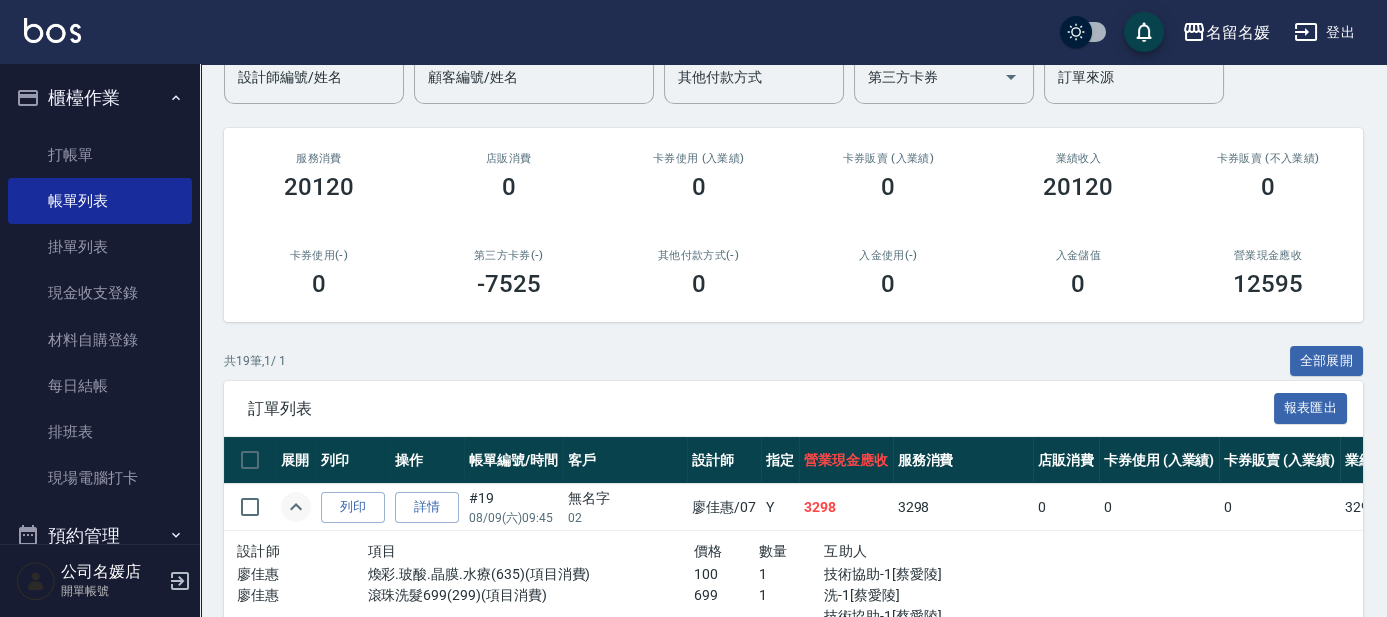 scroll, scrollTop: 272, scrollLeft: 0, axis: vertical 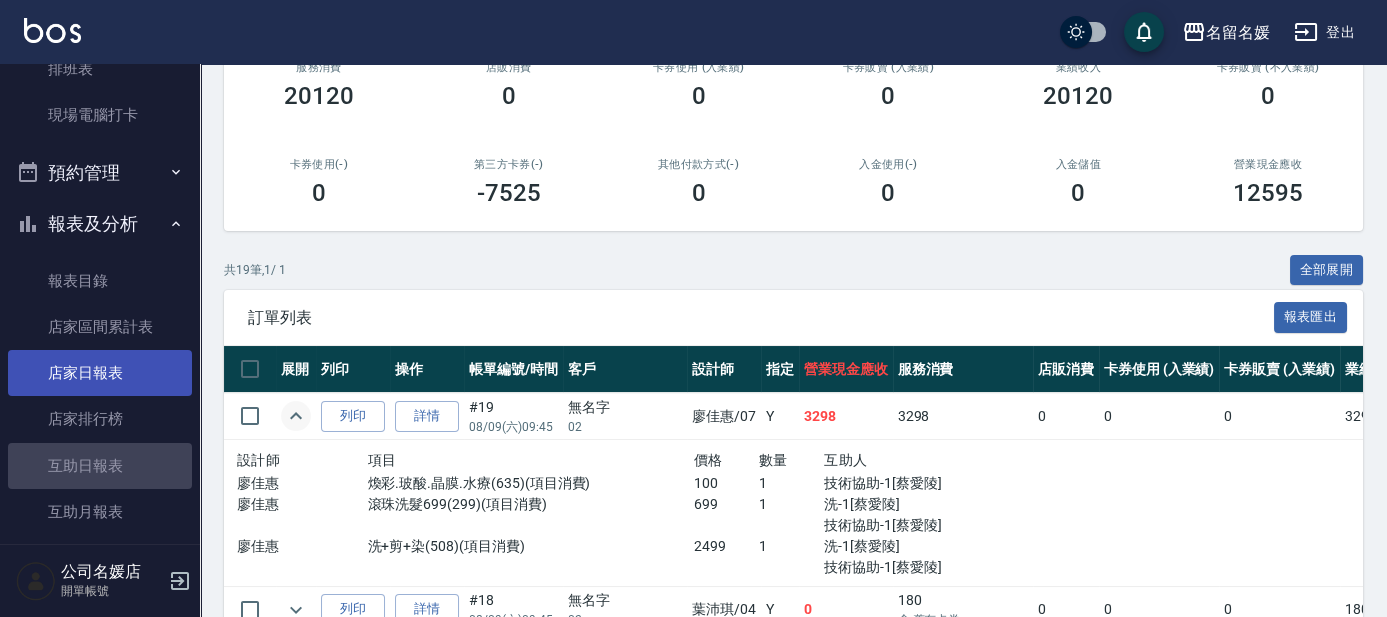 click on "互助日報表" at bounding box center [100, 466] 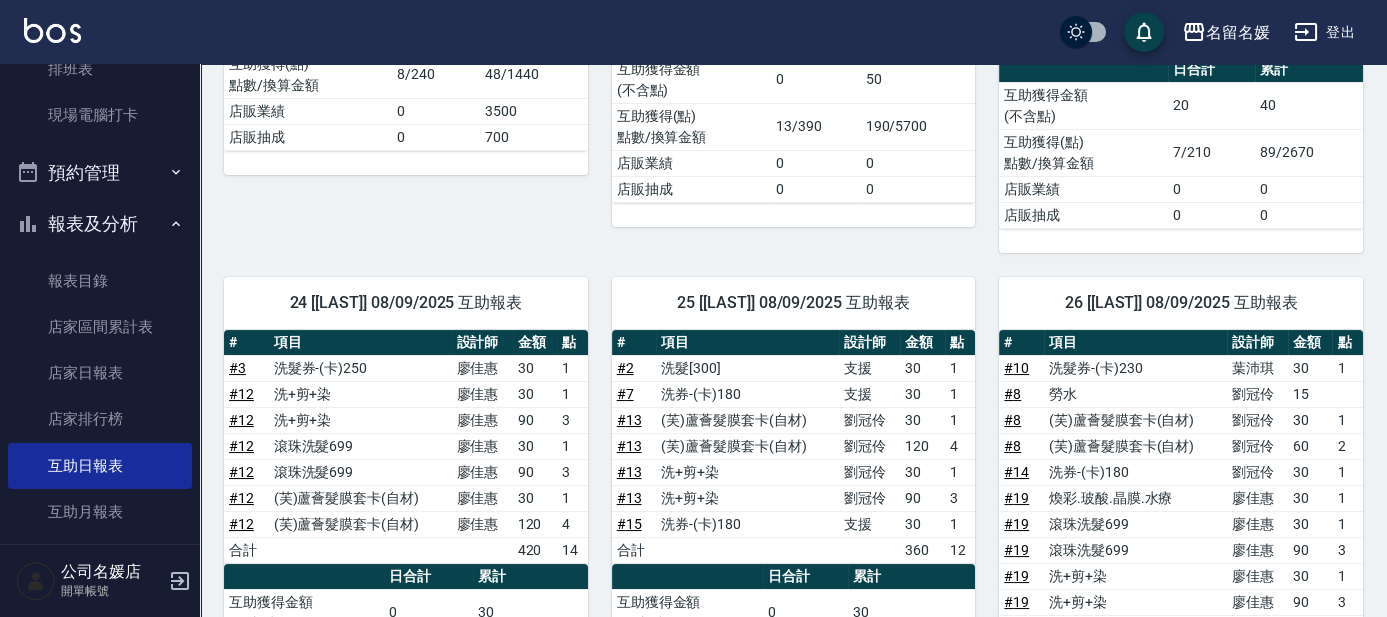 scroll, scrollTop: 545, scrollLeft: 0, axis: vertical 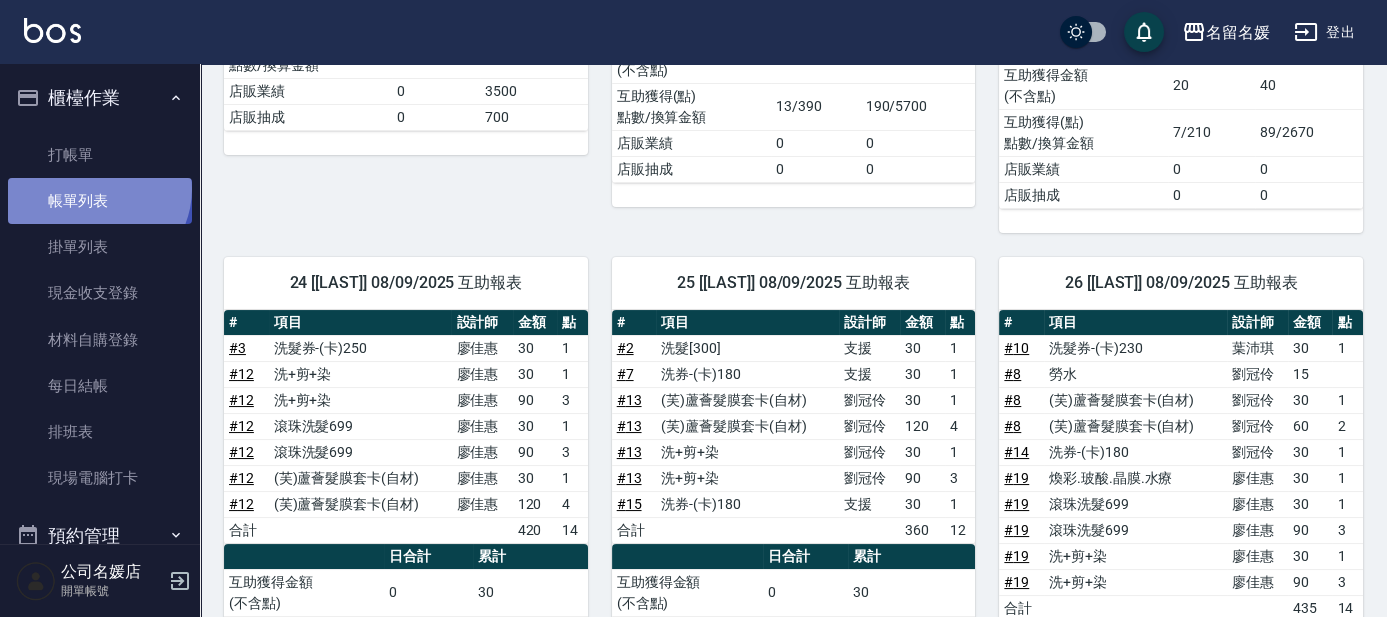 click on "帳單列表" at bounding box center (100, 201) 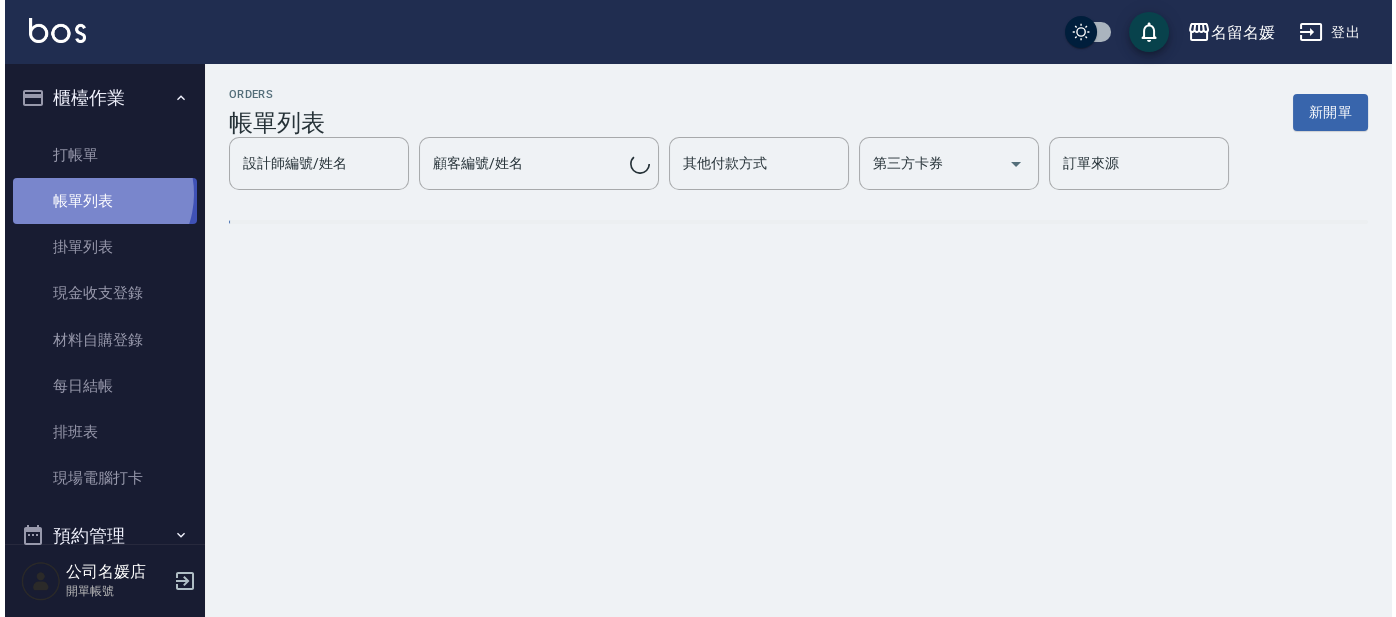 scroll, scrollTop: 0, scrollLeft: 0, axis: both 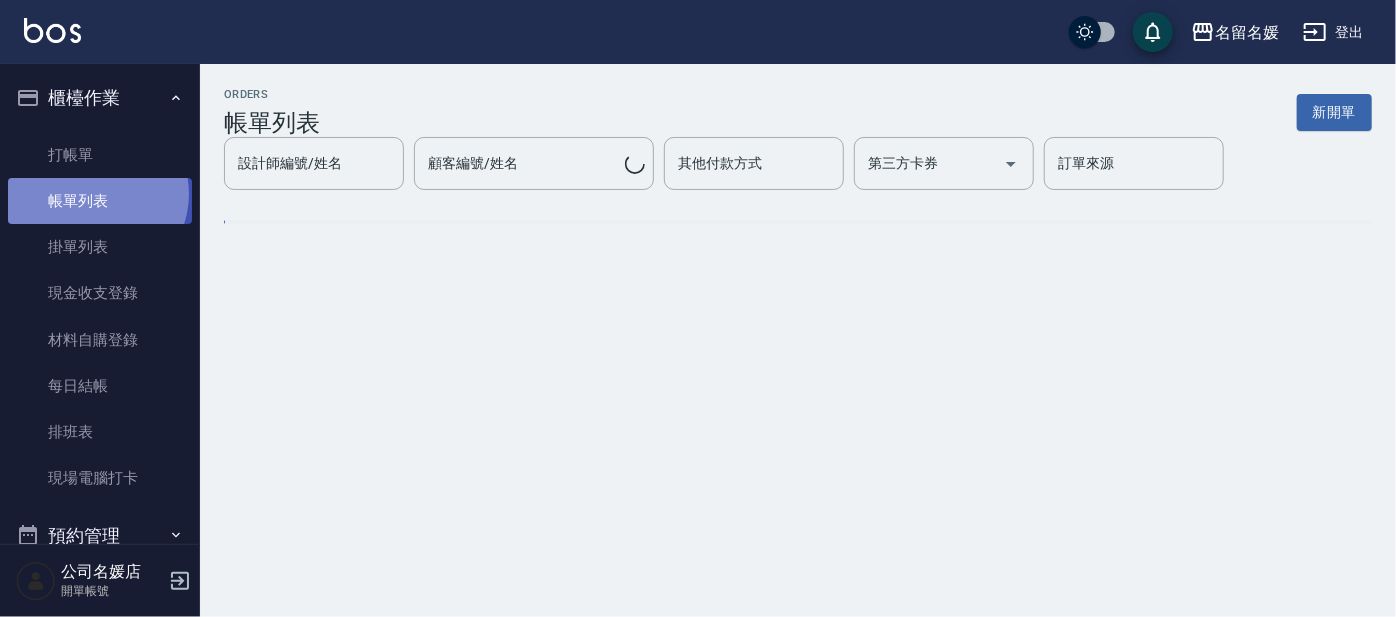 click on "帳單列表" at bounding box center (100, 201) 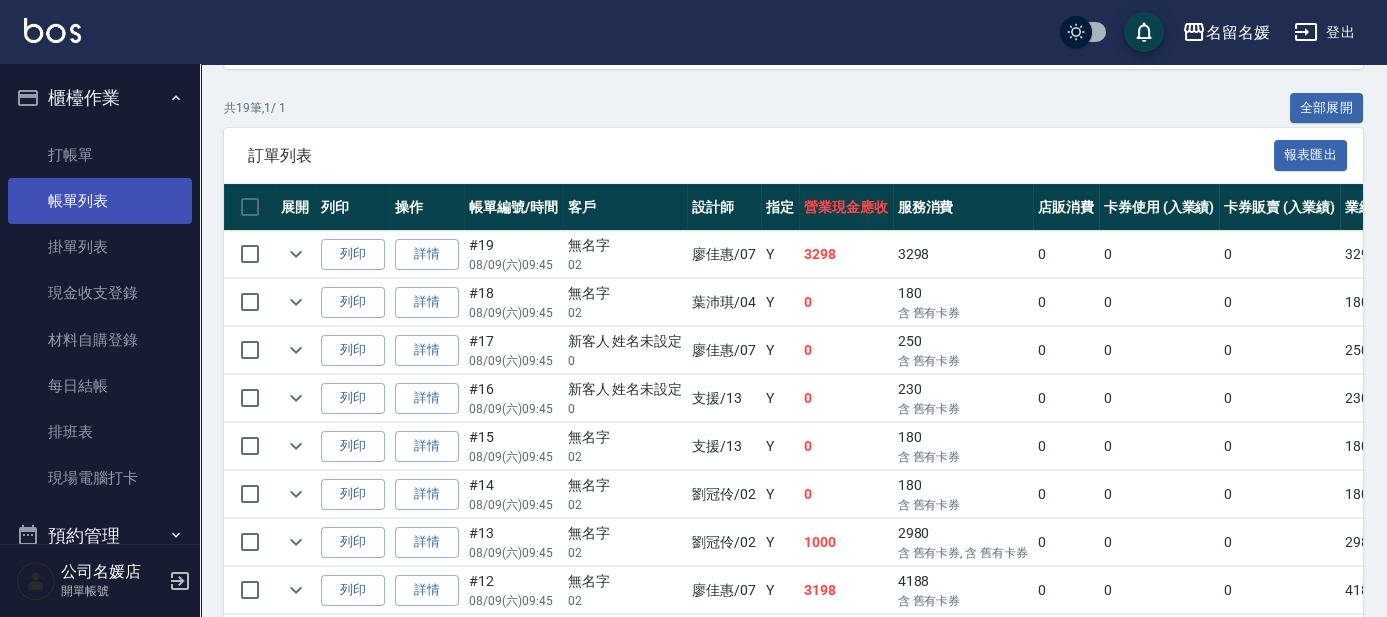 scroll, scrollTop: 454, scrollLeft: 0, axis: vertical 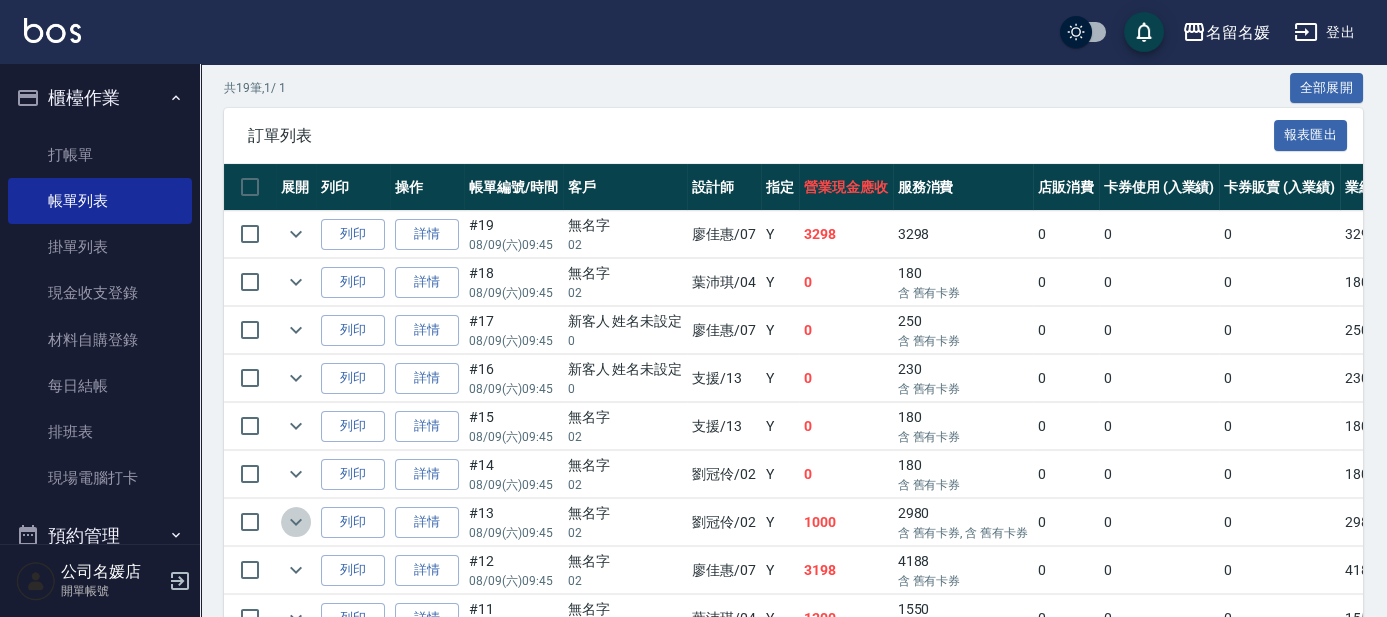 click 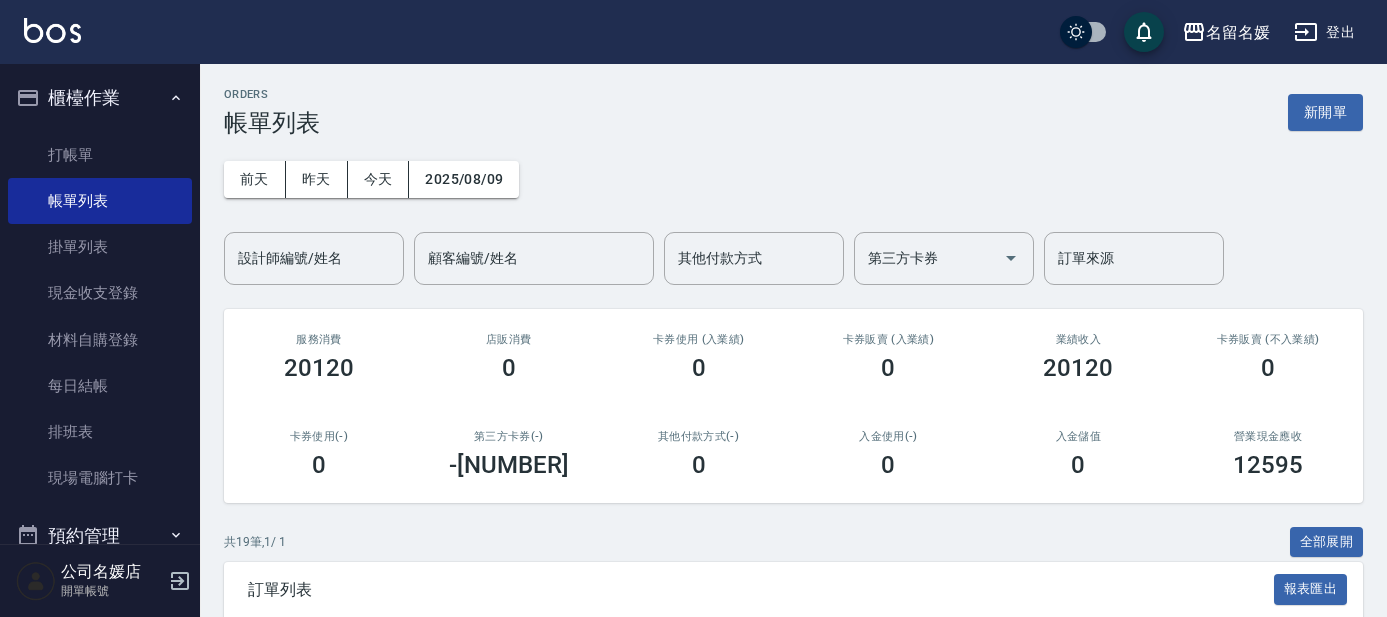 scroll, scrollTop: 636, scrollLeft: 0, axis: vertical 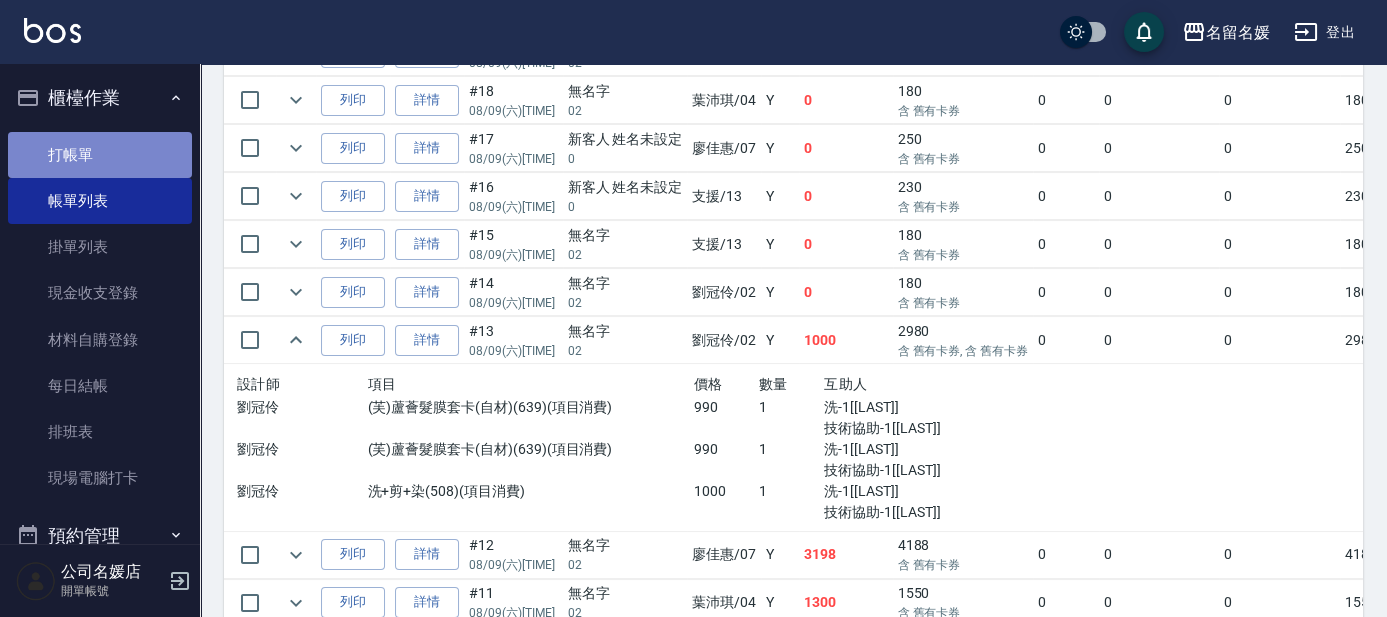 click on "打帳單" at bounding box center [100, 155] 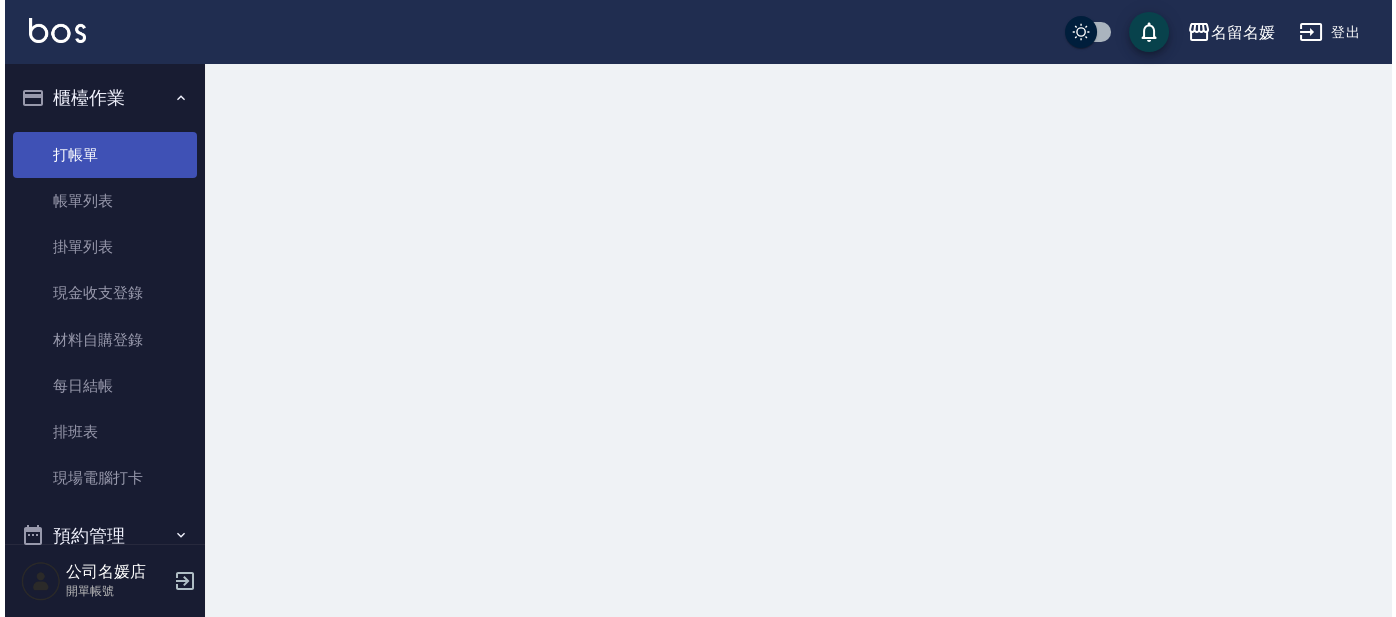 scroll, scrollTop: 0, scrollLeft: 0, axis: both 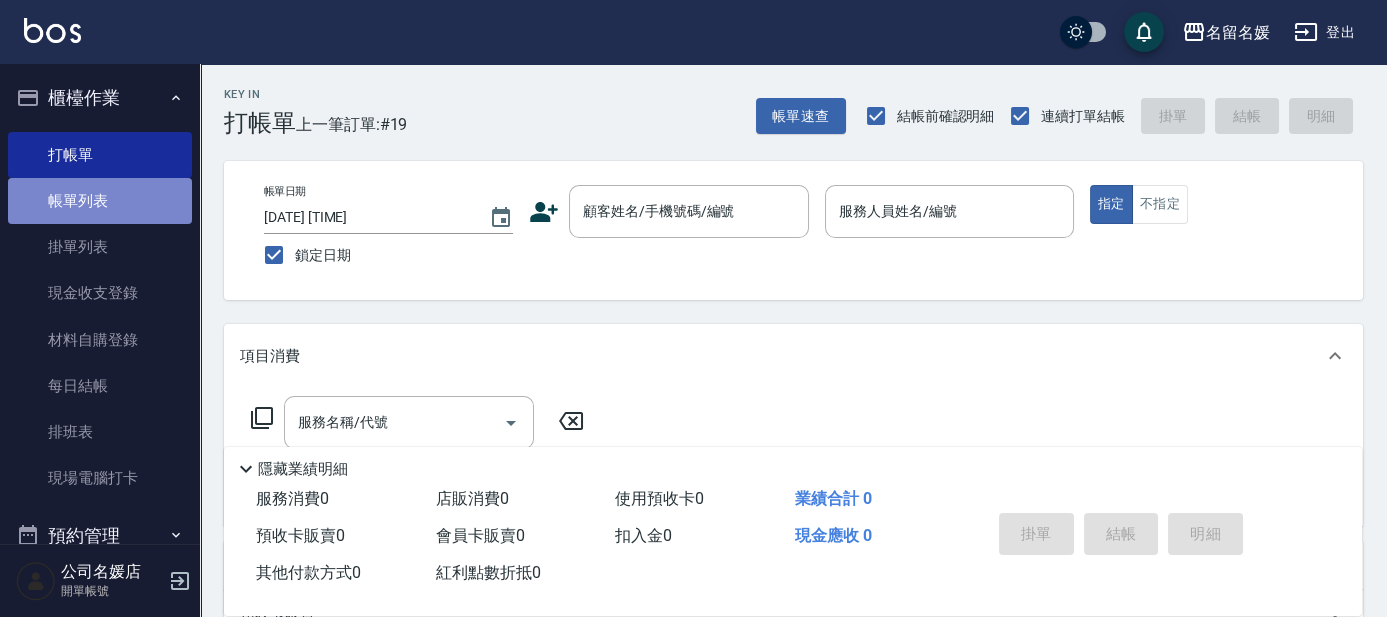 click on "帳單列表" at bounding box center (100, 201) 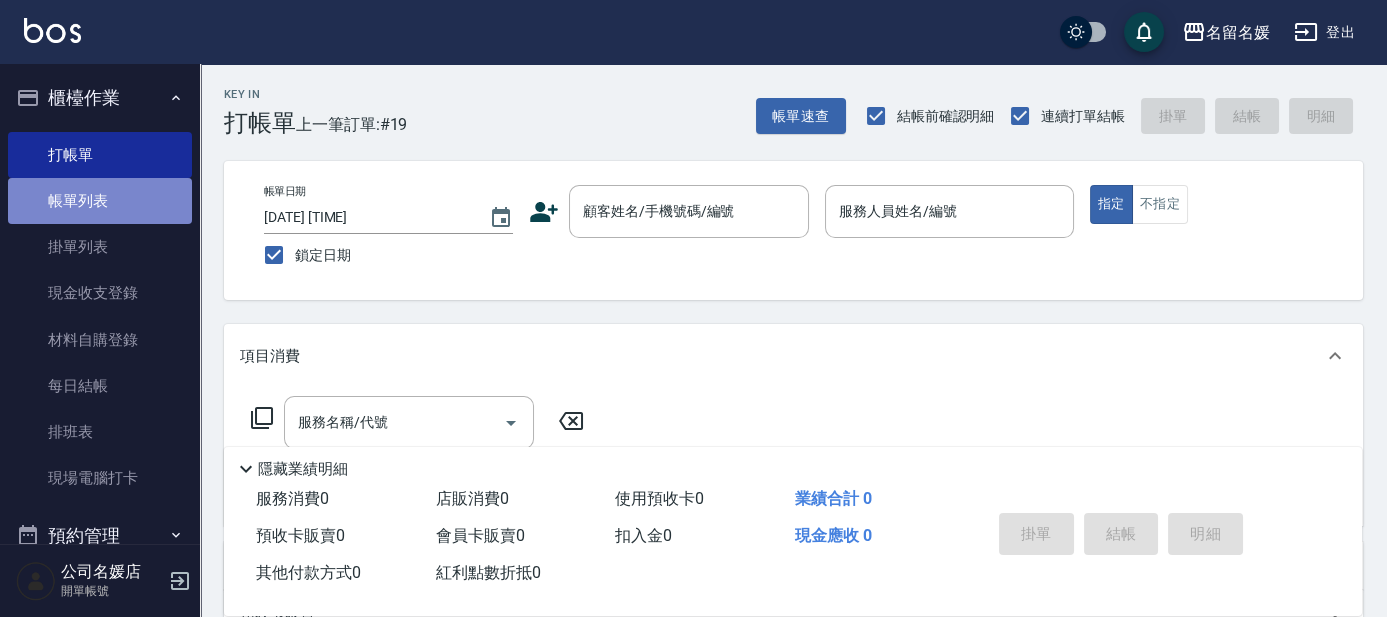 click on "帳單列表" at bounding box center (100, 201) 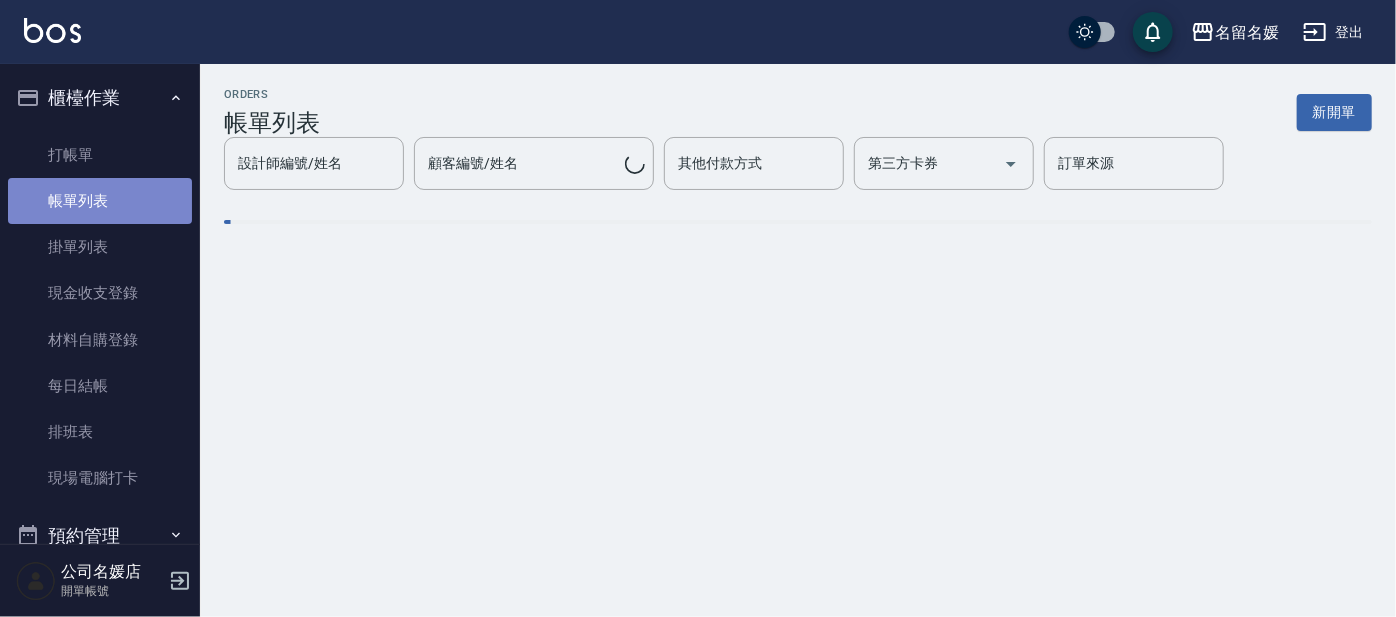 click on "帳單列表" at bounding box center (100, 201) 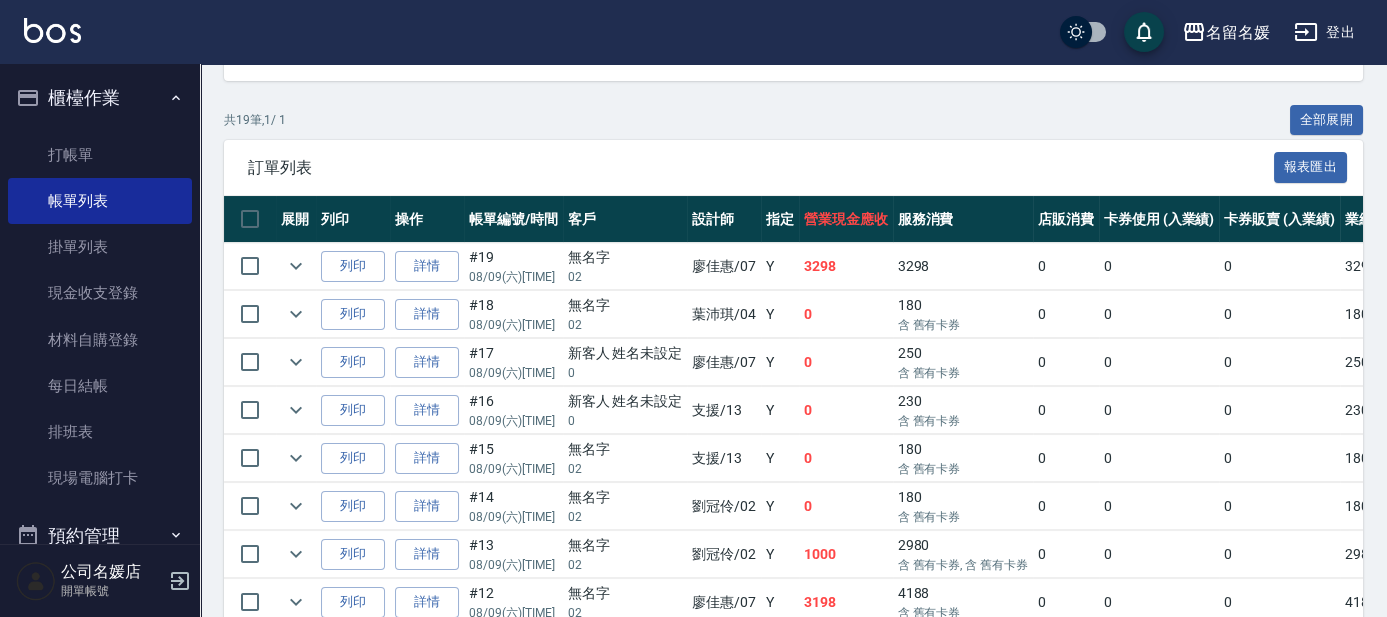 scroll, scrollTop: 454, scrollLeft: 0, axis: vertical 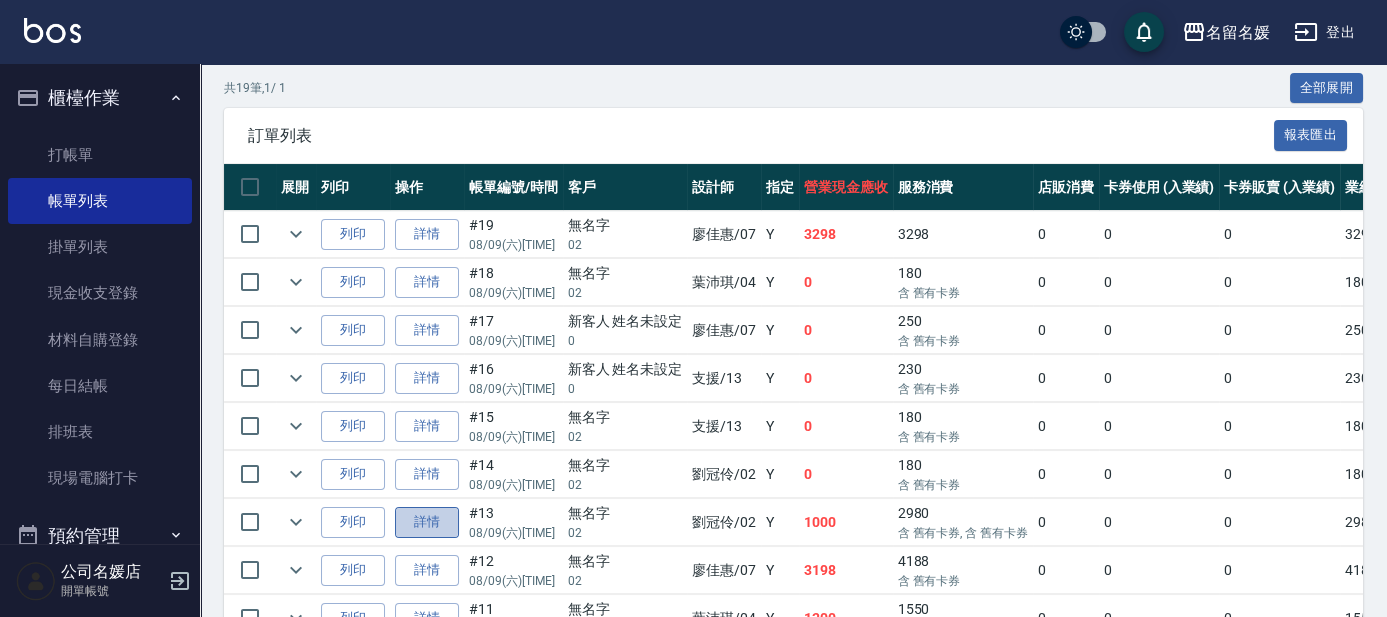 click on "詳情" at bounding box center [427, 522] 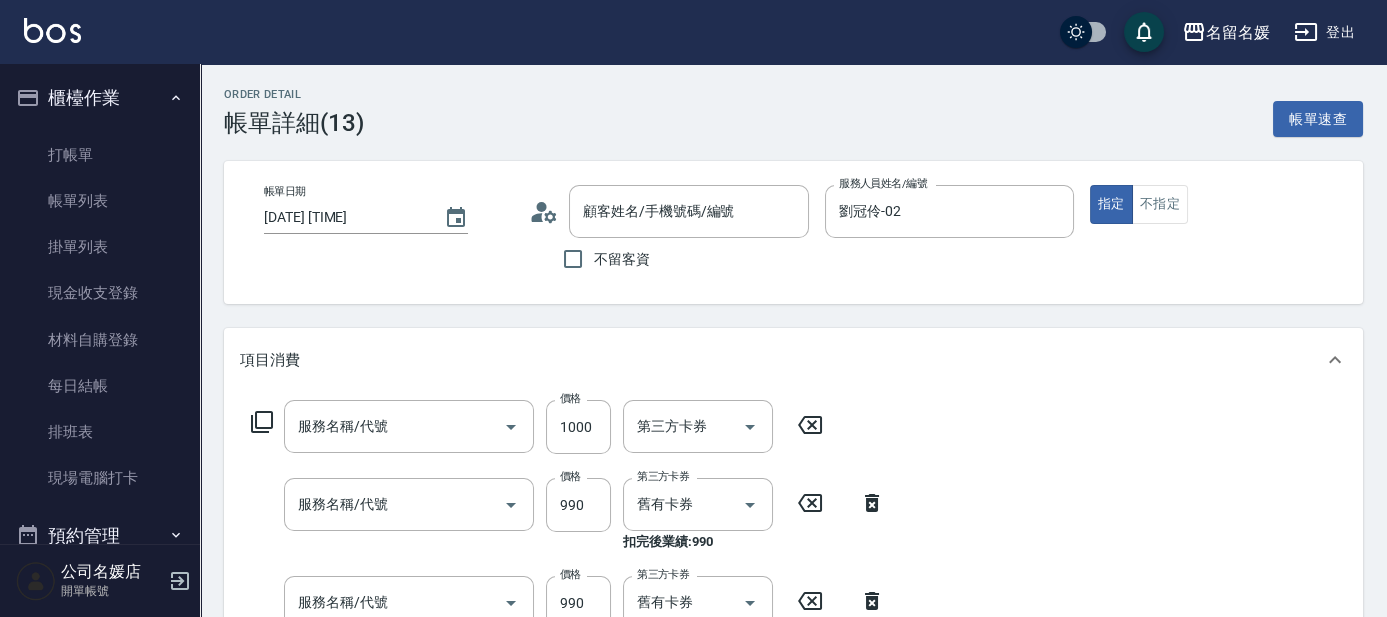 scroll, scrollTop: 90, scrollLeft: 0, axis: vertical 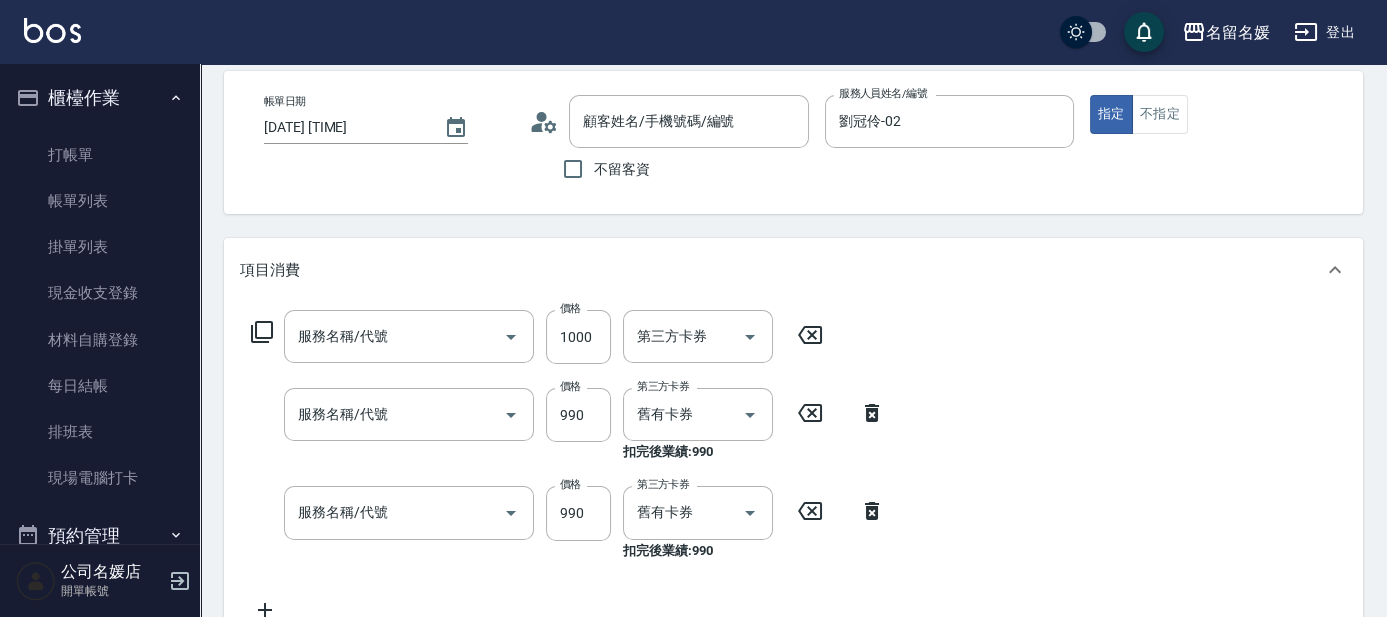 type on "[DATE] [TIME]" 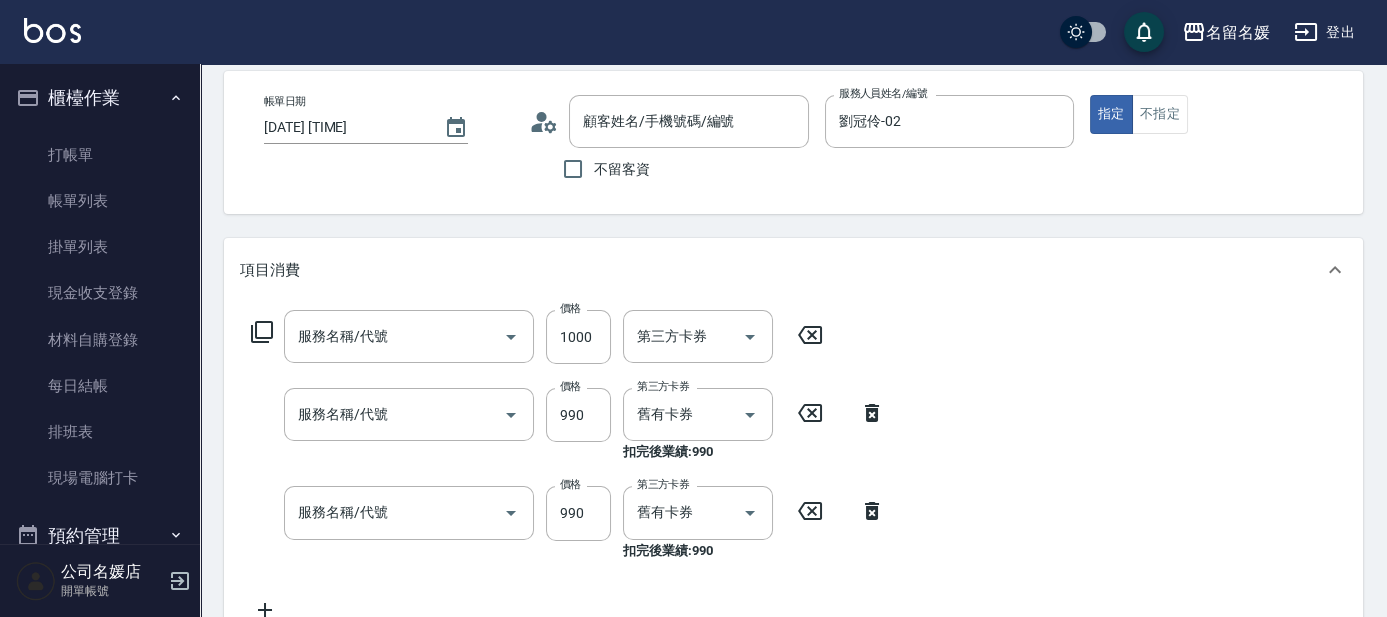 type on "洗+剪+染(508)" 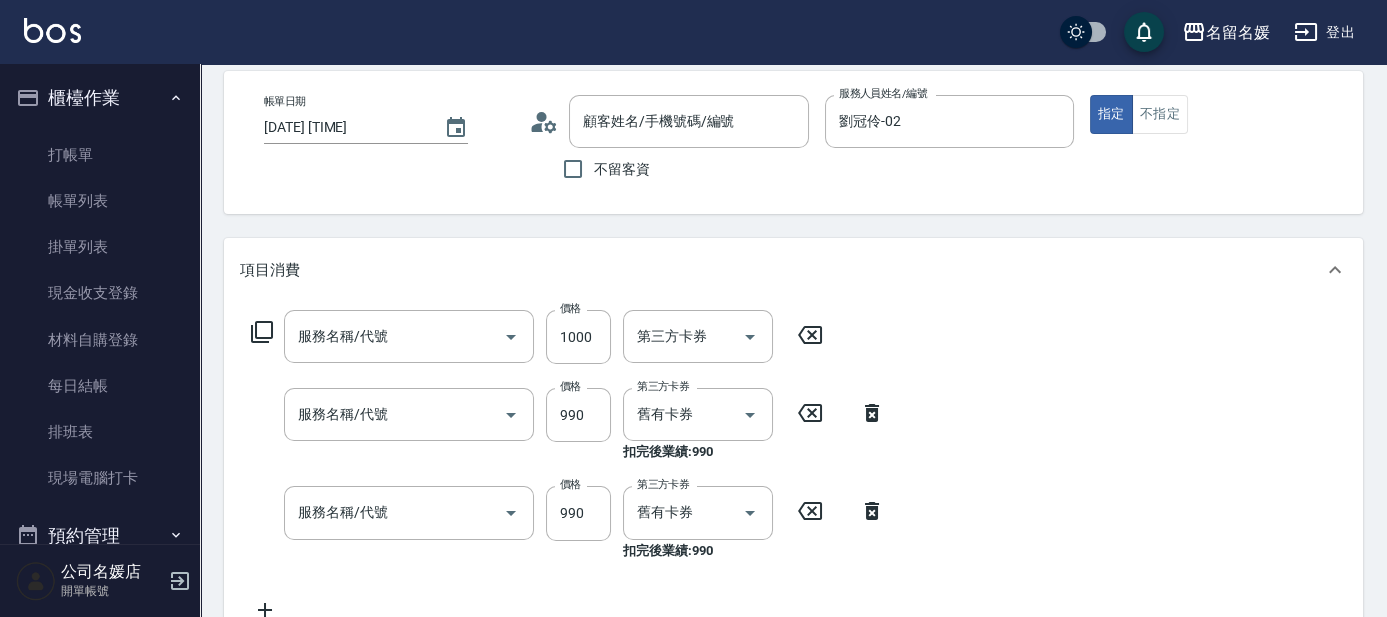 type on "(芙)蘆薈髮膜套卡(自材)(639)" 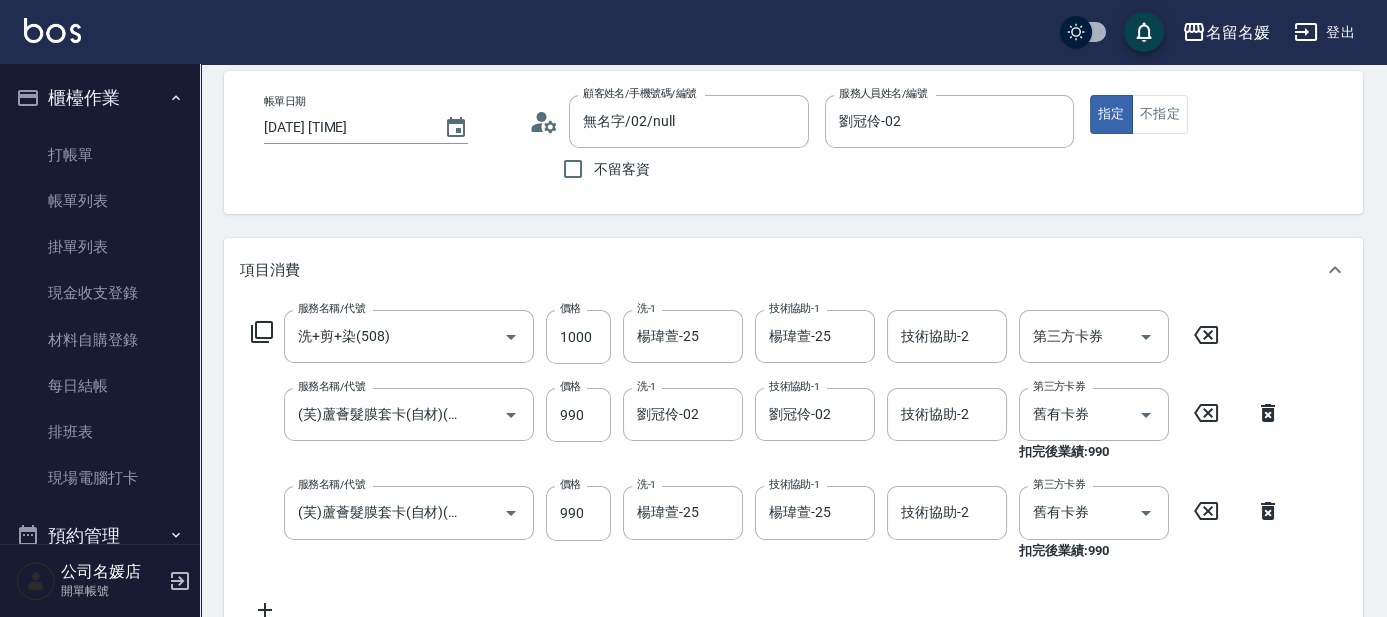 type on "無名字/02/null" 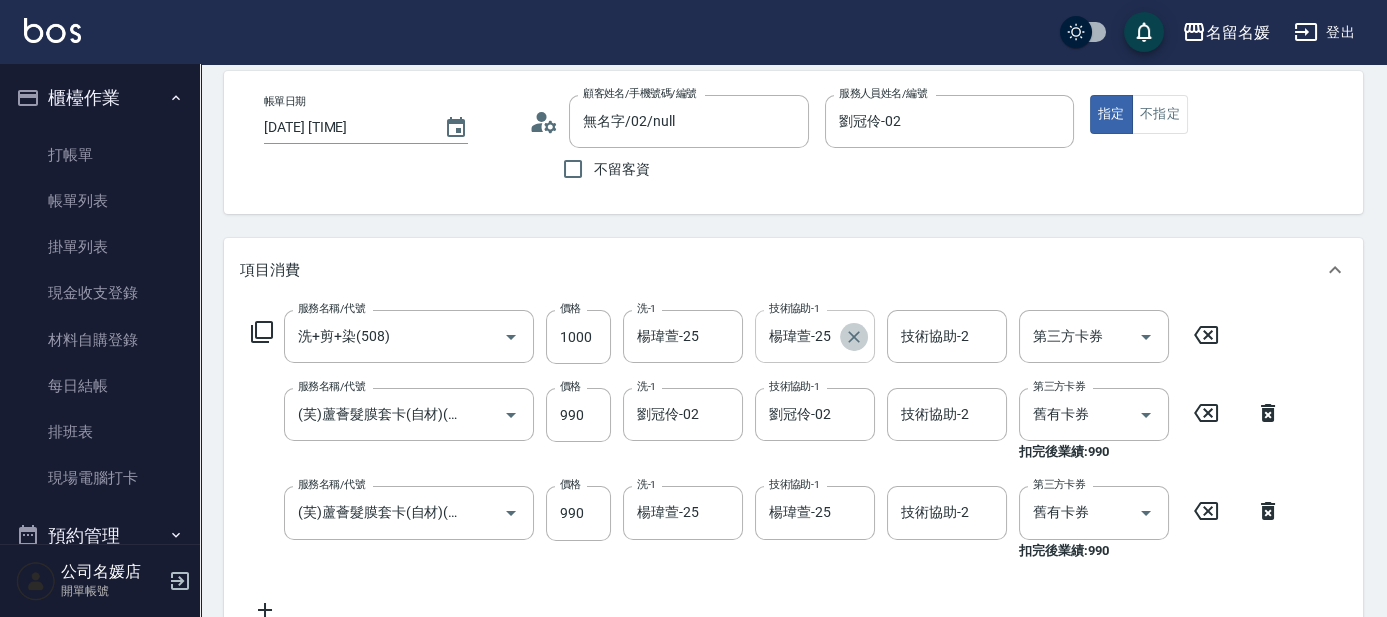 click 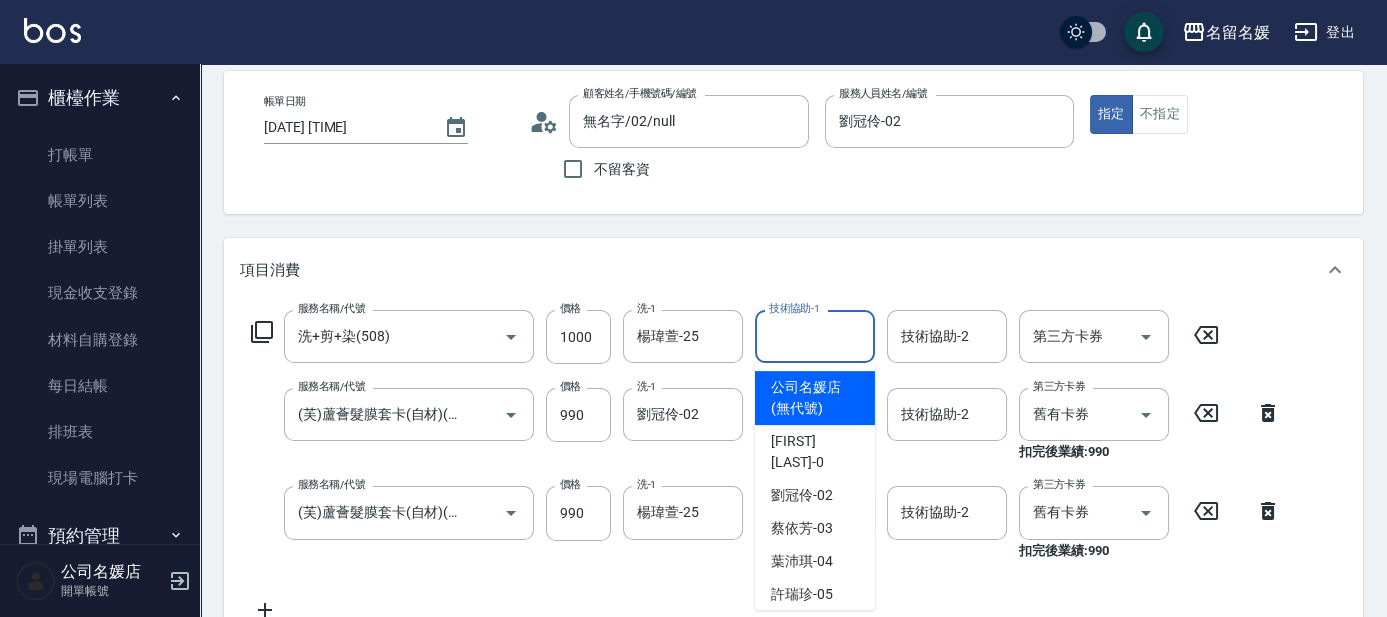 click on "技術協助-1" at bounding box center (815, 336) 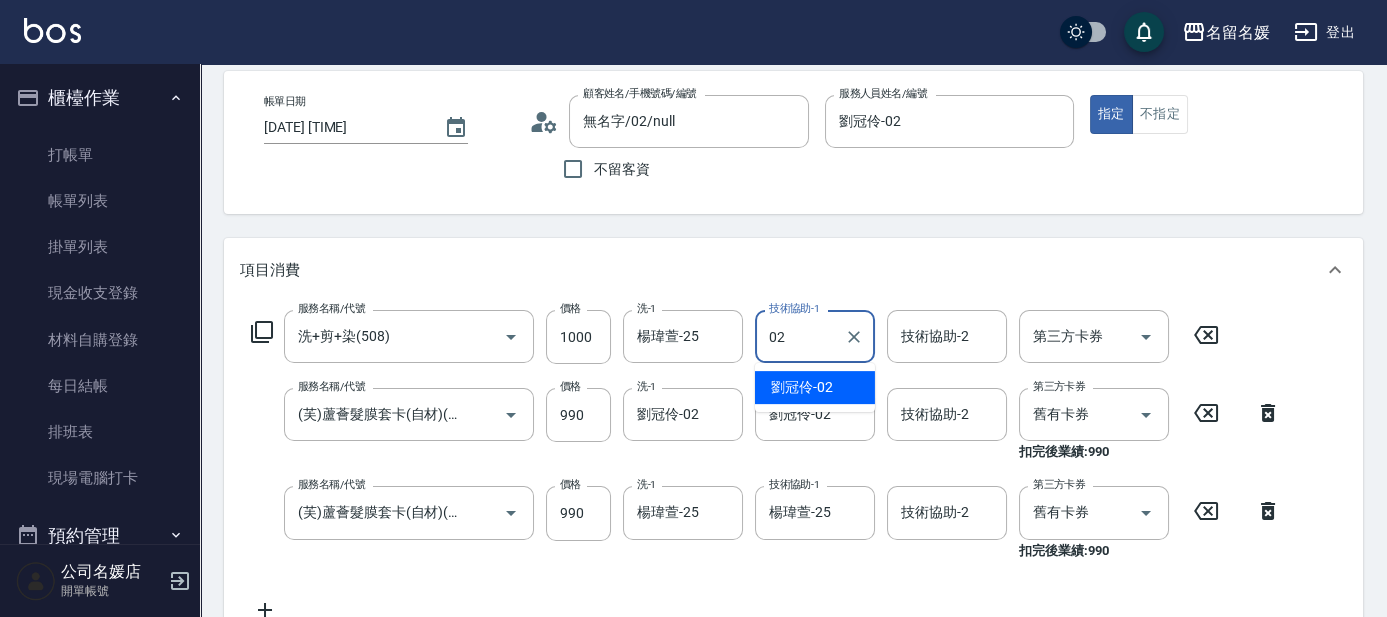 type on "劉冠伶-02" 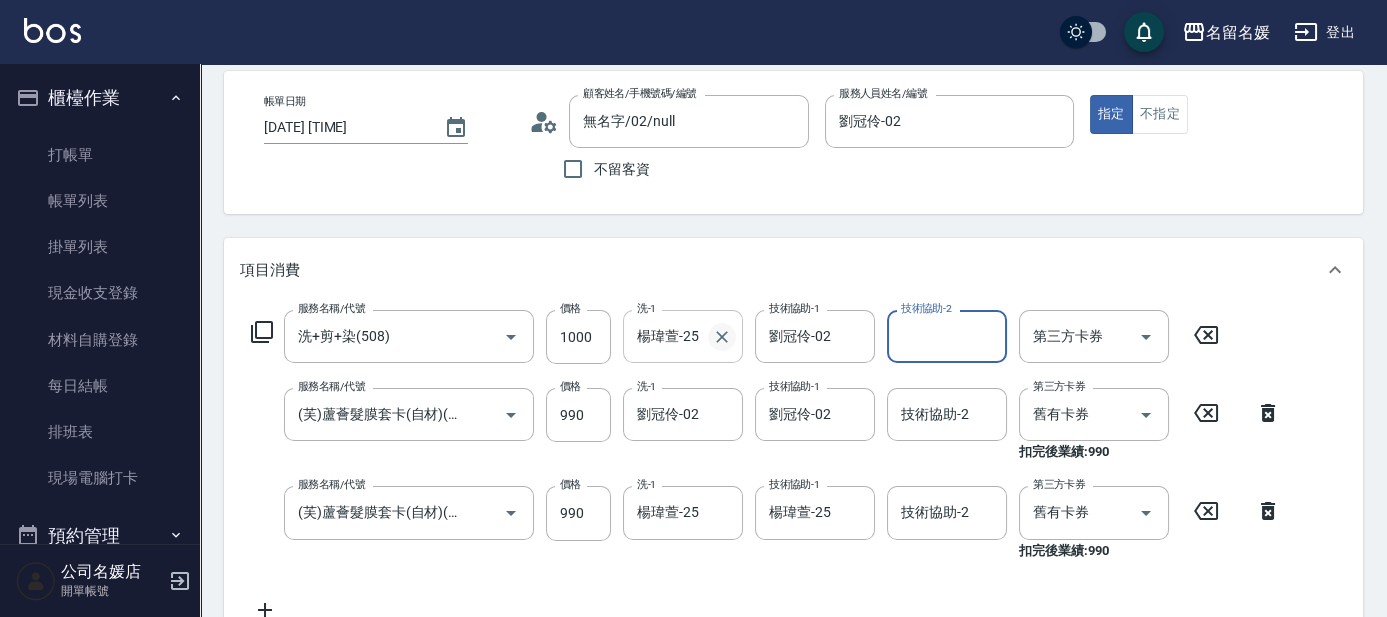 click 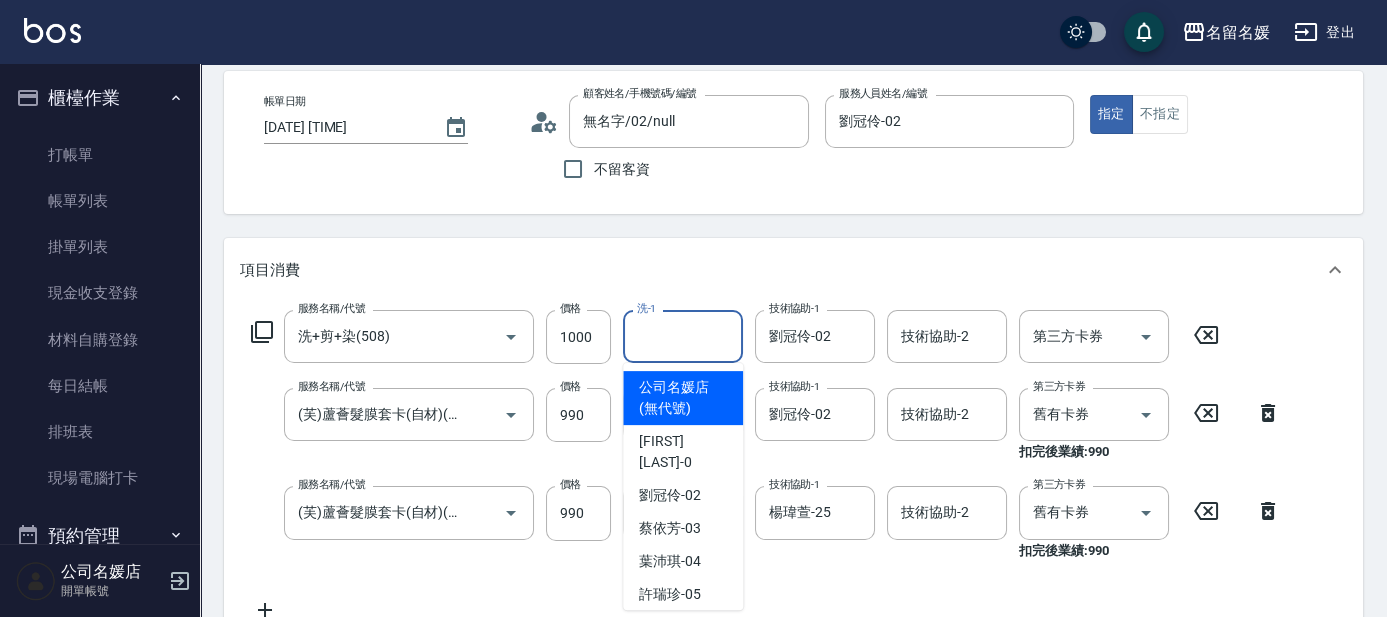 click on "洗-1" at bounding box center [683, 336] 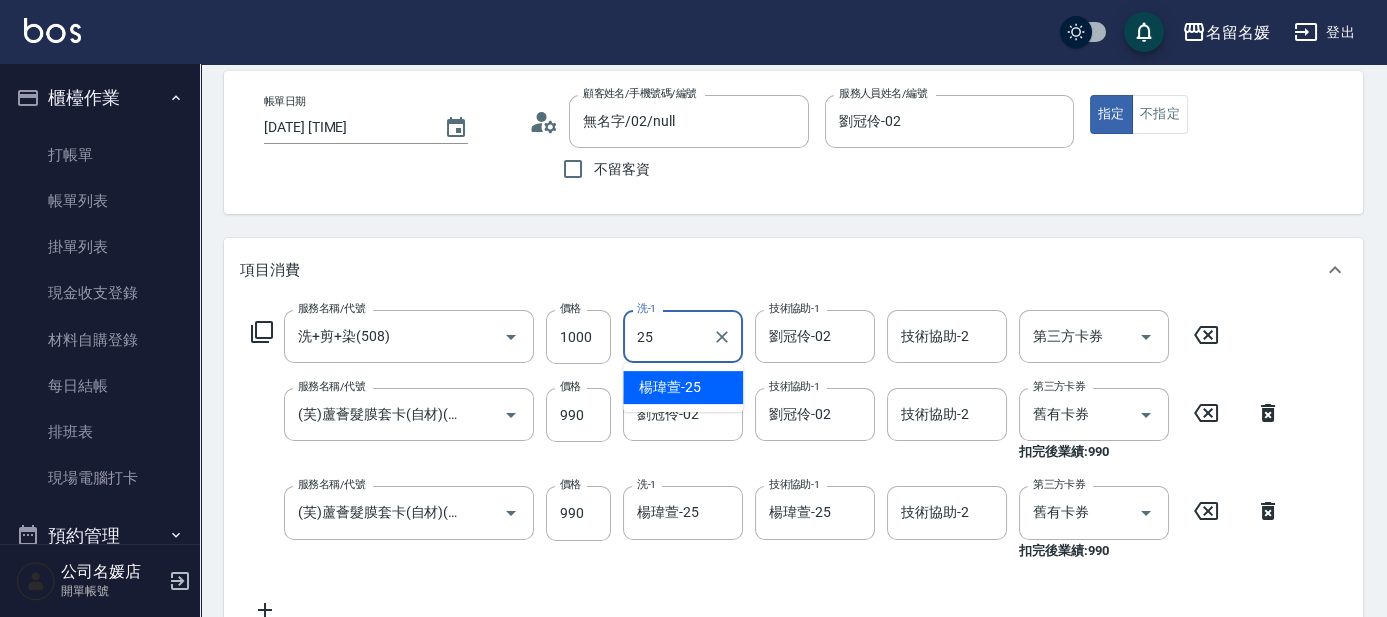 type on "楊瑋萱-25" 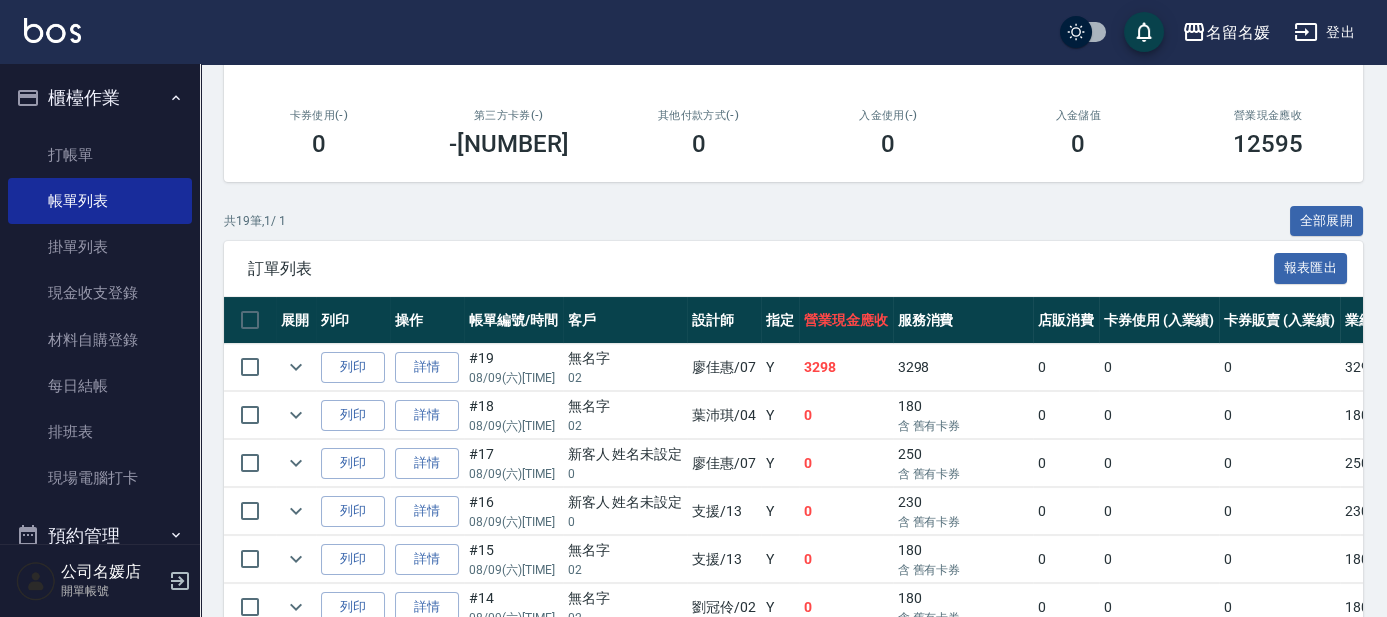 scroll, scrollTop: 454, scrollLeft: 0, axis: vertical 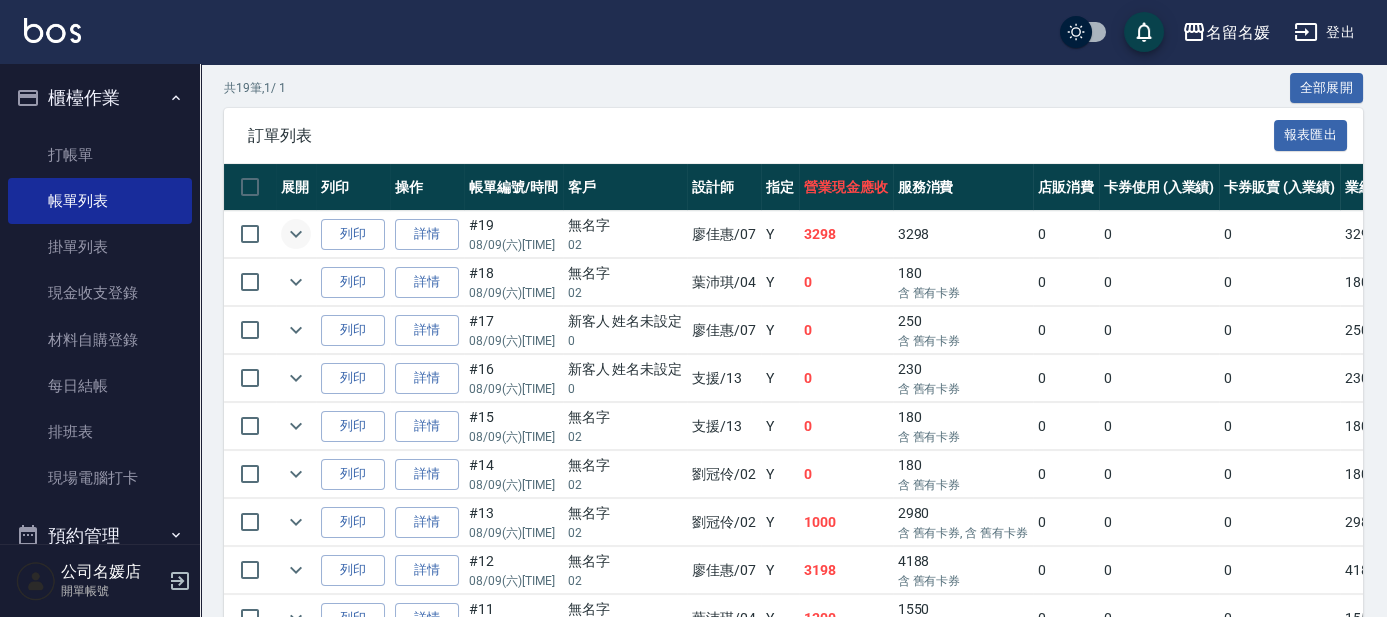 click 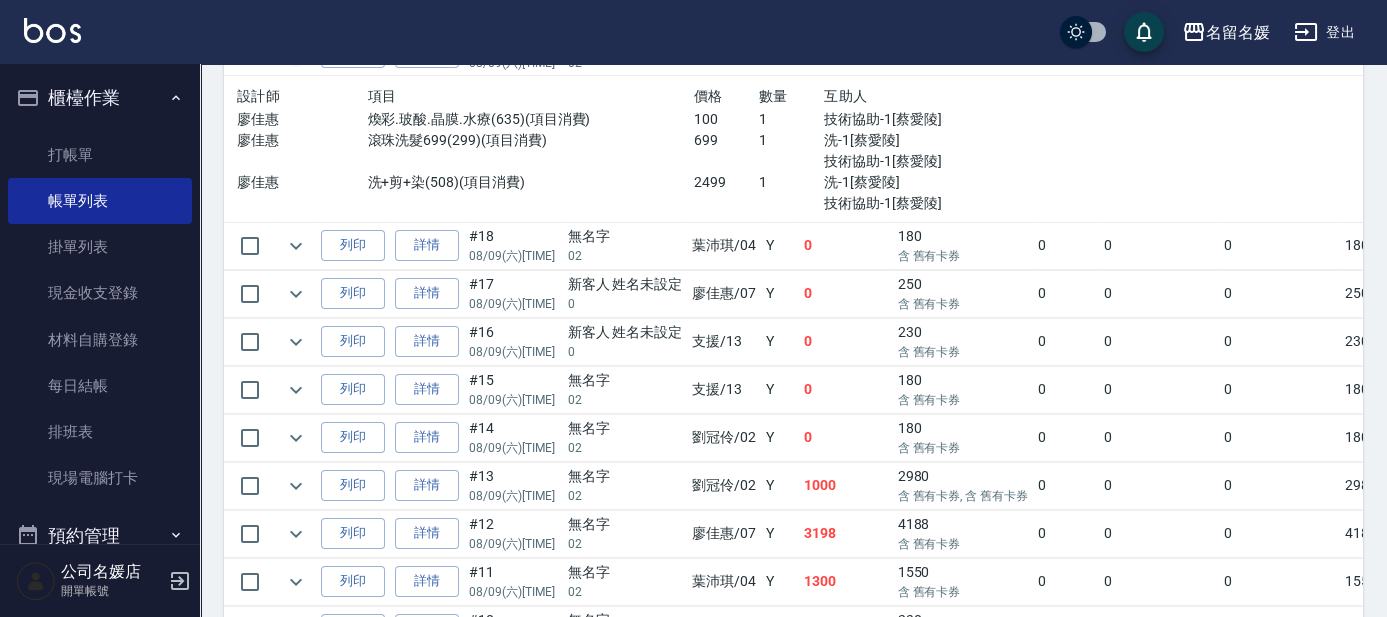 scroll, scrollTop: 727, scrollLeft: 0, axis: vertical 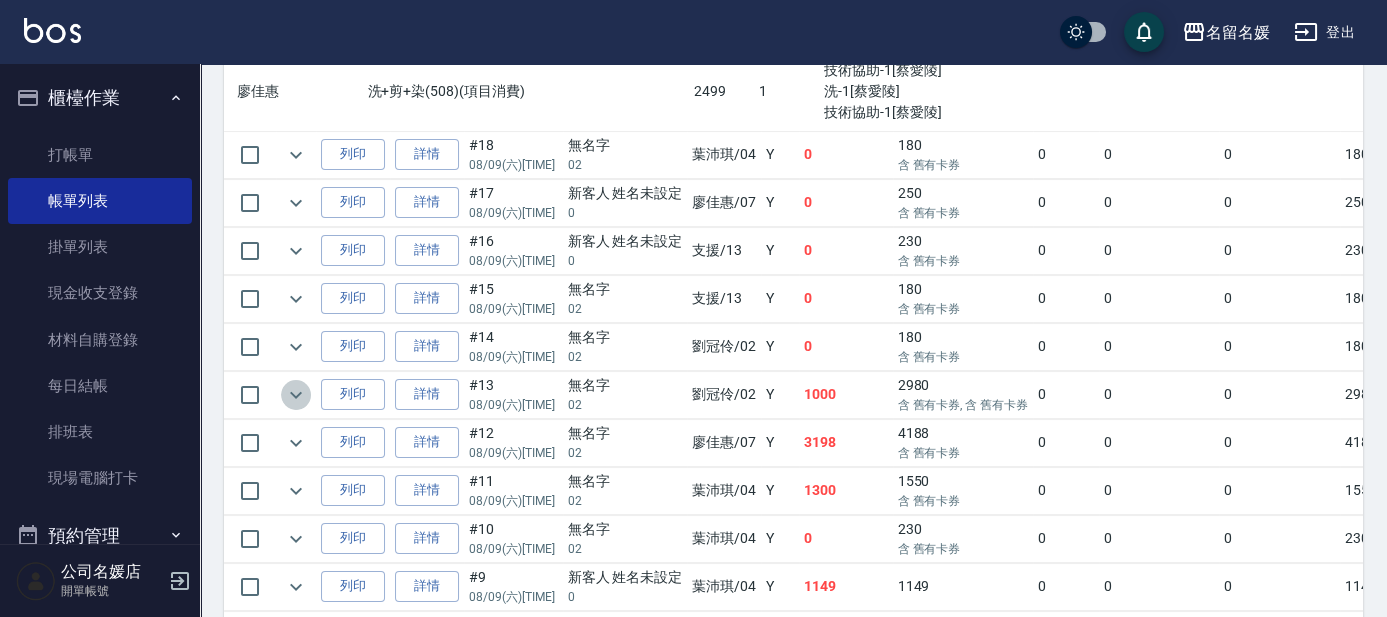 click at bounding box center [296, 395] 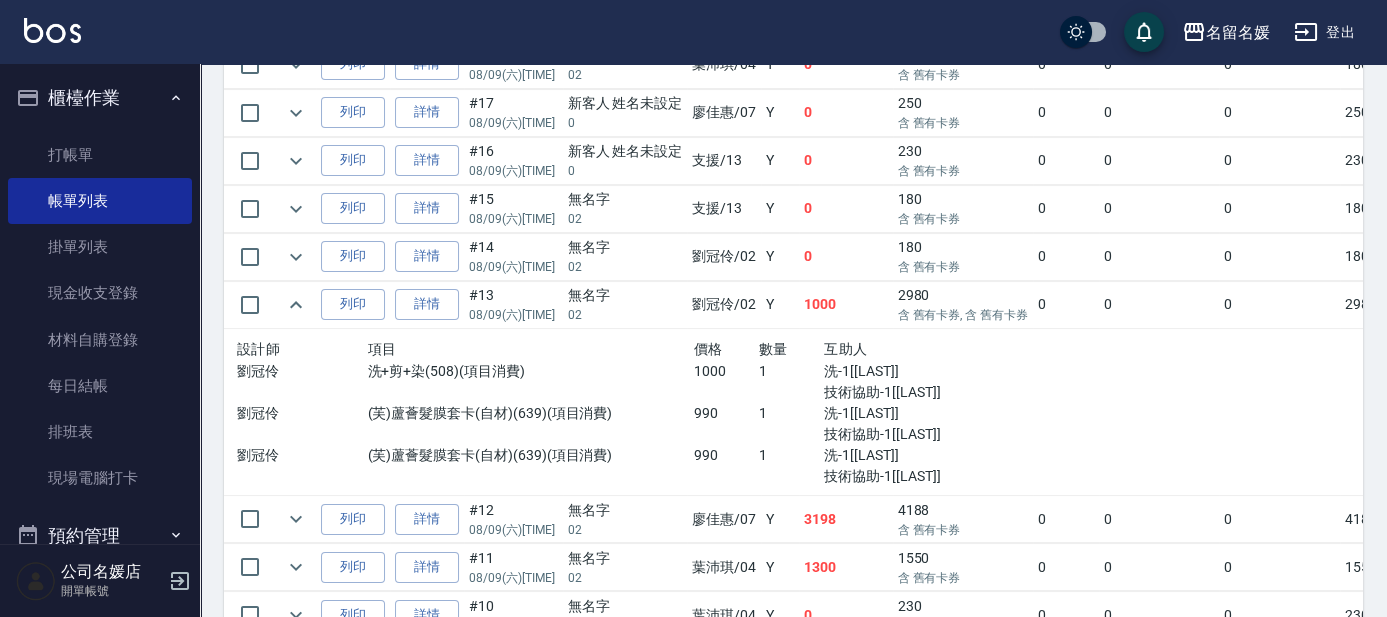 scroll, scrollTop: 818, scrollLeft: 0, axis: vertical 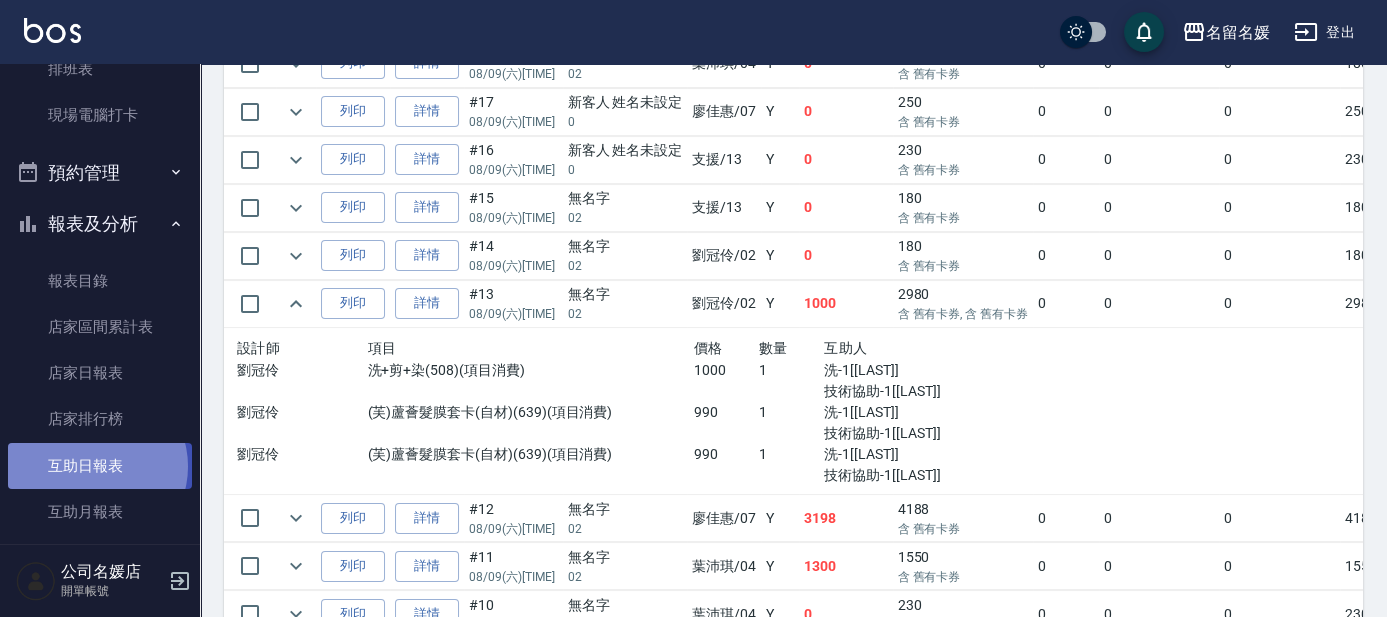 click on "互助日報表" at bounding box center [100, 466] 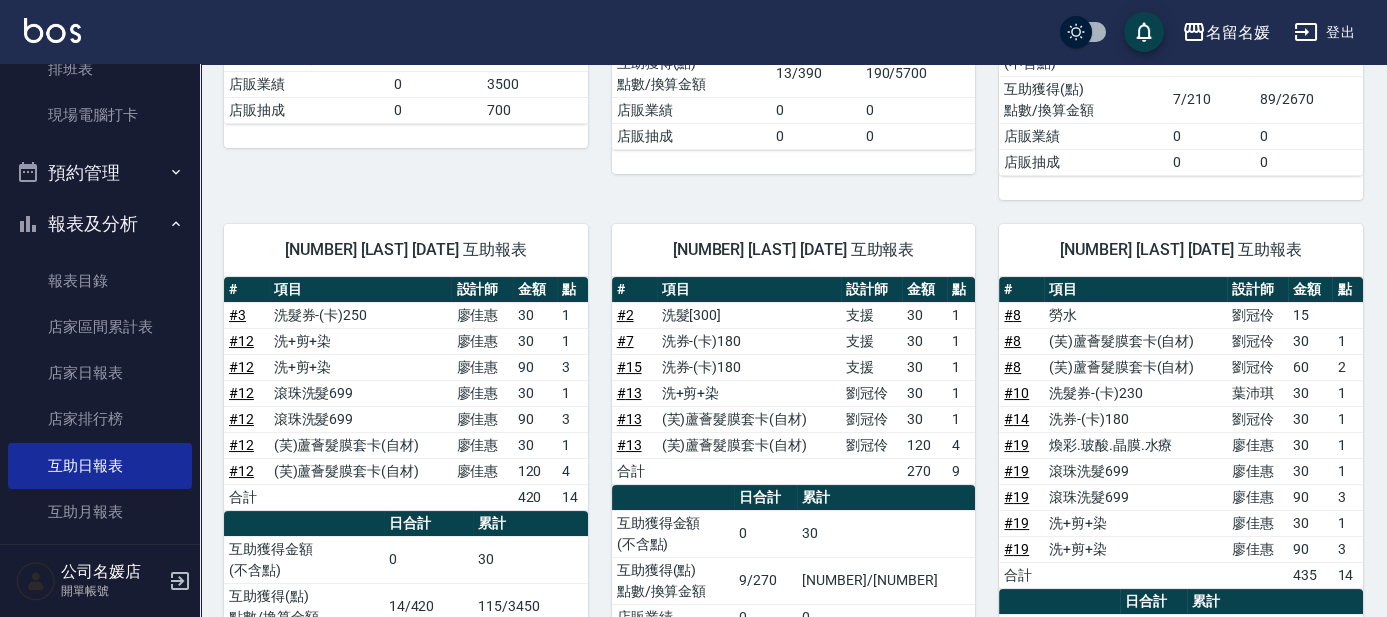 scroll, scrollTop: 636, scrollLeft: 0, axis: vertical 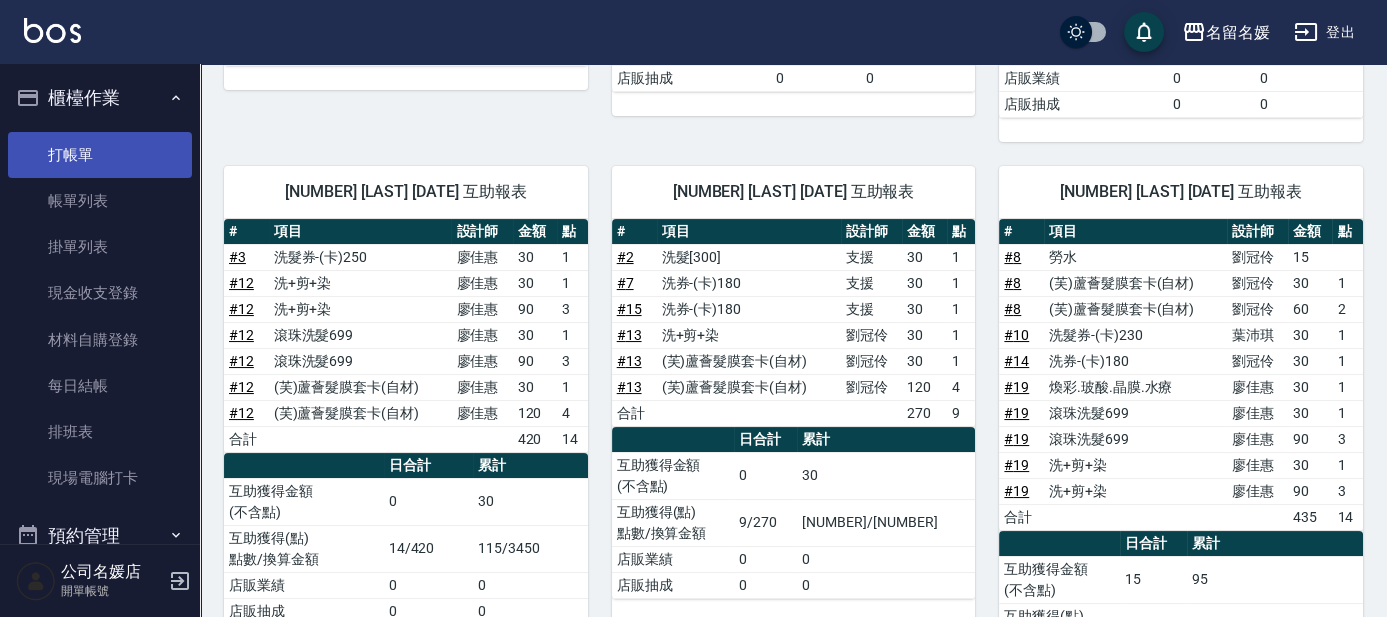 click on "打帳單" at bounding box center [100, 155] 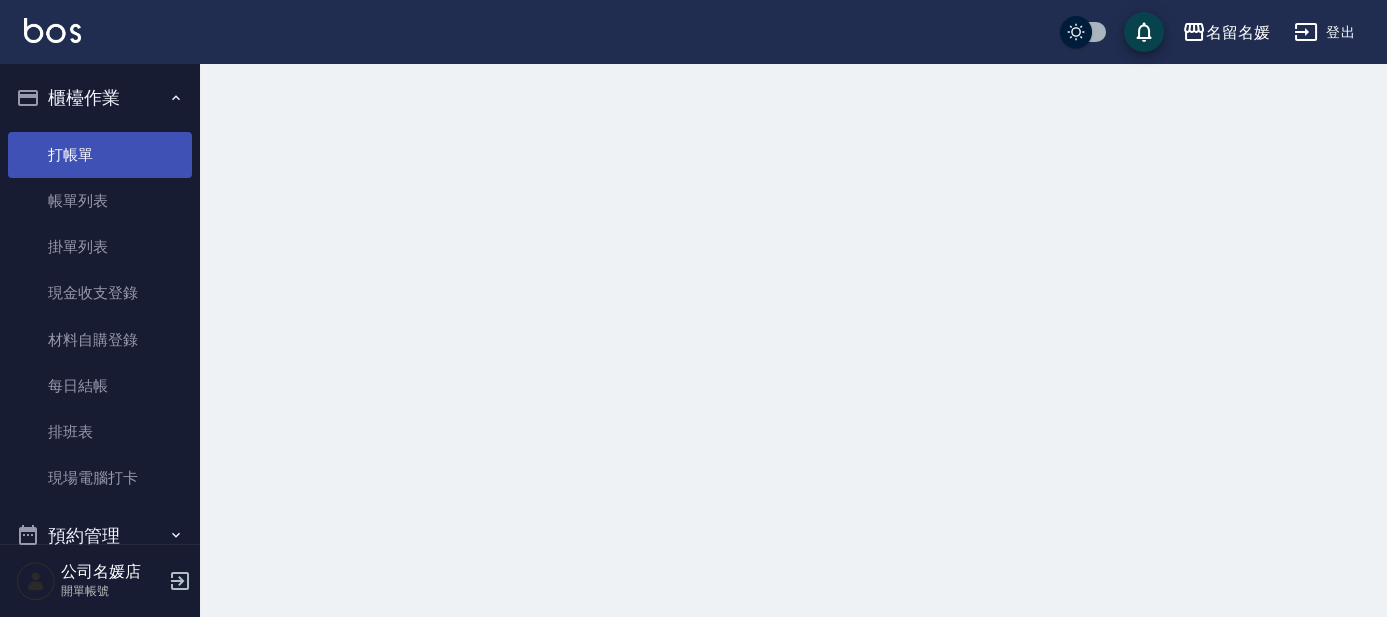 scroll, scrollTop: 0, scrollLeft: 0, axis: both 